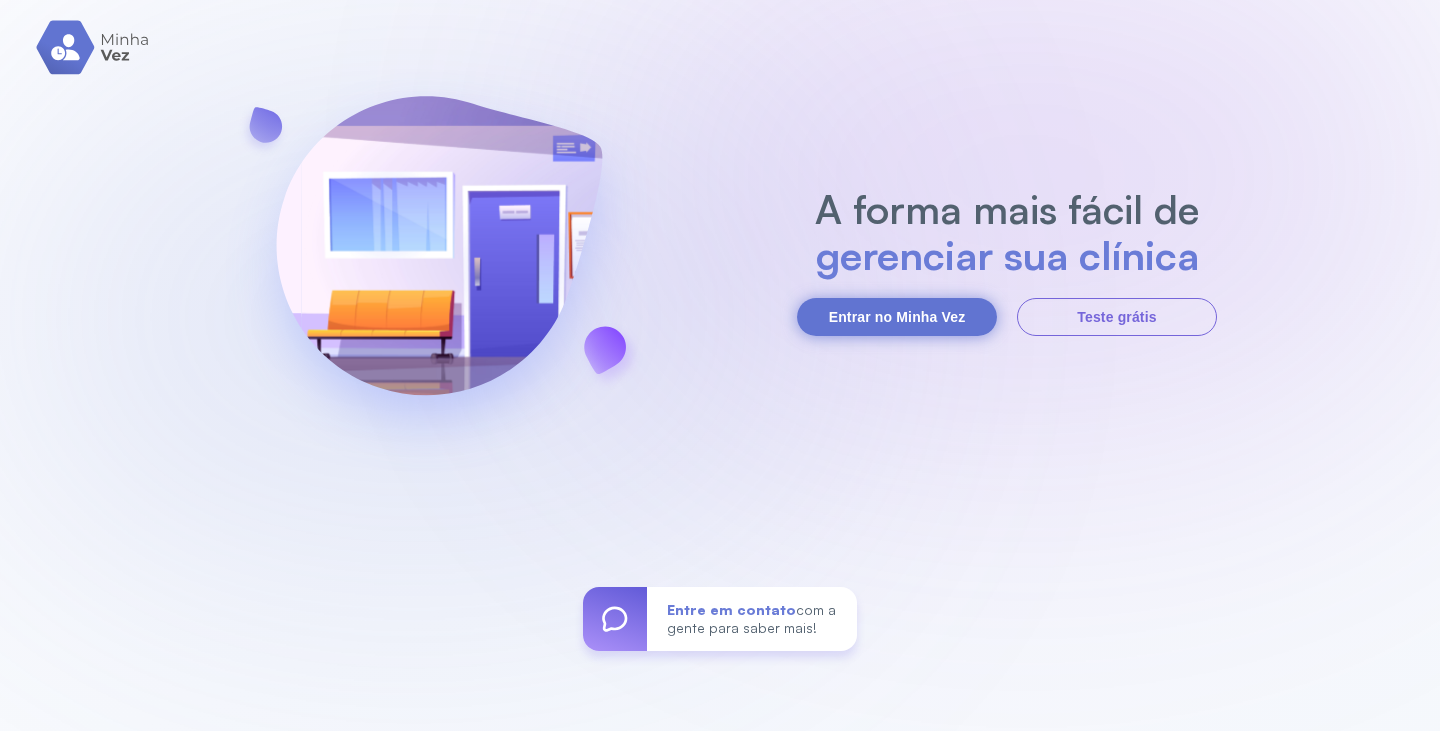 scroll, scrollTop: 0, scrollLeft: 0, axis: both 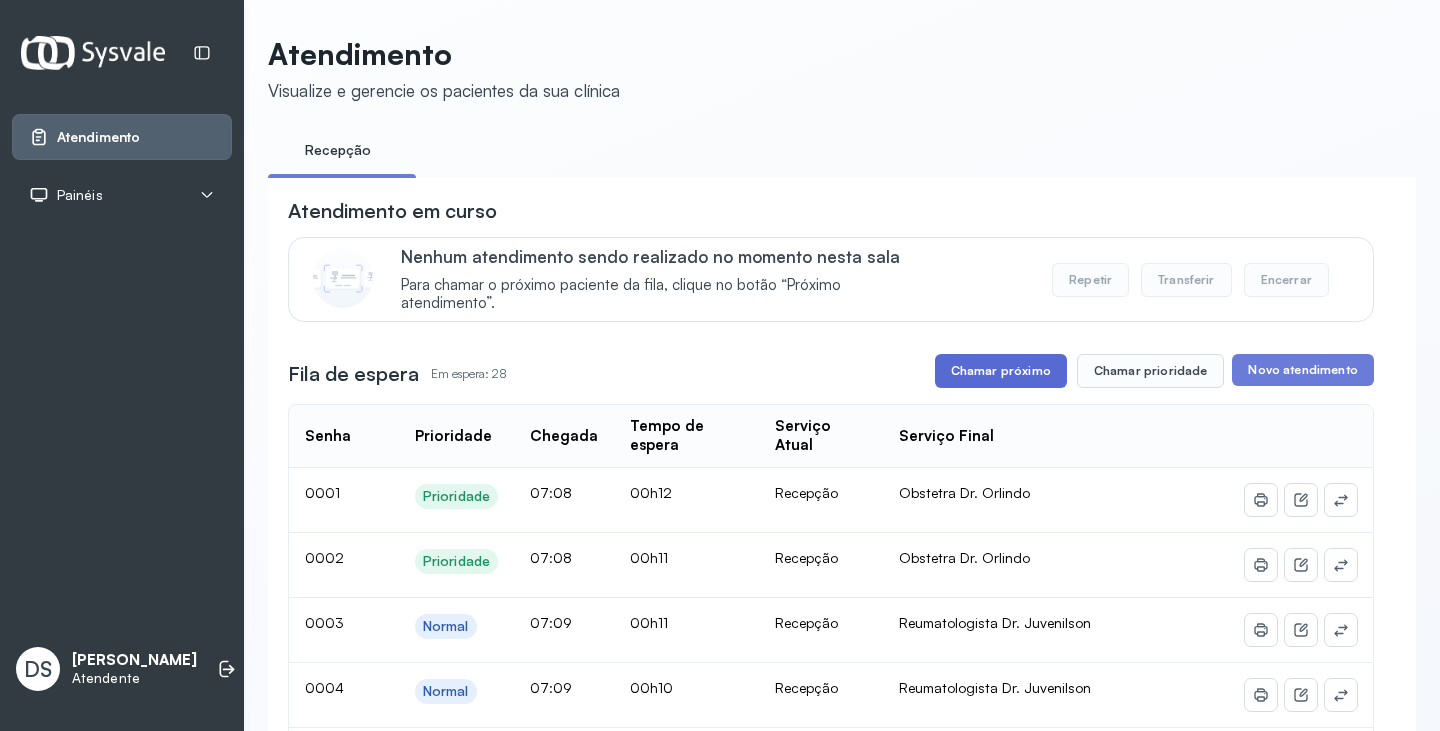 click on "Chamar próximo" at bounding box center (1001, 371) 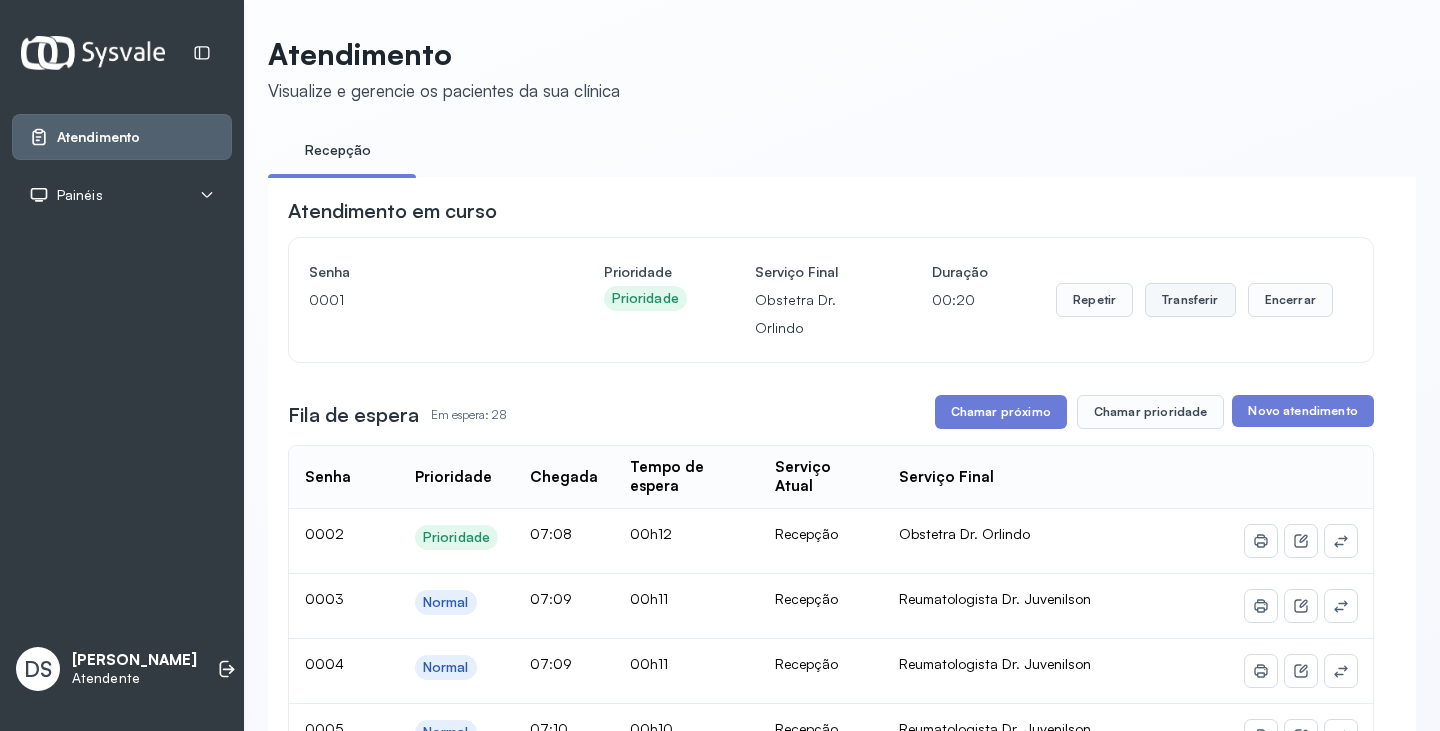 click on "Transferir" at bounding box center [1190, 300] 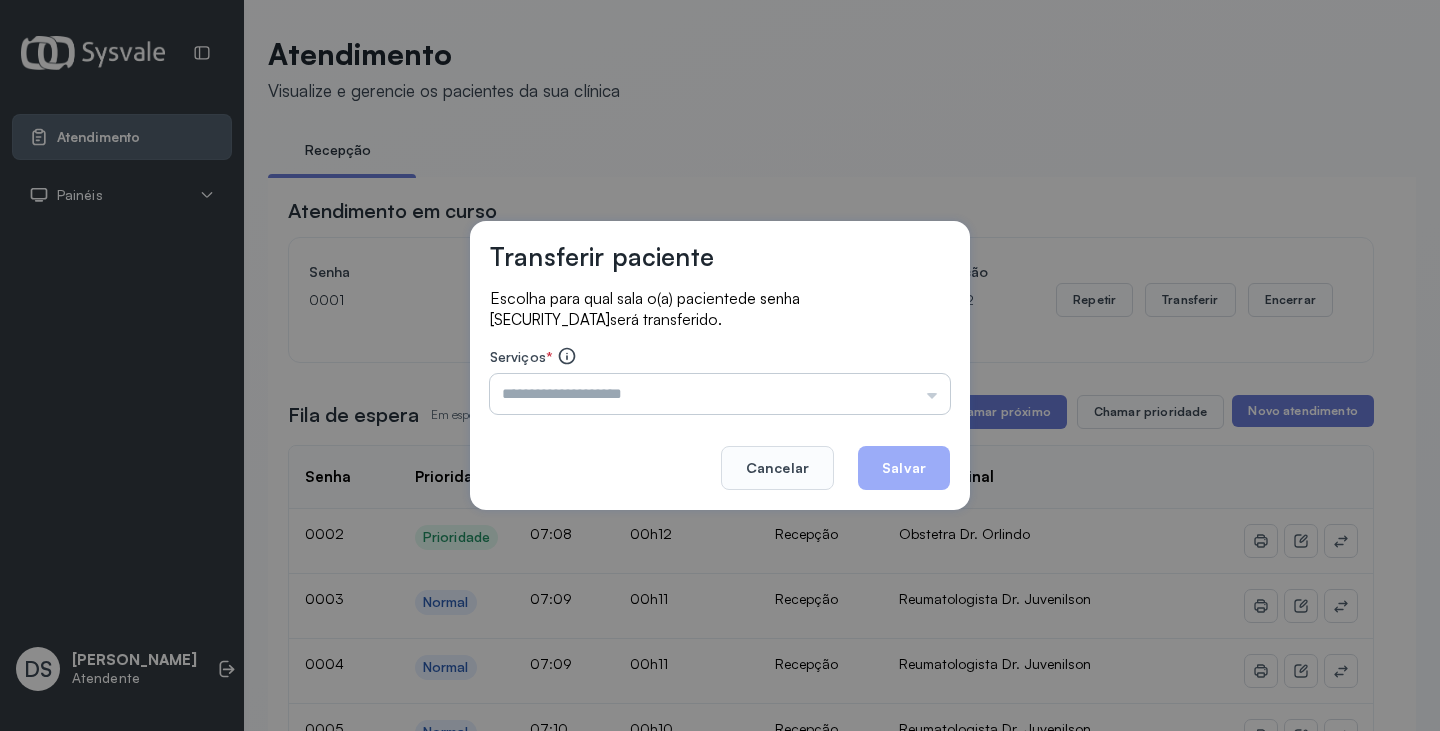 click at bounding box center [720, 394] 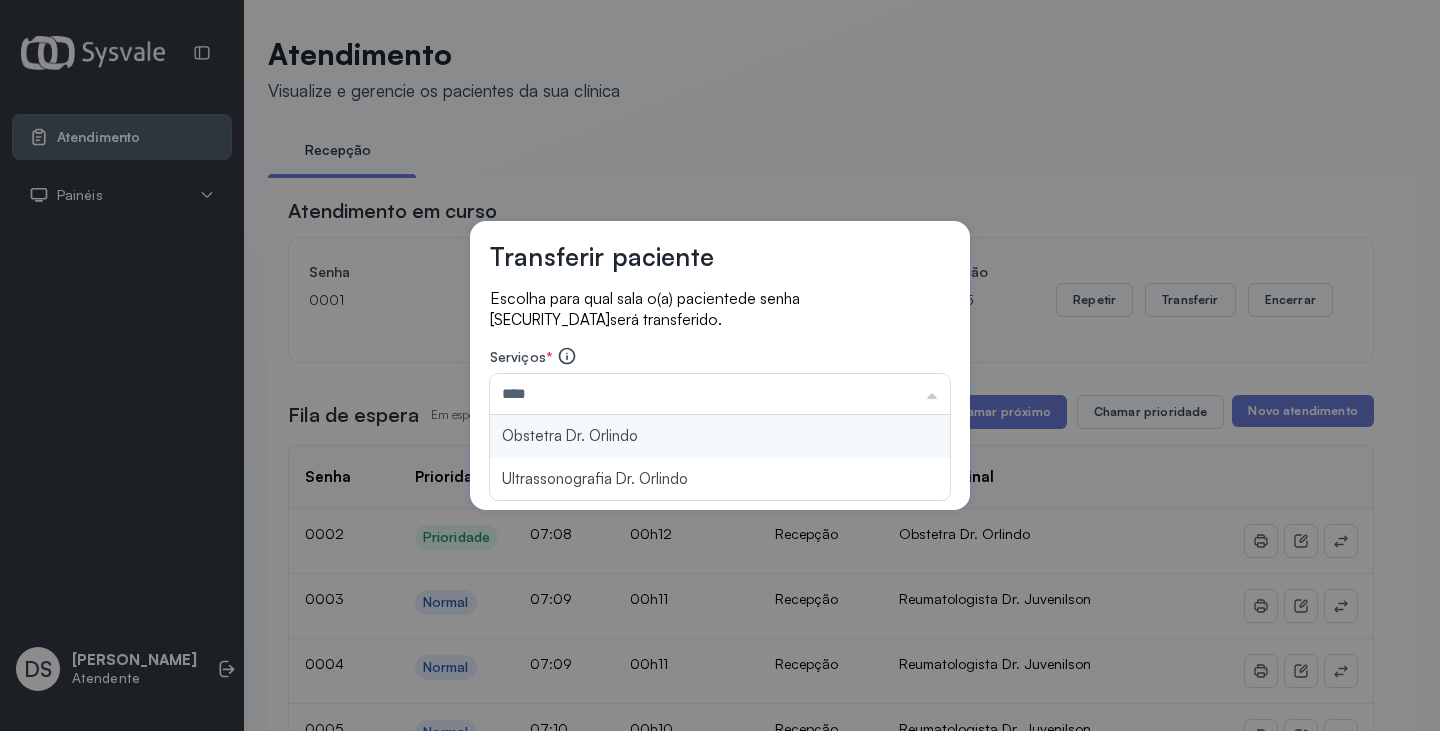 type on "**********" 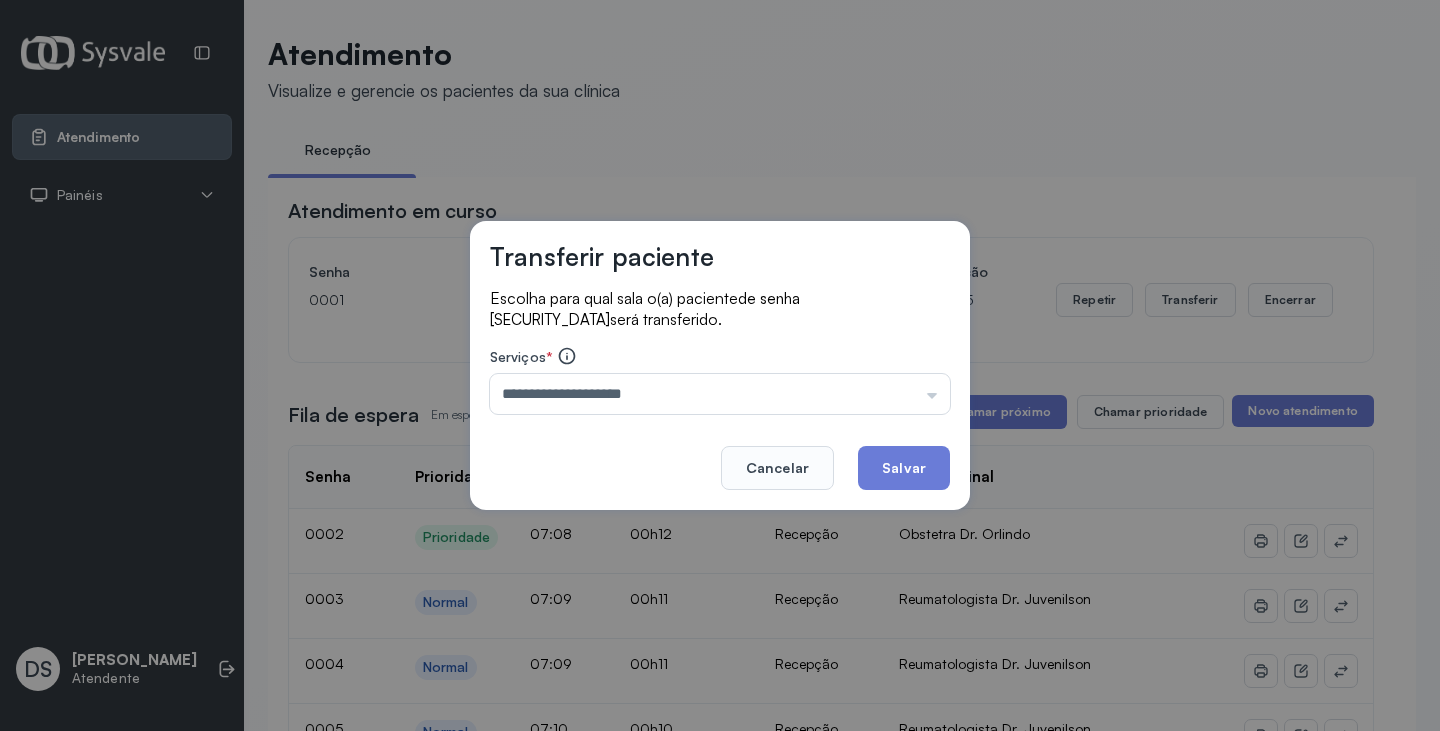 click on "**********" at bounding box center [720, 365] 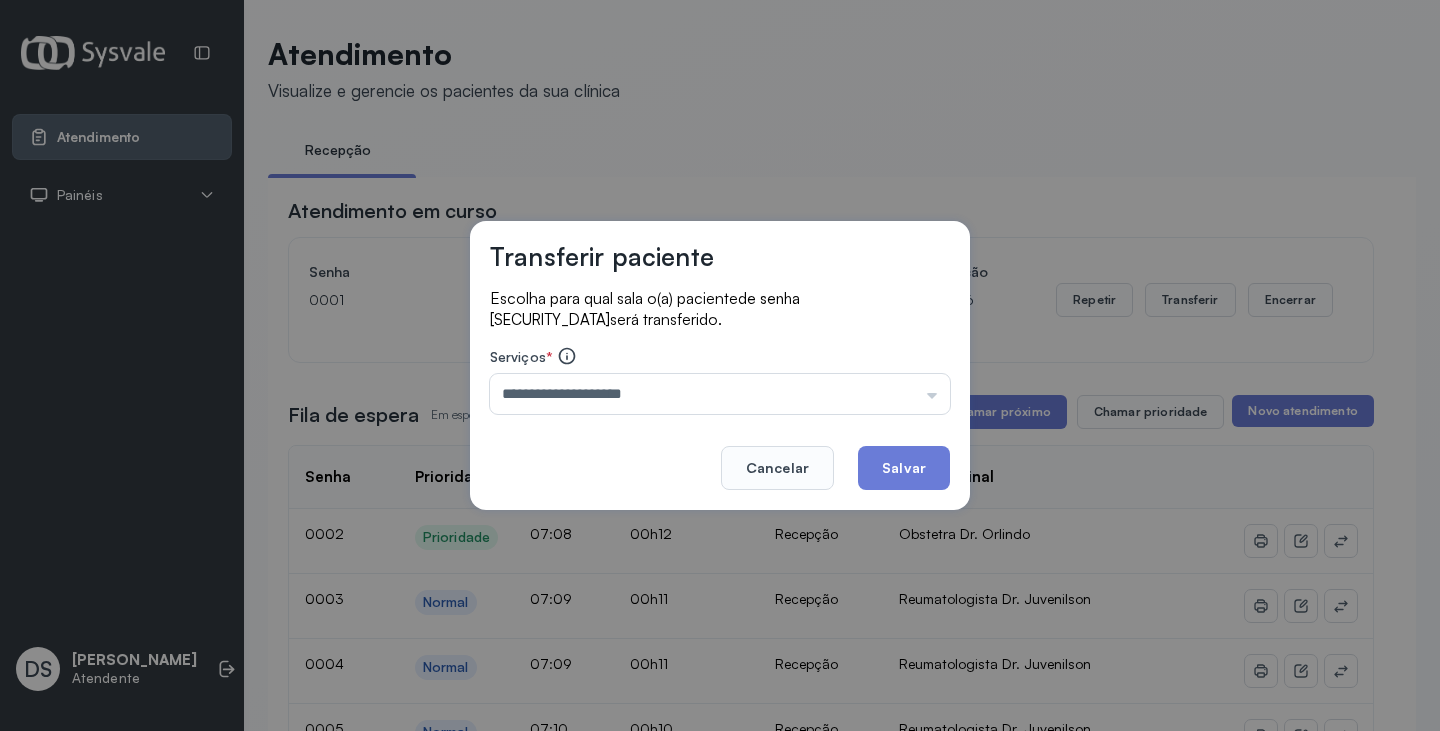 click on "Salvar" 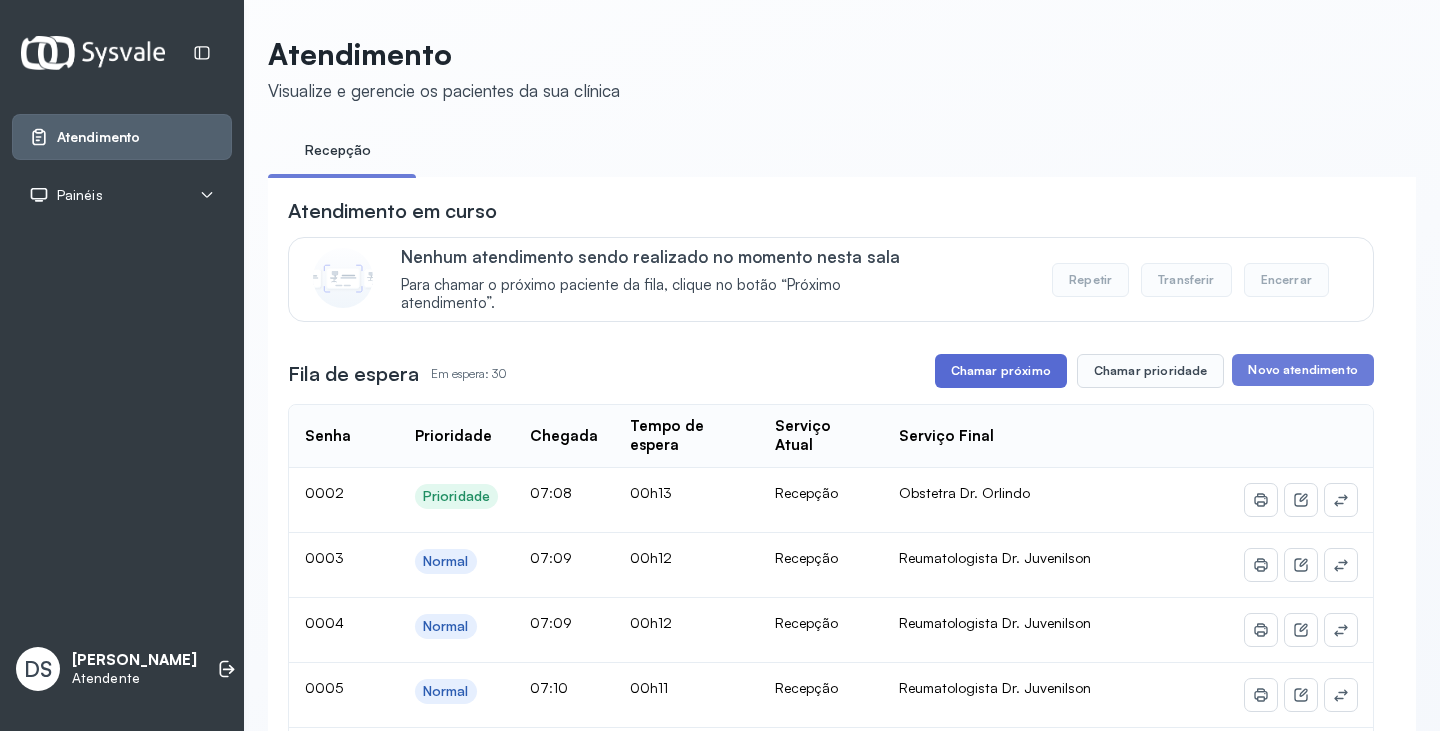 click on "Chamar próximo" at bounding box center [1001, 371] 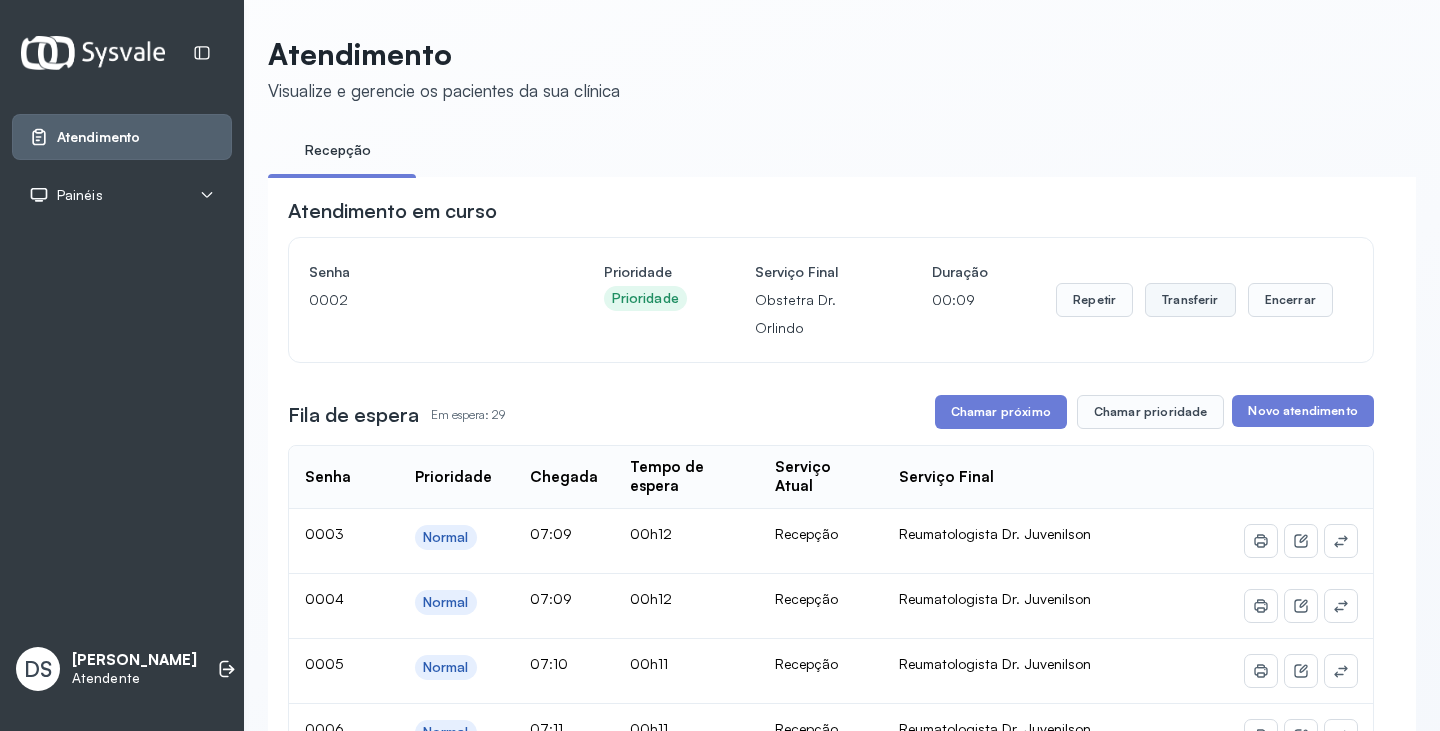click on "Transferir" at bounding box center (1190, 300) 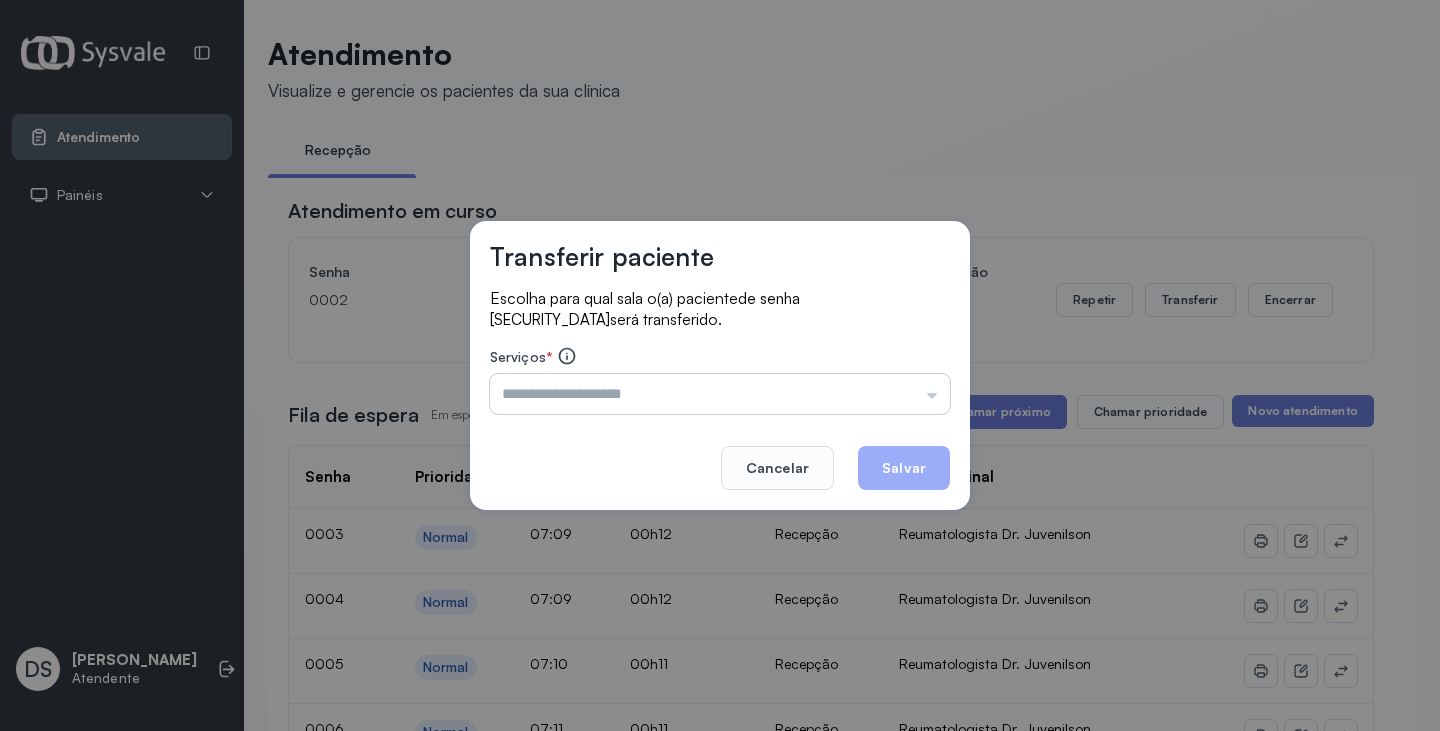 click at bounding box center (720, 394) 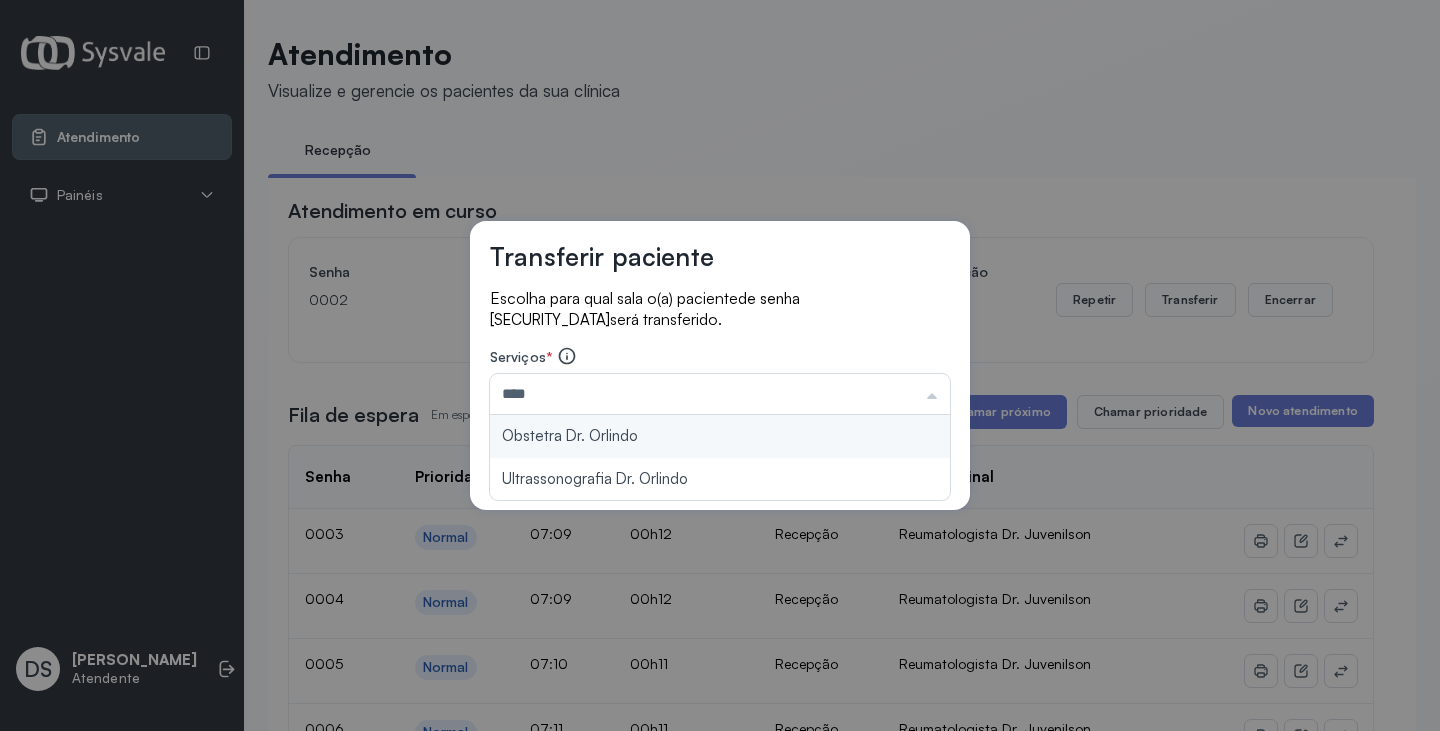 type on "**********" 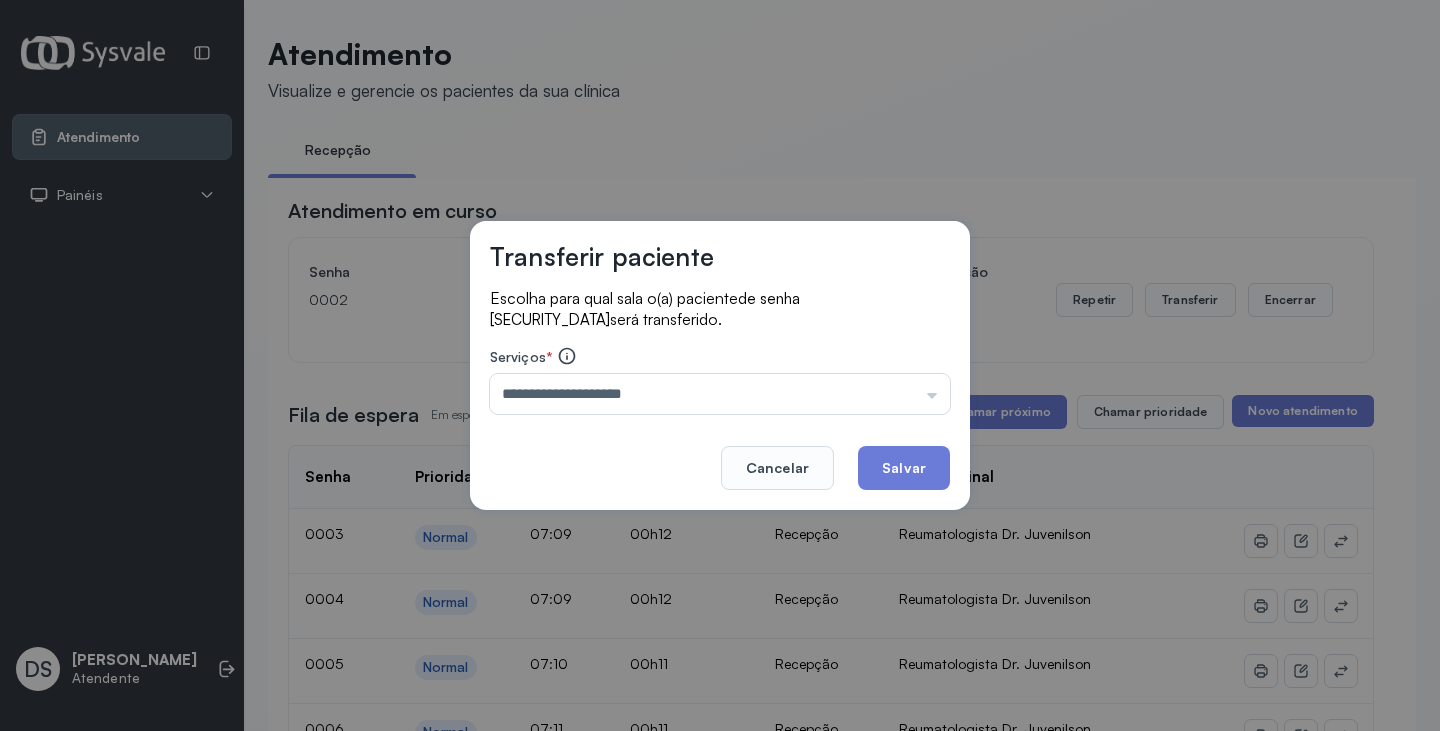 drag, startPoint x: 782, startPoint y: 446, endPoint x: 810, endPoint y: 439, distance: 28.86174 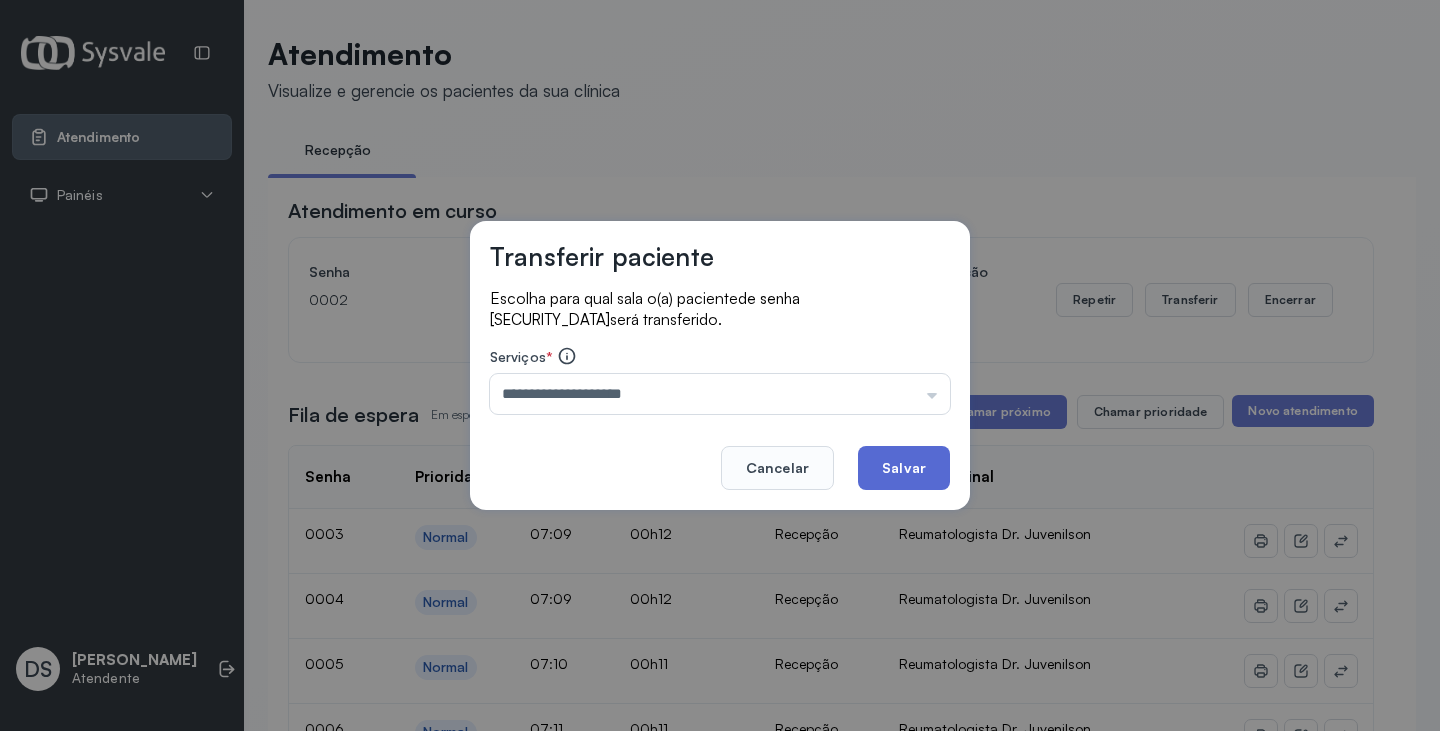 click on "Salvar" 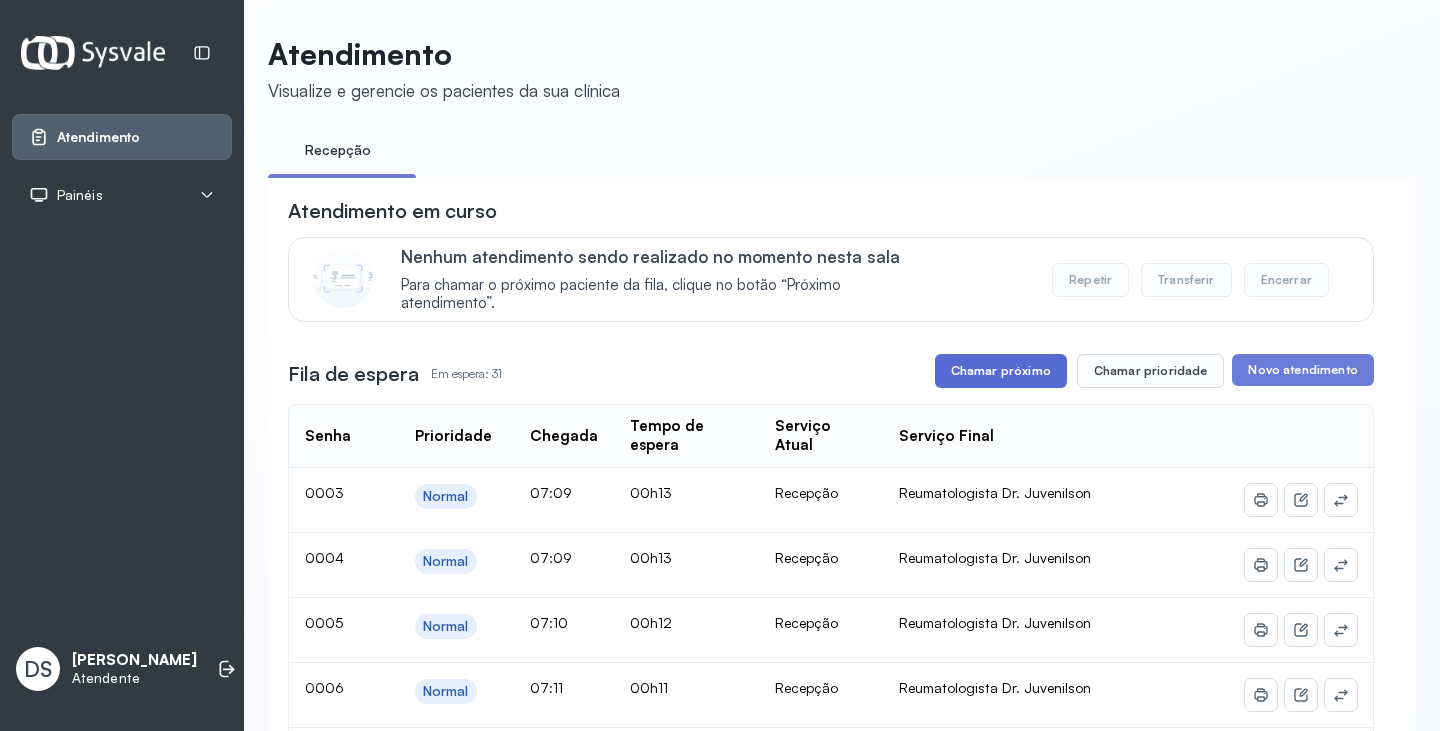 click on "Chamar próximo" at bounding box center (1001, 371) 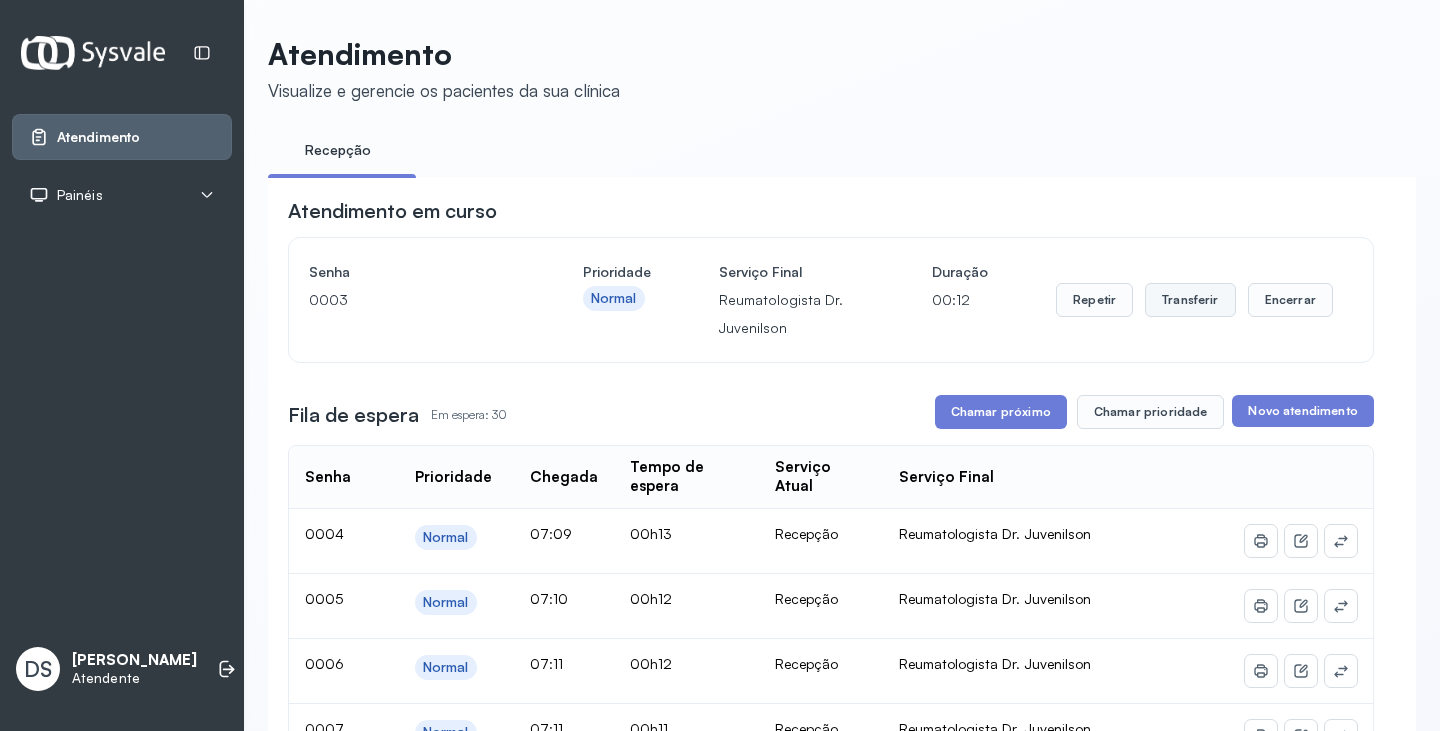 click on "Transferir" at bounding box center (1190, 300) 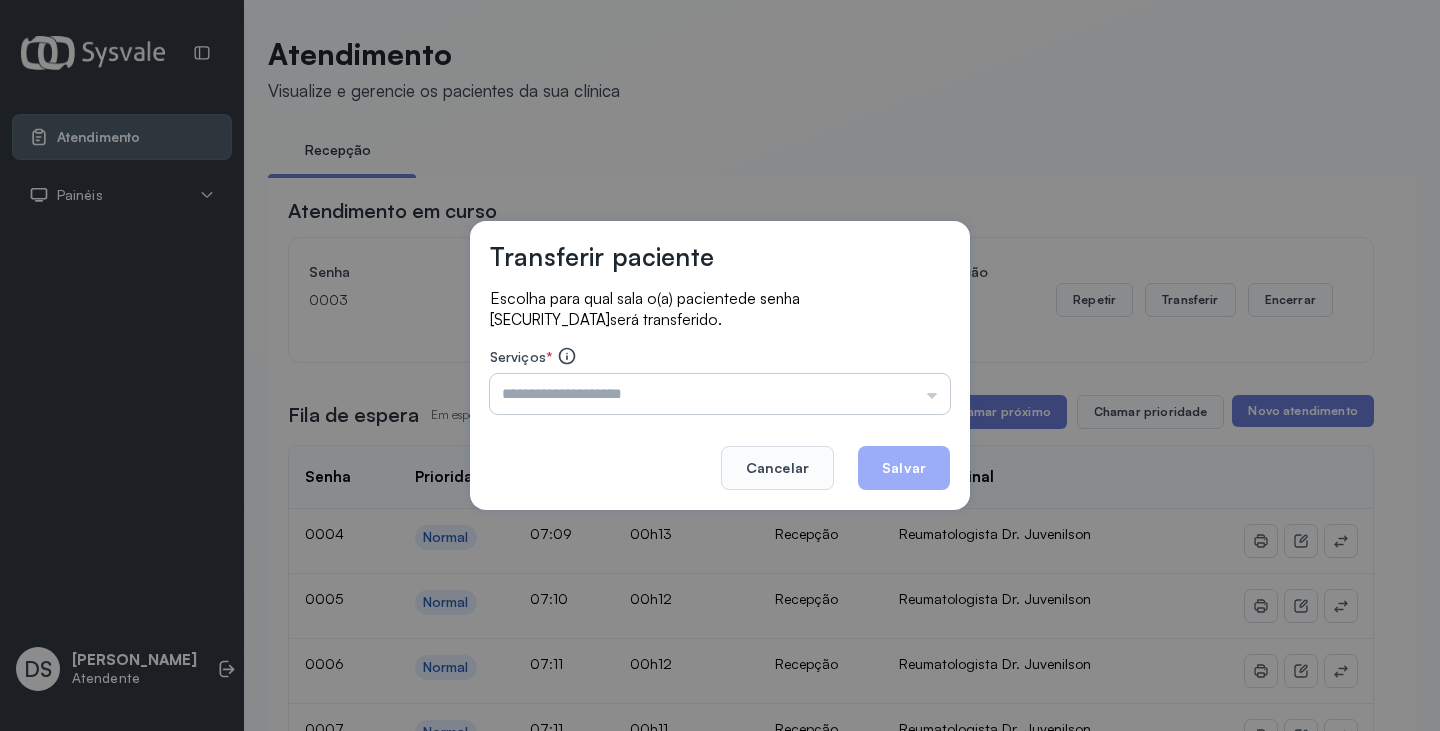 click at bounding box center (720, 394) 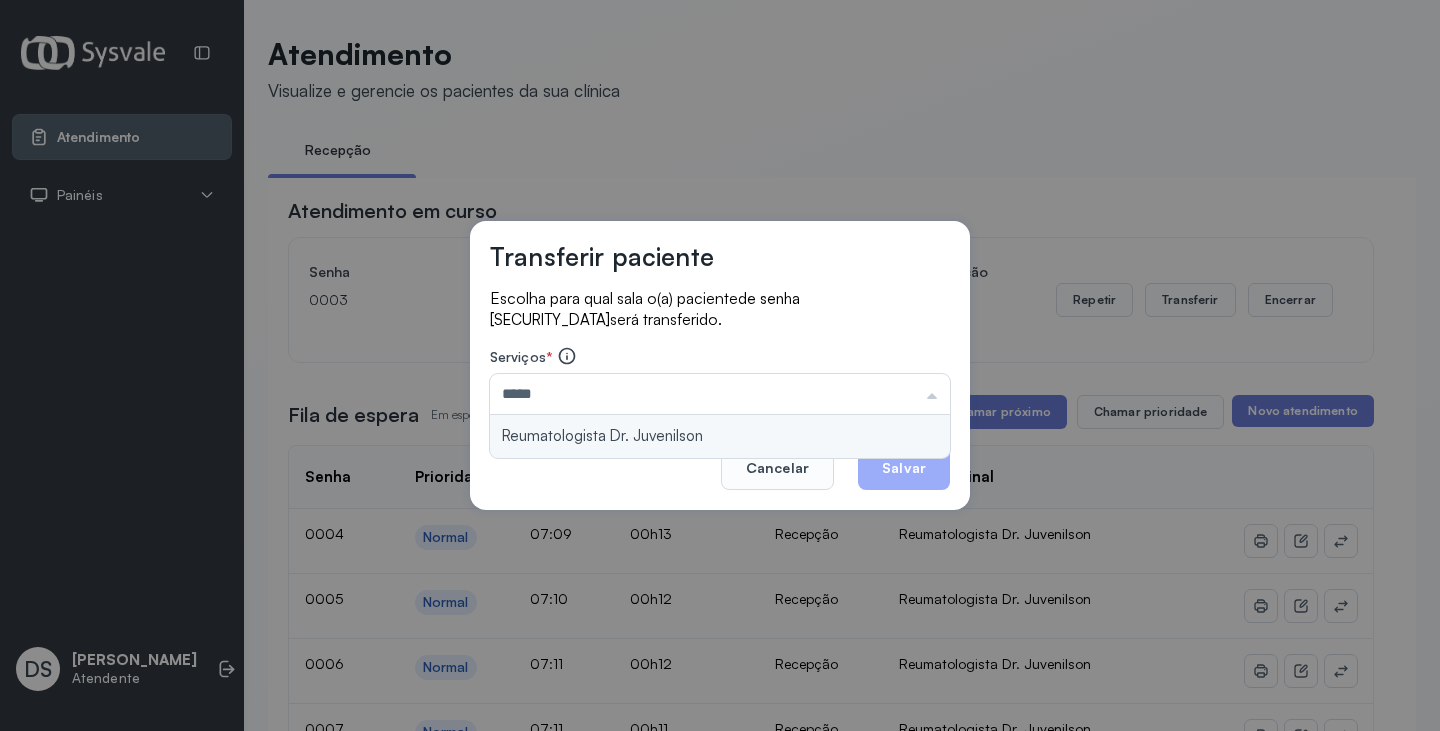 type on "**********" 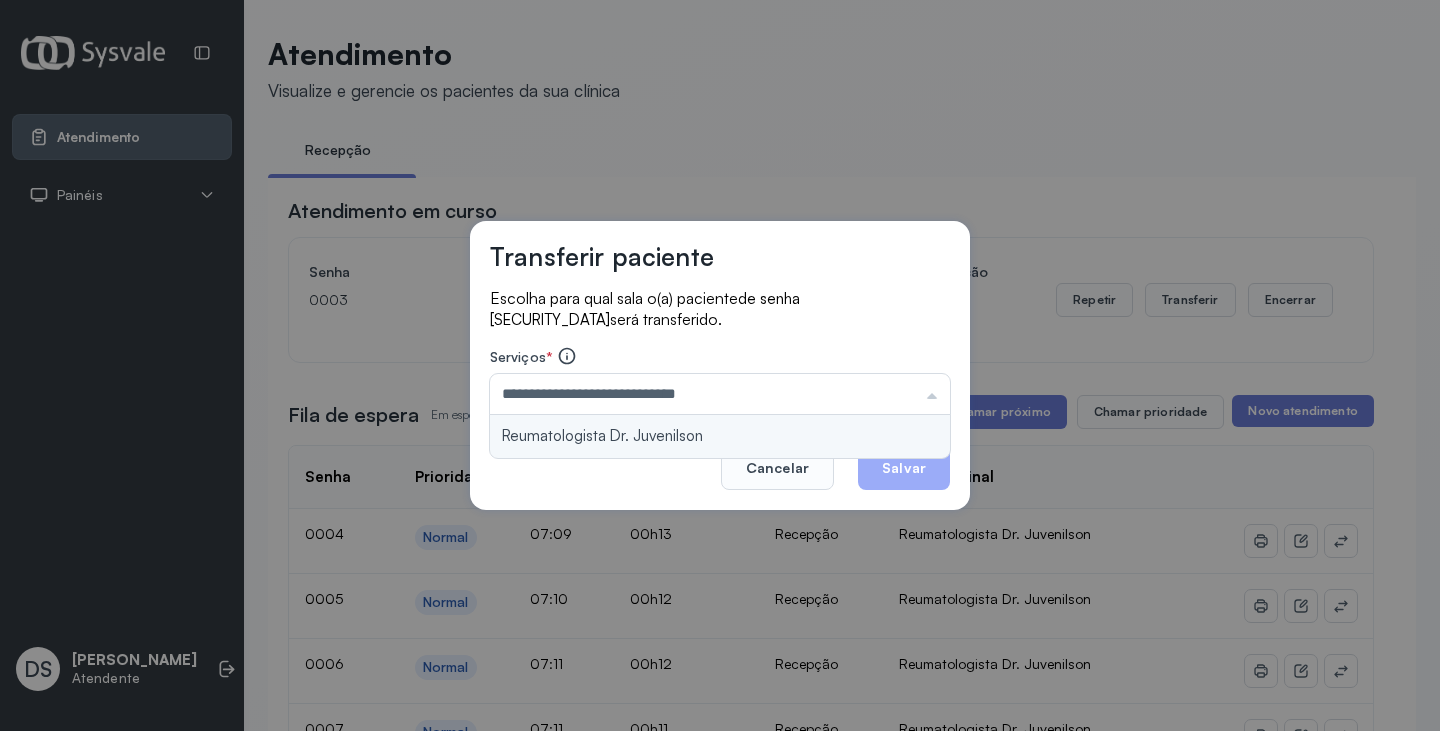 click on "**********" at bounding box center [720, 365] 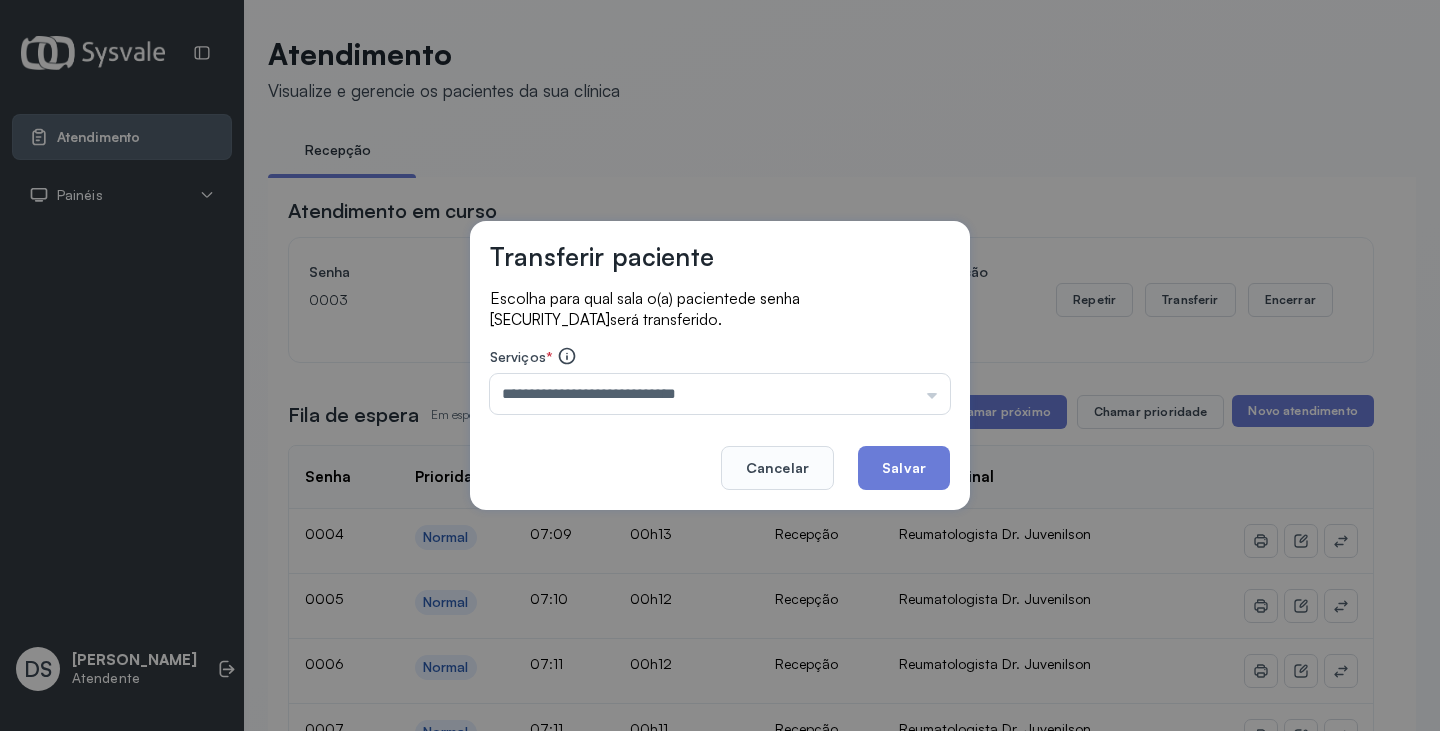 drag, startPoint x: 883, startPoint y: 456, endPoint x: 907, endPoint y: 447, distance: 25.632011 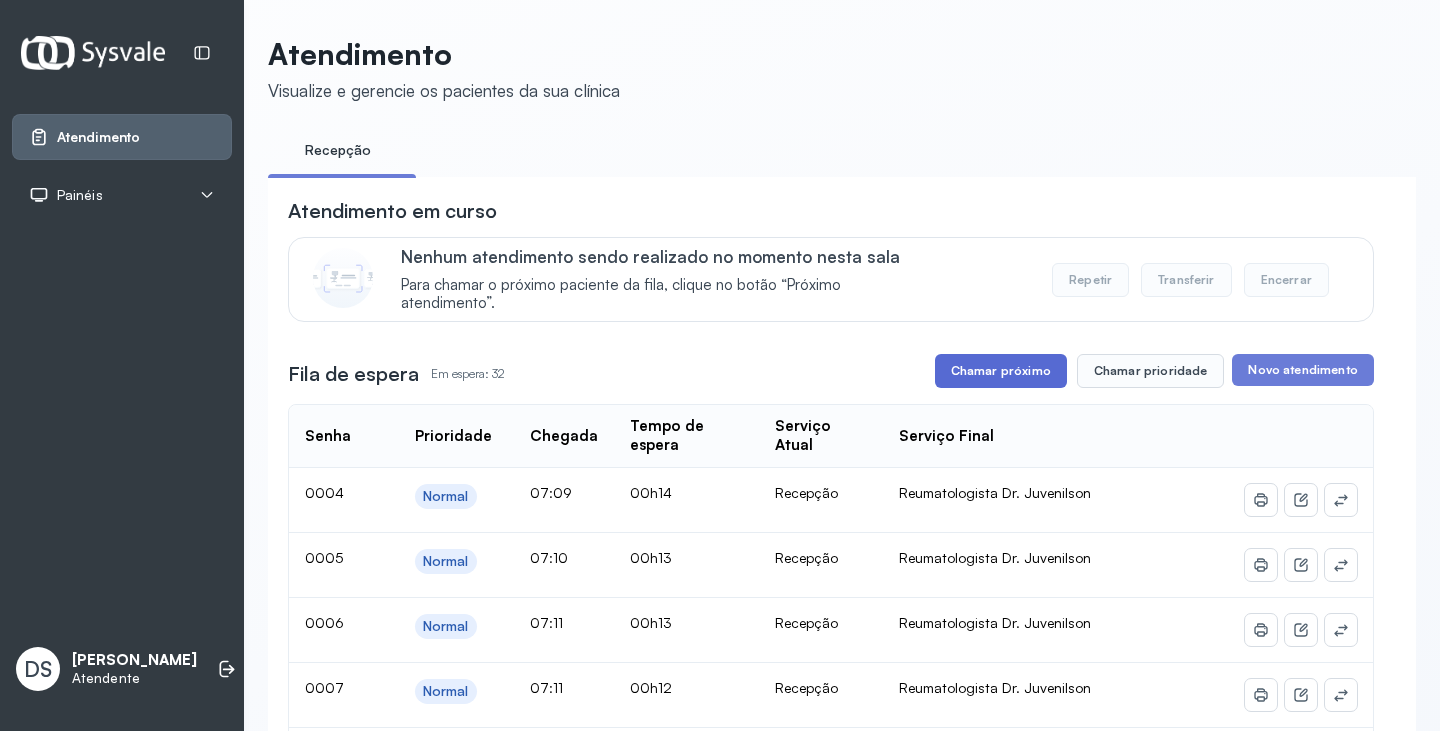 click on "Chamar próximo" at bounding box center (1001, 371) 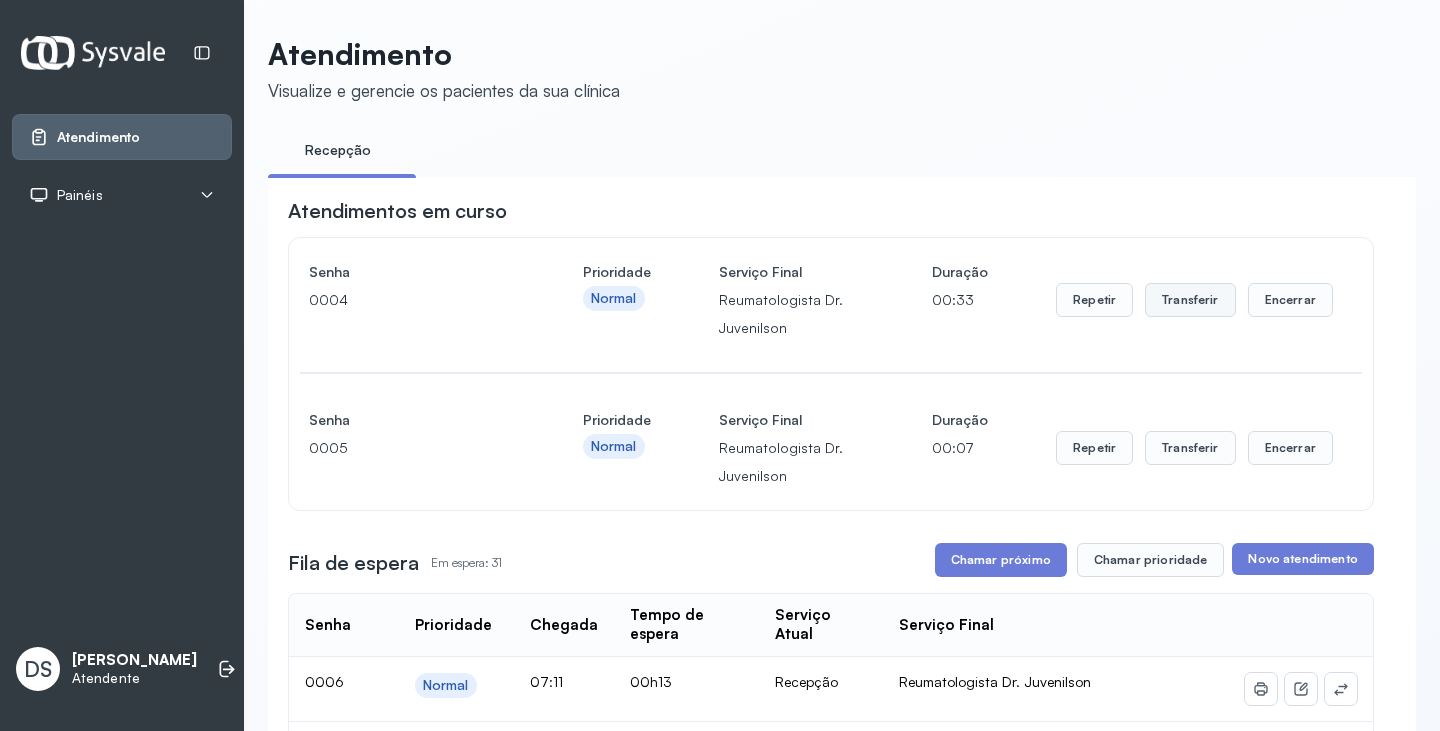 click on "Transferir" at bounding box center [1190, 300] 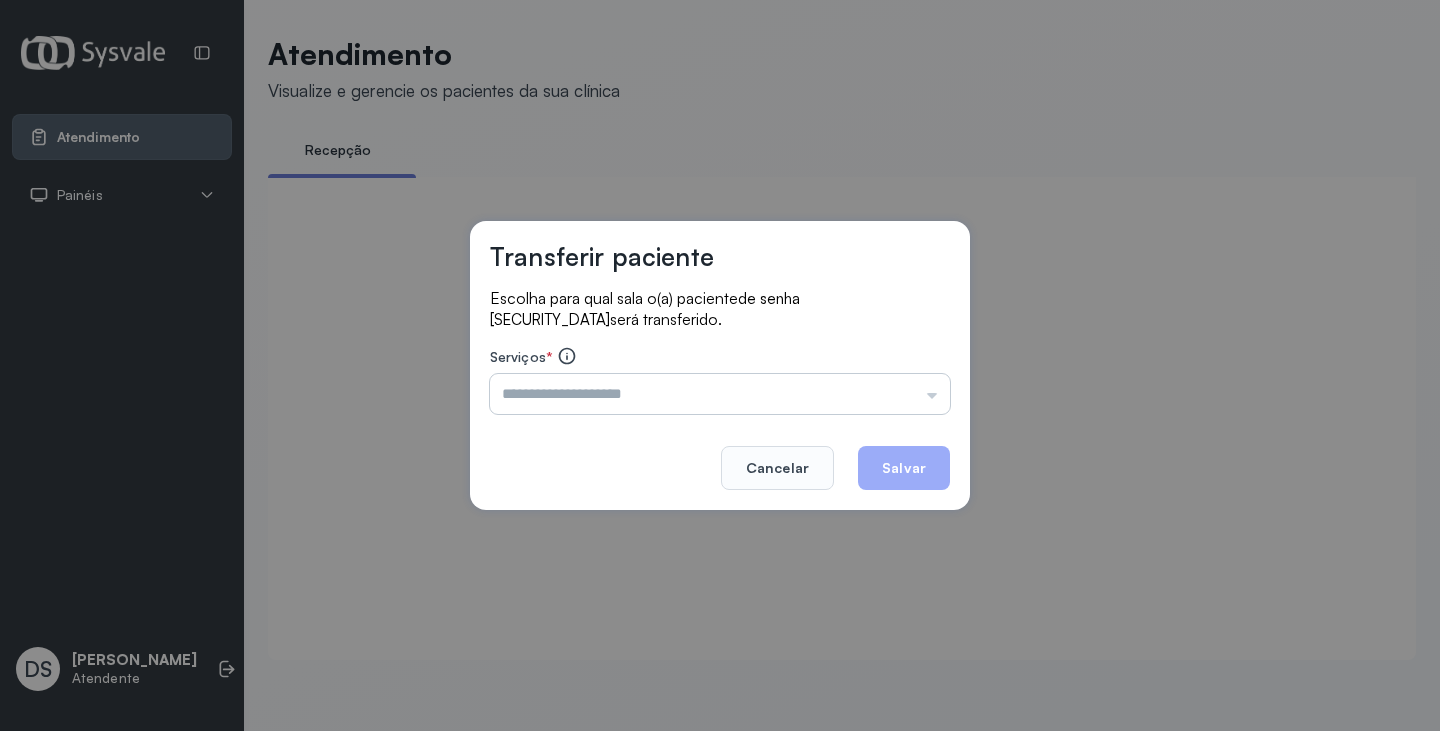 click at bounding box center [720, 394] 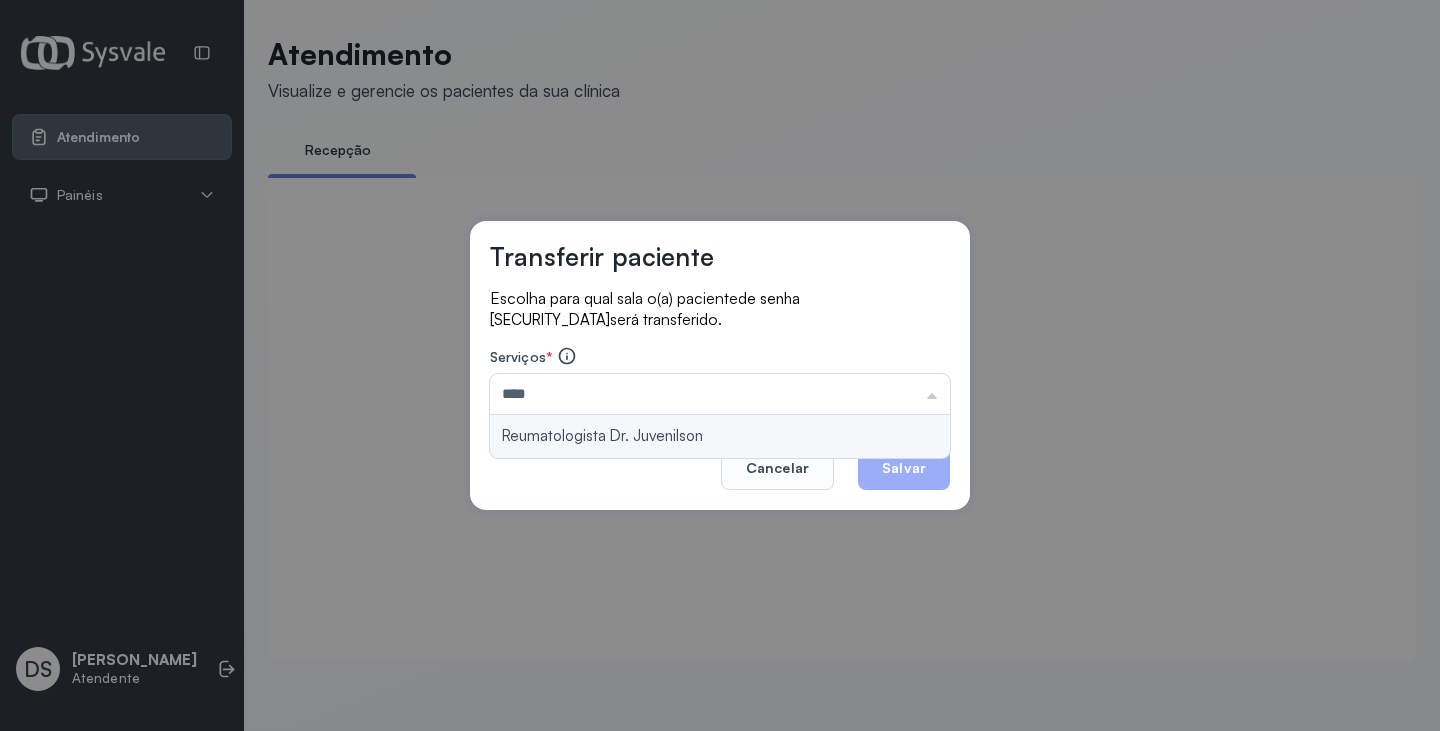 type on "**********" 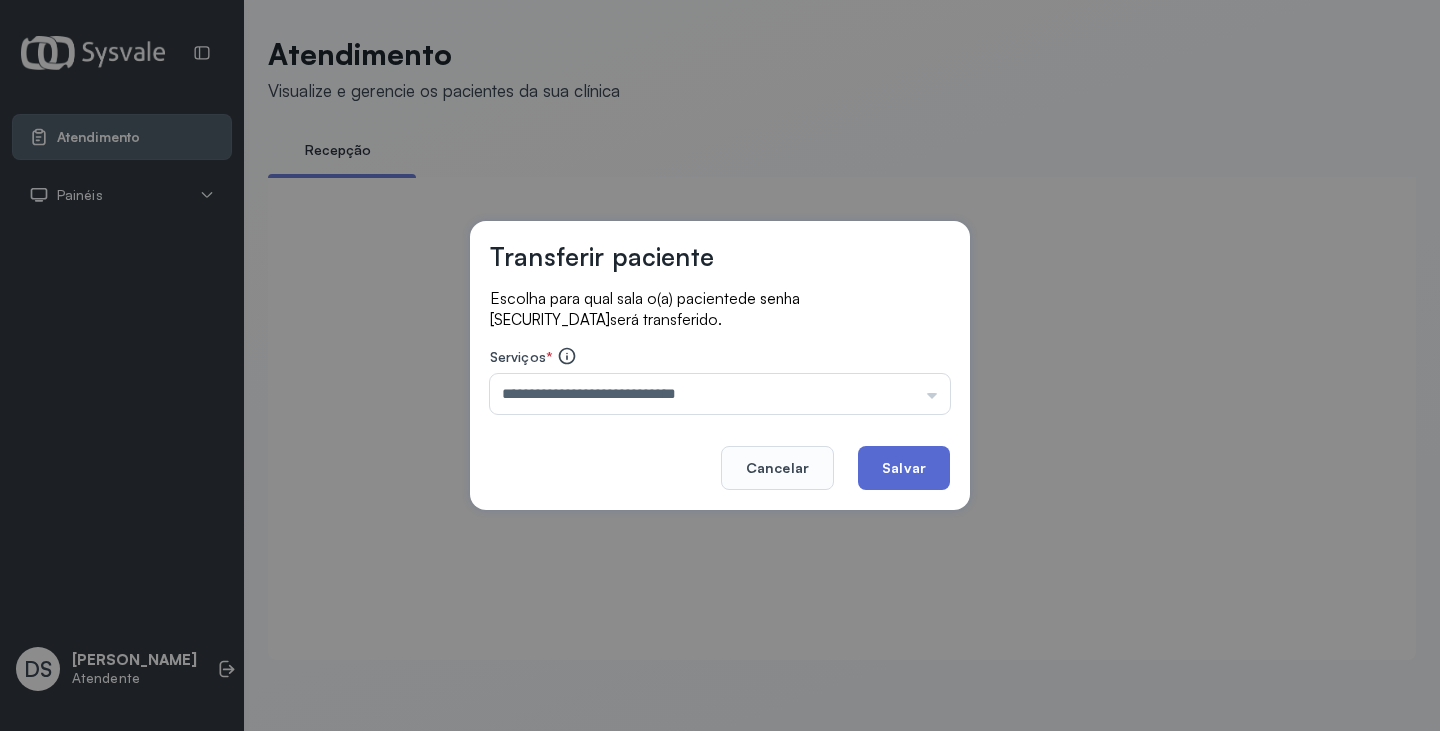 drag, startPoint x: 779, startPoint y: 430, endPoint x: 862, endPoint y: 460, distance: 88.25531 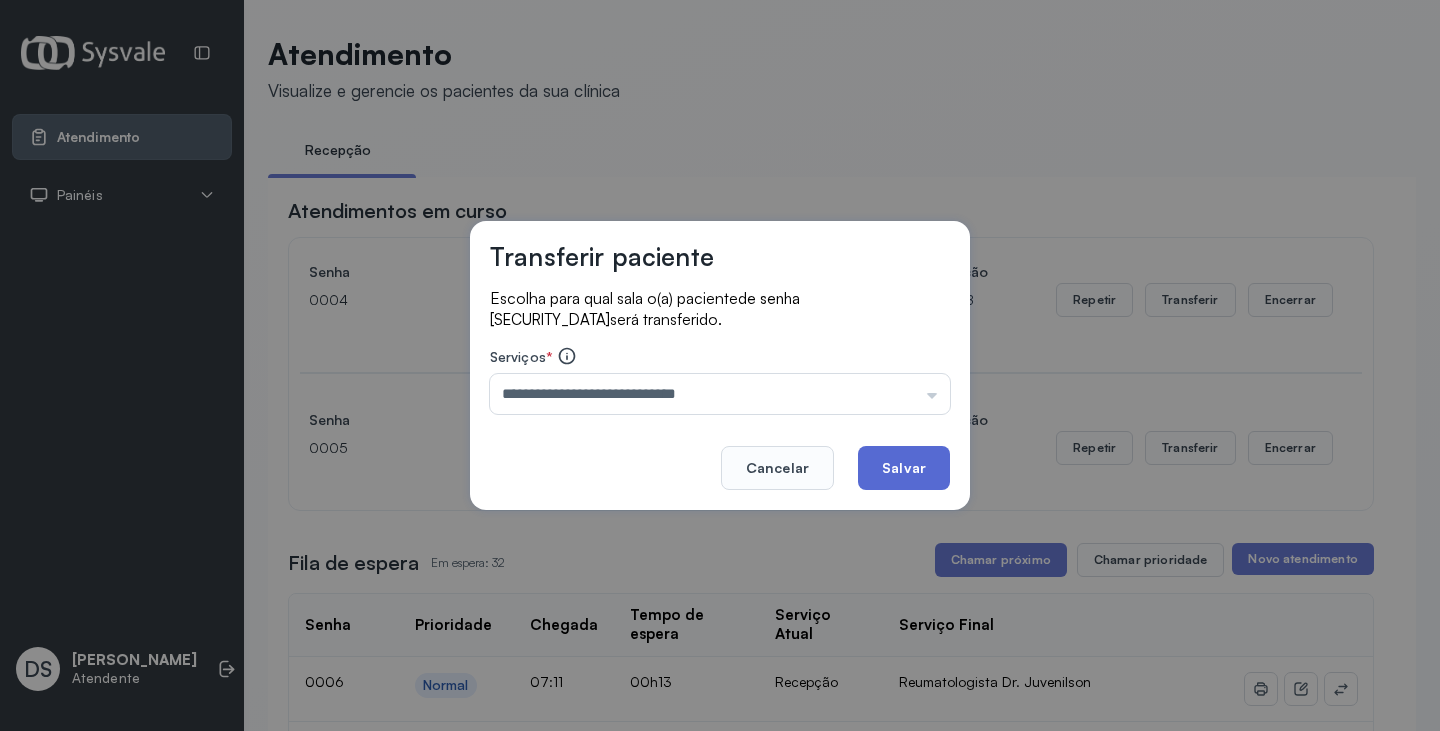 click on "Salvar" 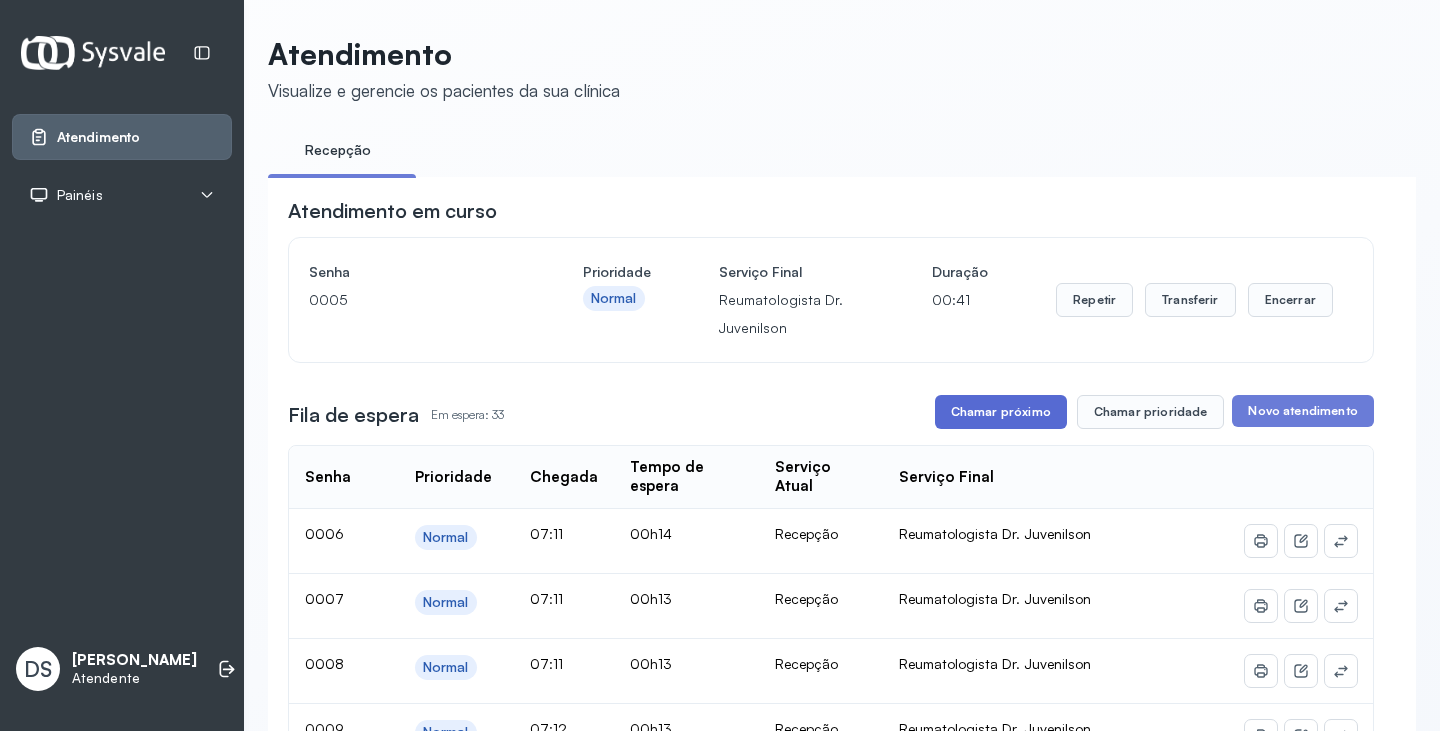 click on "Chamar próximo" at bounding box center (1001, 412) 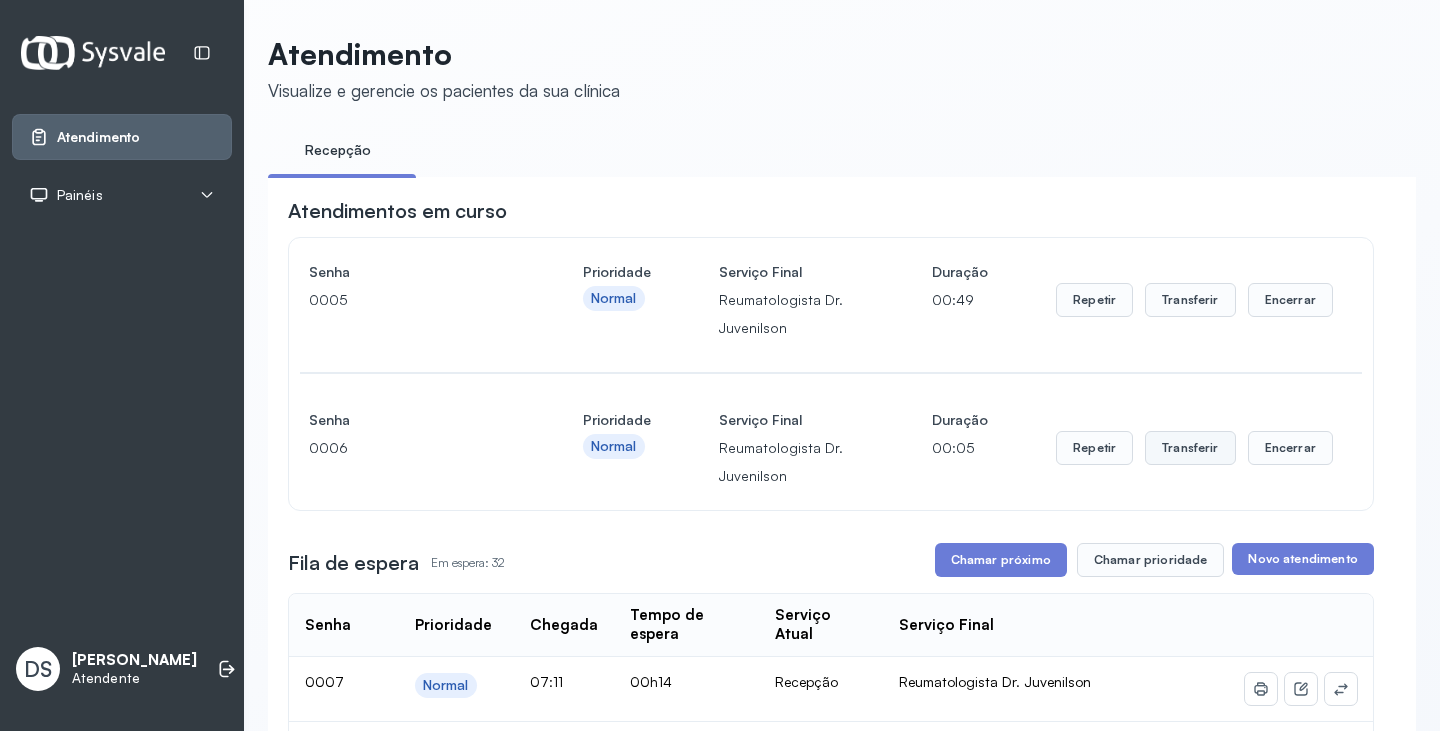 click on "Transferir" at bounding box center [1190, 300] 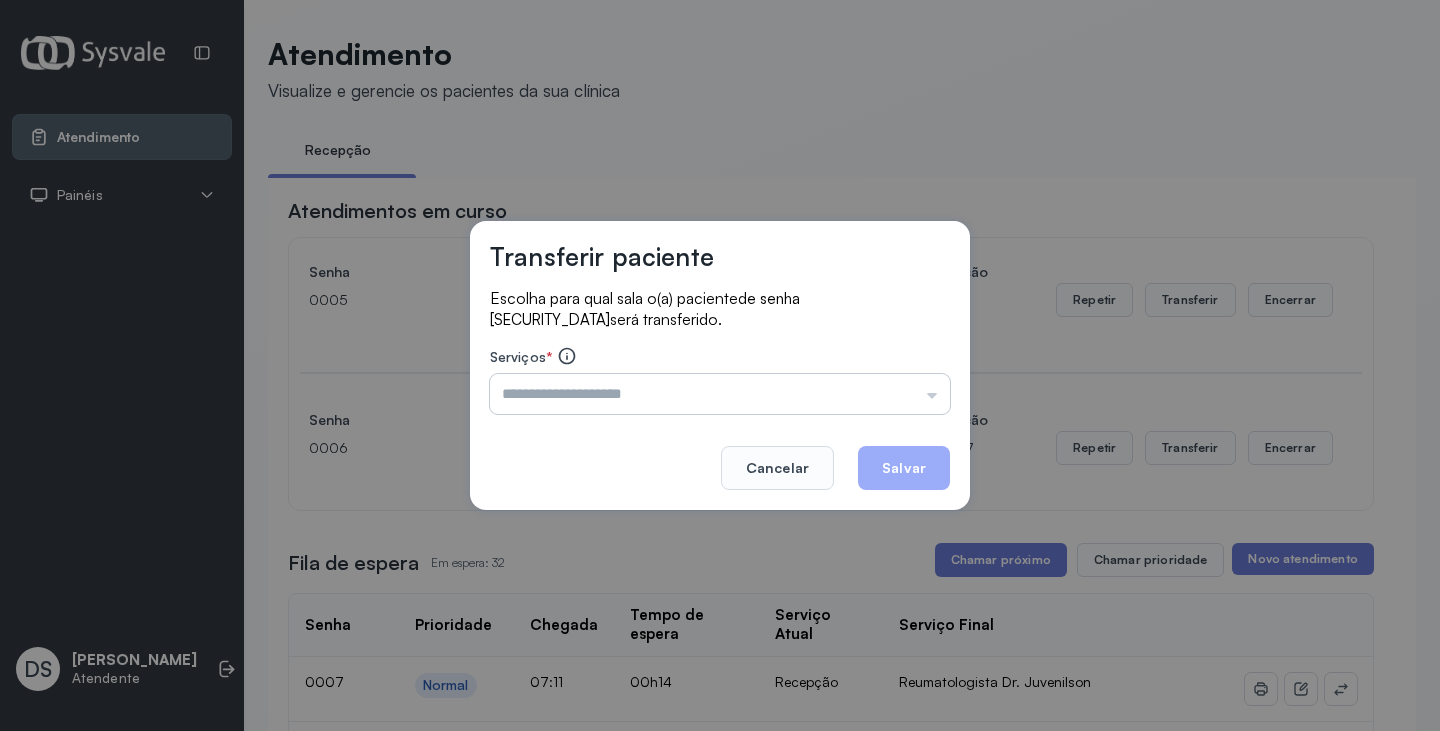 click at bounding box center [720, 394] 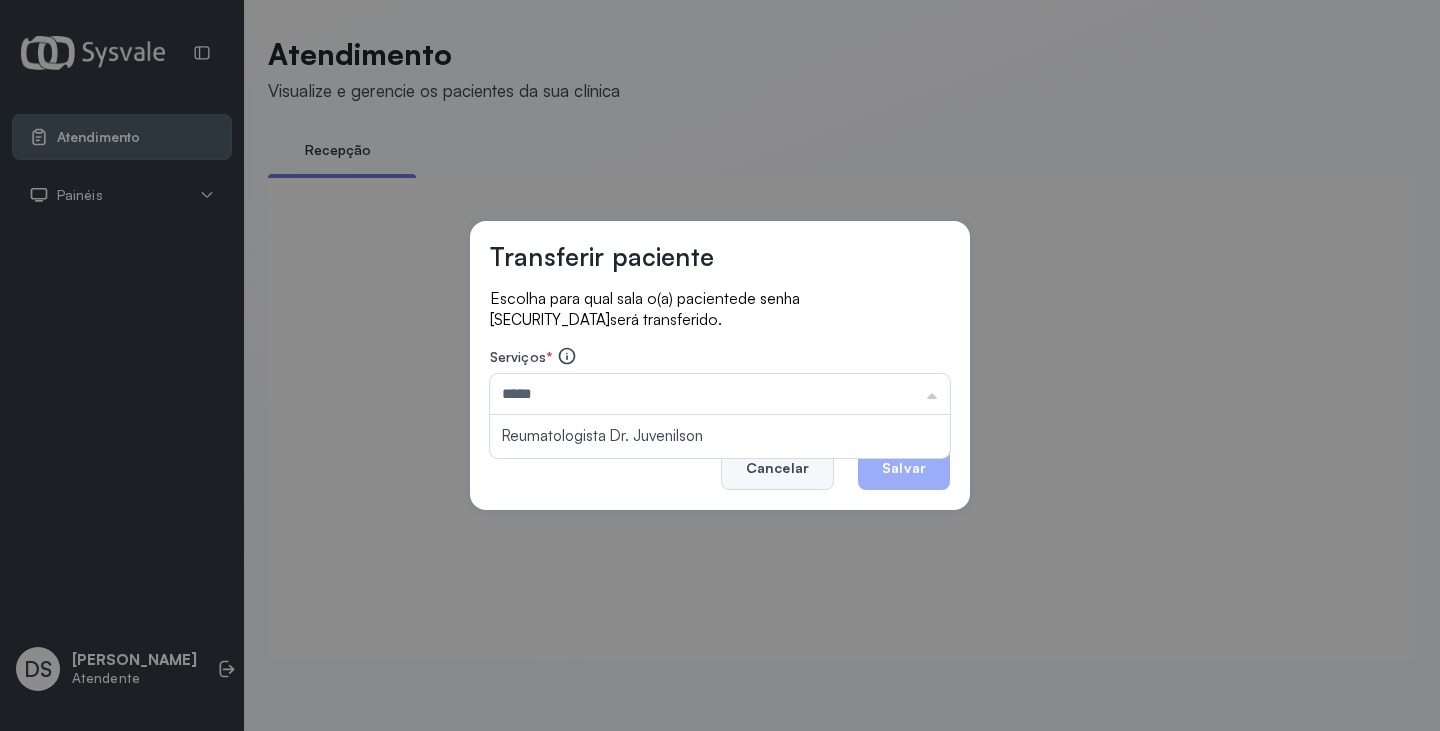 type on "*****" 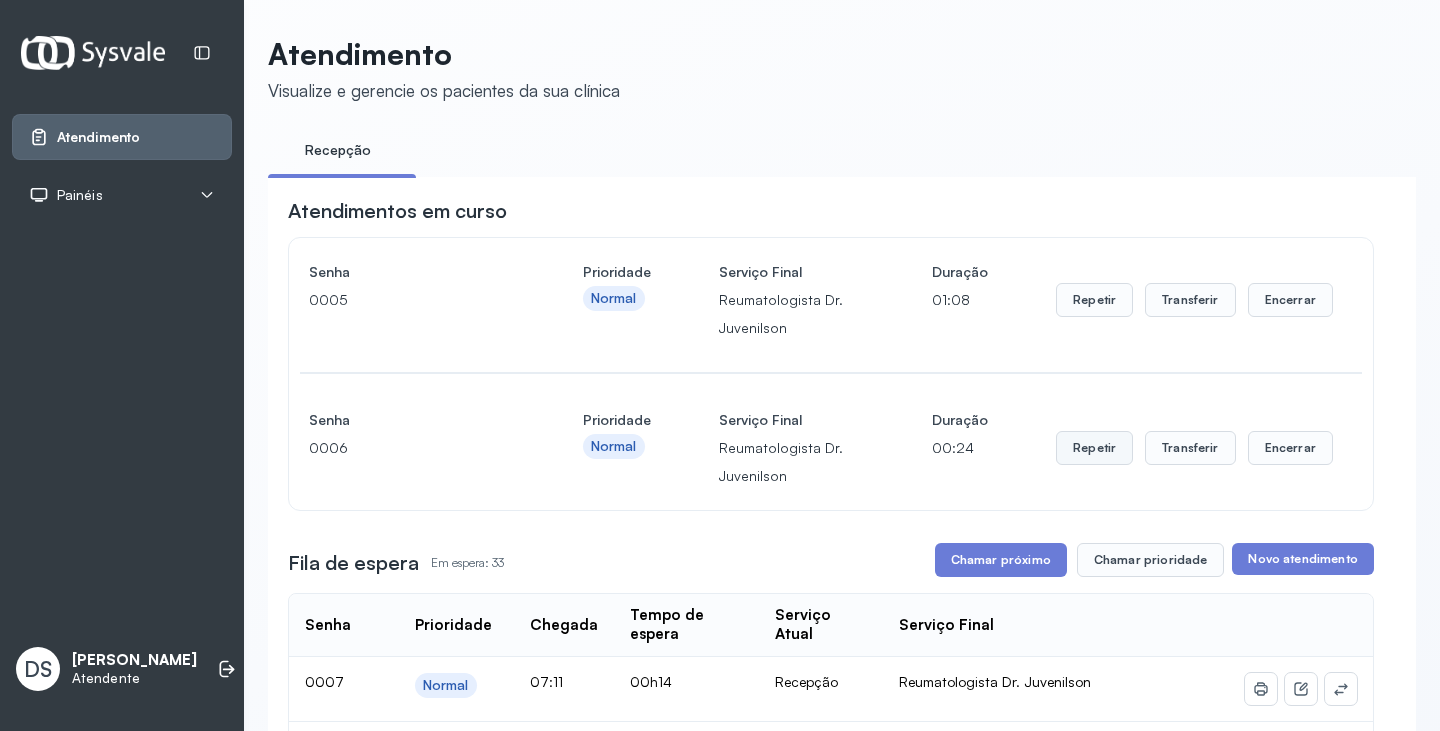 click on "Repetir" at bounding box center [1094, 300] 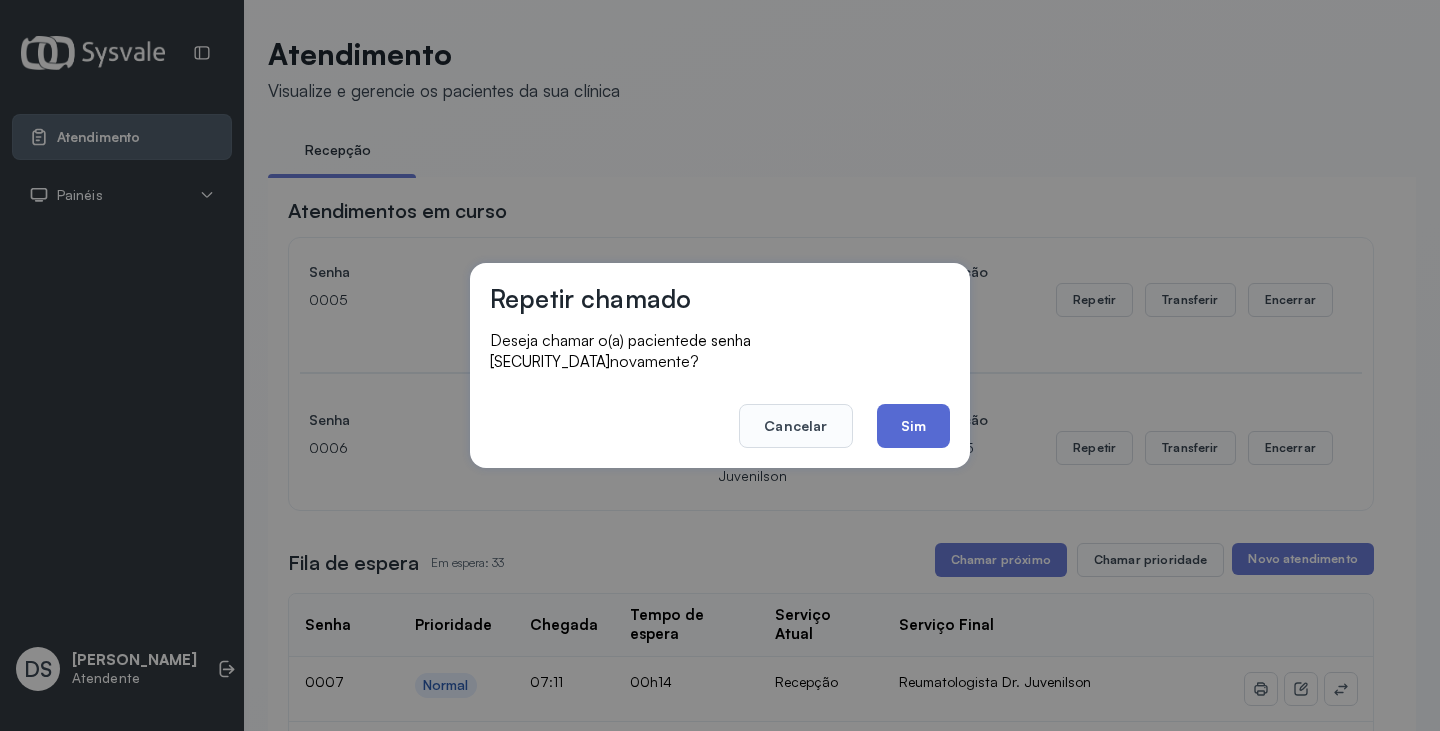 click on "Sim" 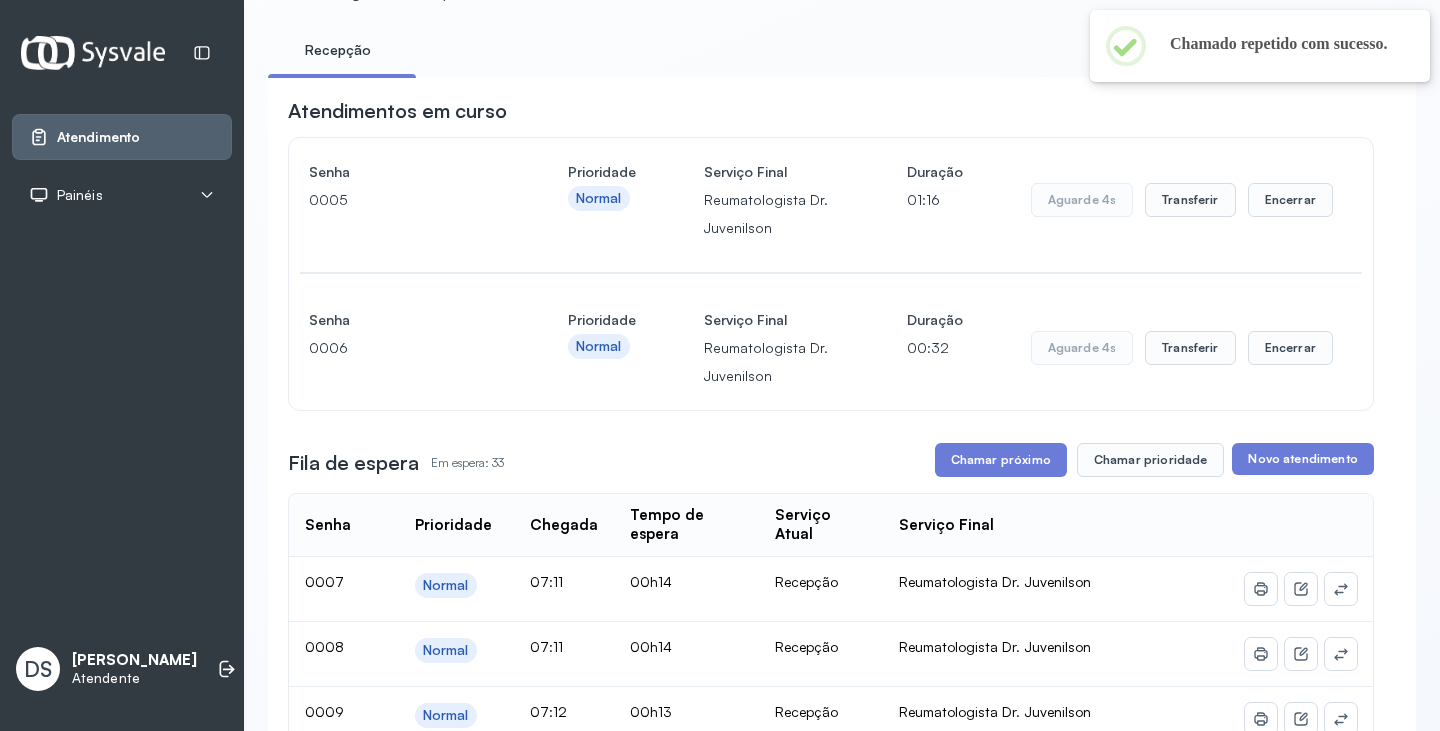 scroll, scrollTop: 0, scrollLeft: 0, axis: both 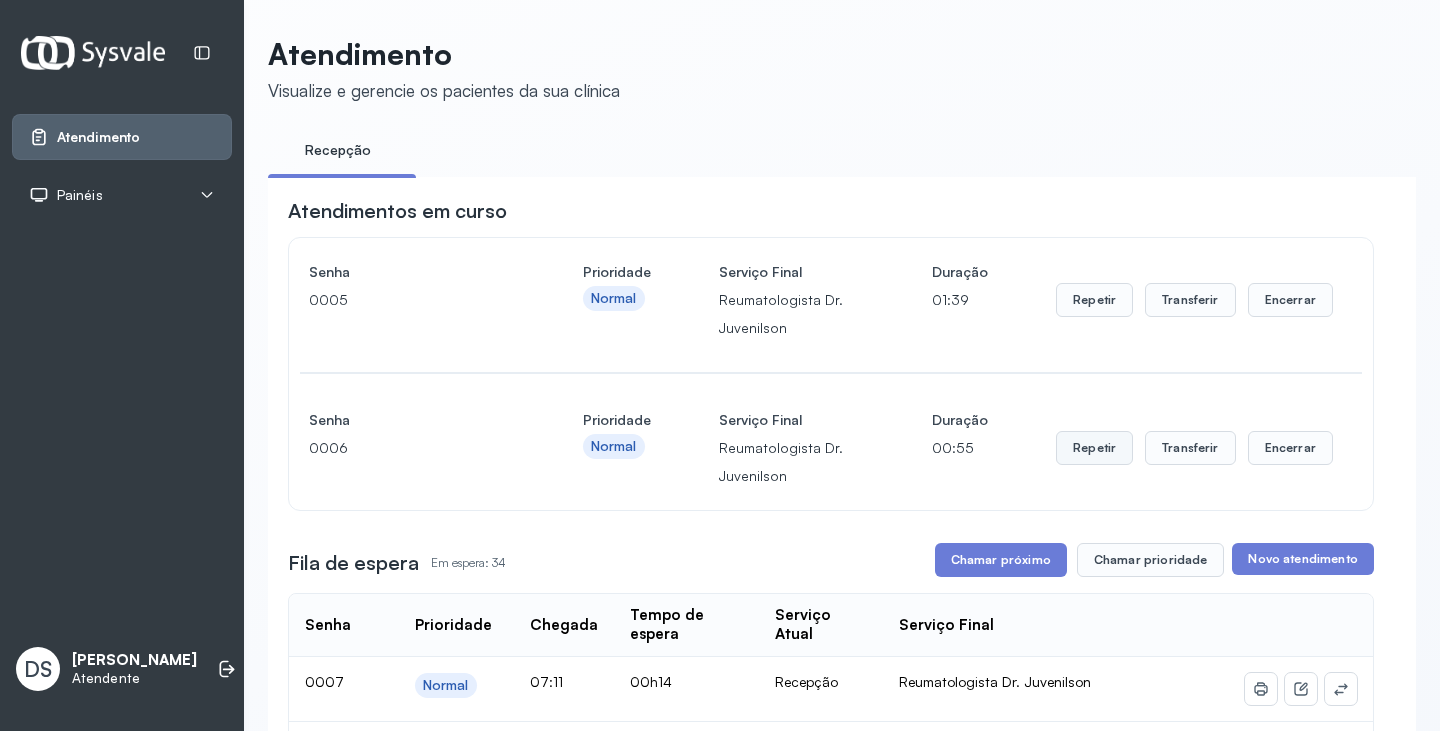 click on "Repetir" at bounding box center (1094, 300) 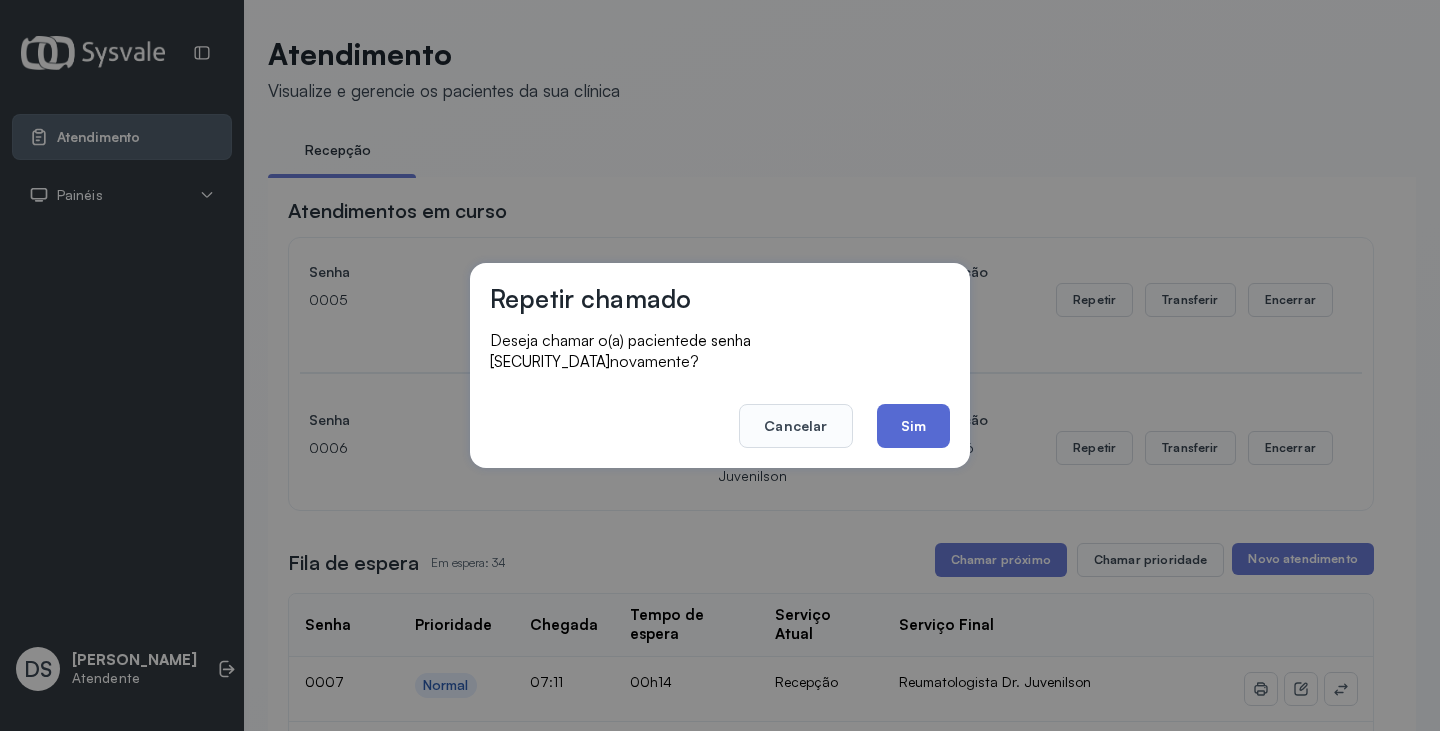 click on "Sim" 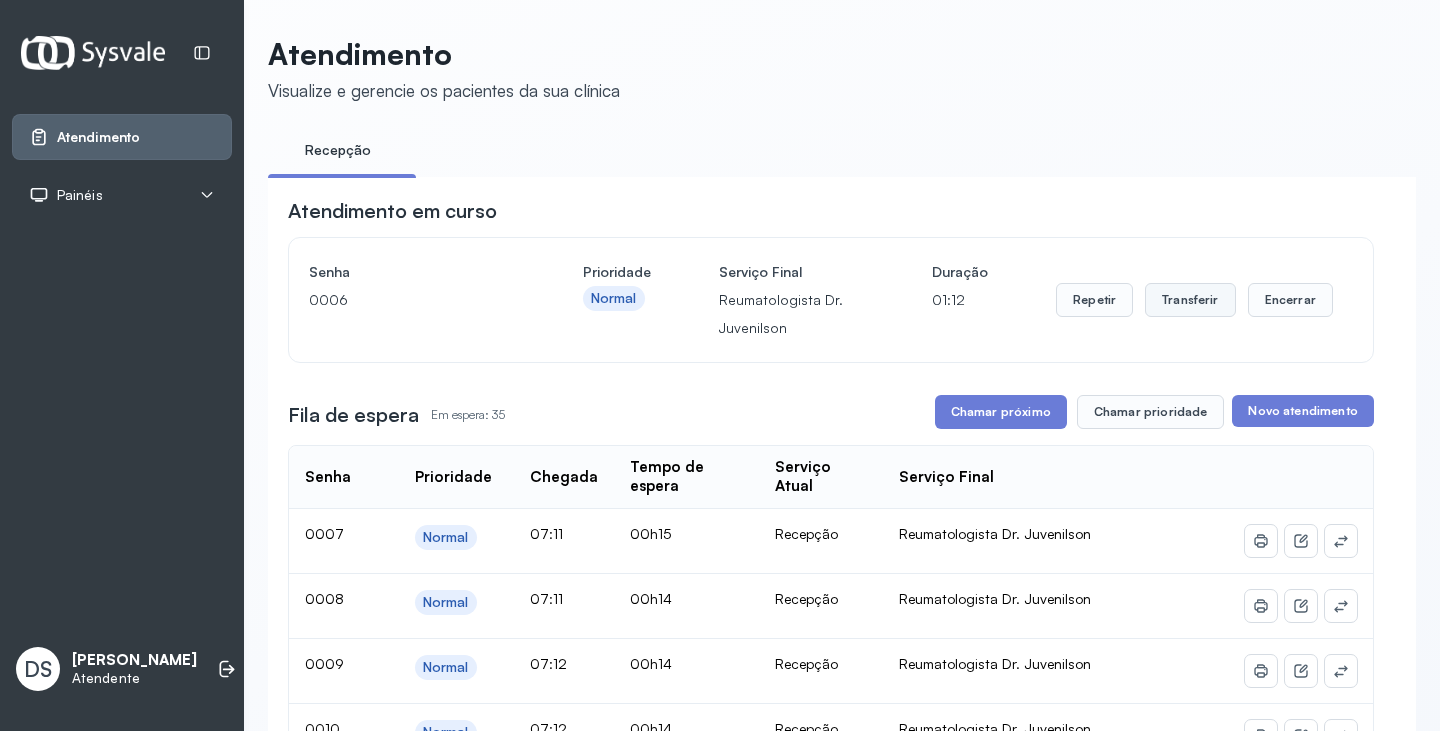click on "Transferir" at bounding box center [1190, 300] 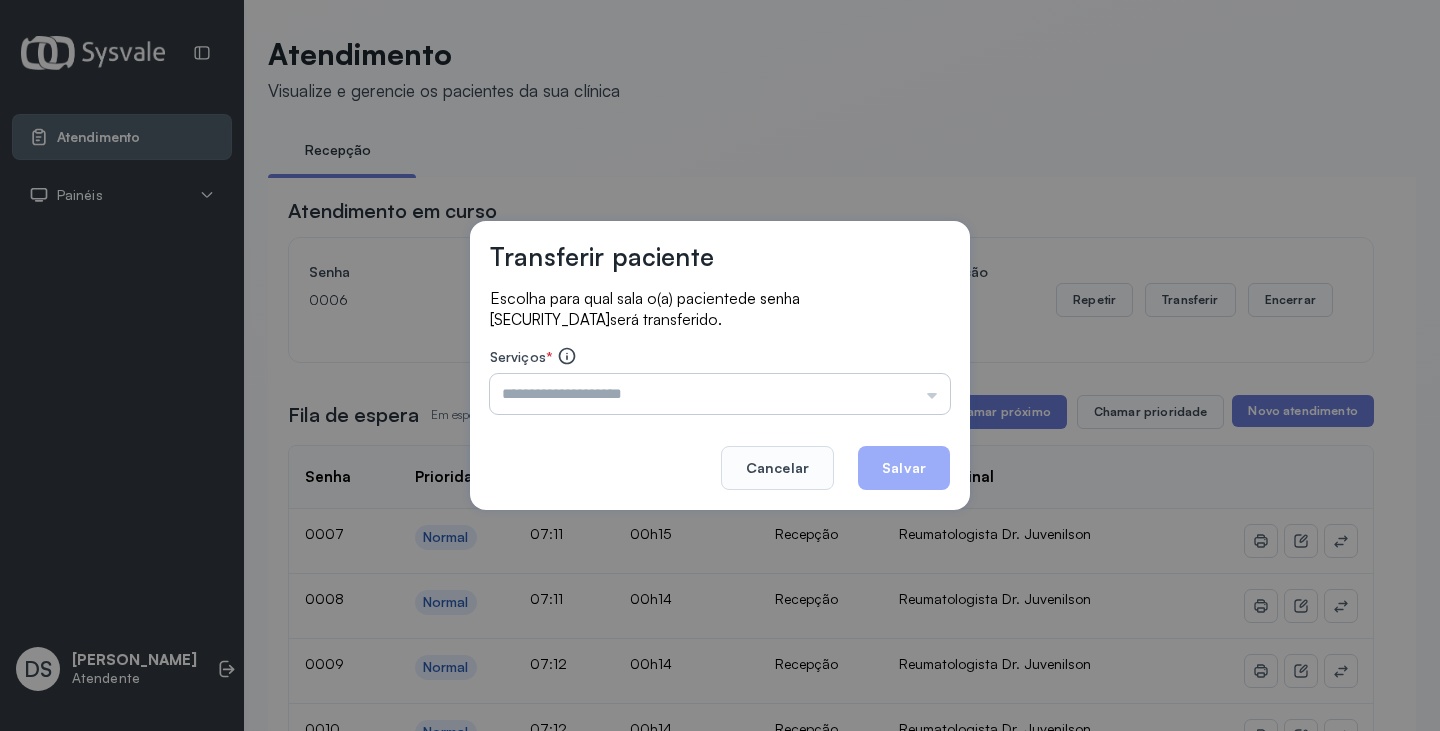 click at bounding box center (720, 394) 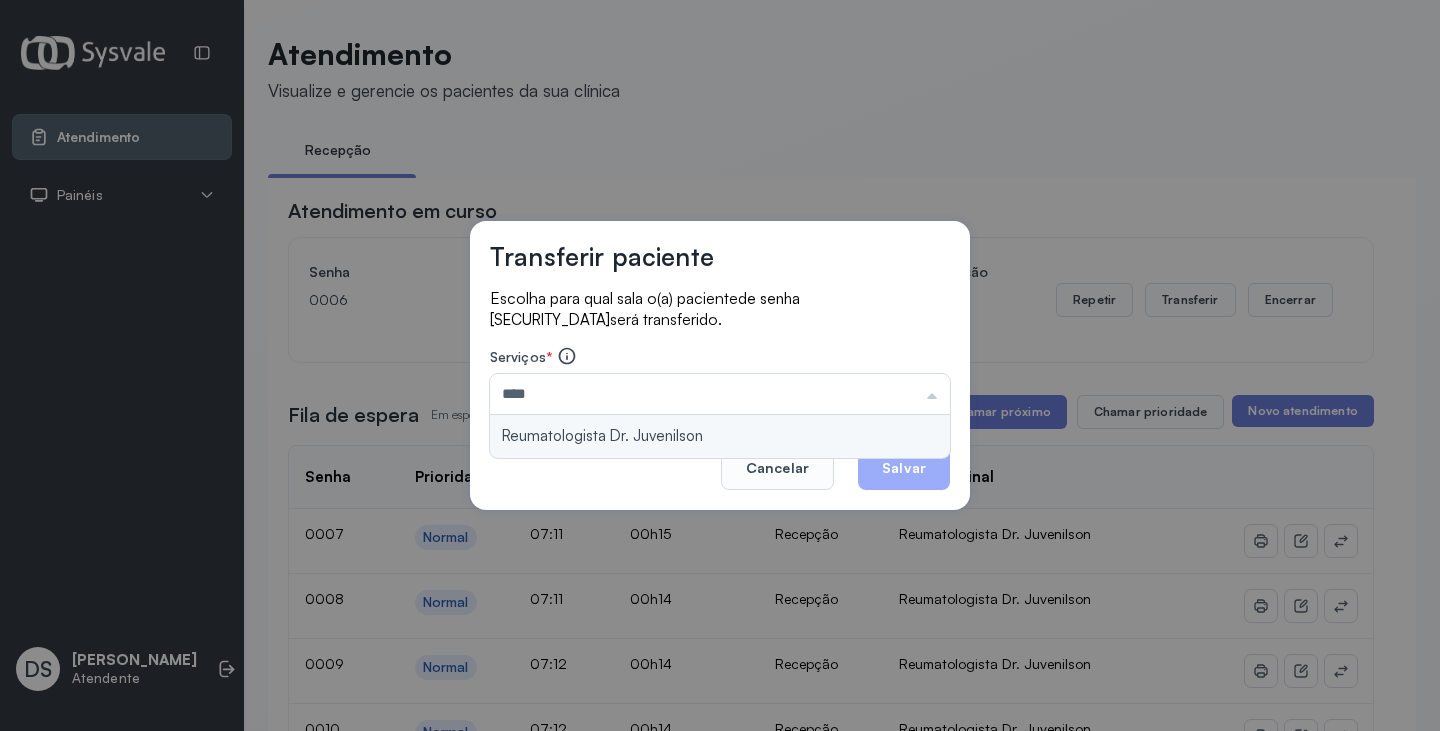 type on "**********" 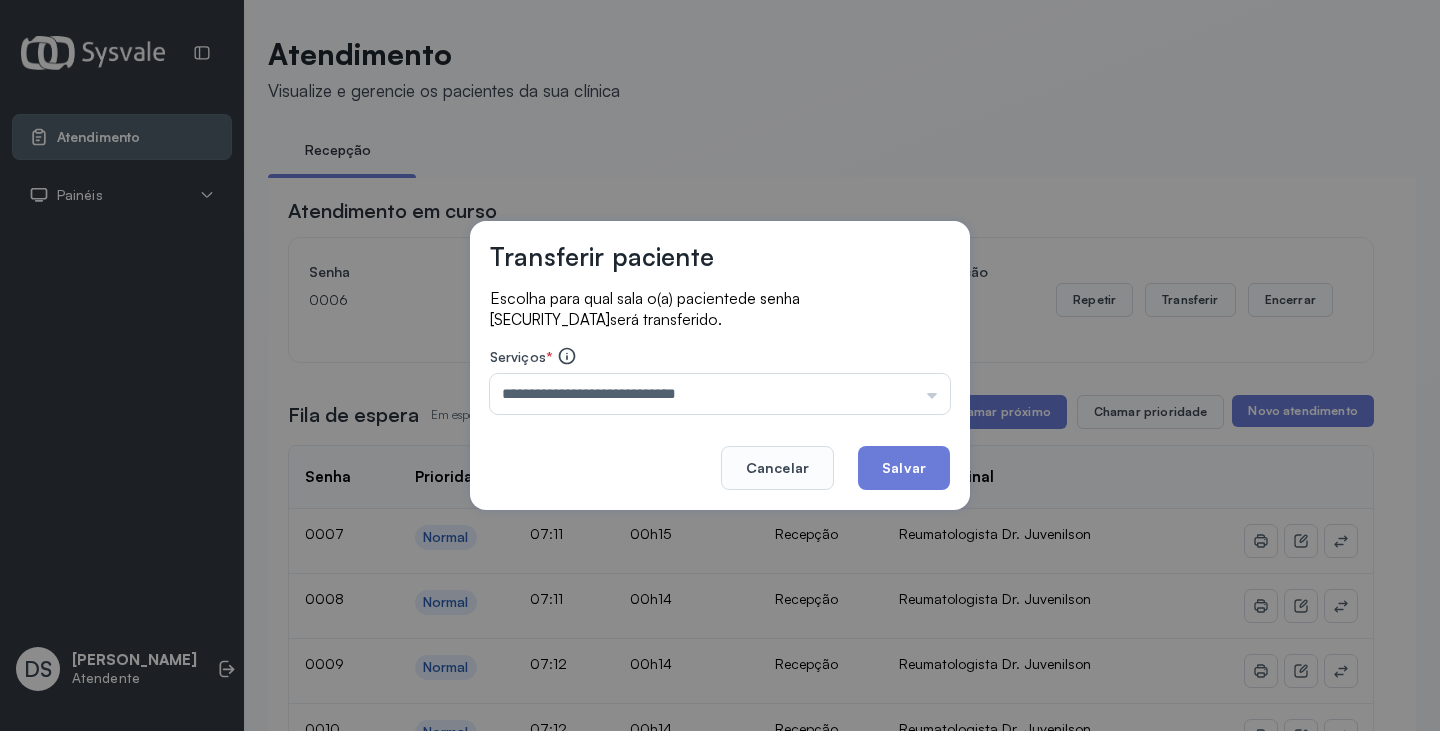 click on "**********" at bounding box center [720, 365] 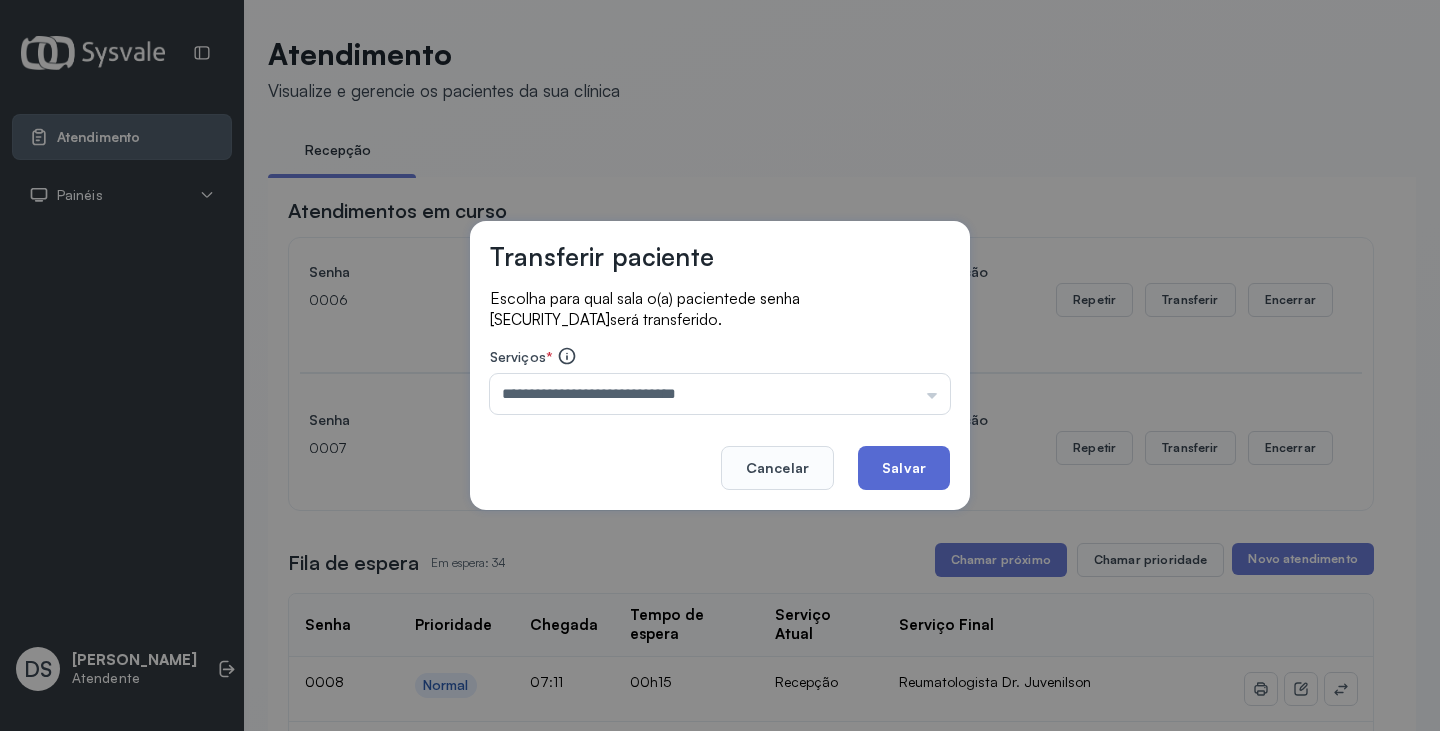 click on "Salvar" 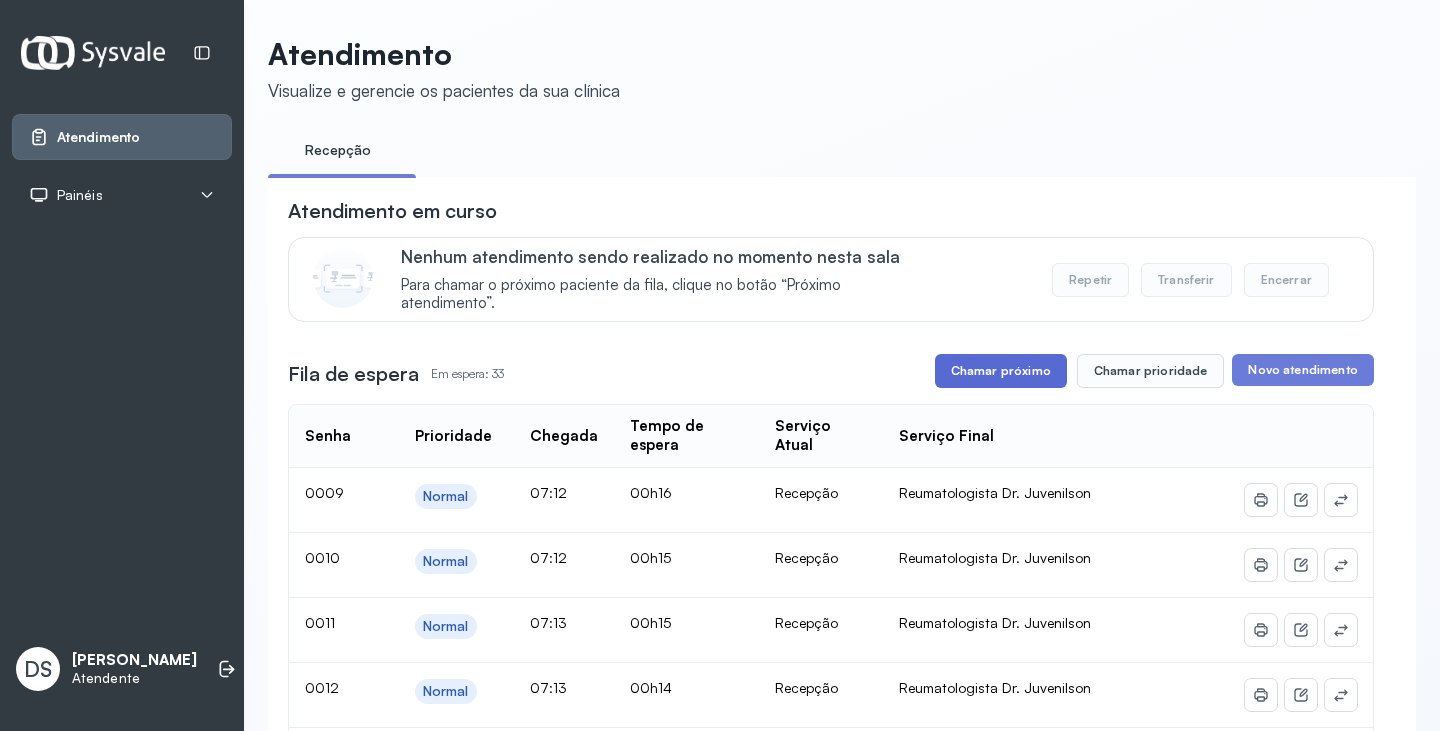 click on "Chamar próximo" at bounding box center [1001, 371] 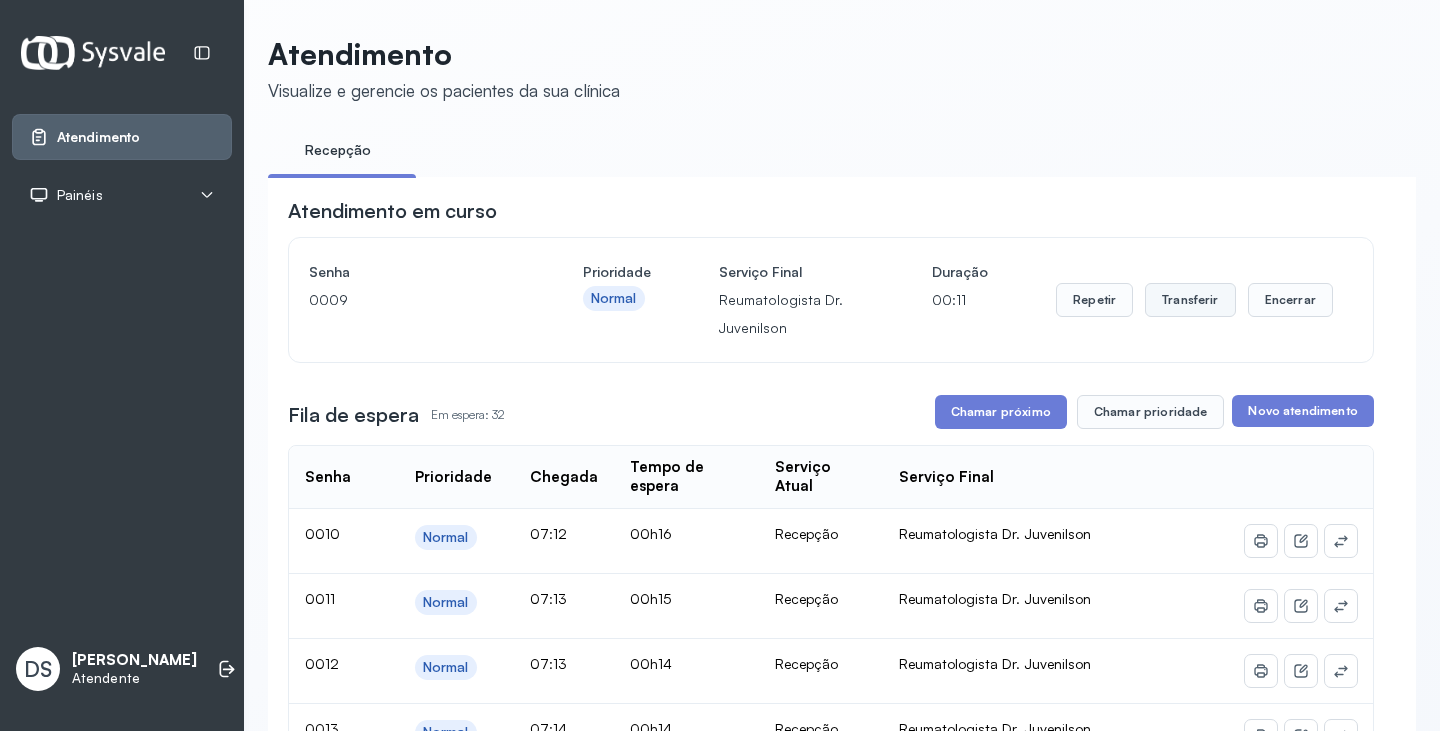 click on "Transferir" at bounding box center (1190, 300) 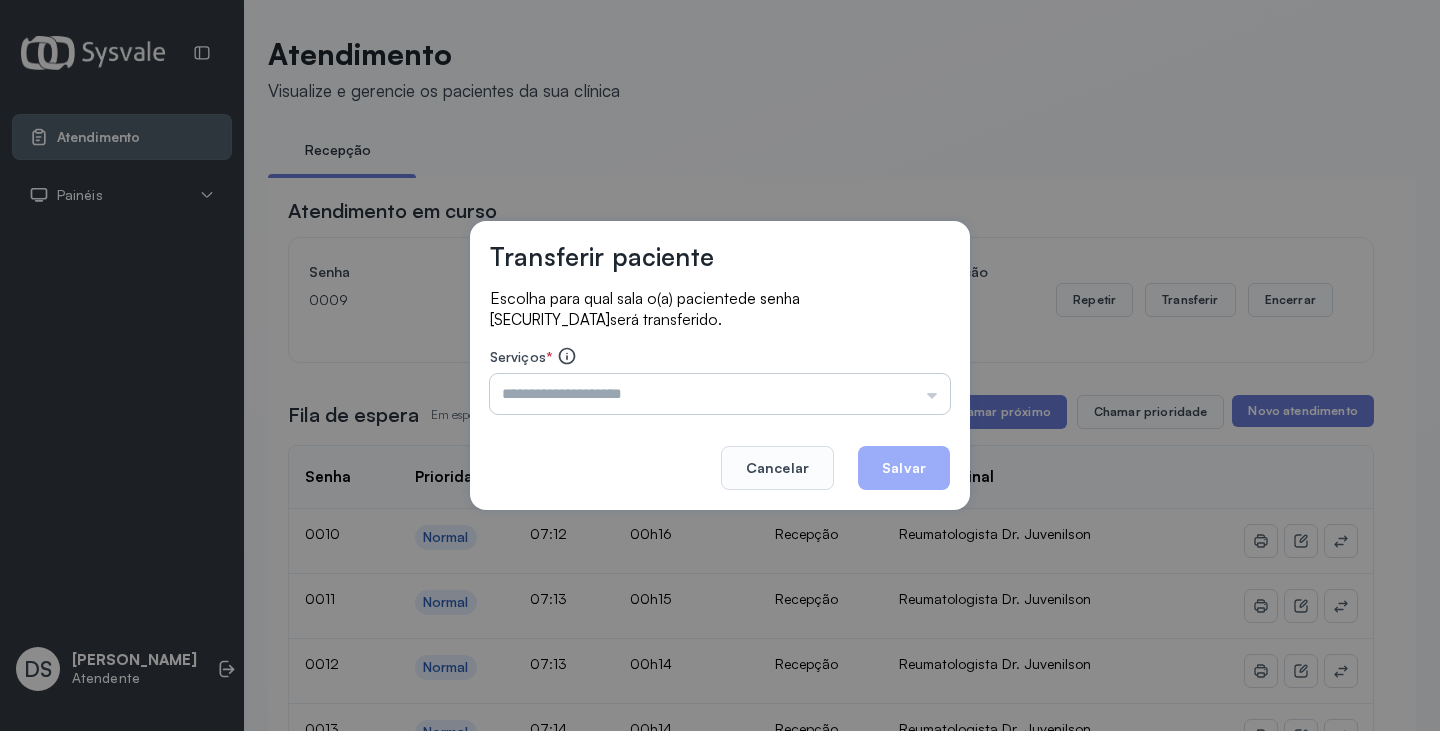 click at bounding box center (720, 394) 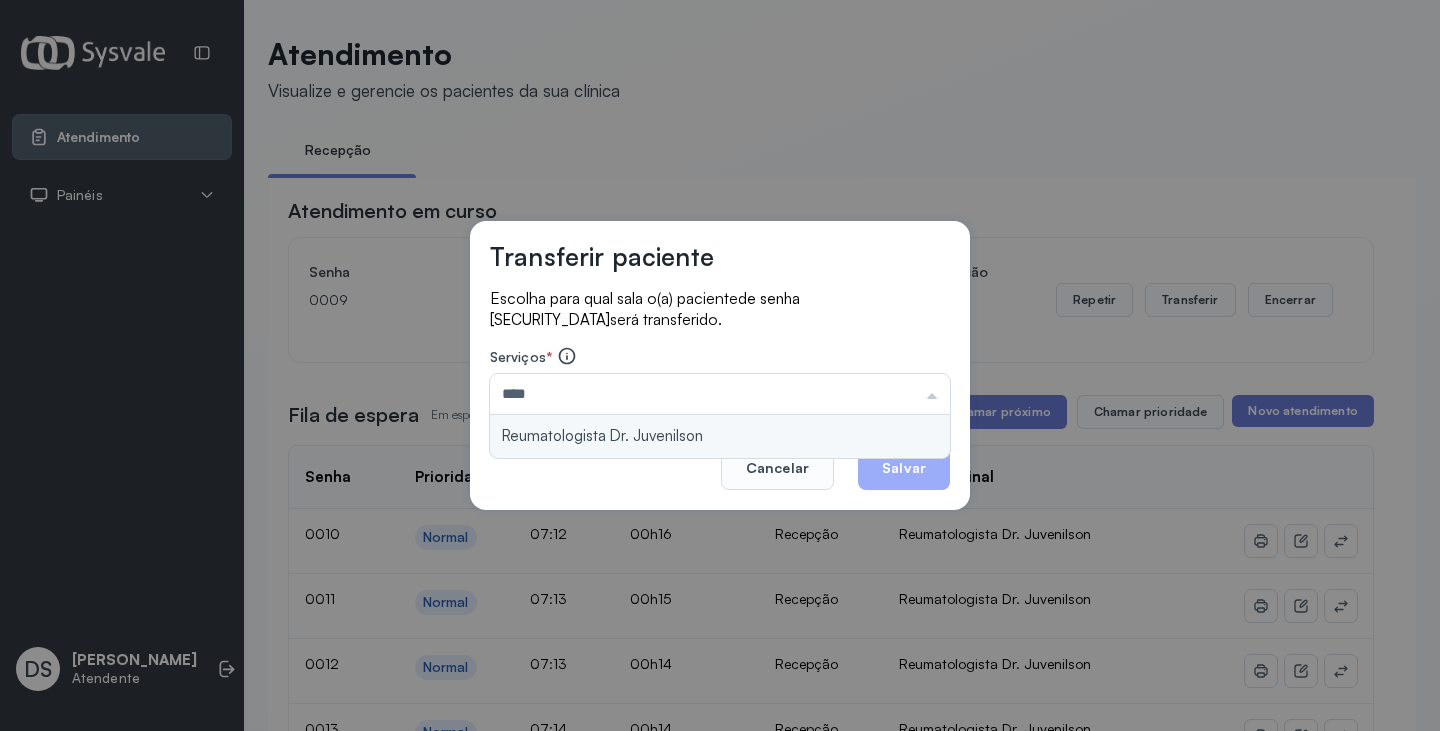 type on "**********" 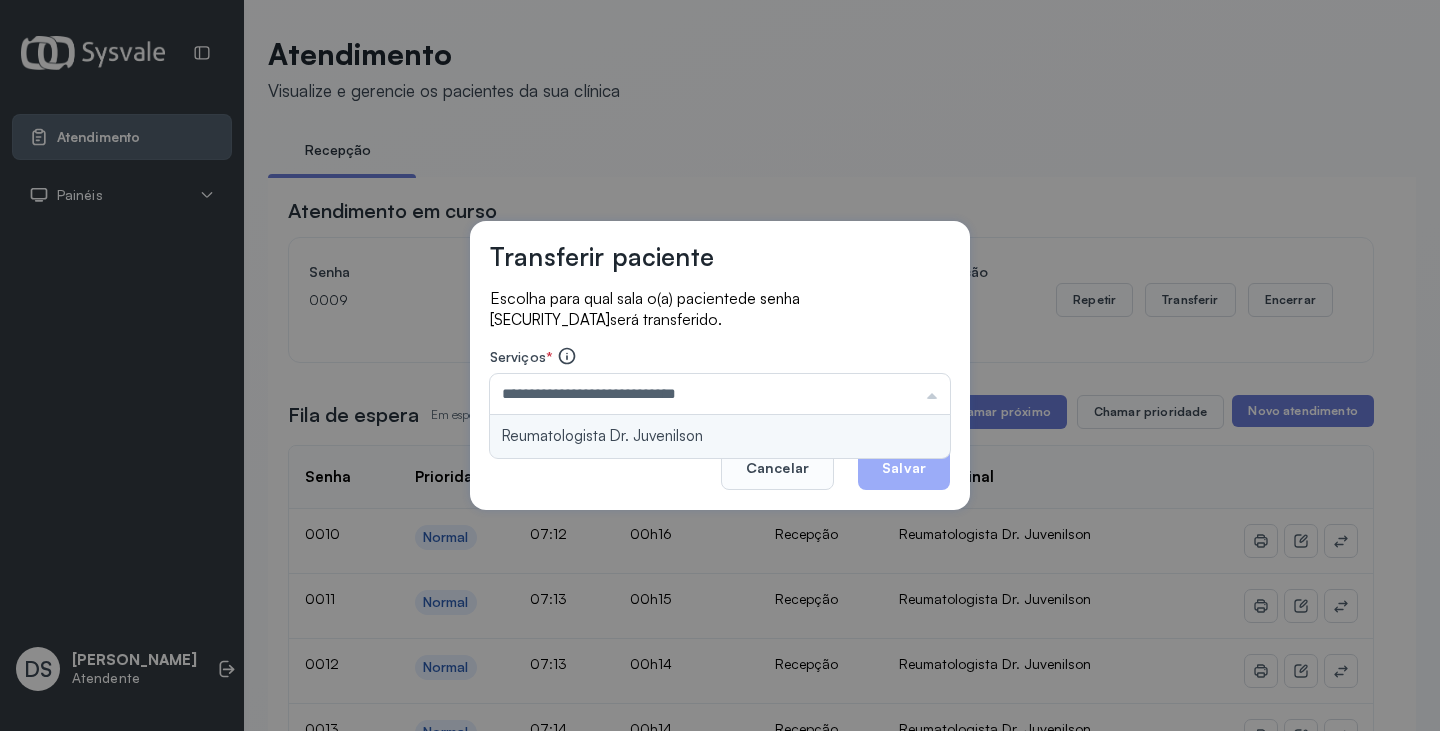 drag, startPoint x: 835, startPoint y: 416, endPoint x: 880, endPoint y: 448, distance: 55.21775 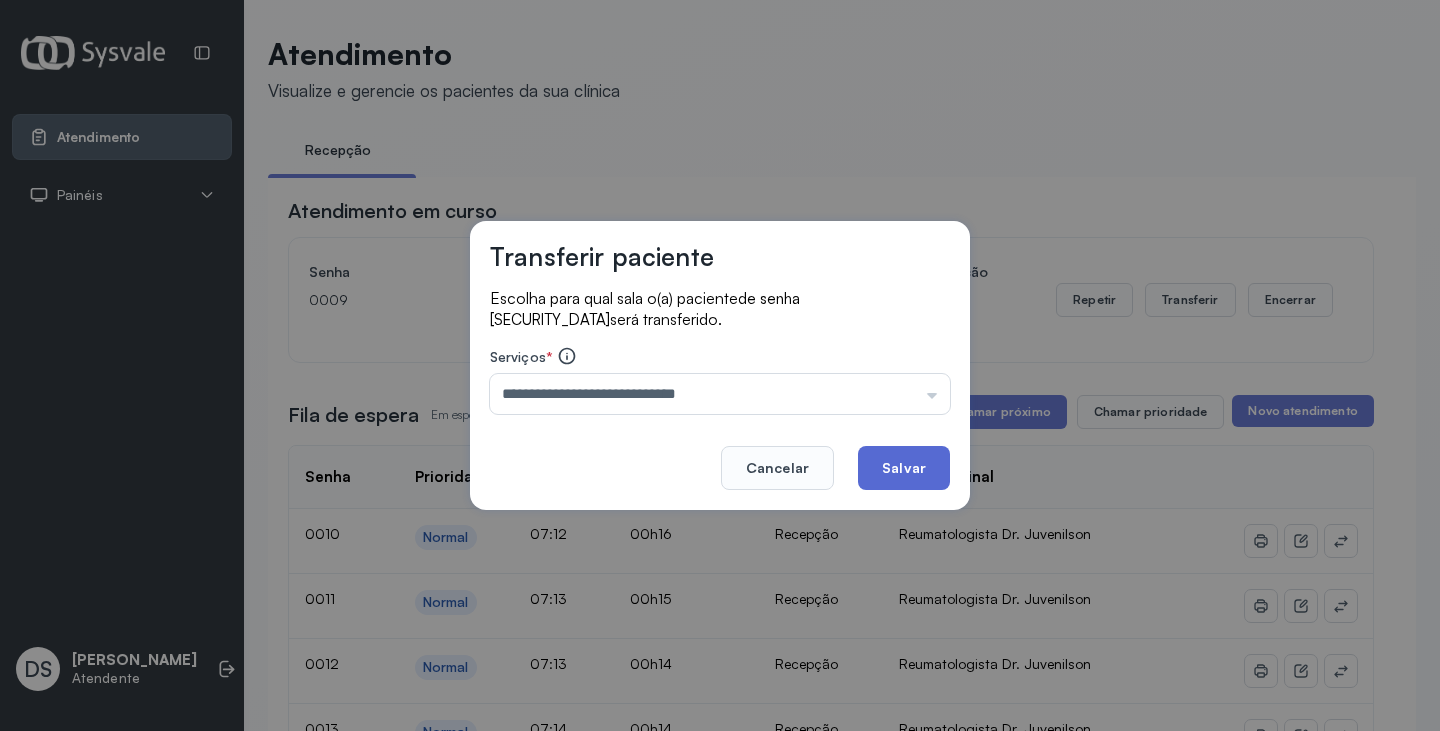 click on "Salvar" 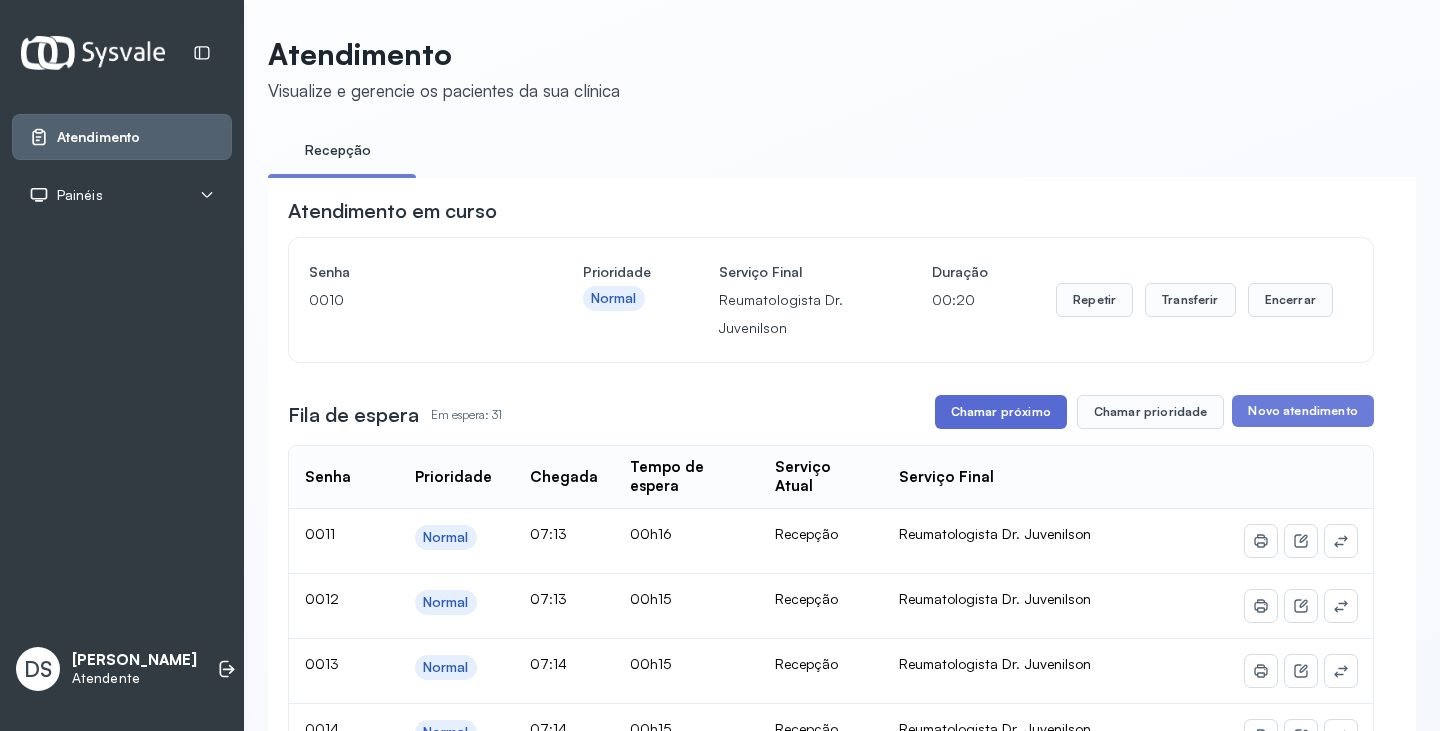 click on "Chamar próximo" at bounding box center (1001, 412) 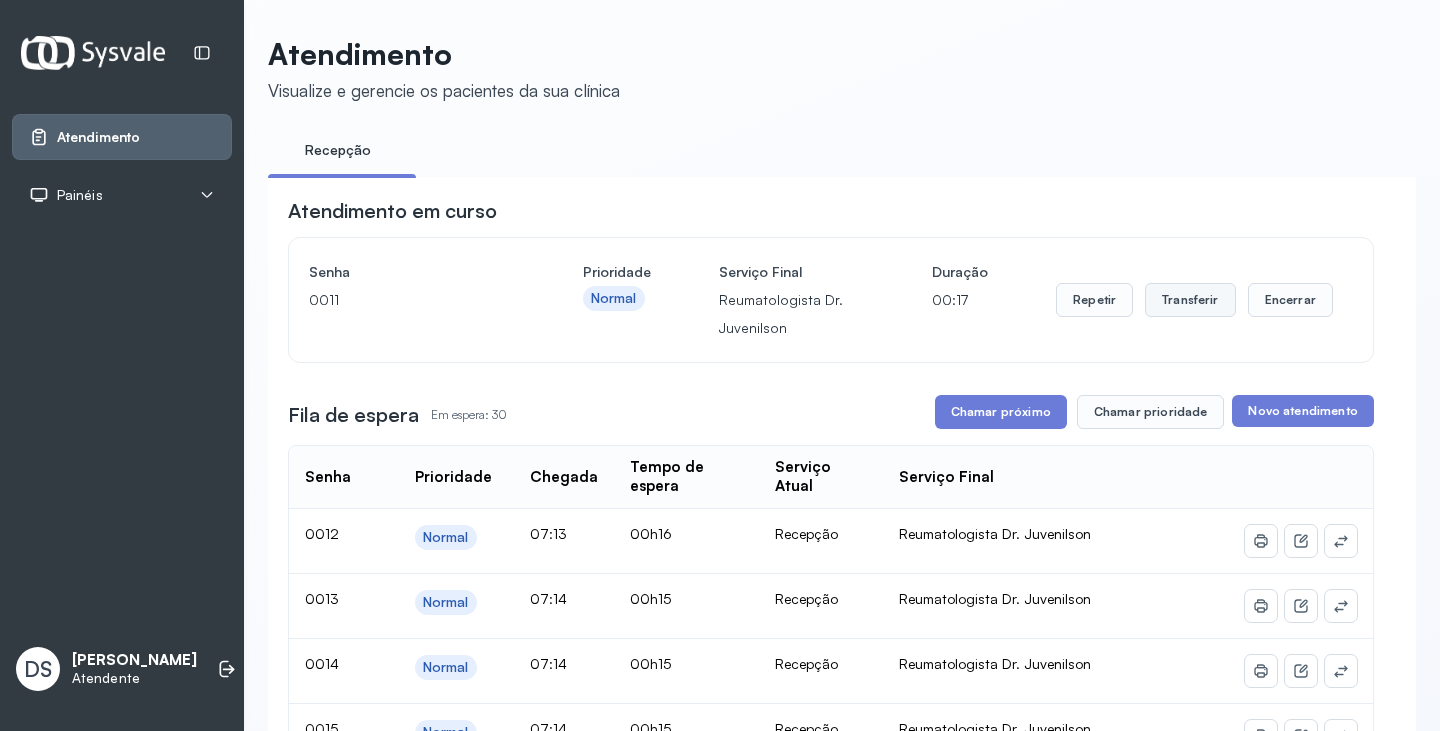 click on "Transferir" at bounding box center (1190, 300) 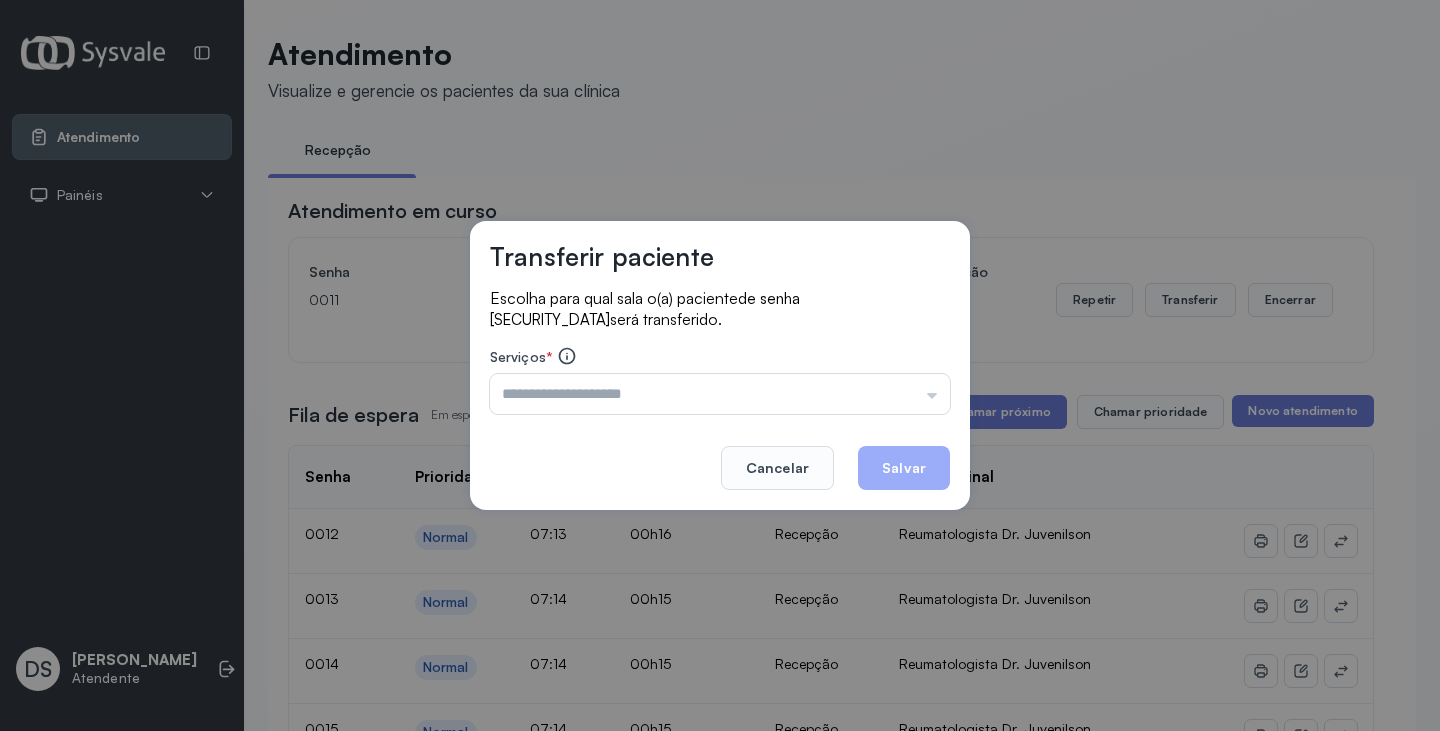 click at bounding box center (720, 394) 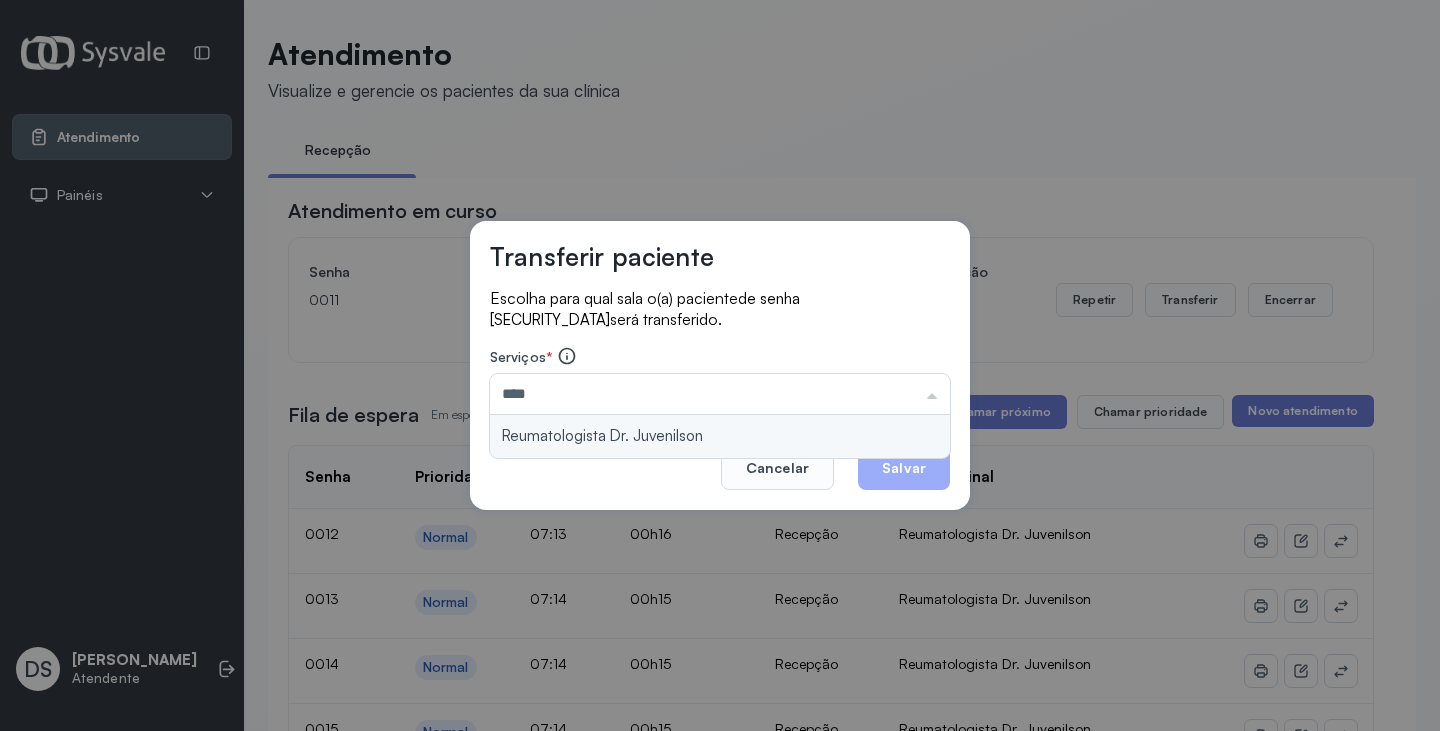 type on "**********" 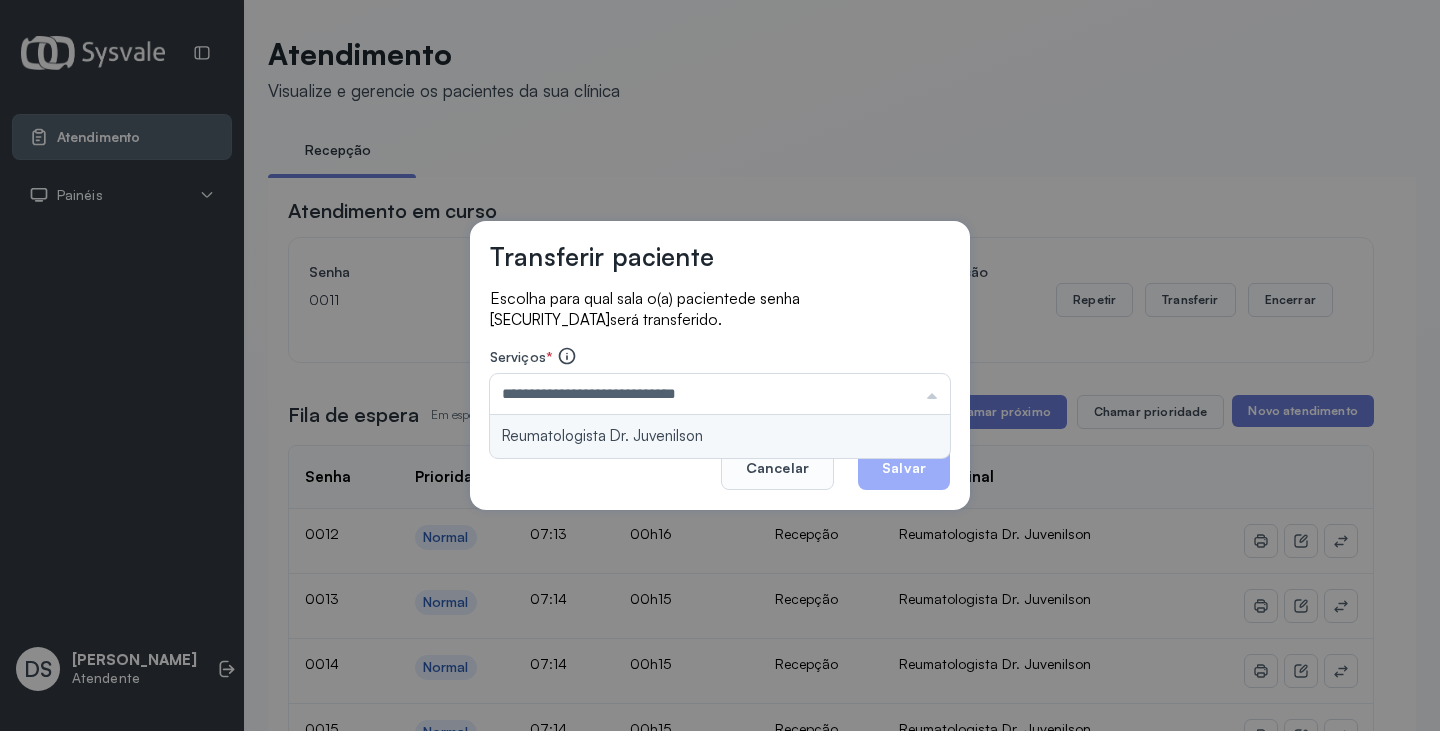 drag, startPoint x: 823, startPoint y: 423, endPoint x: 835, endPoint y: 443, distance: 23.323807 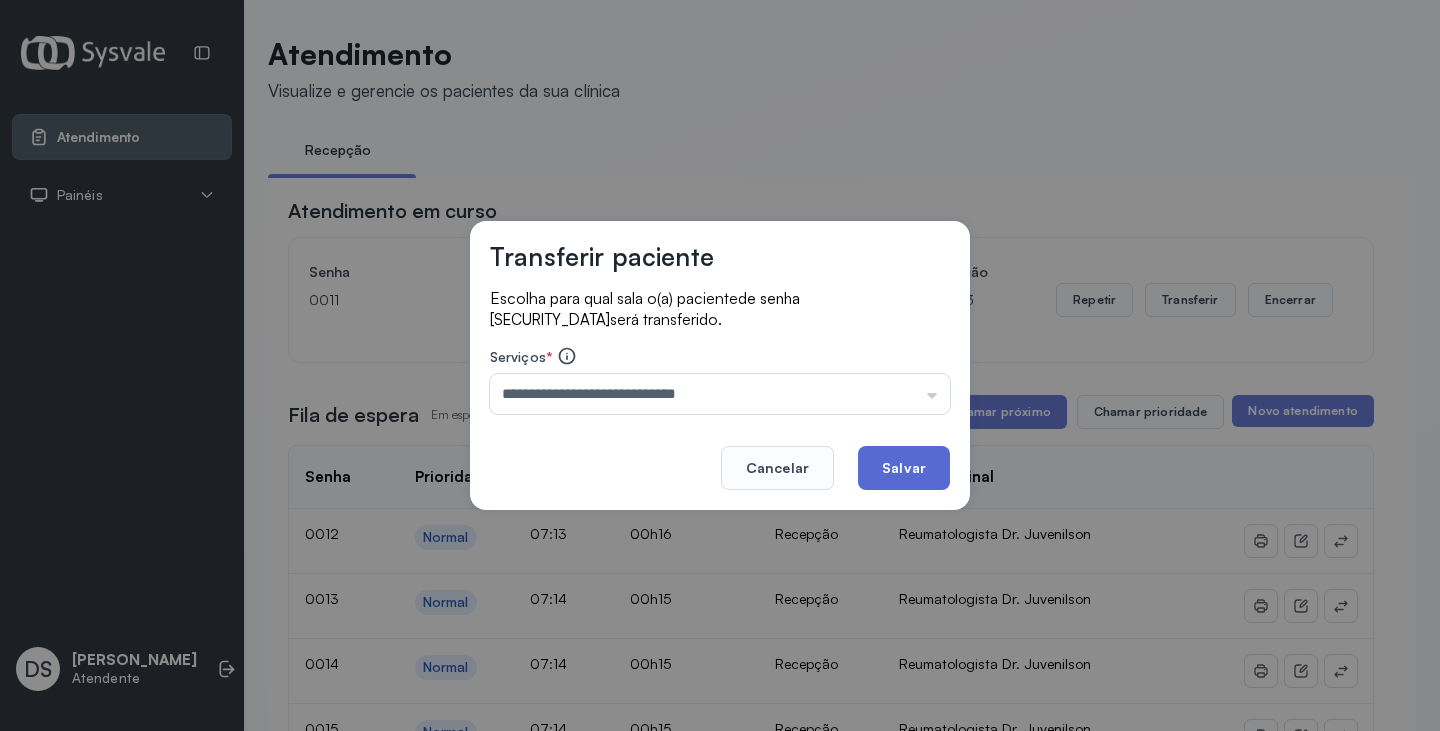 click on "Salvar" 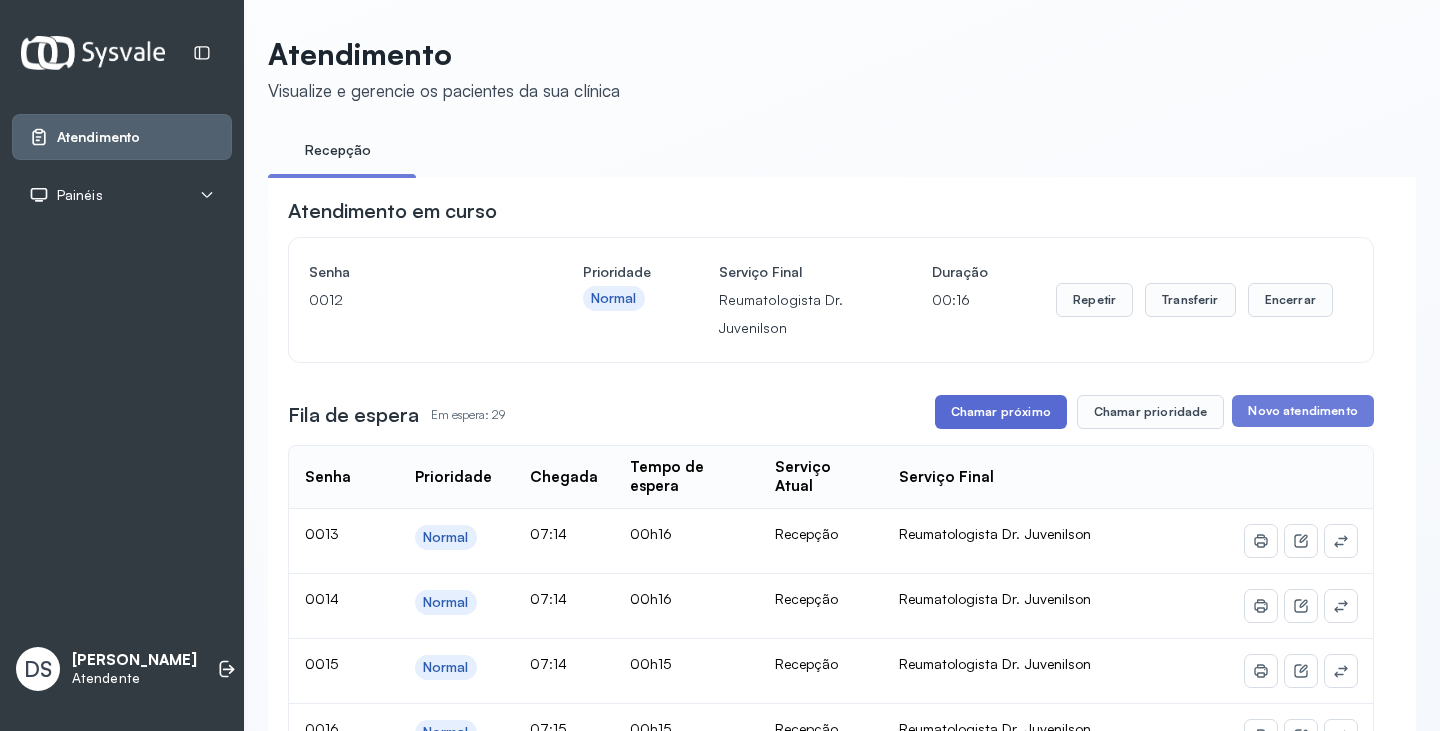 click on "Chamar próximo" at bounding box center [1001, 412] 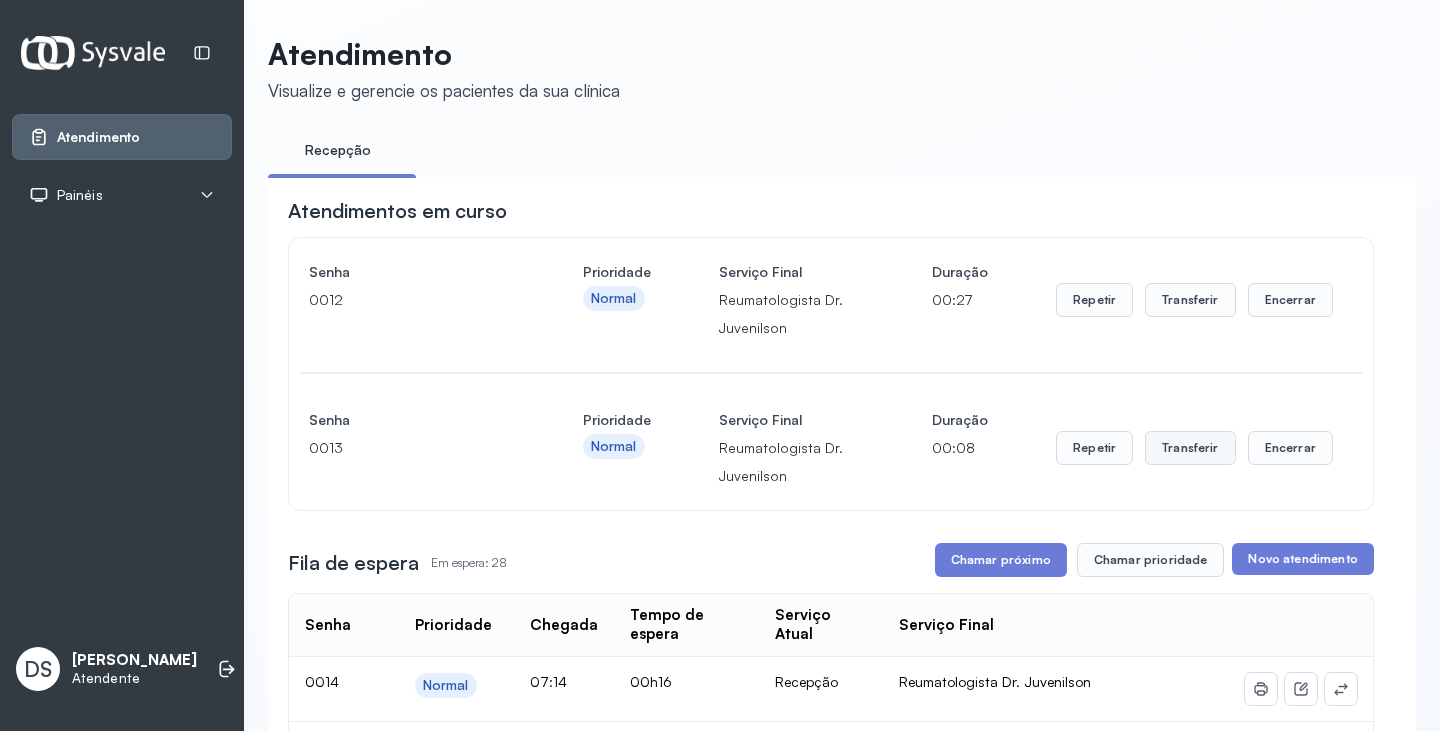 click on "Transferir" at bounding box center (1190, 300) 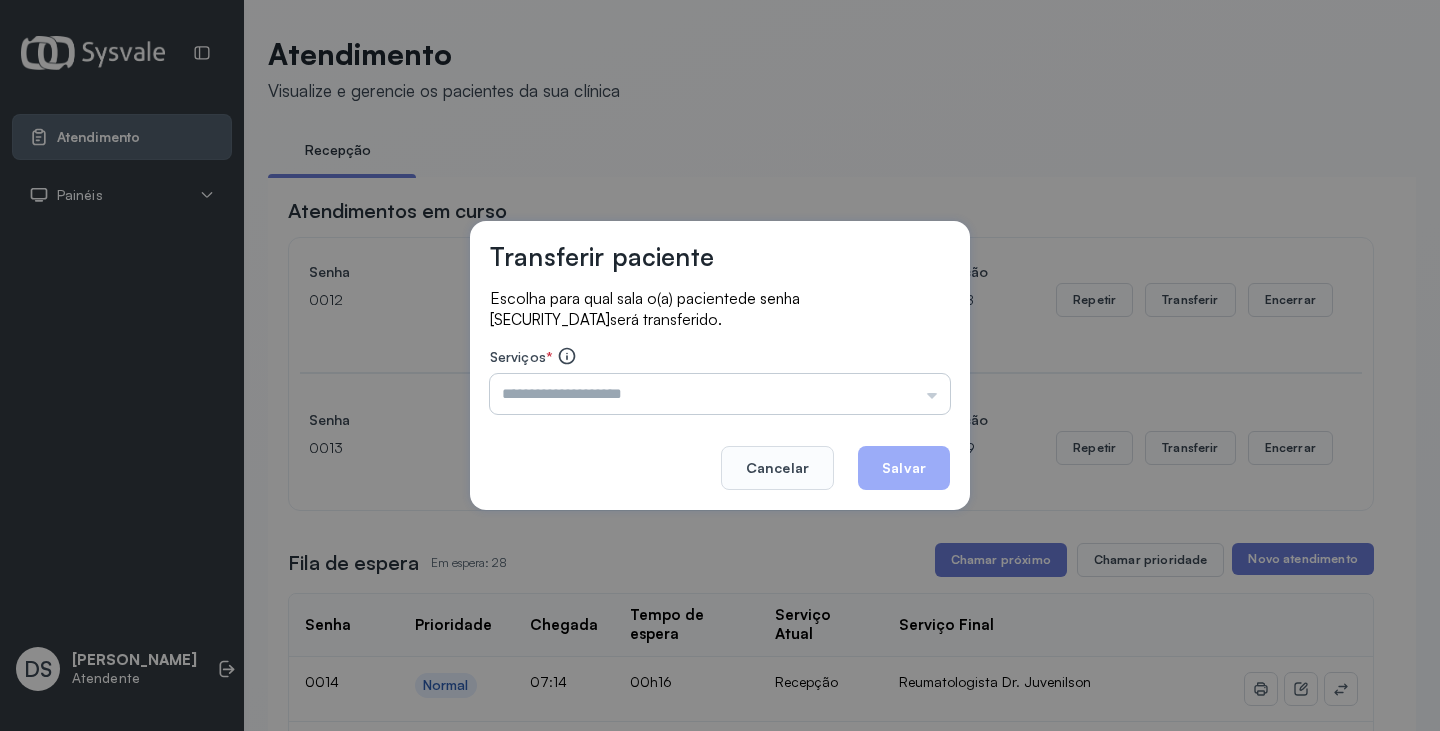 click at bounding box center [720, 394] 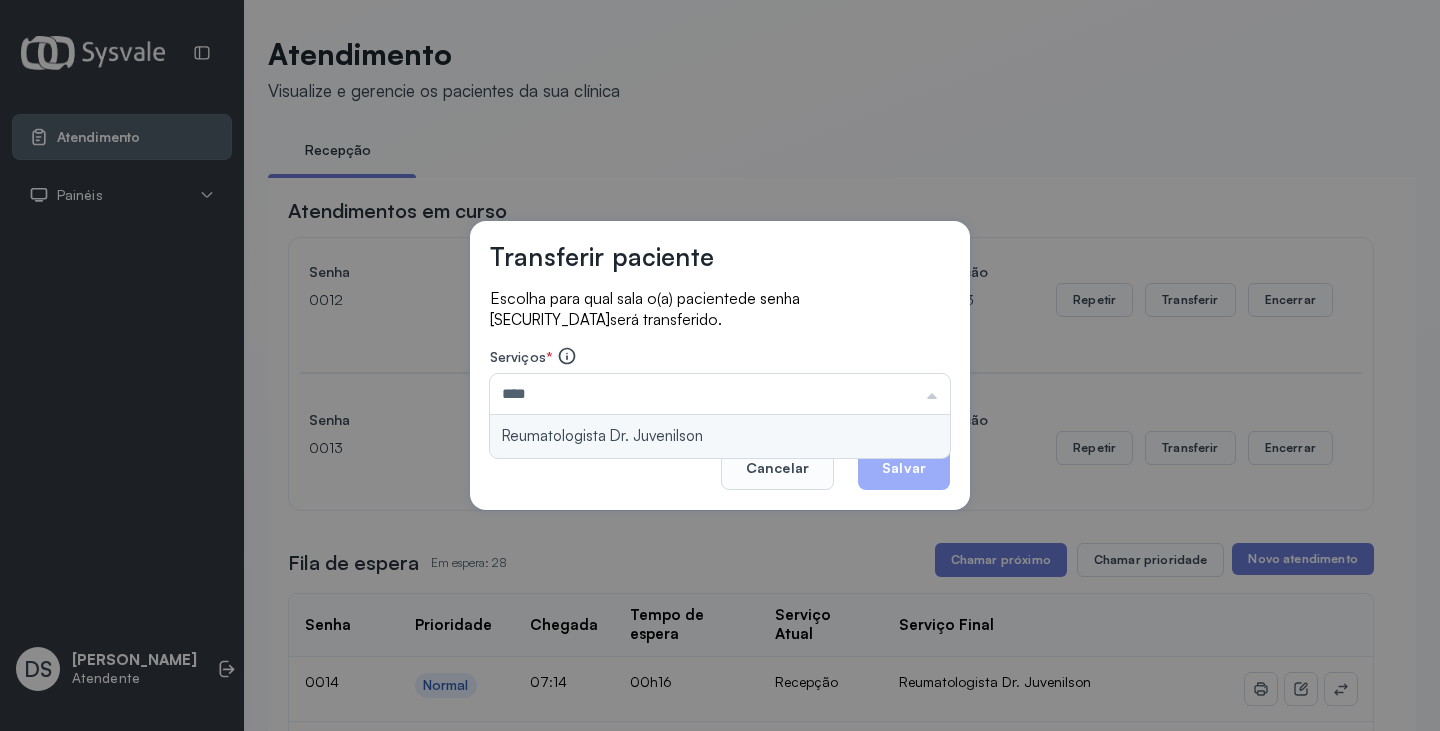 type on "**********" 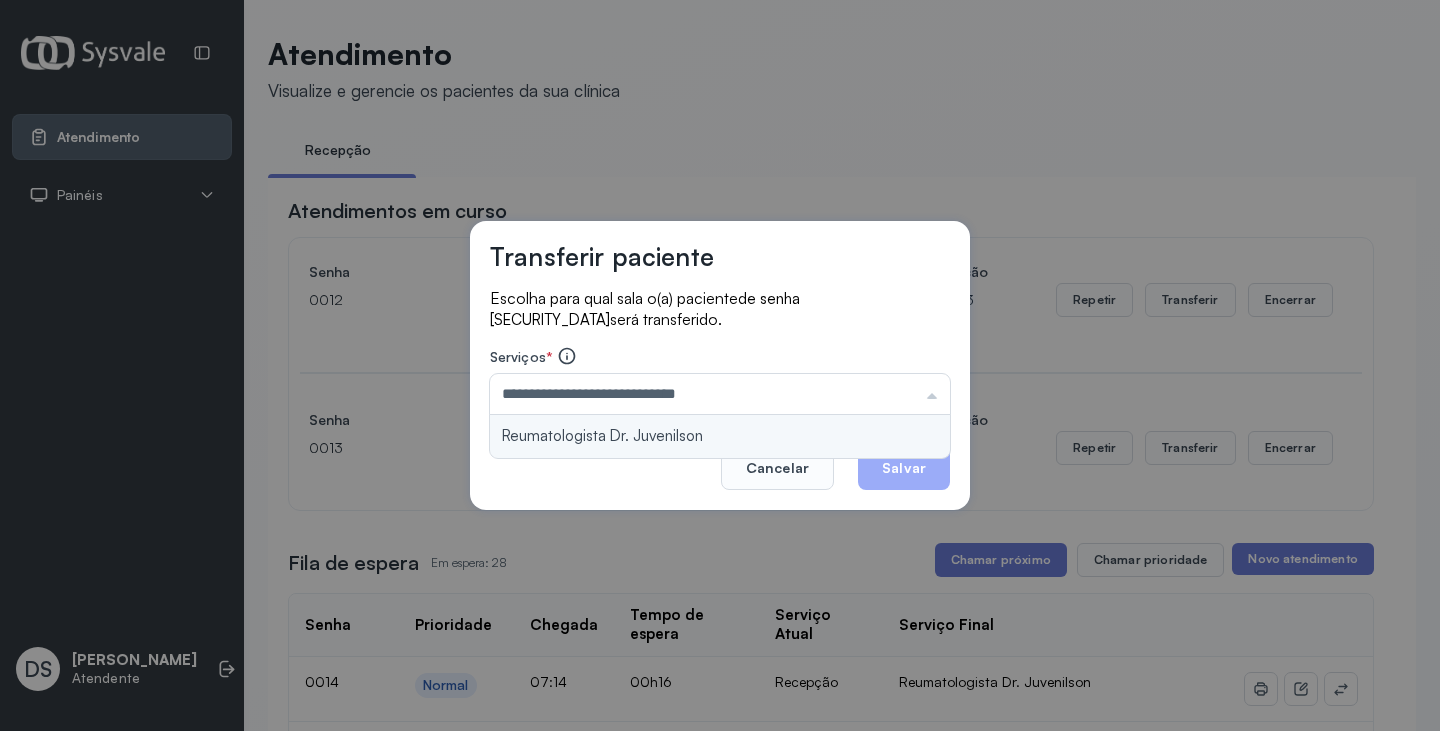 drag, startPoint x: 764, startPoint y: 433, endPoint x: 803, endPoint y: 438, distance: 39.319206 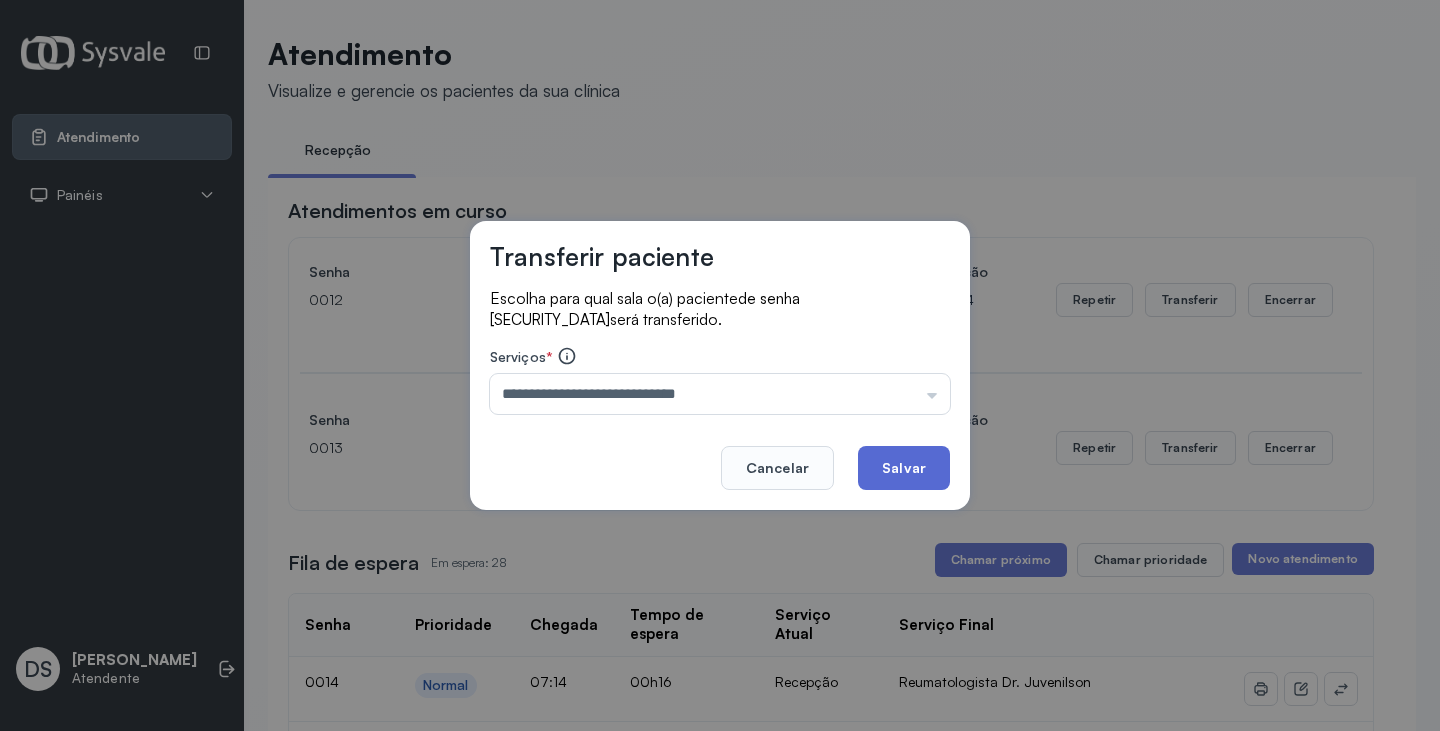 click on "Salvar" 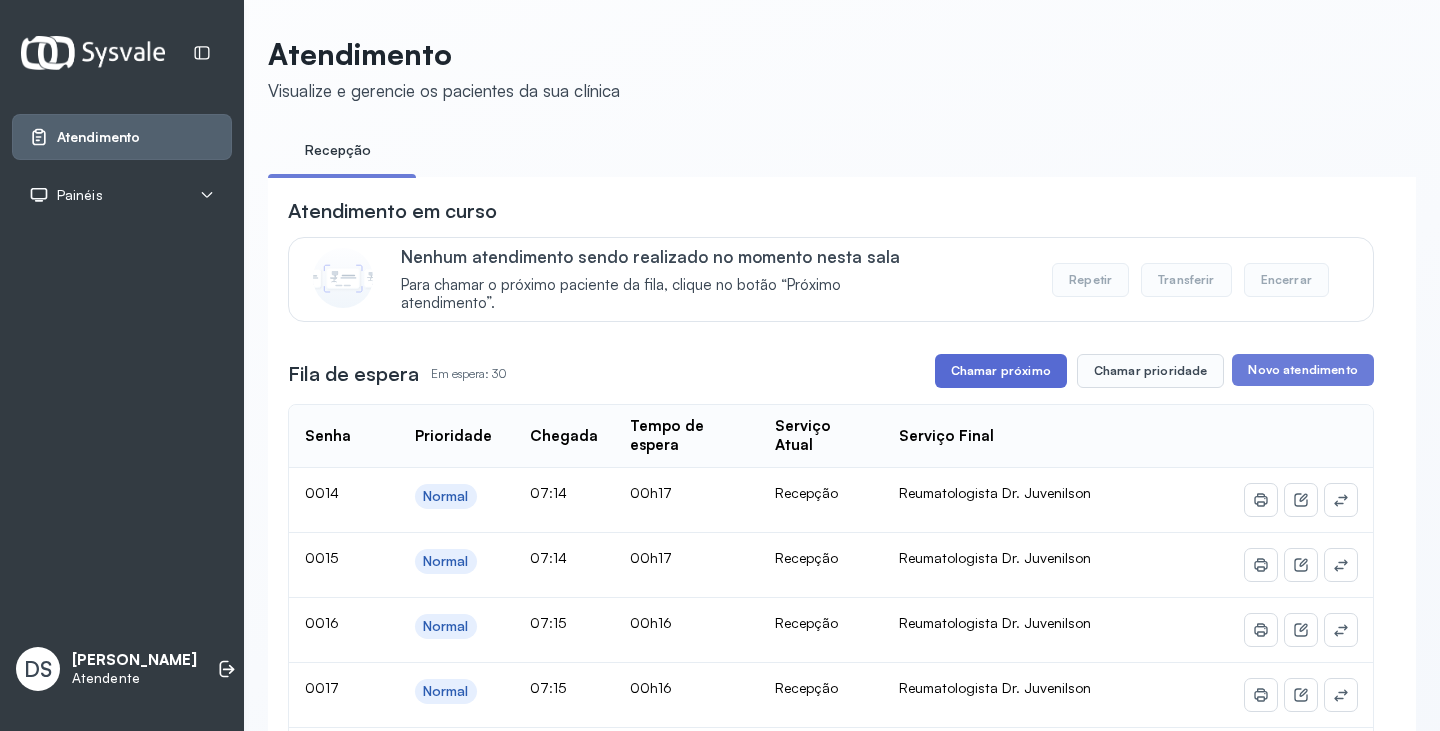 click on "Chamar próximo" at bounding box center [1001, 371] 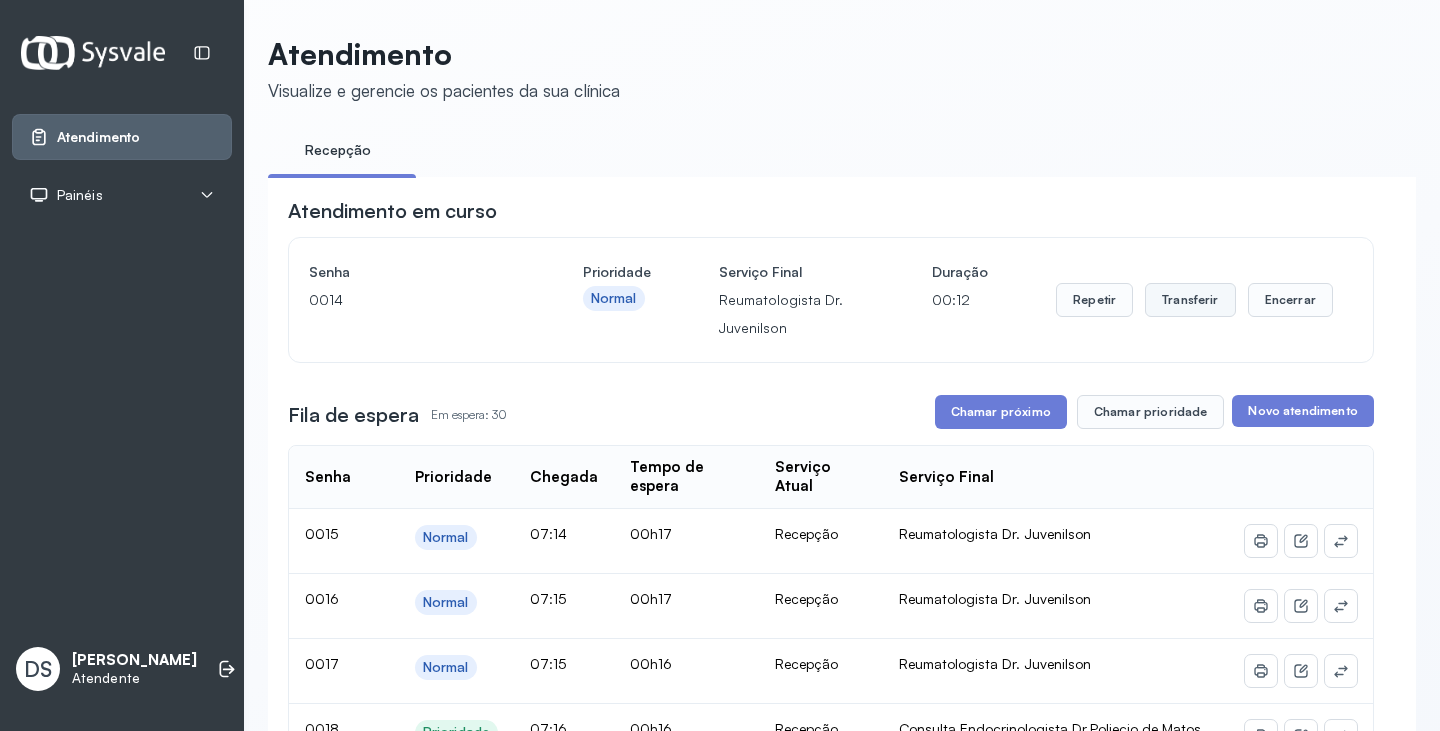 click on "Transferir" at bounding box center [1190, 300] 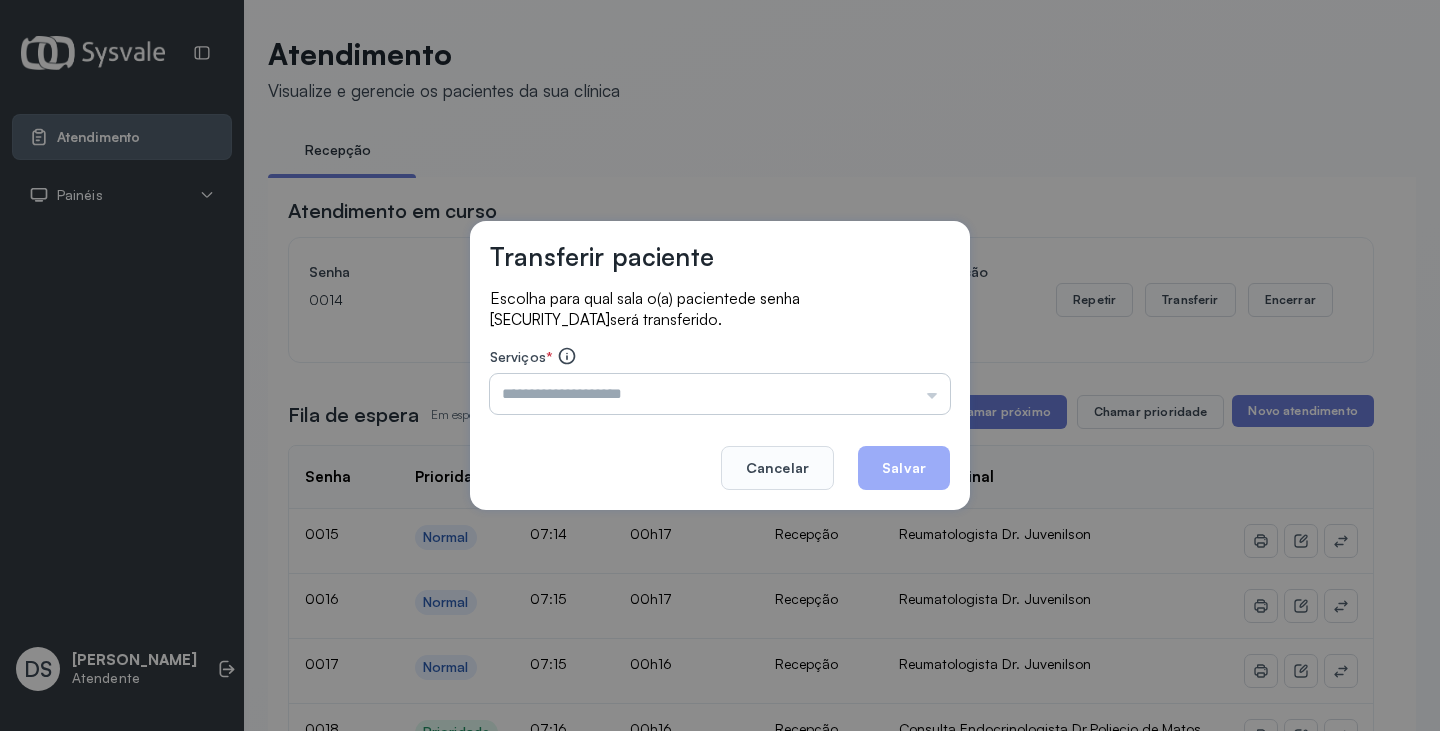 click at bounding box center [720, 394] 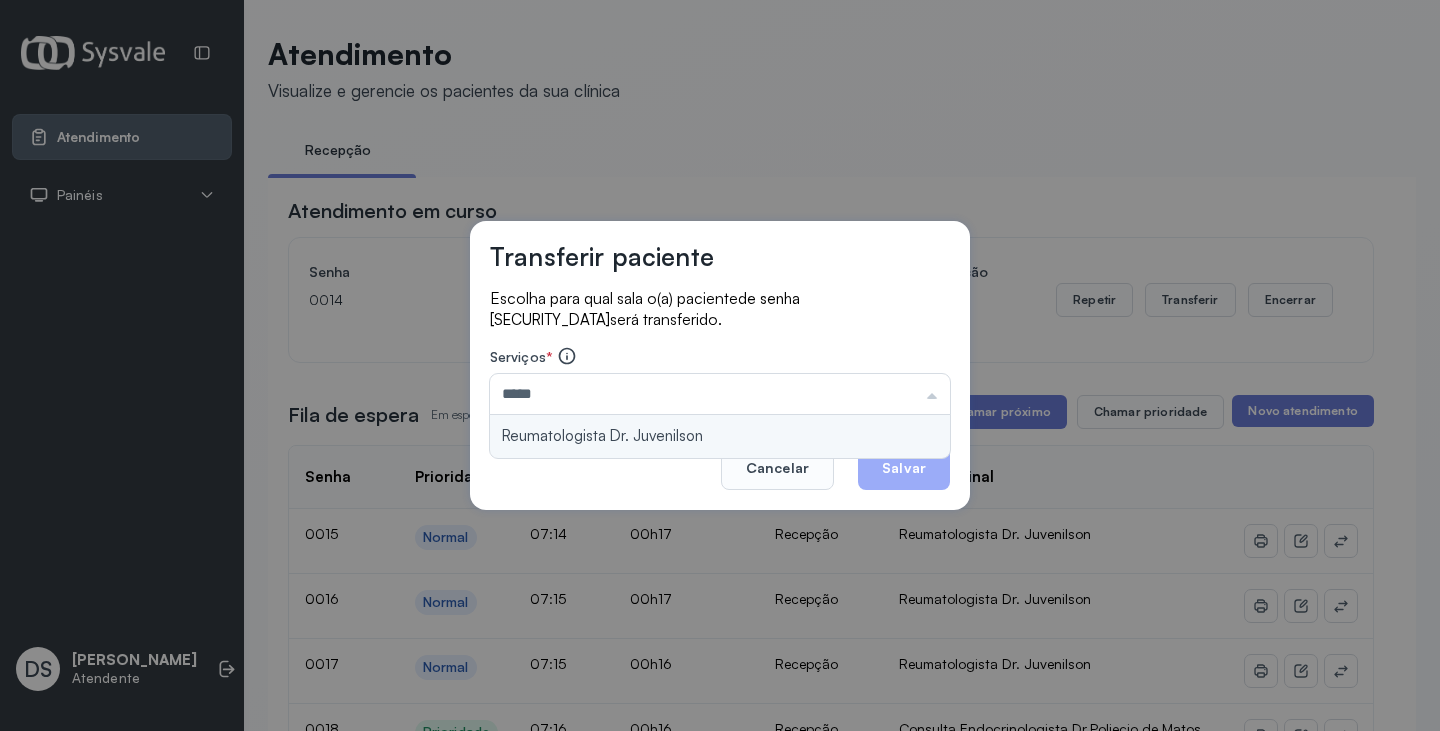 type on "**********" 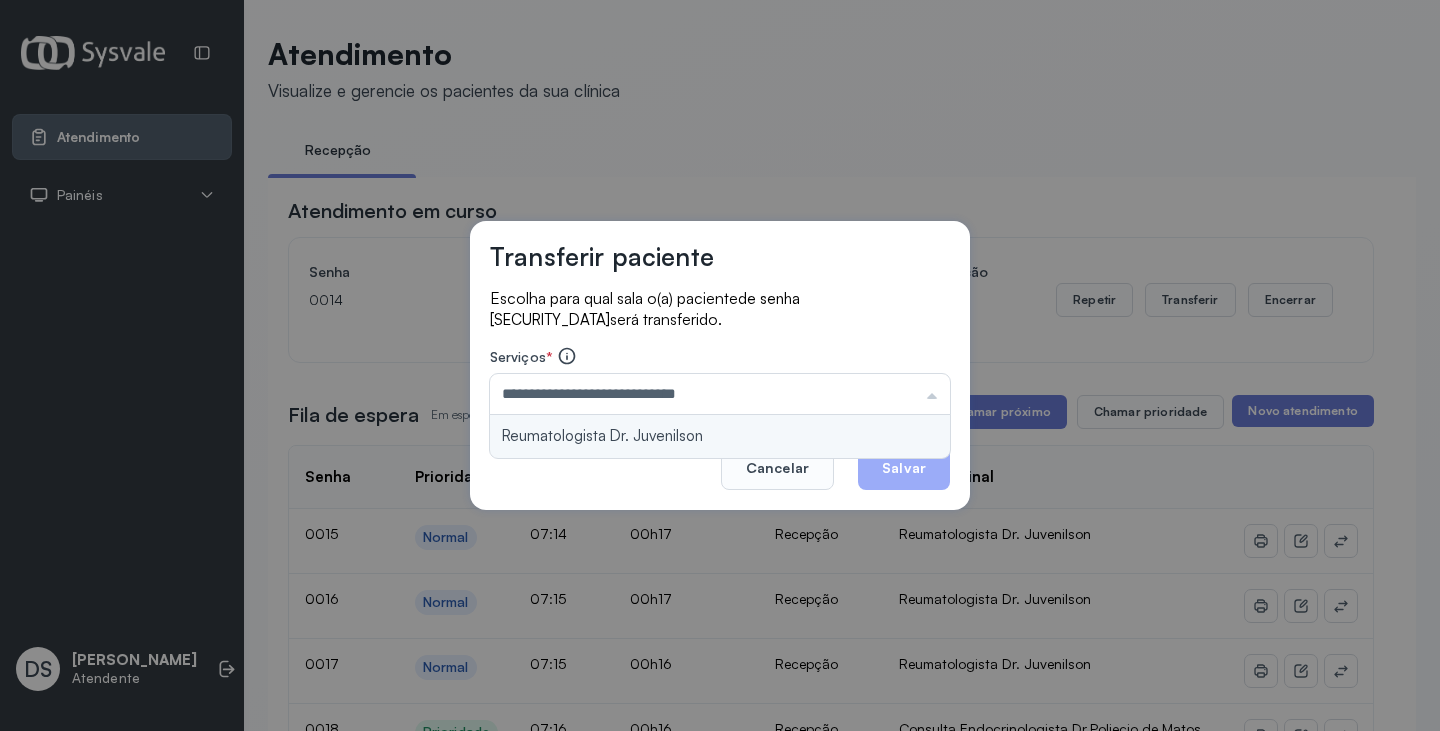 drag, startPoint x: 779, startPoint y: 425, endPoint x: 817, endPoint y: 438, distance: 40.16217 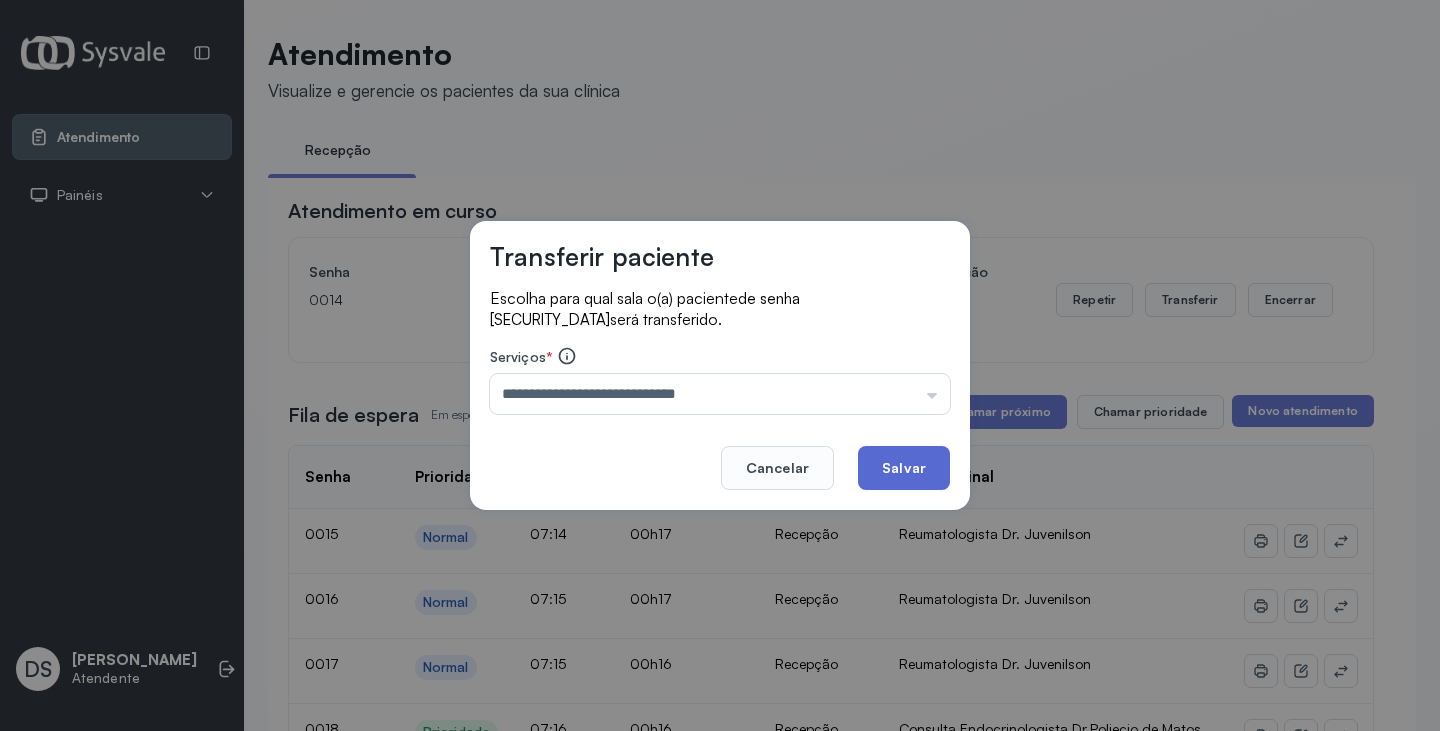 click on "Salvar" 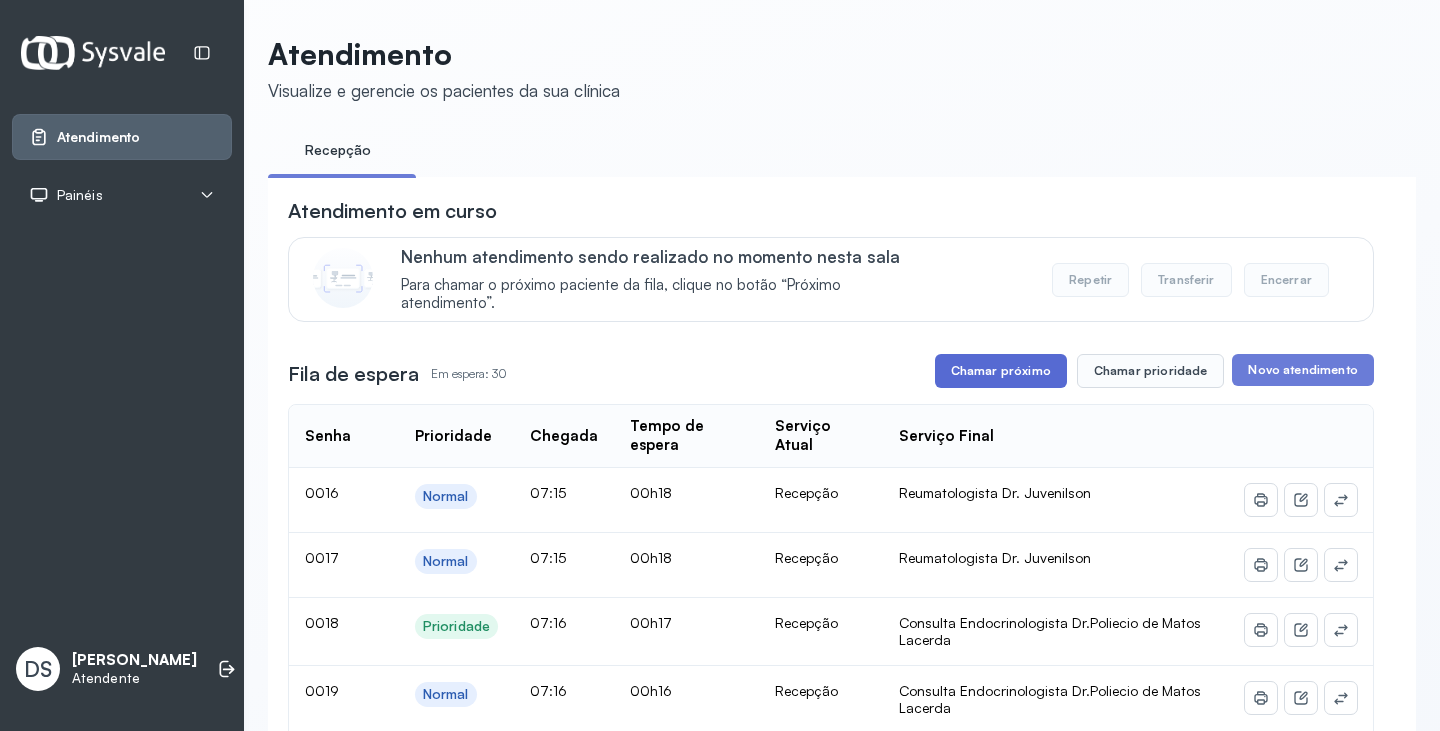 click on "Chamar próximo" at bounding box center (1001, 371) 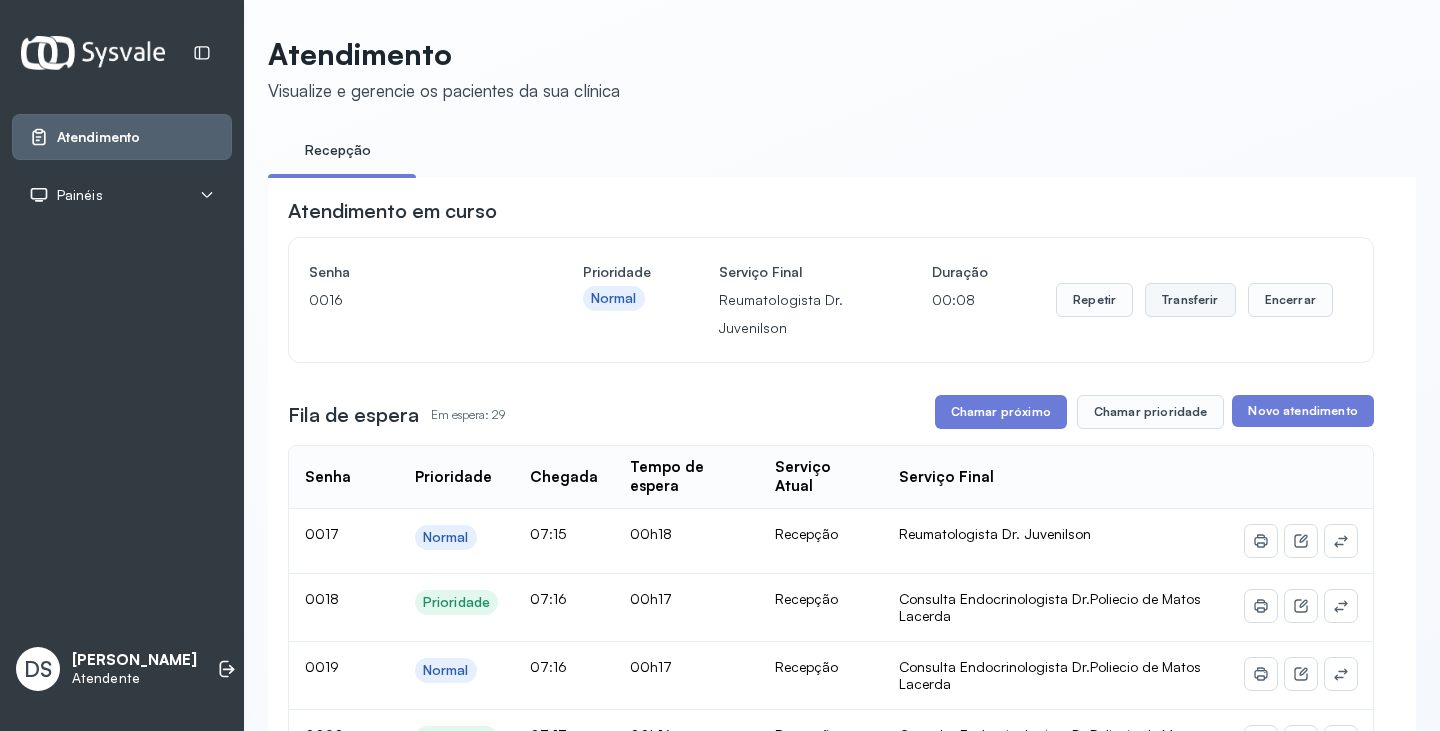 click on "Transferir" at bounding box center (1190, 300) 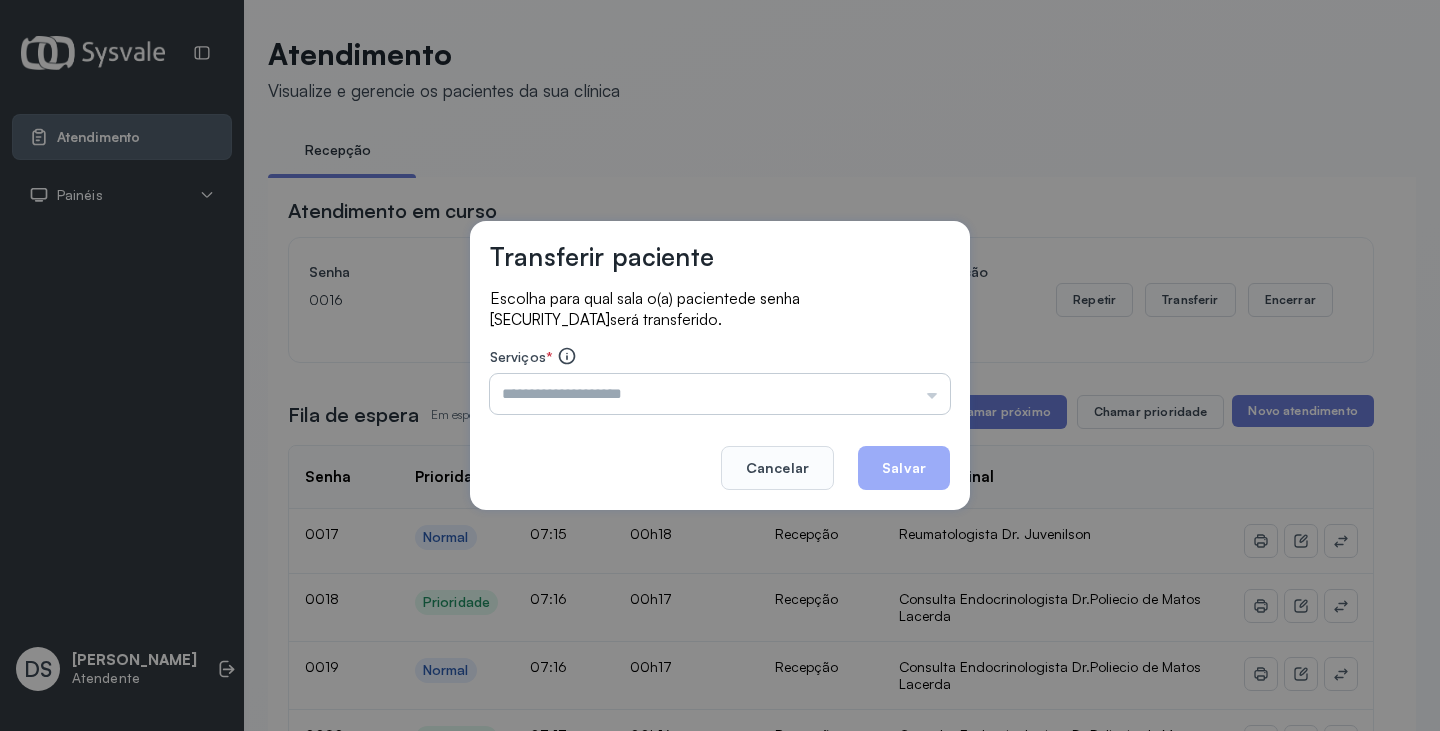 click at bounding box center (720, 394) 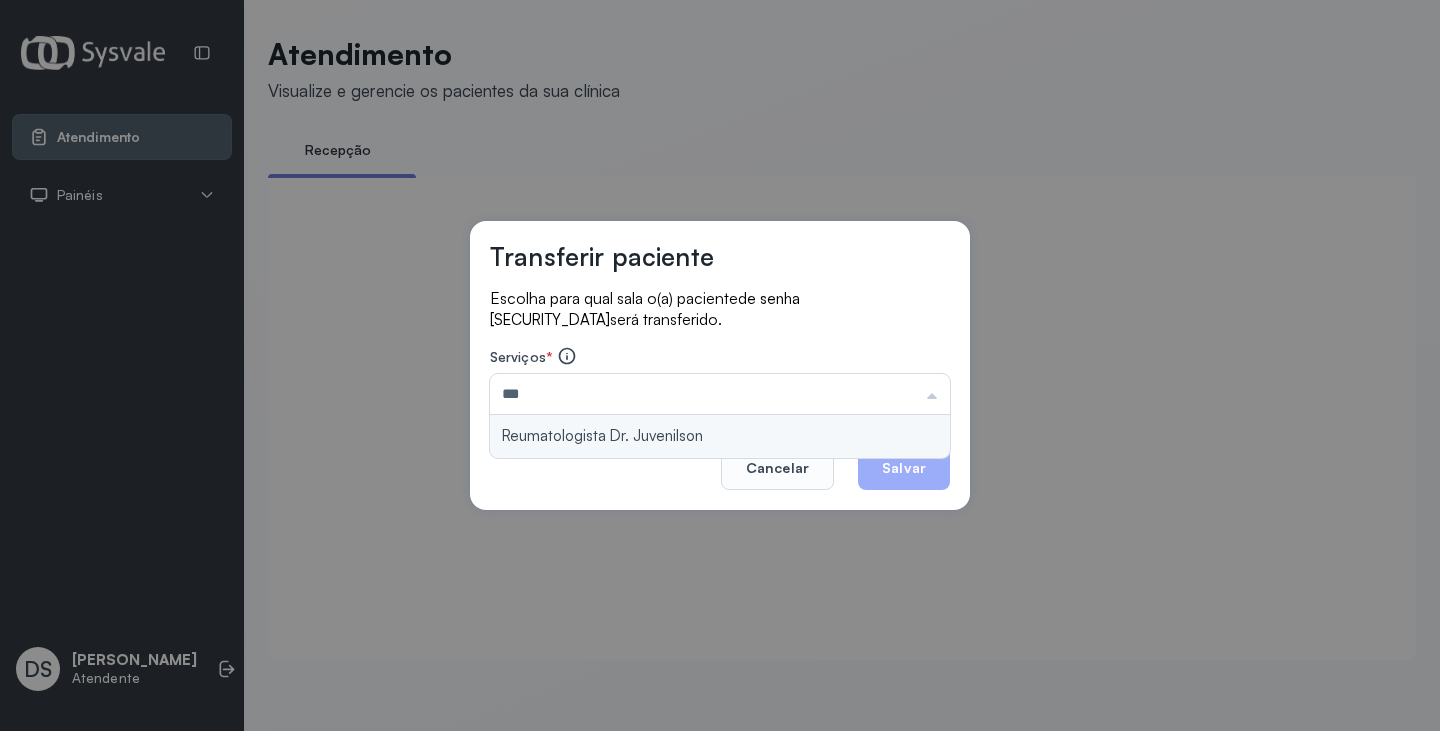 type on "**********" 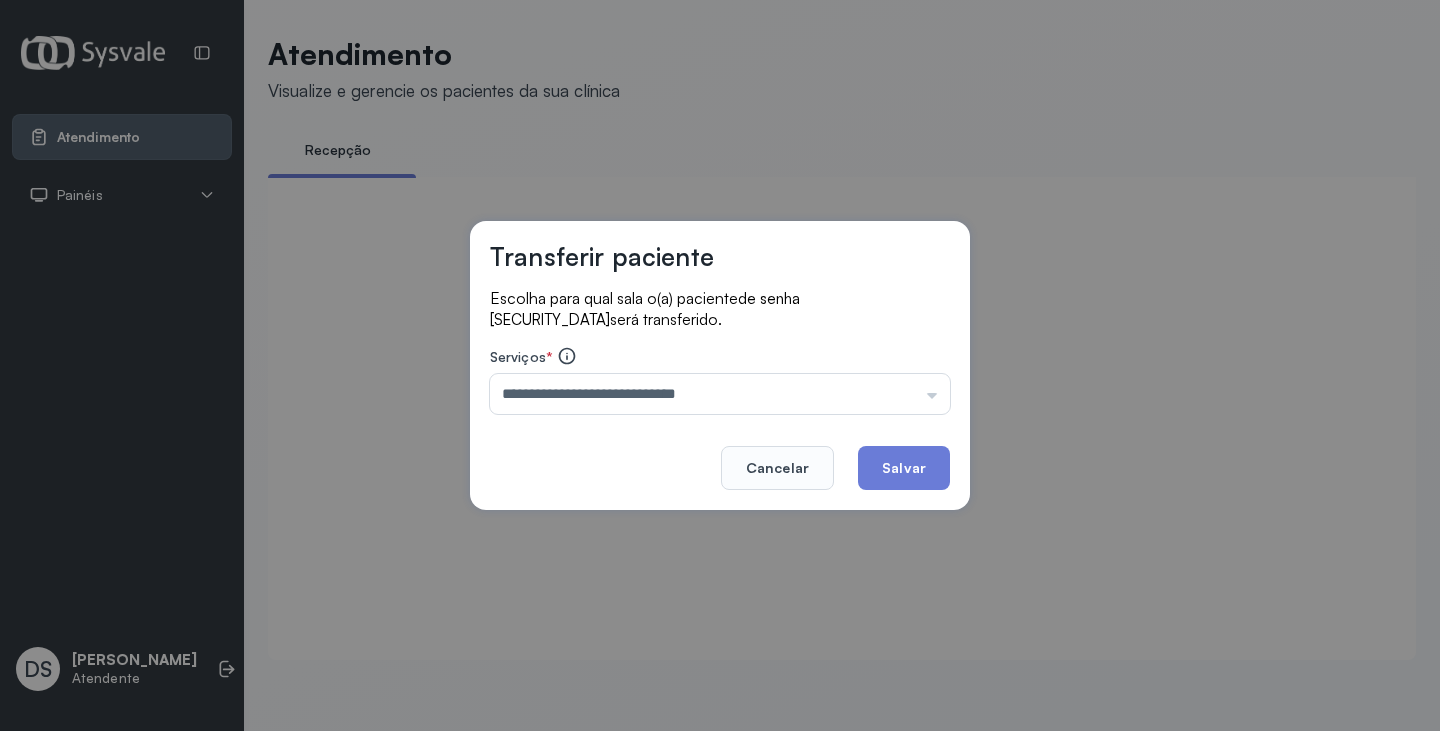 click on "**********" at bounding box center (720, 365) 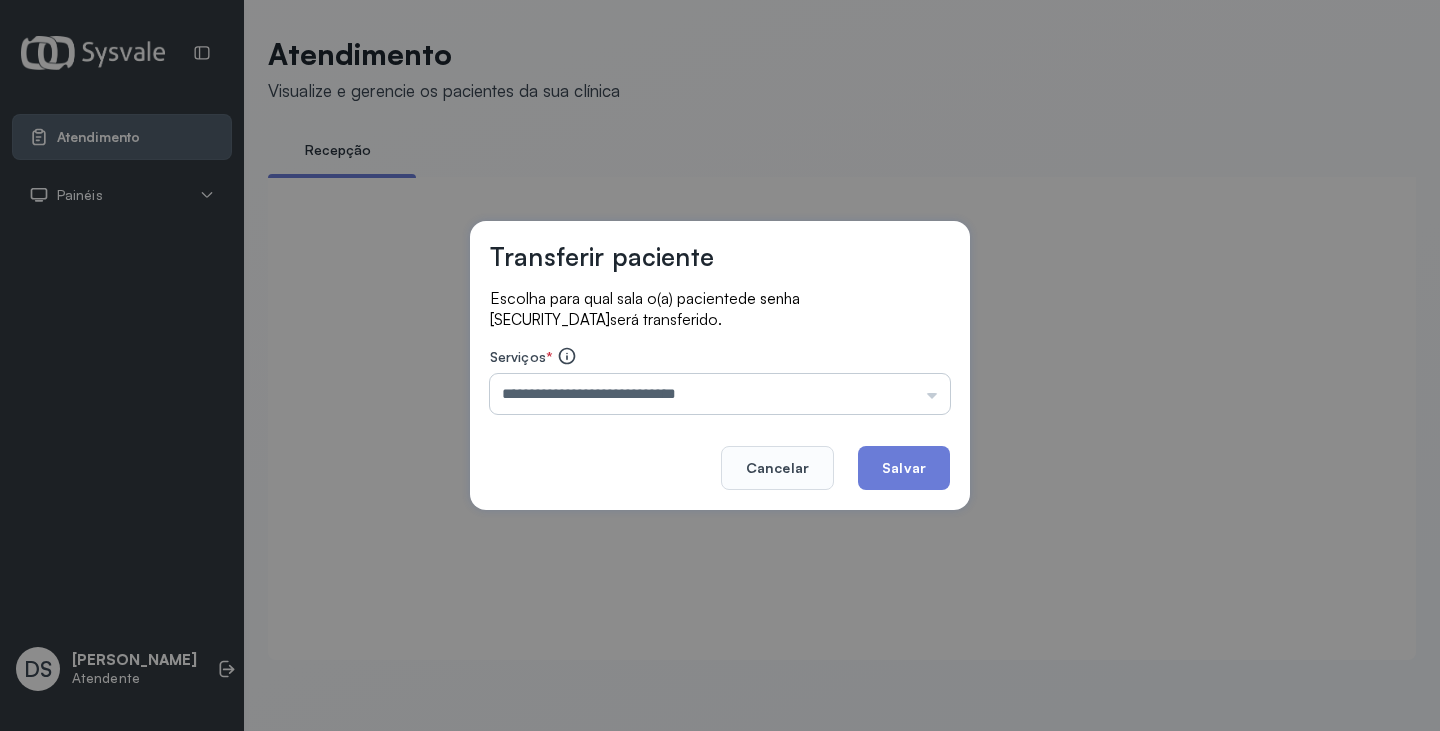 click on "**********" at bounding box center [720, 394] 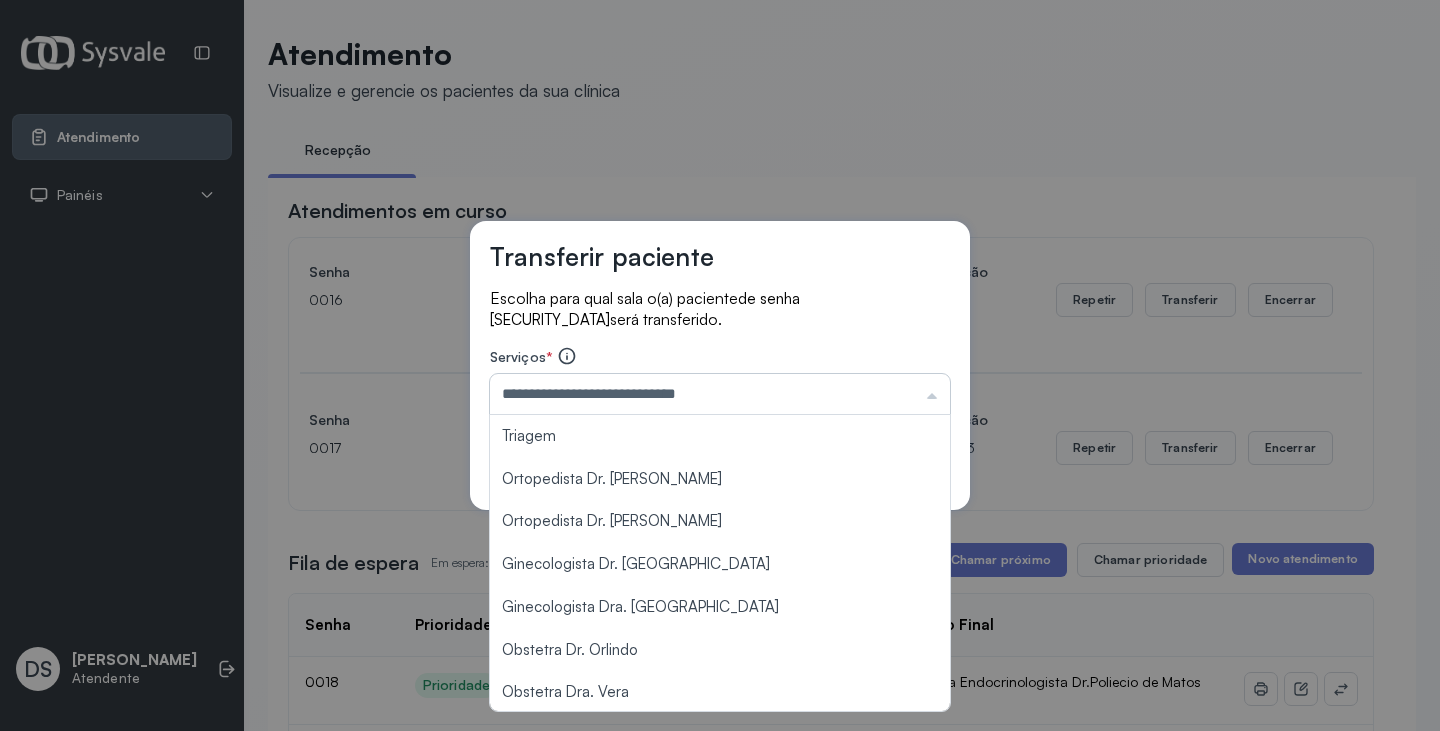 click on "**********" at bounding box center (720, 394) 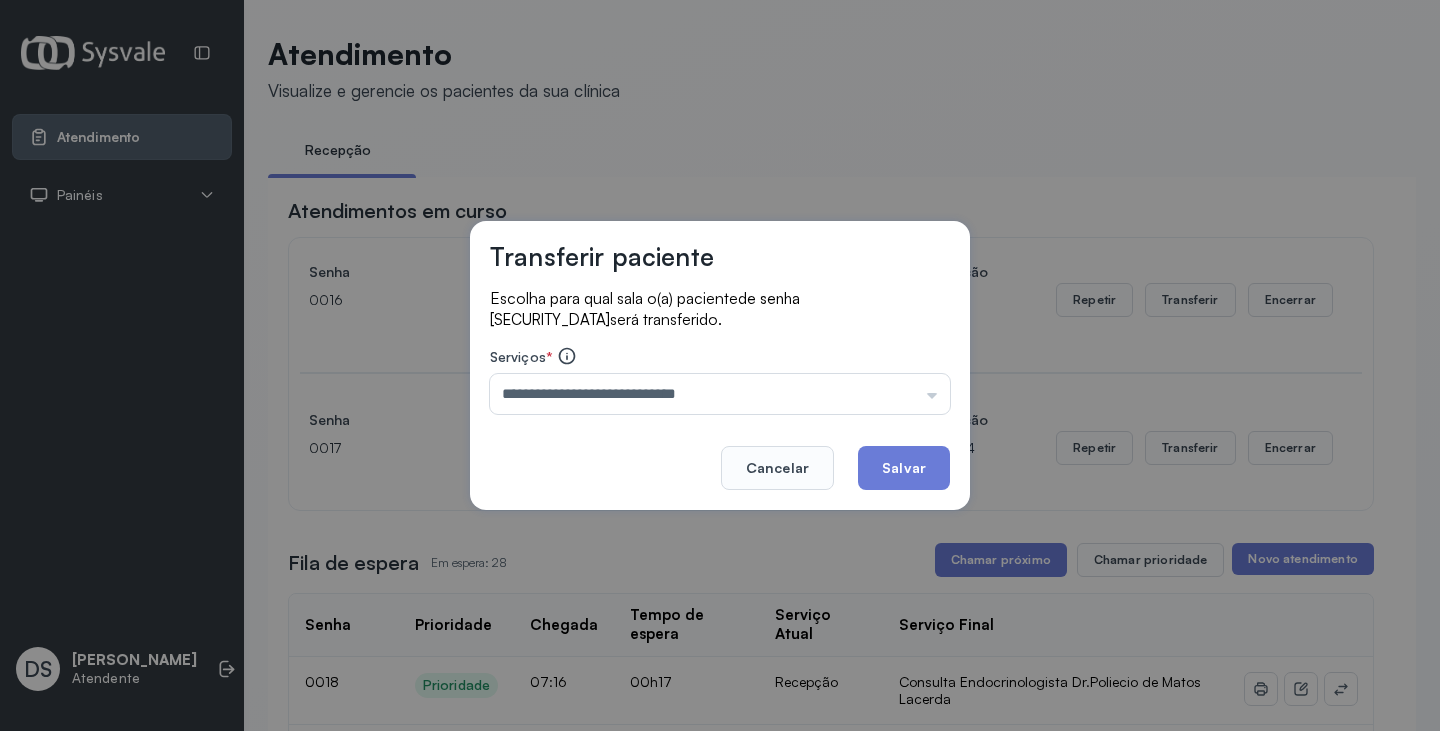 click on "Salvar" 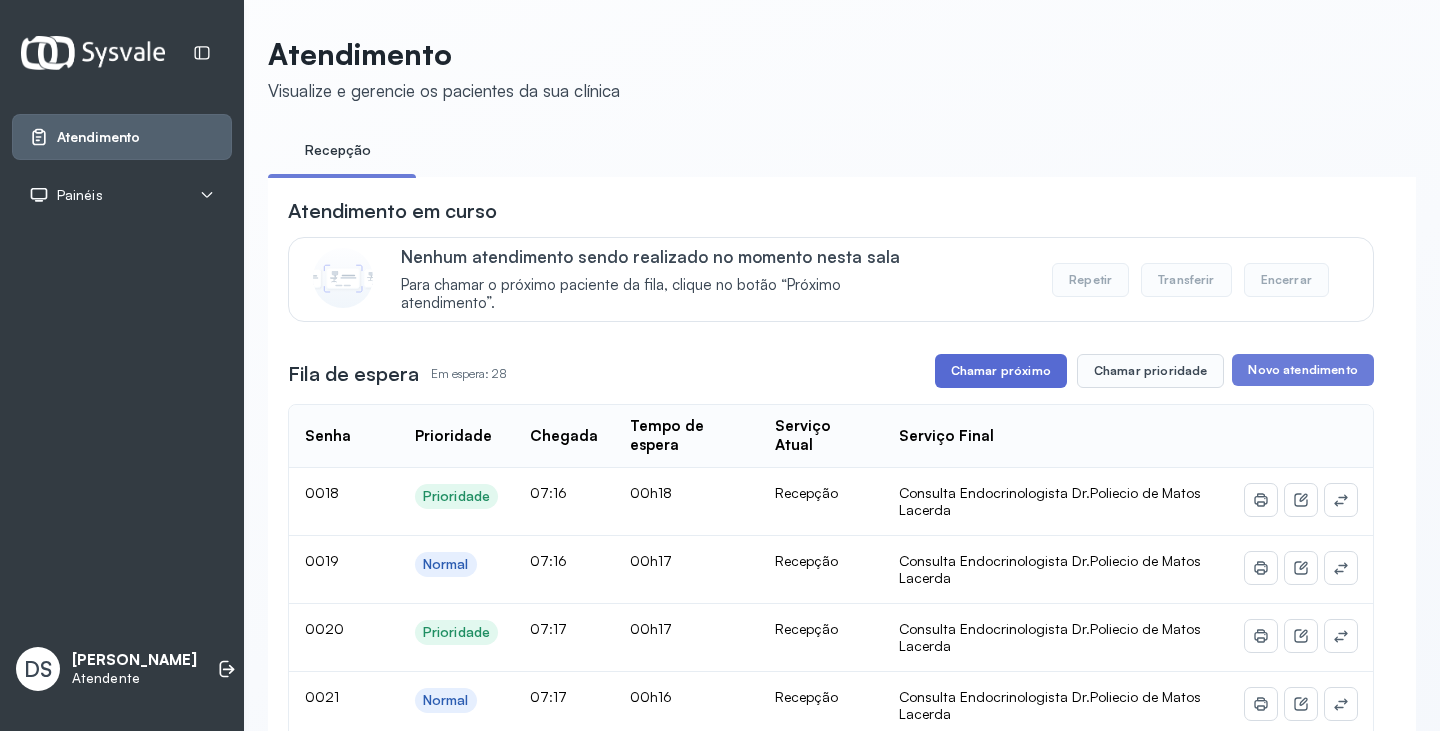 click on "Chamar próximo" at bounding box center [1001, 371] 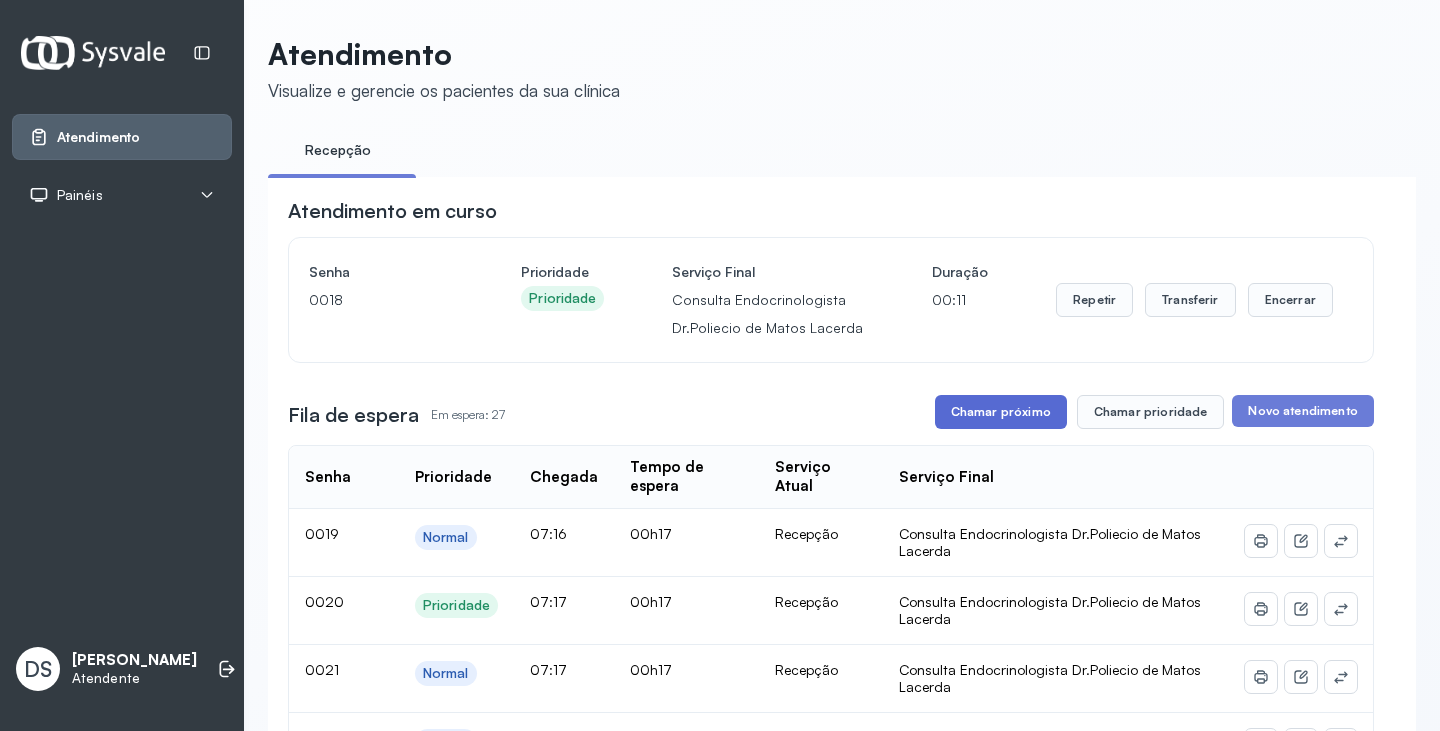 click on "Chamar próximo" at bounding box center (1001, 412) 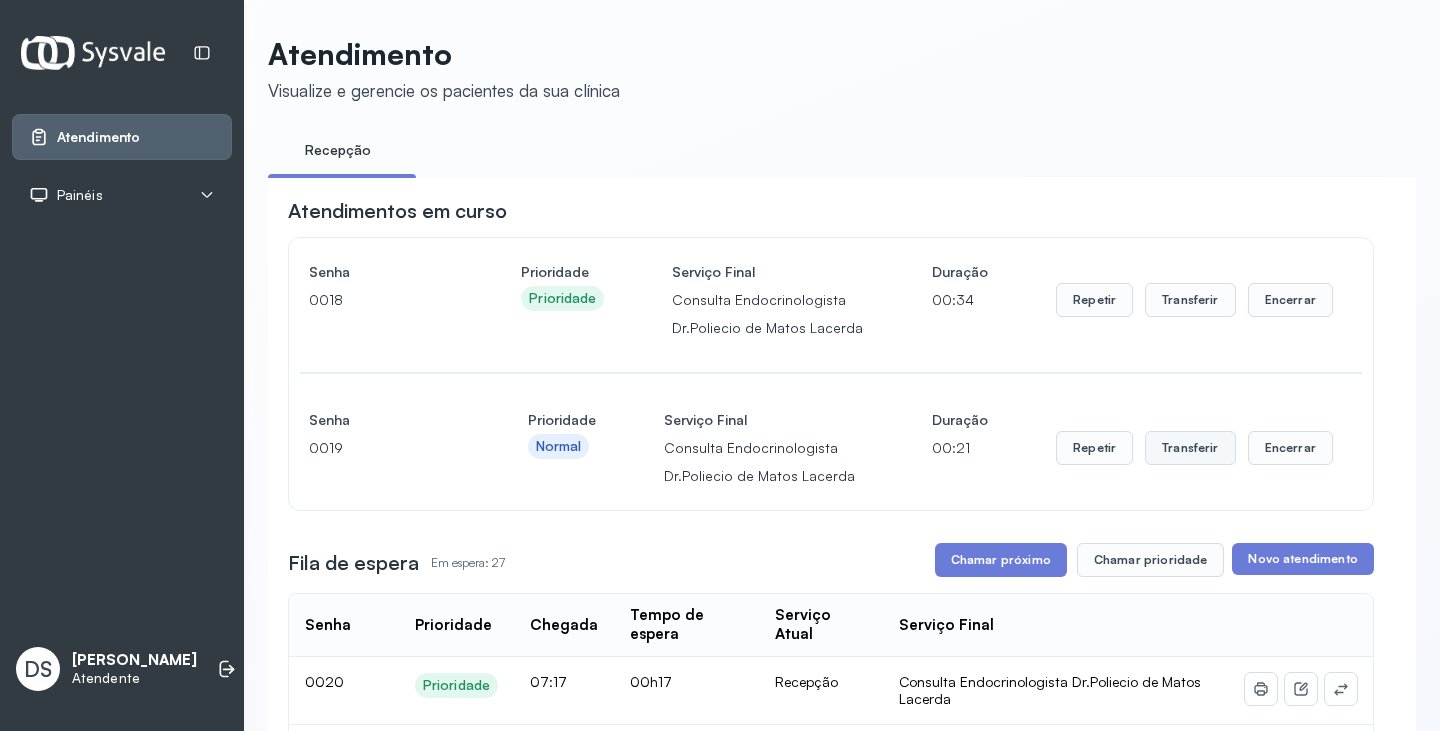 click on "Transferir" at bounding box center (1190, 300) 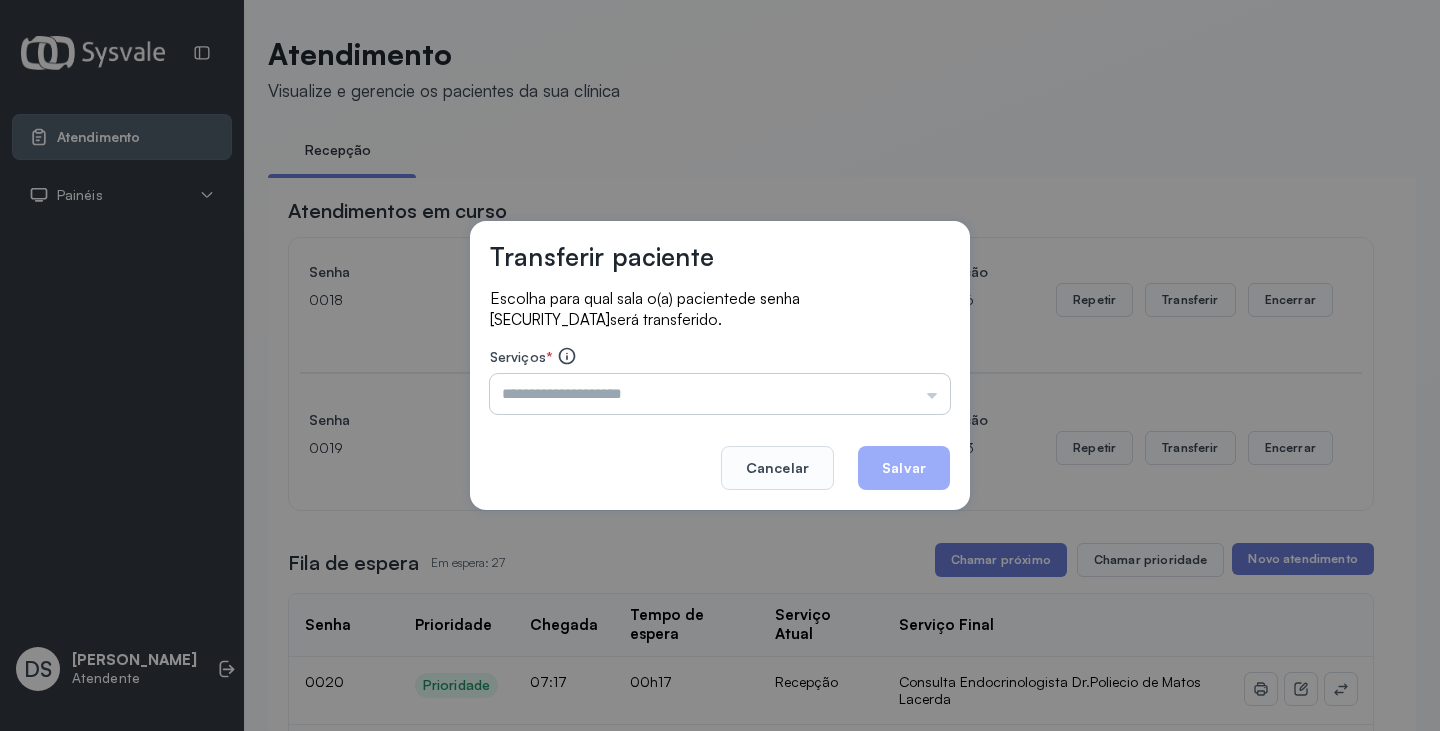 click at bounding box center (720, 394) 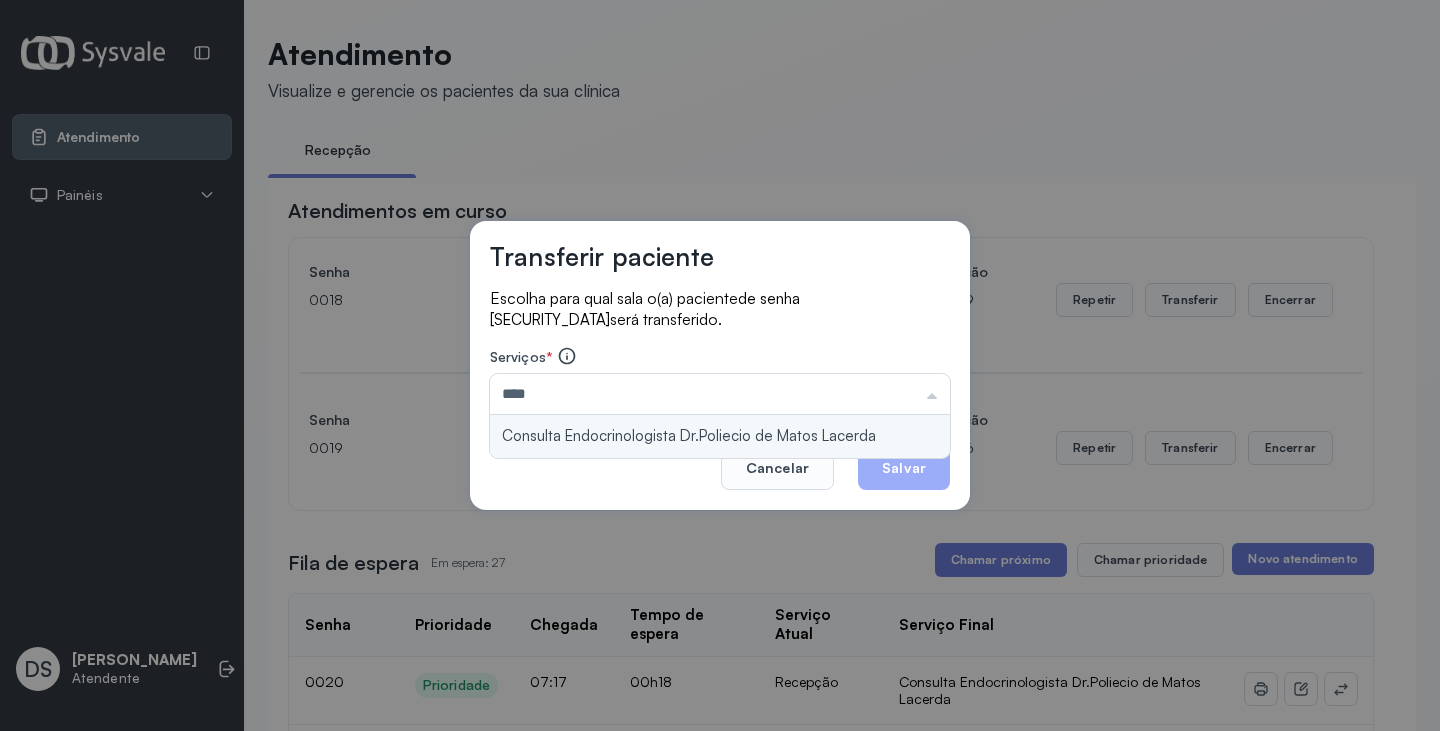 type on "**********" 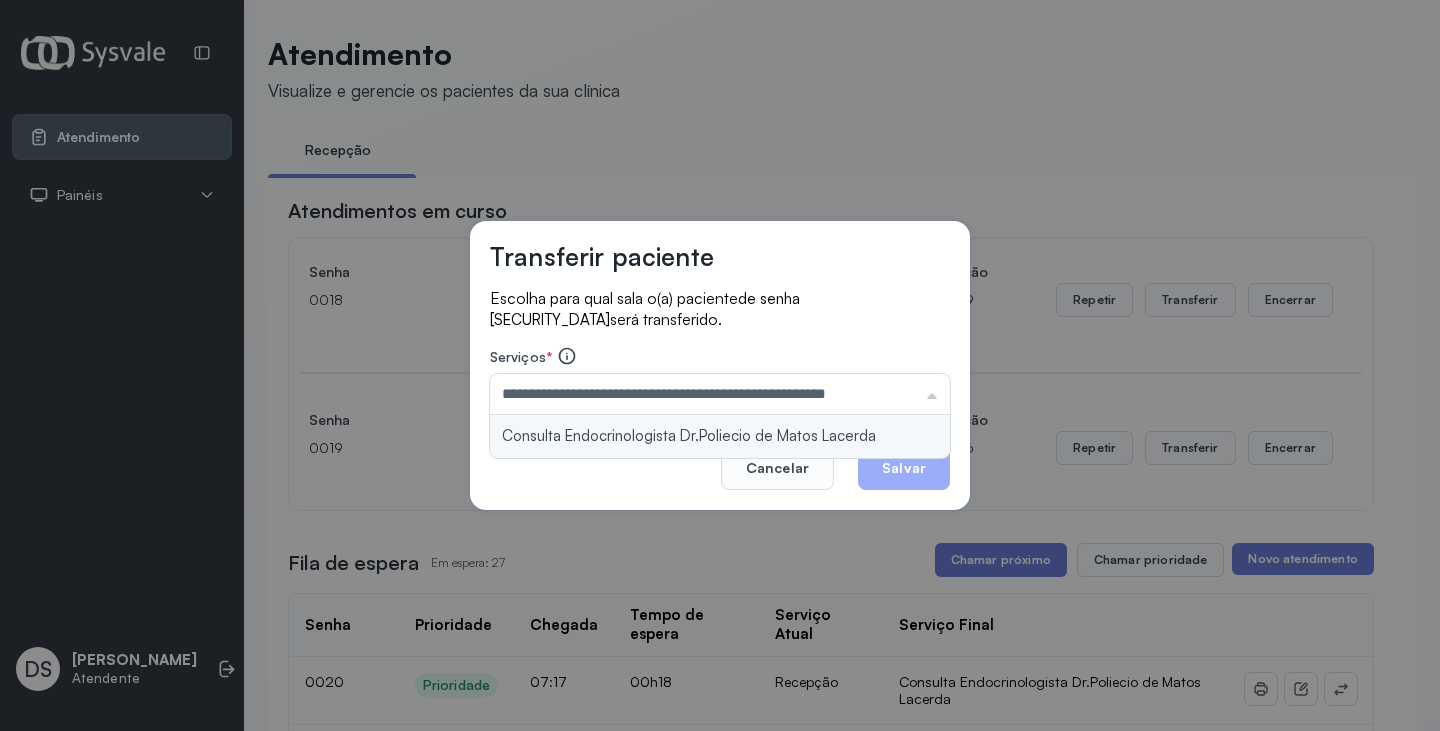 drag, startPoint x: 815, startPoint y: 427, endPoint x: 824, endPoint y: 434, distance: 11.401754 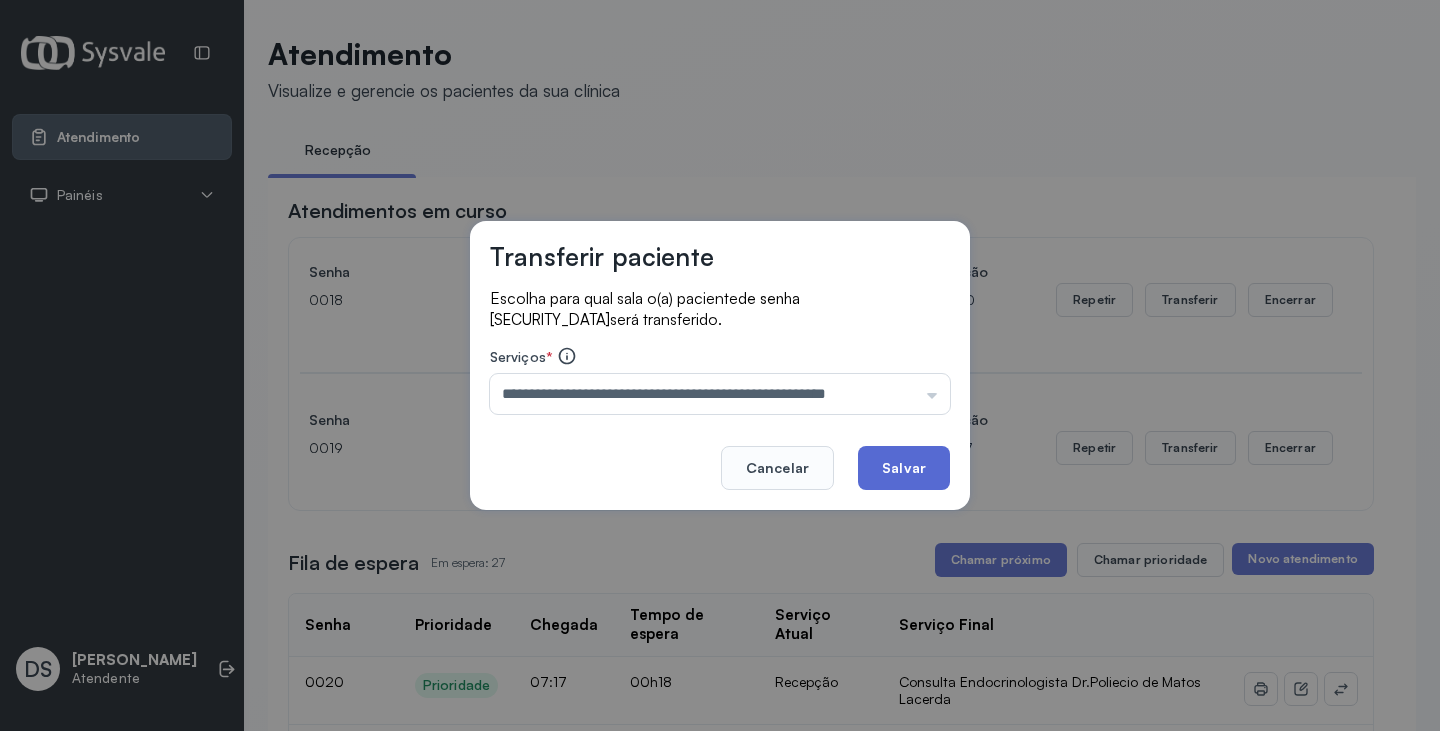 click on "Salvar" 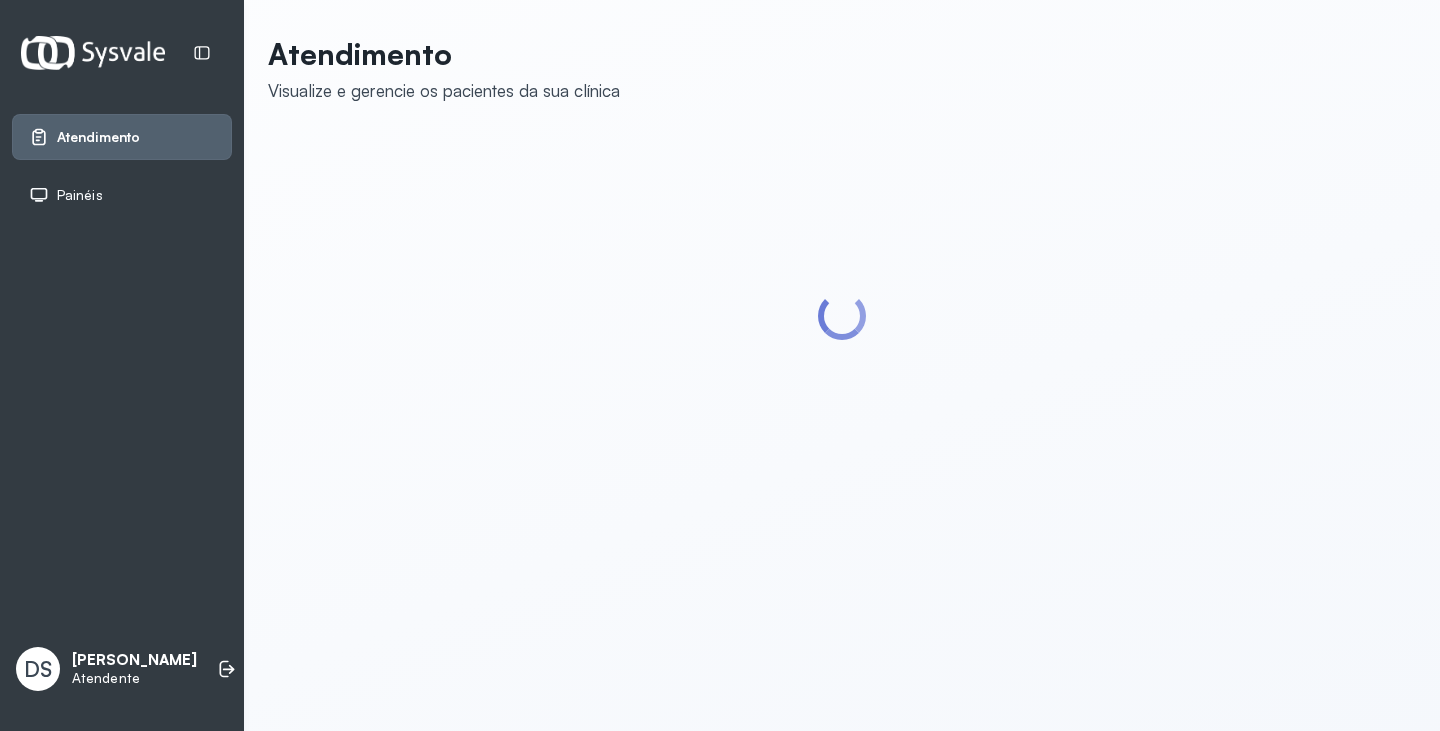 scroll, scrollTop: 0, scrollLeft: 0, axis: both 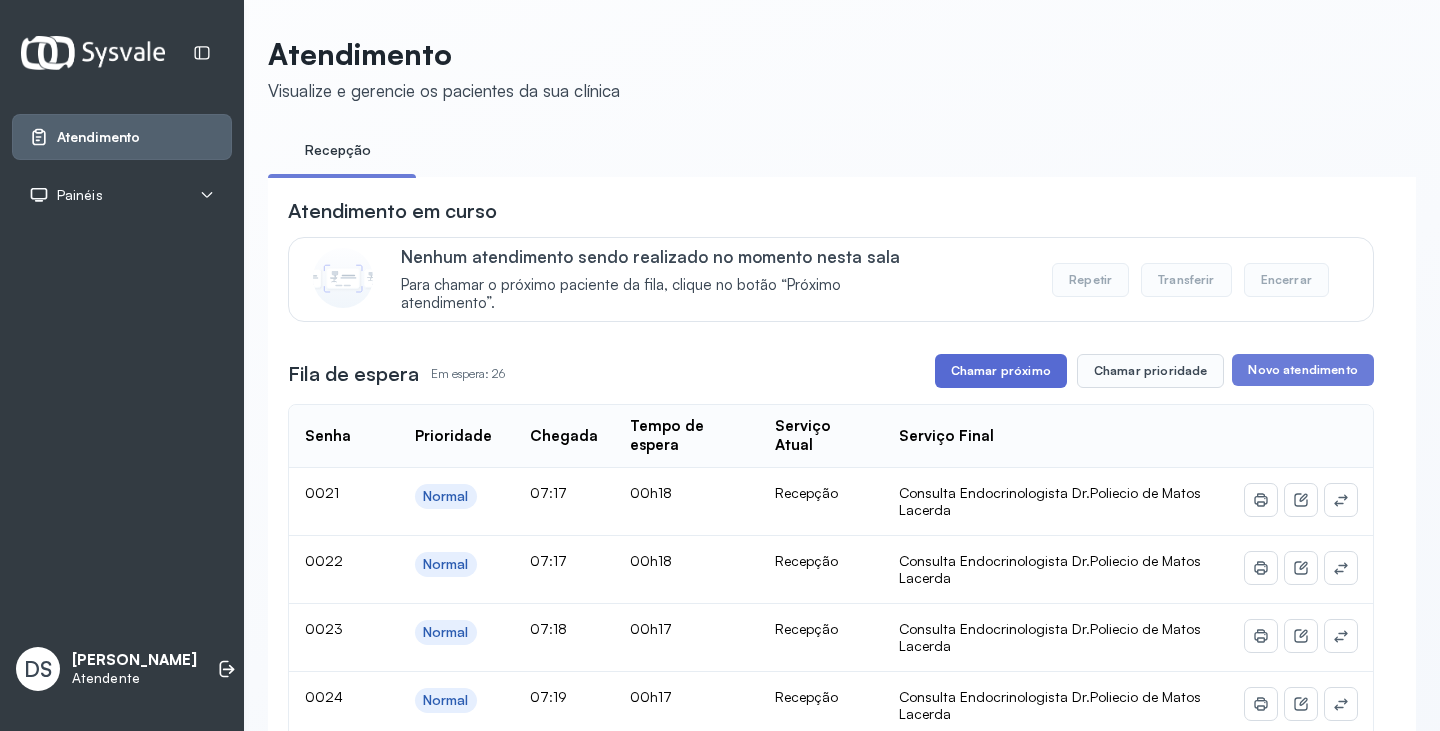 click on "Chamar próximo" at bounding box center (1001, 371) 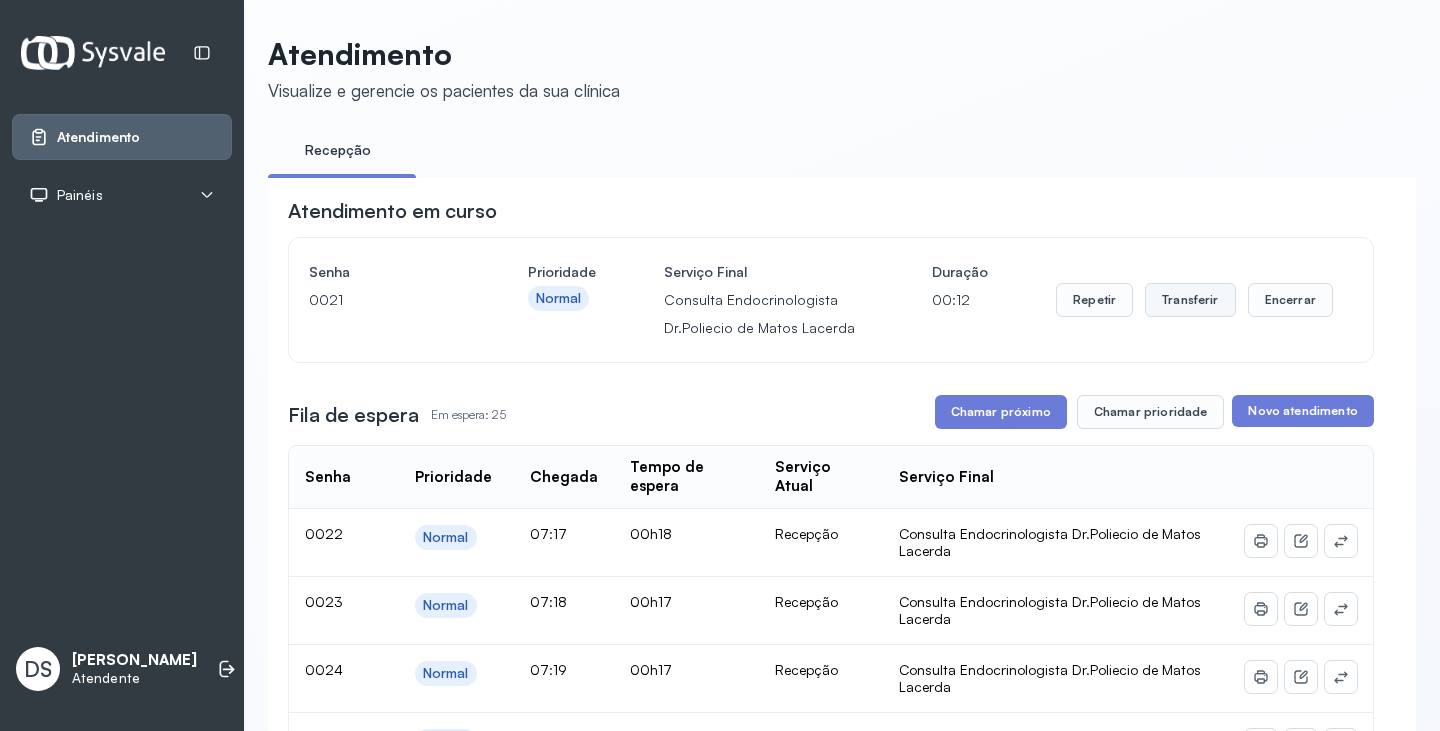 click on "Transferir" at bounding box center (1190, 300) 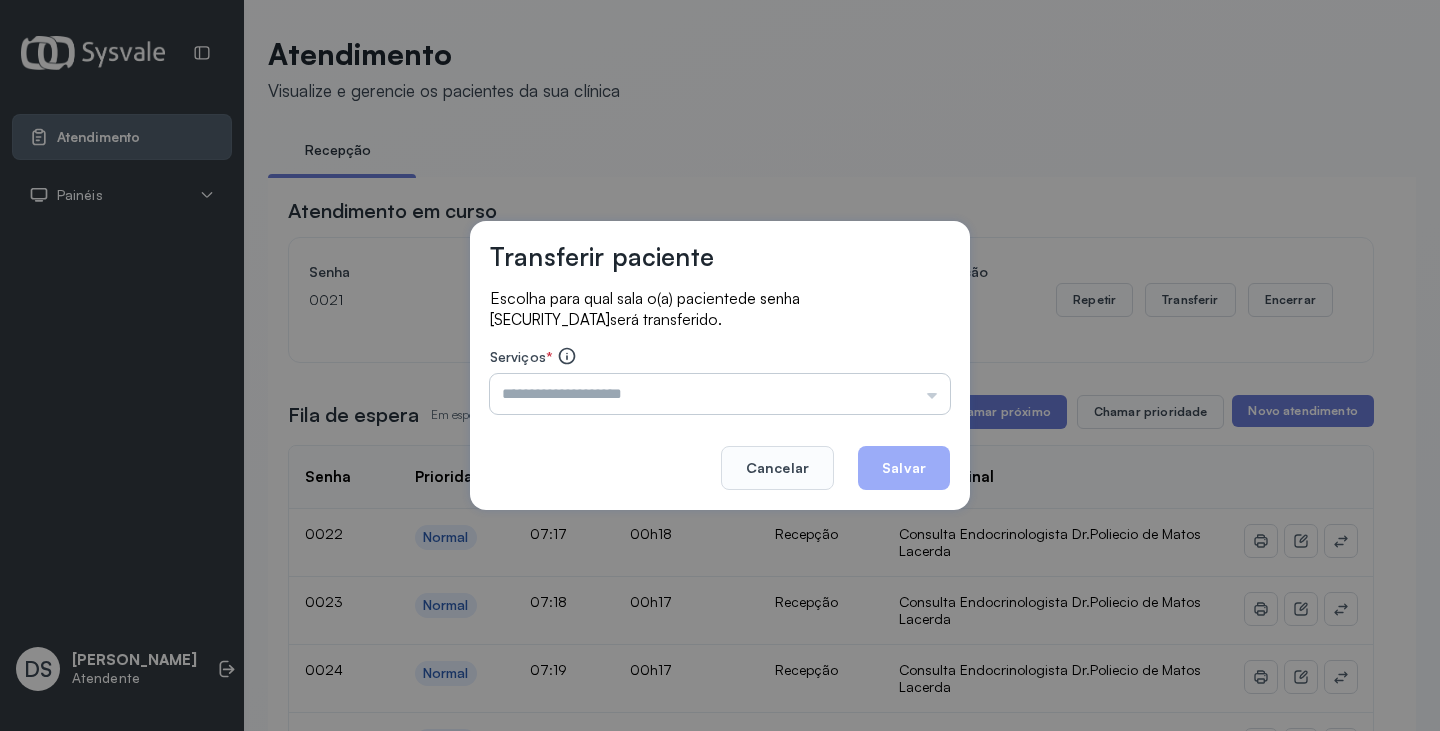 click at bounding box center (720, 394) 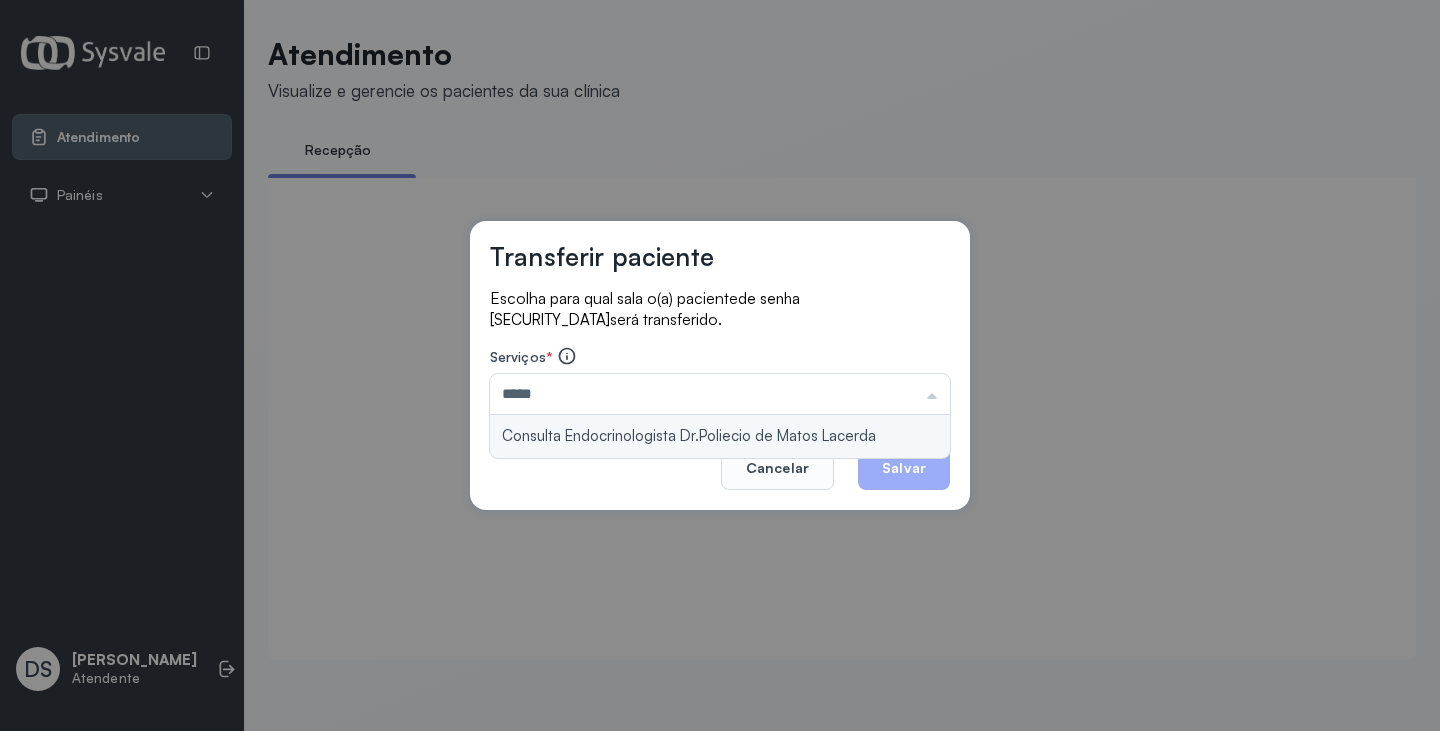 type on "**********" 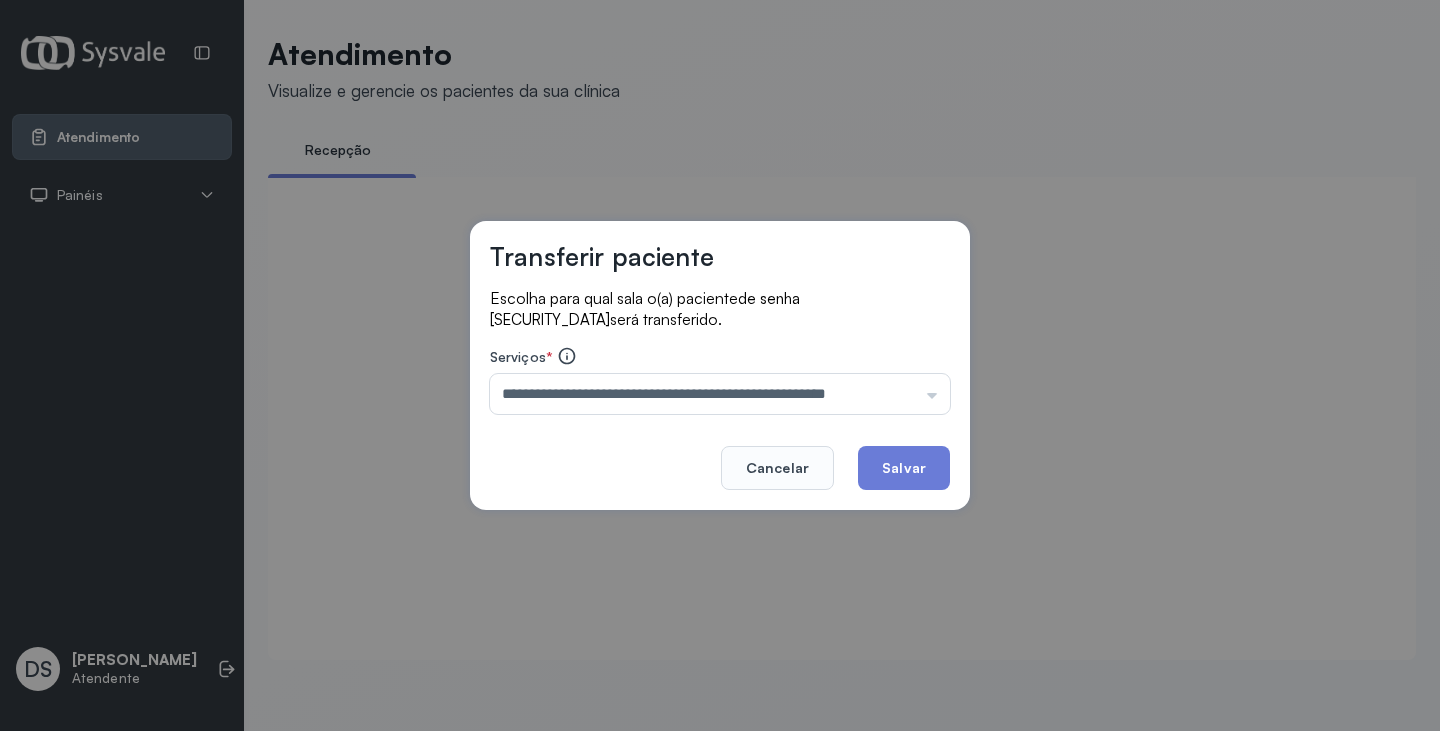 drag, startPoint x: 815, startPoint y: 437, endPoint x: 884, endPoint y: 457, distance: 71.8401 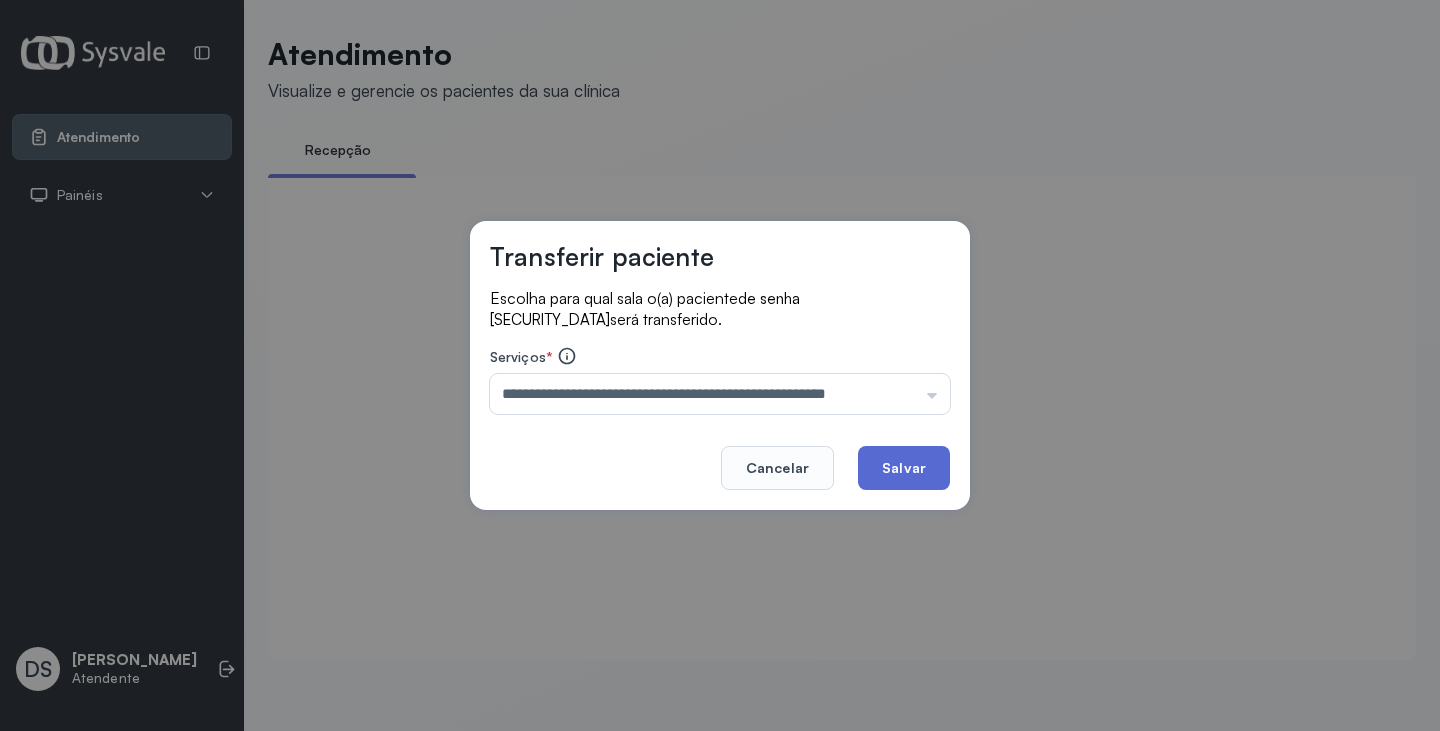 click on "Salvar" 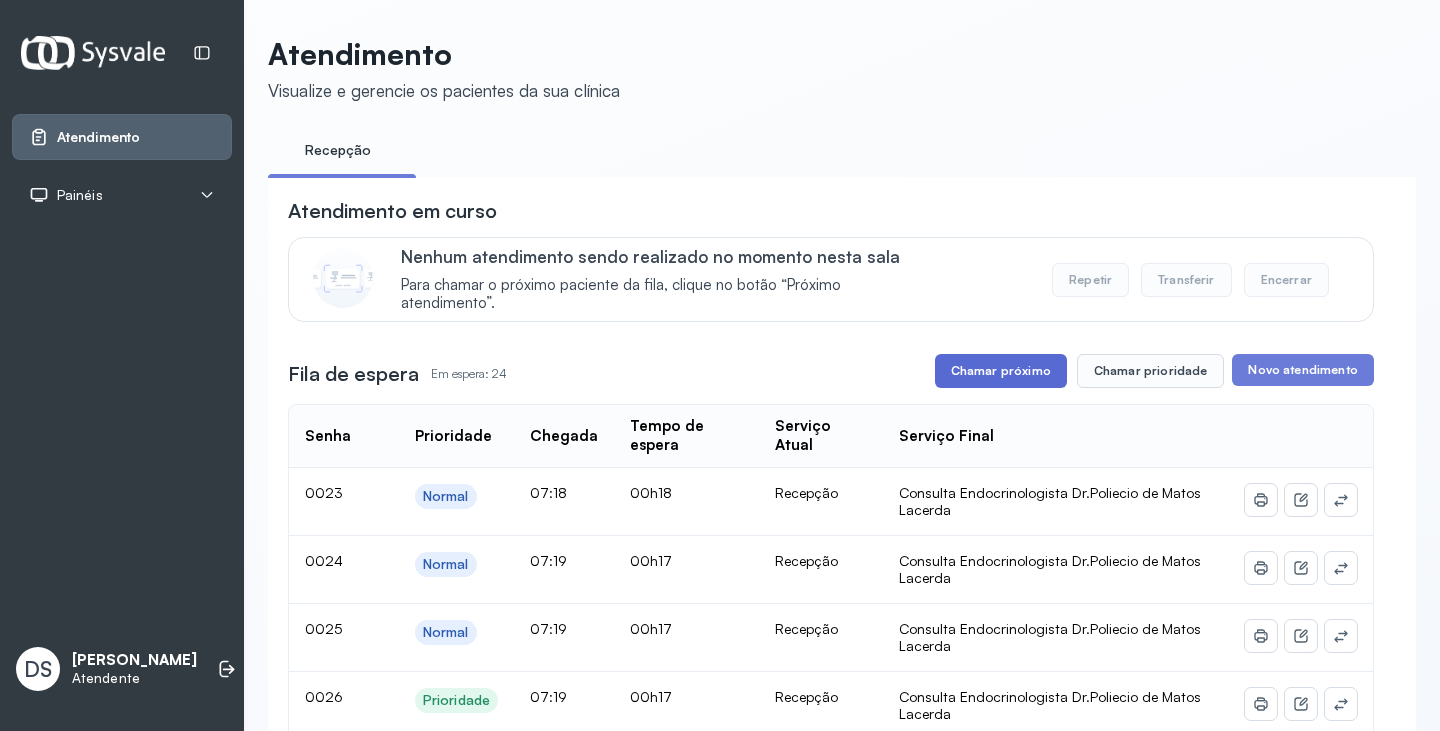 click on "Chamar próximo" at bounding box center [1001, 371] 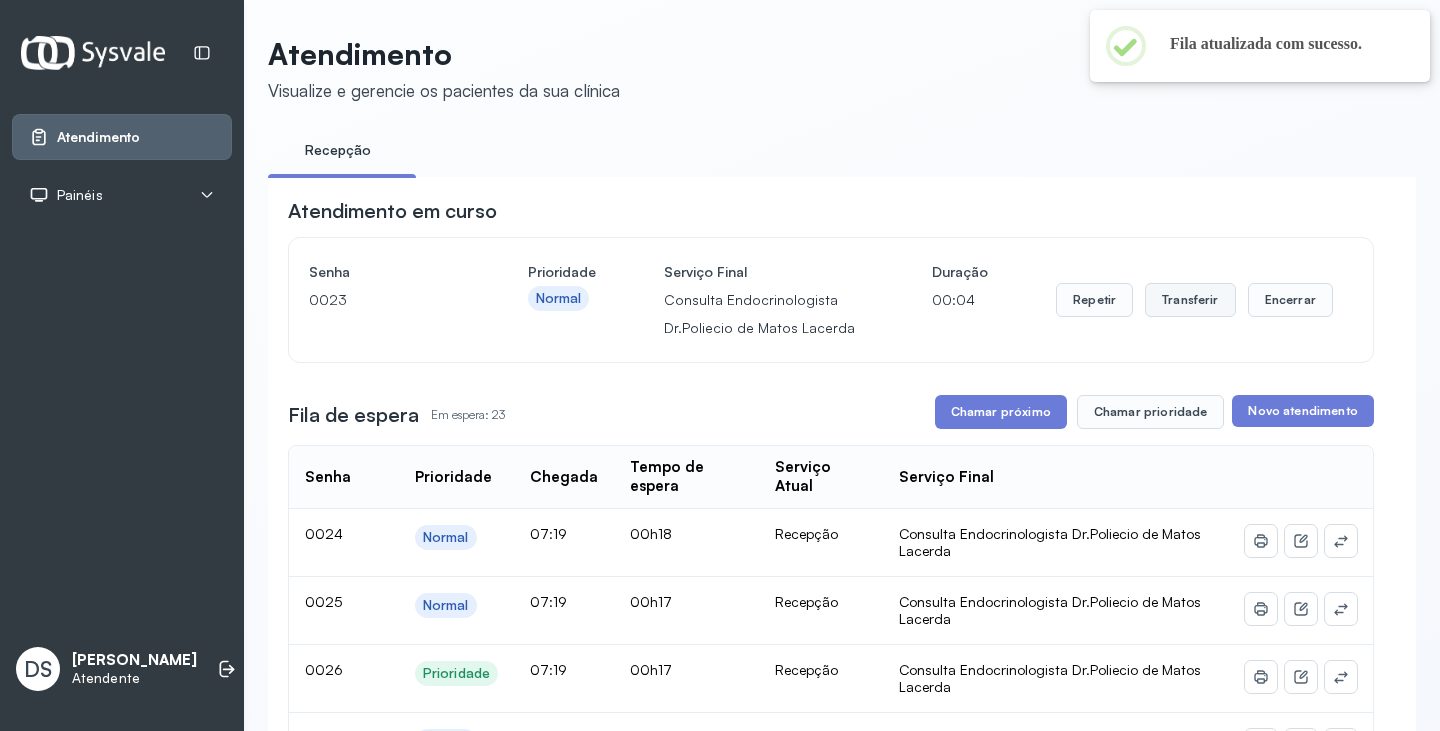 click on "Transferir" at bounding box center [1190, 300] 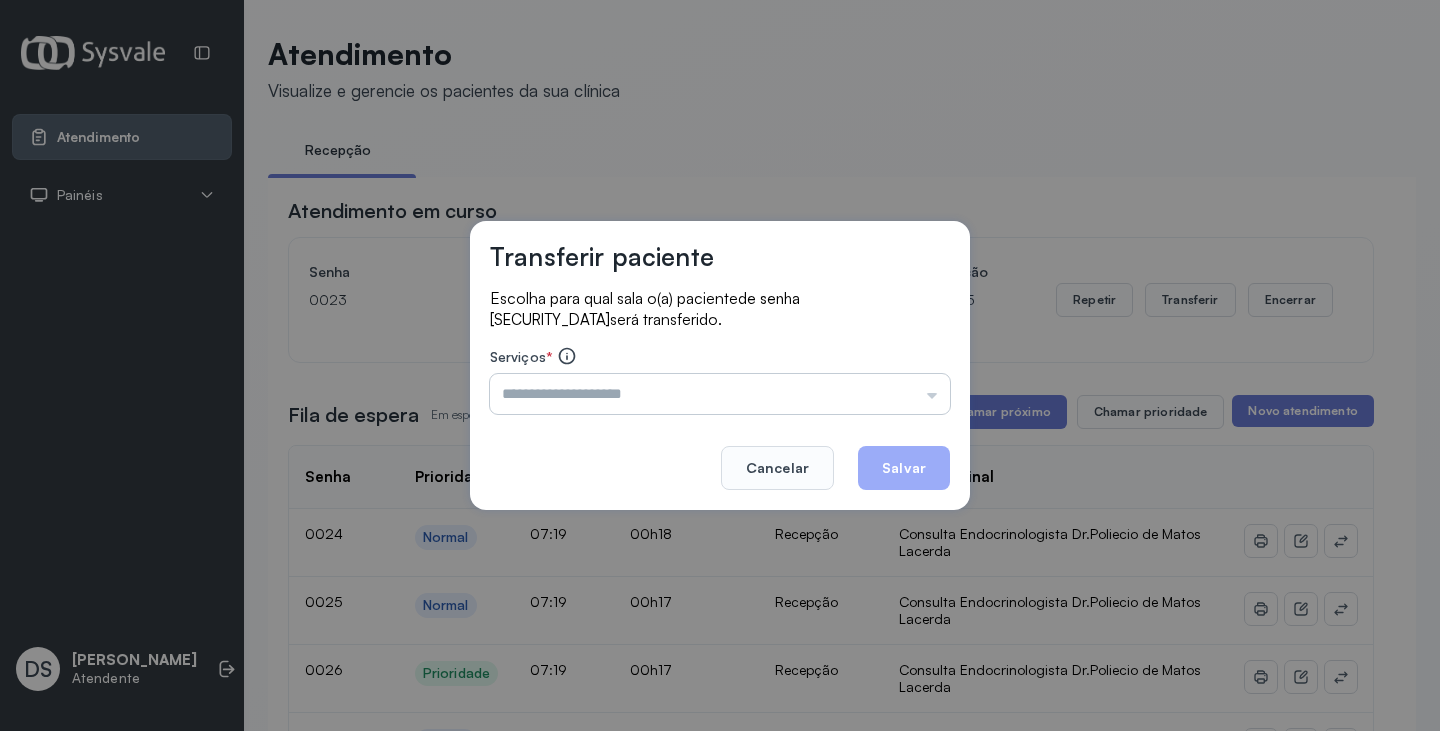 click at bounding box center [720, 394] 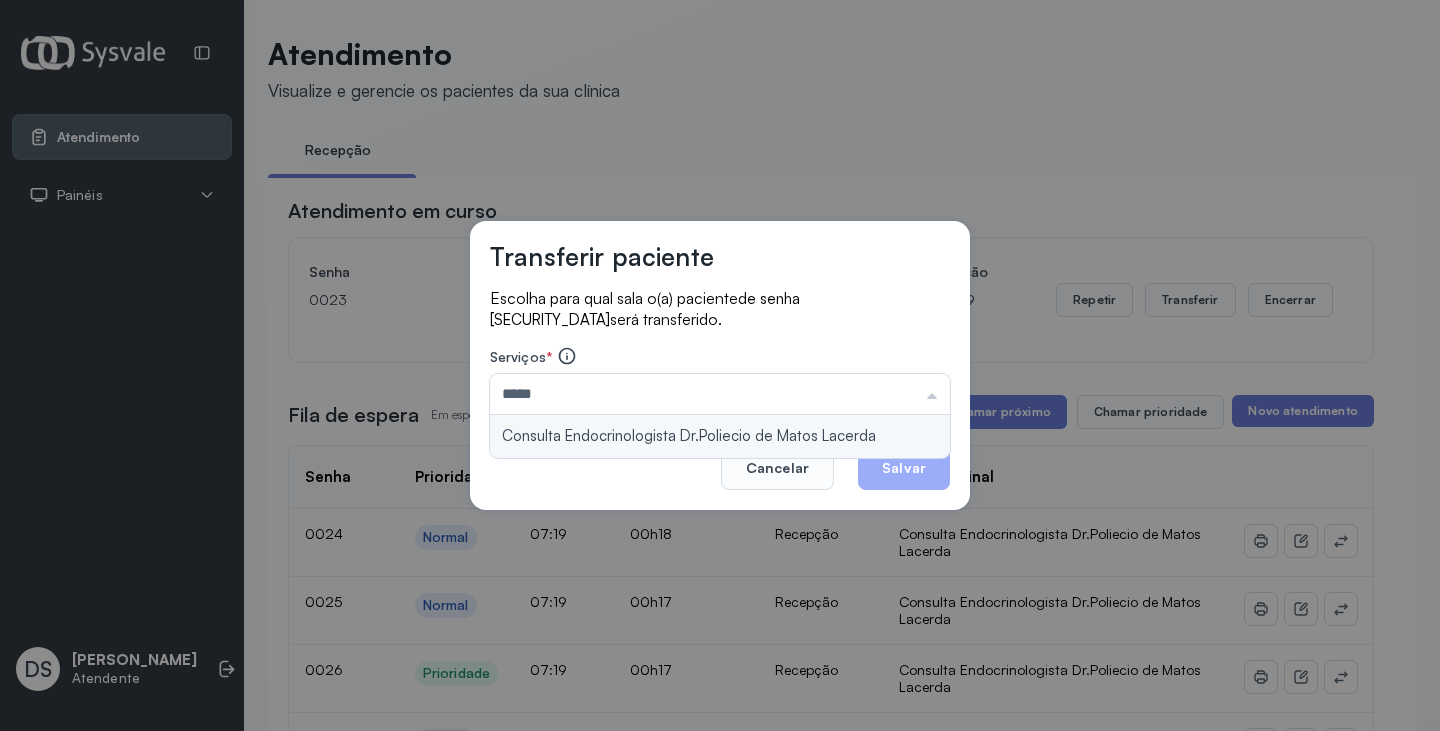 type on "**********" 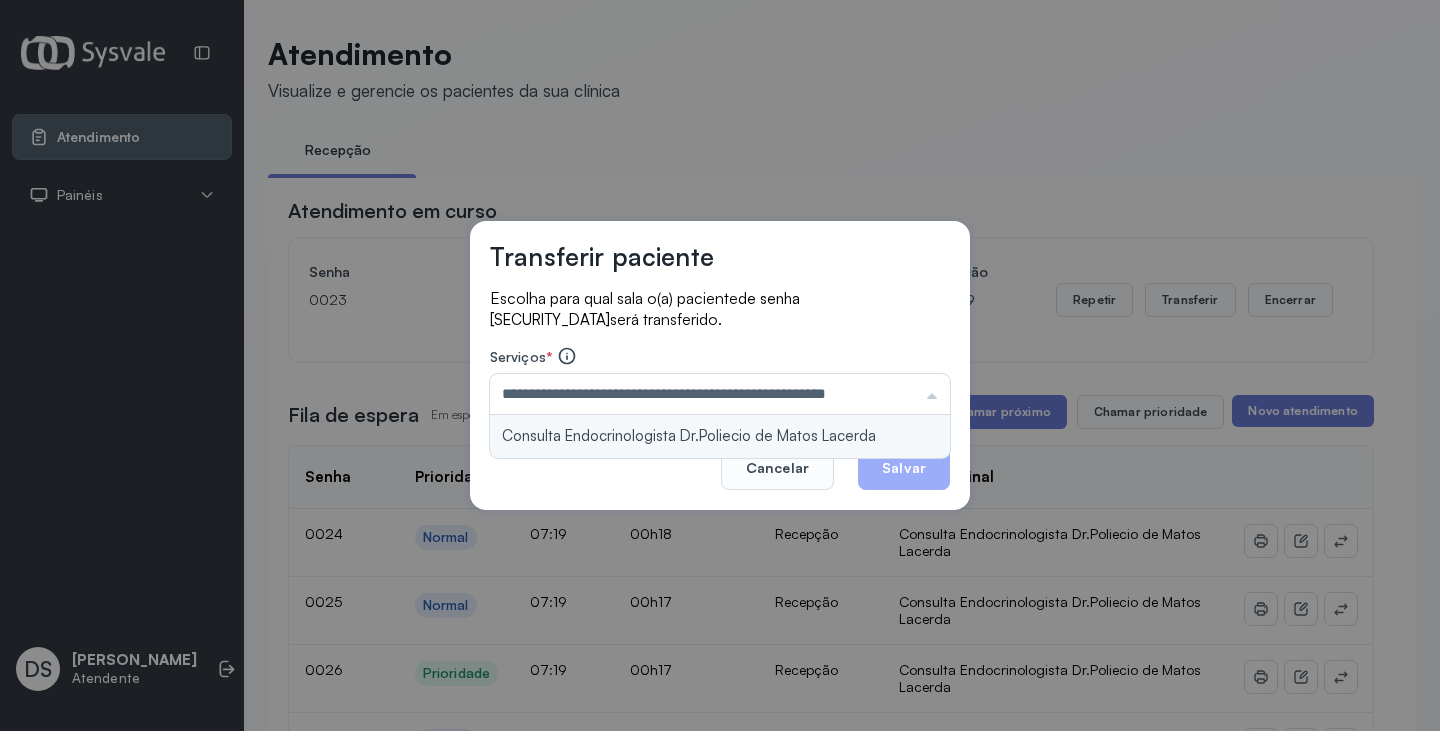 click on "**********" at bounding box center [720, 365] 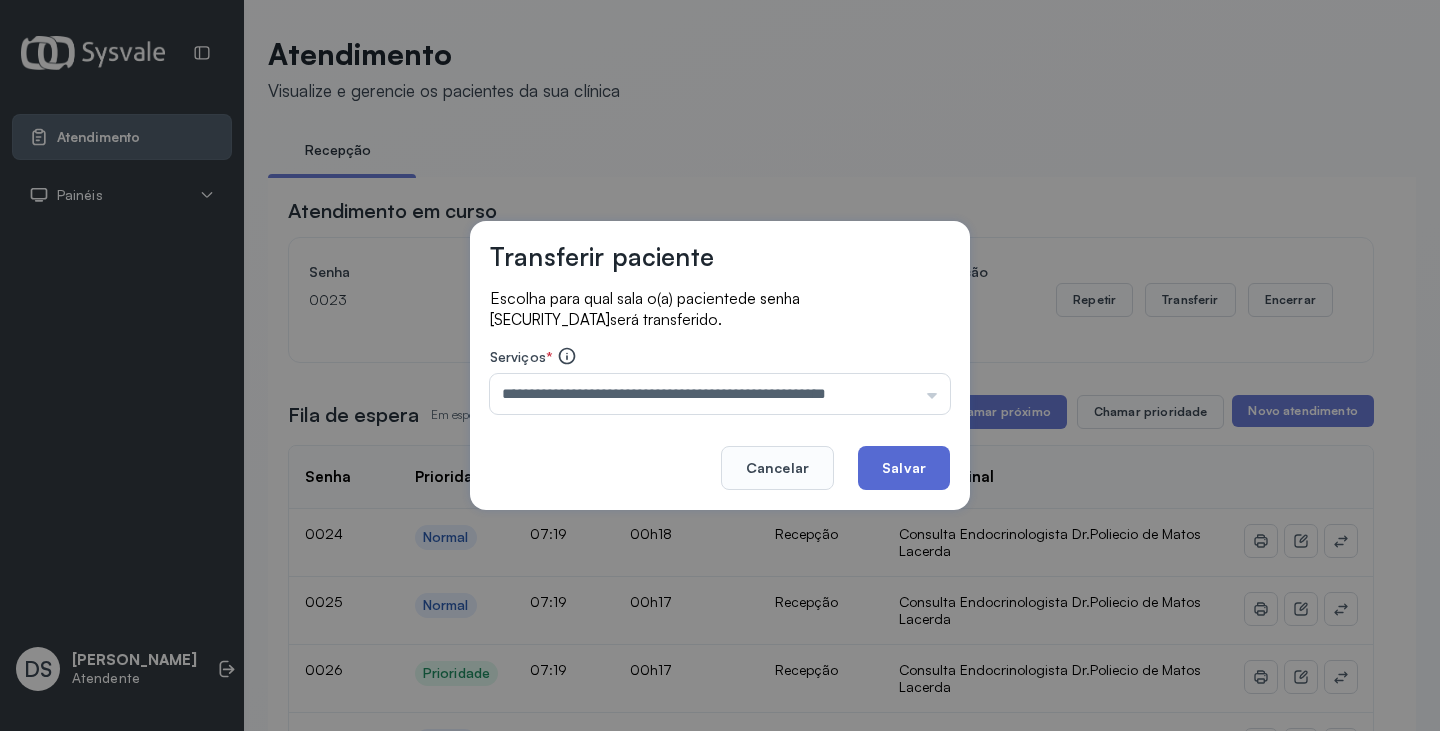 click on "Salvar" 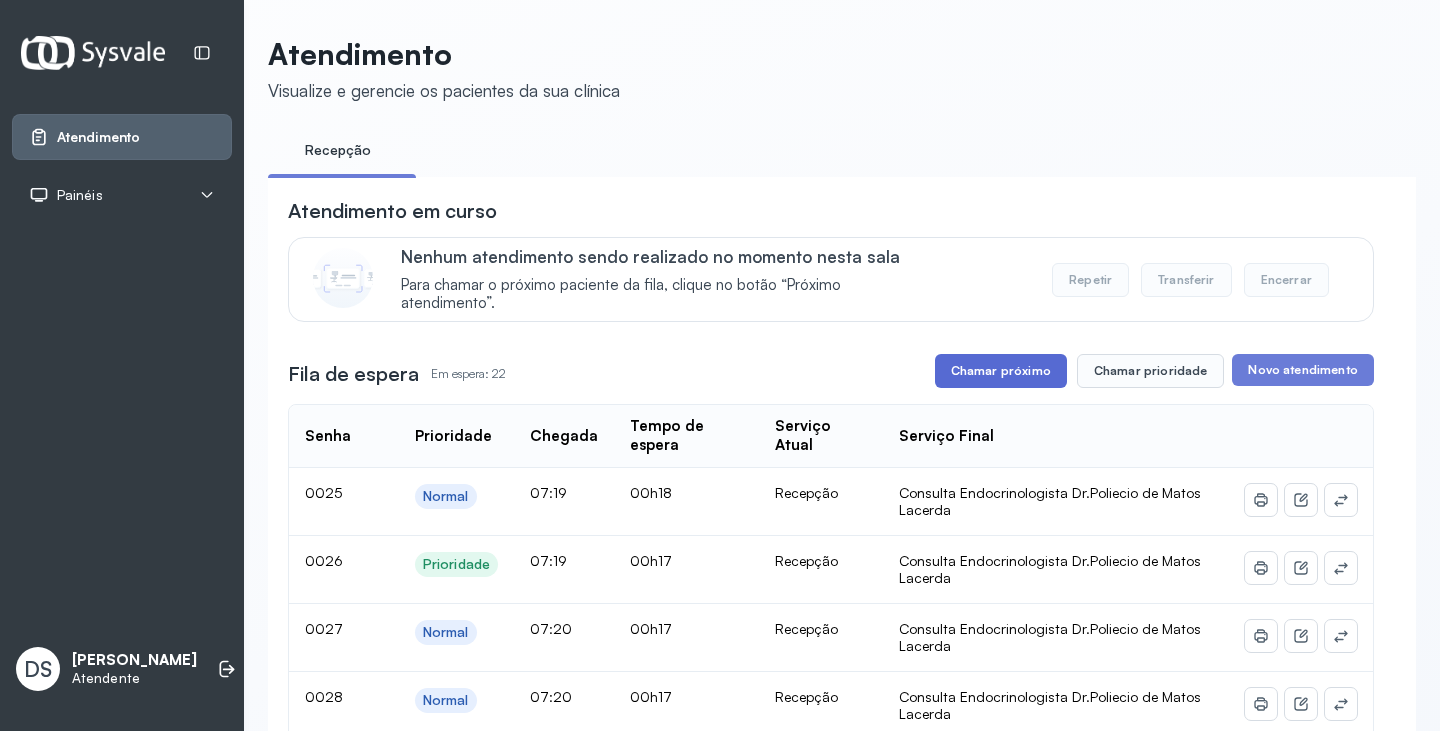 click on "Chamar próximo" at bounding box center (1001, 371) 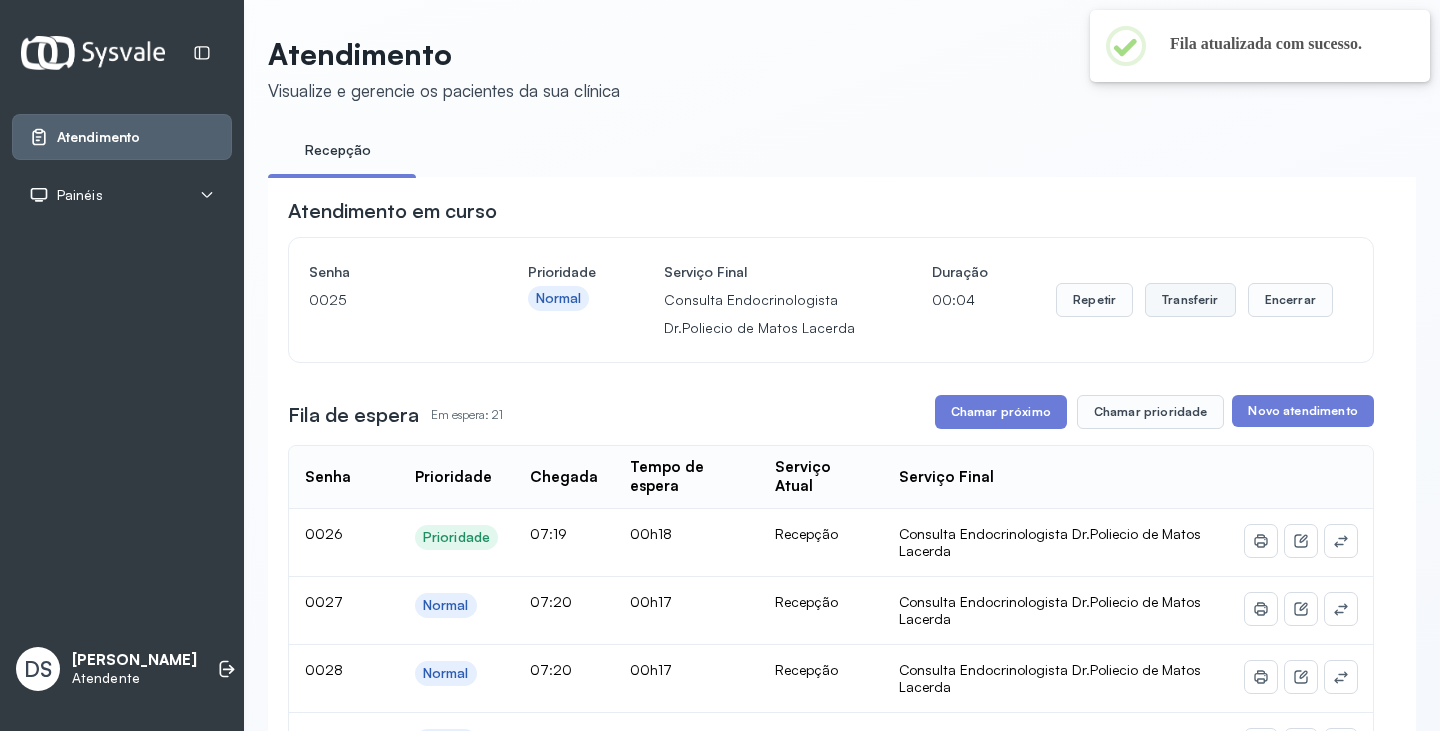 click on "Transferir" at bounding box center (1190, 300) 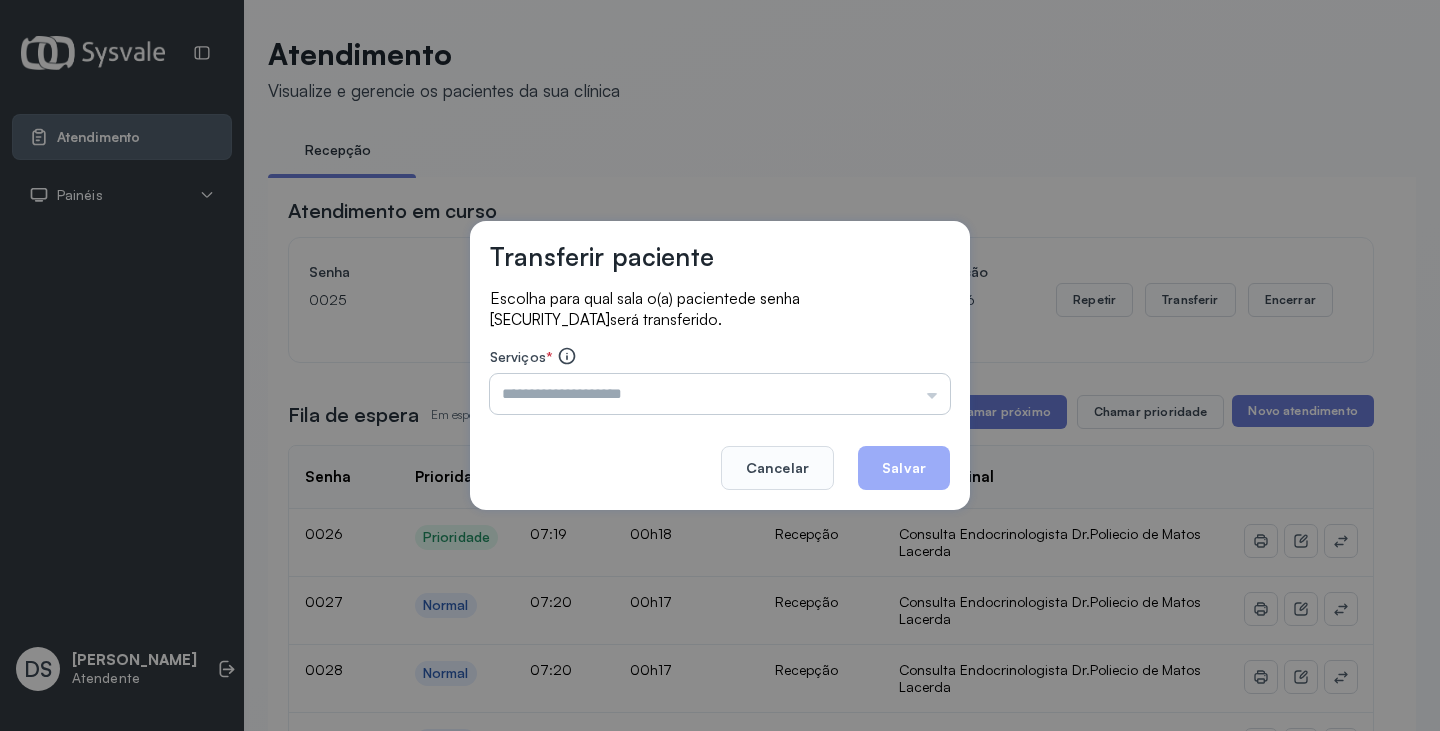 click at bounding box center [720, 394] 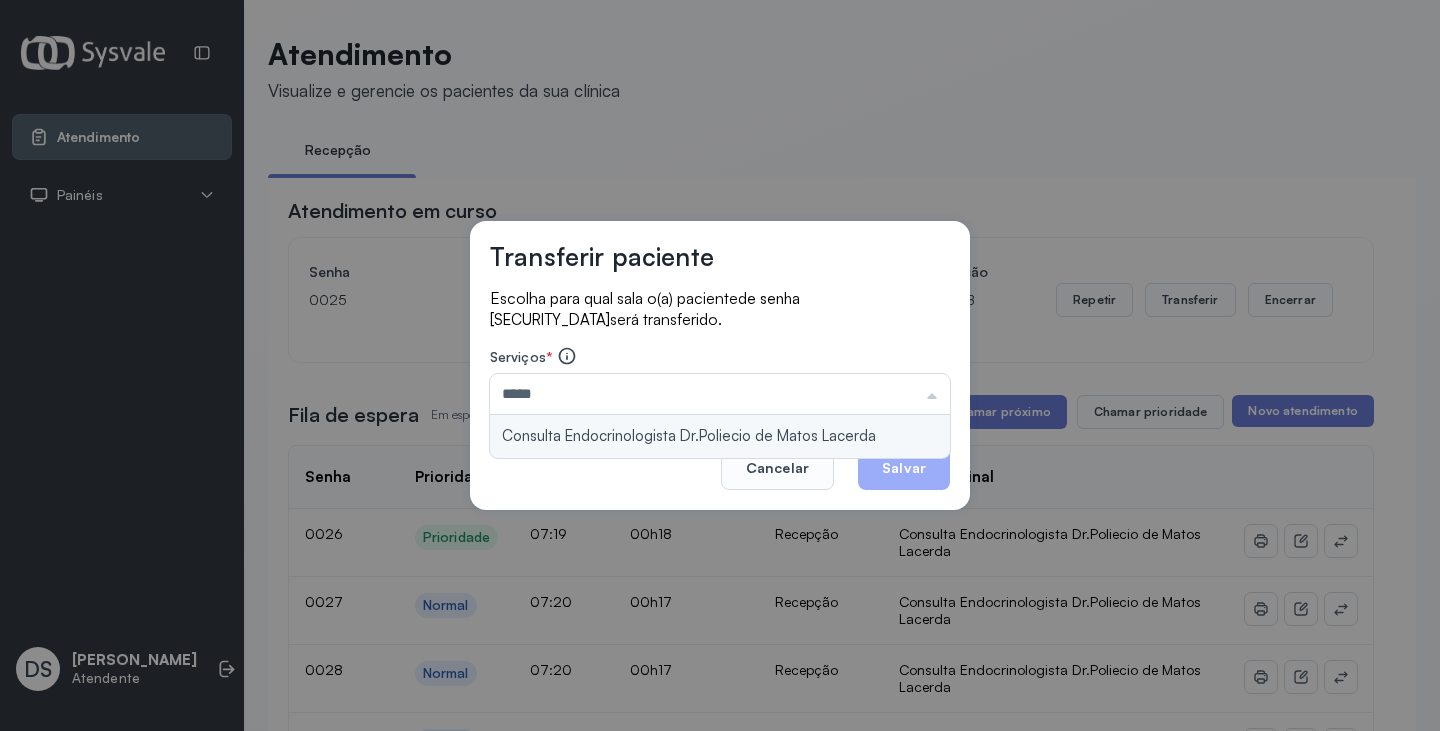 type on "**********" 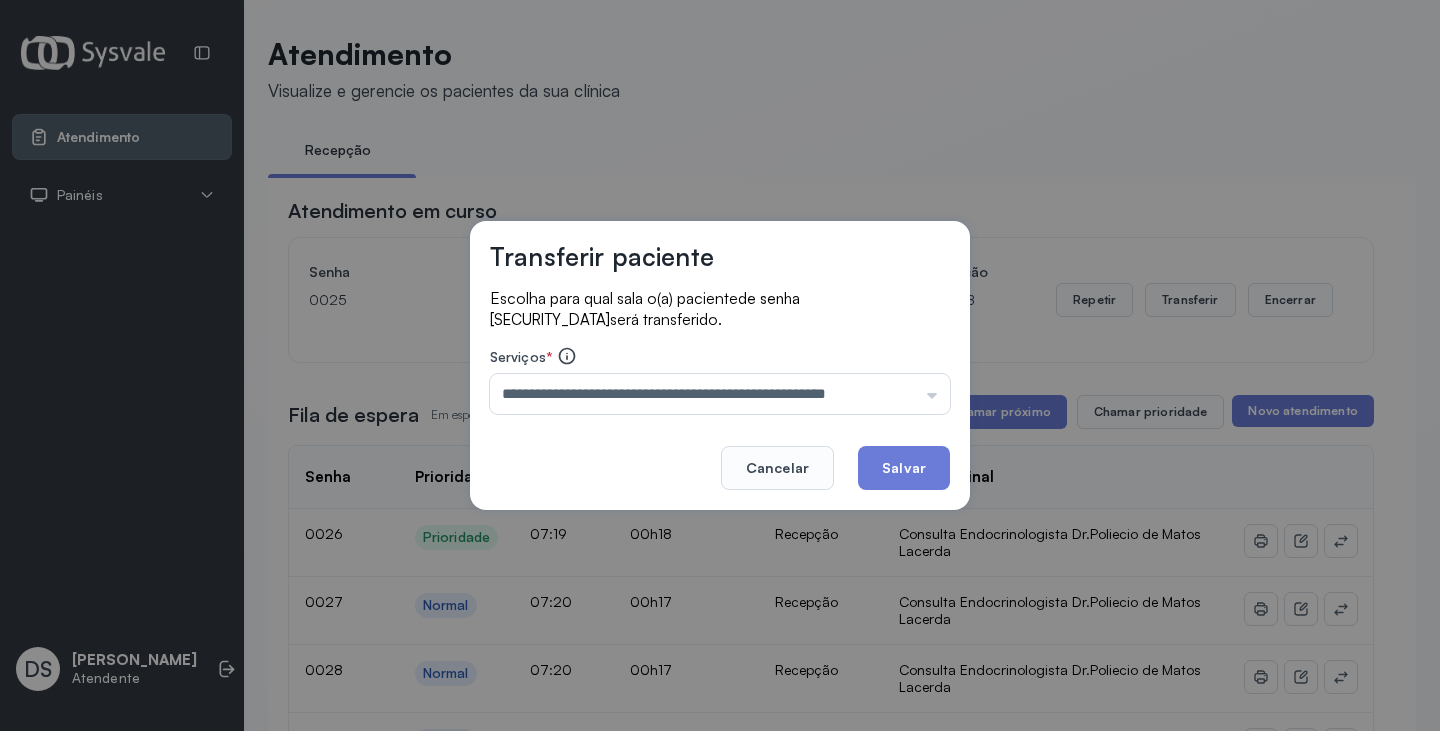 drag, startPoint x: 850, startPoint y: 422, endPoint x: 883, endPoint y: 440, distance: 37.589893 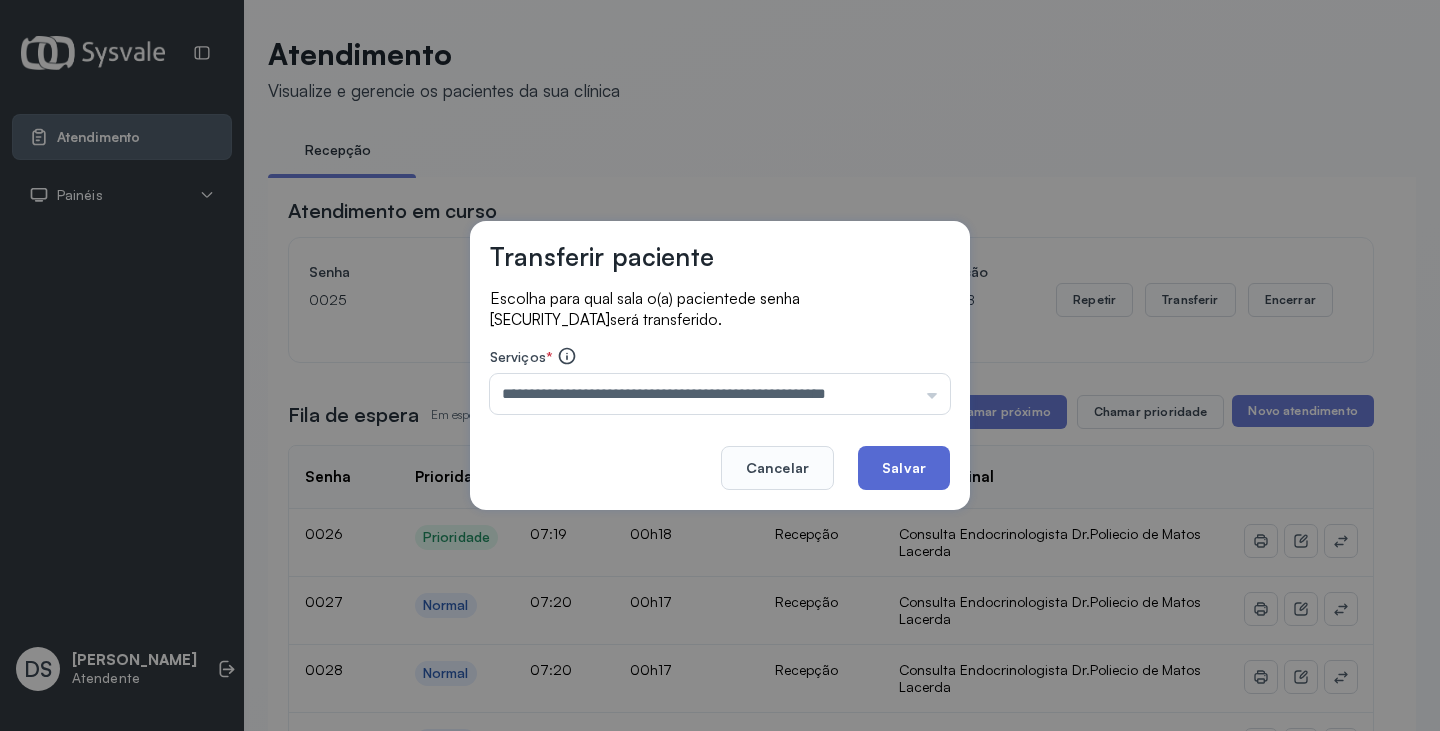 click on "Salvar" 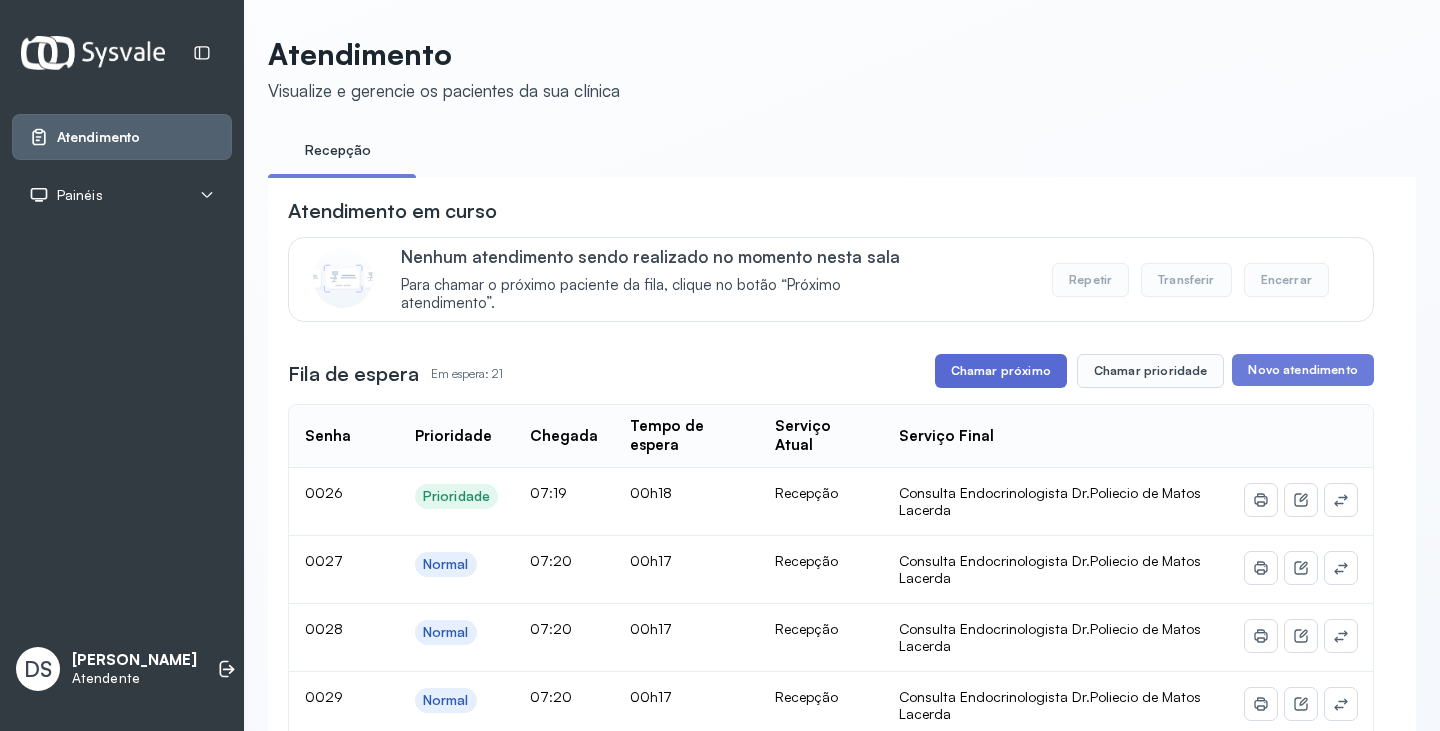 click on "Chamar próximo" at bounding box center (1001, 371) 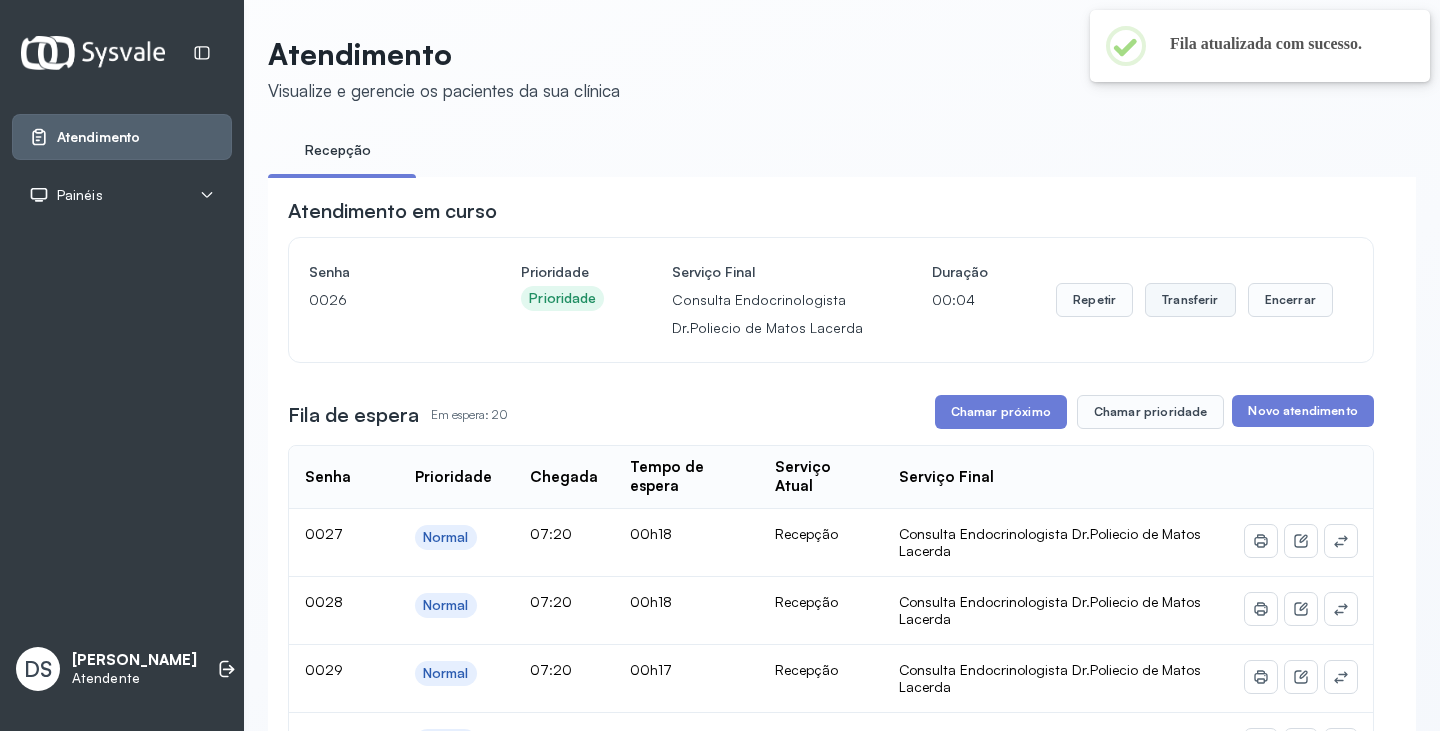 click on "Transferir" at bounding box center (1190, 300) 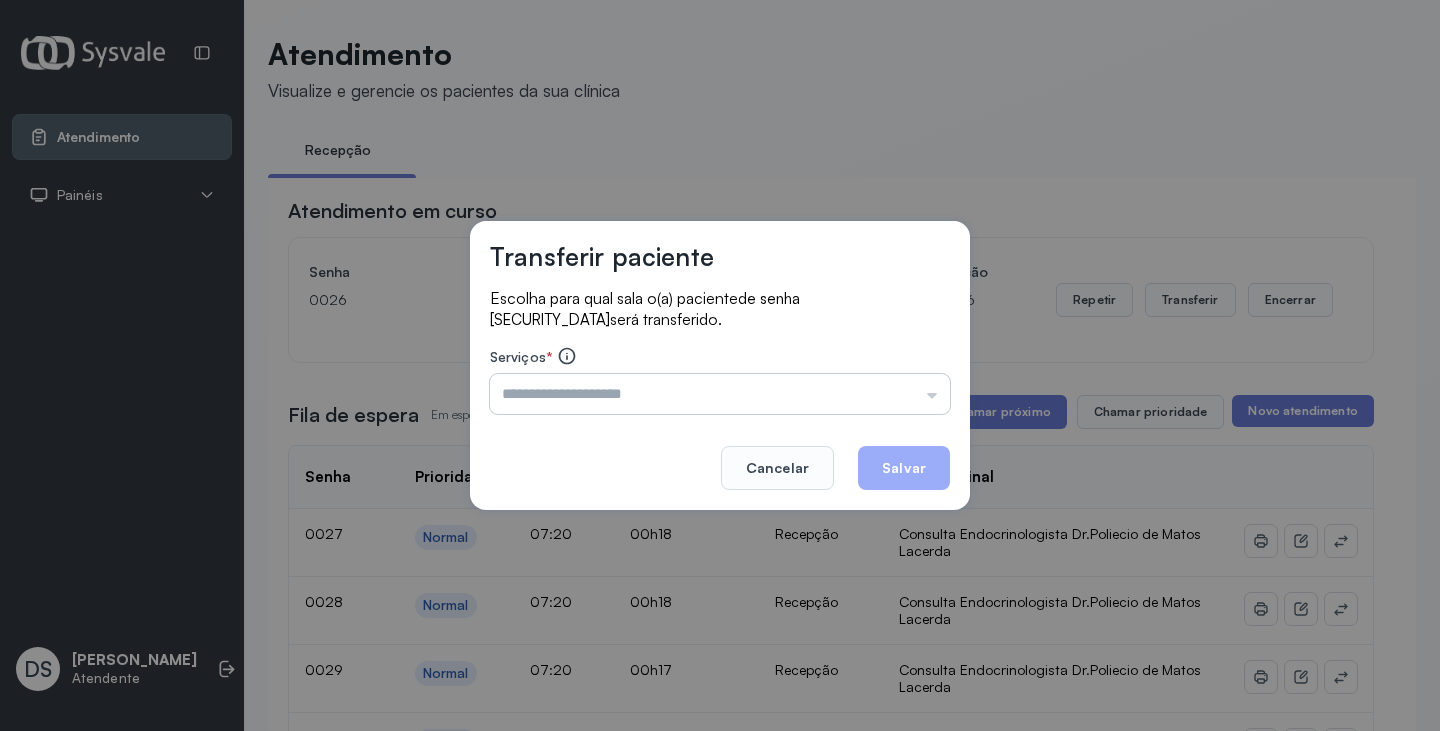 click at bounding box center (720, 394) 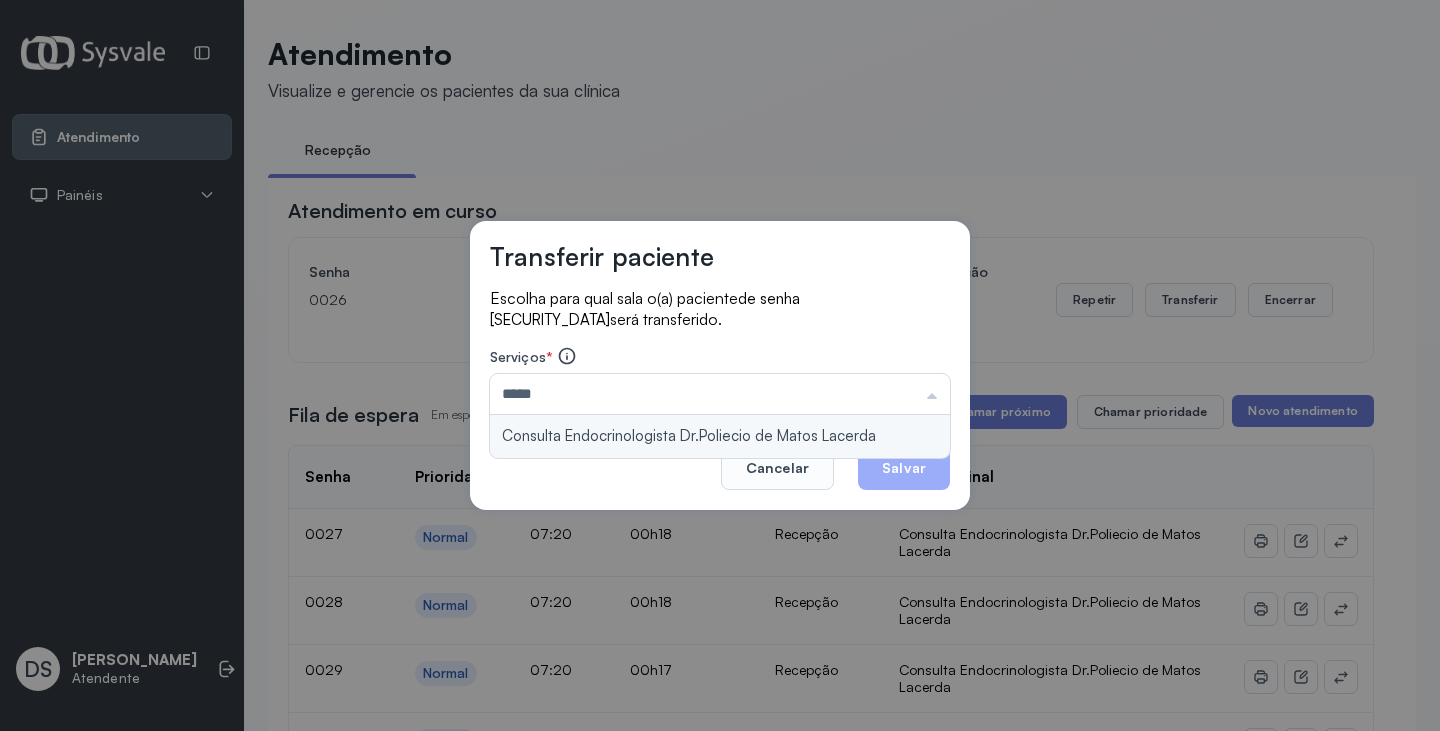 type on "**********" 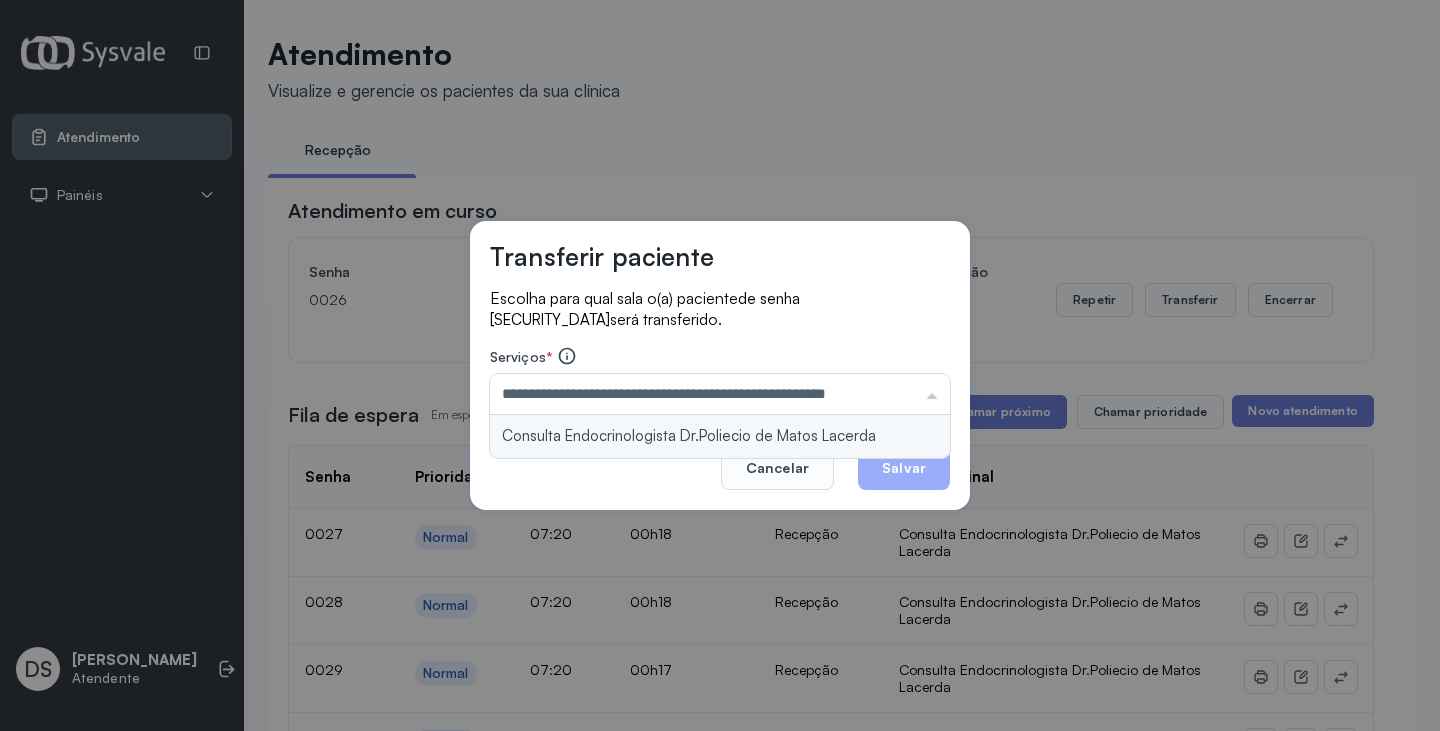 click on "**********" at bounding box center (720, 365) 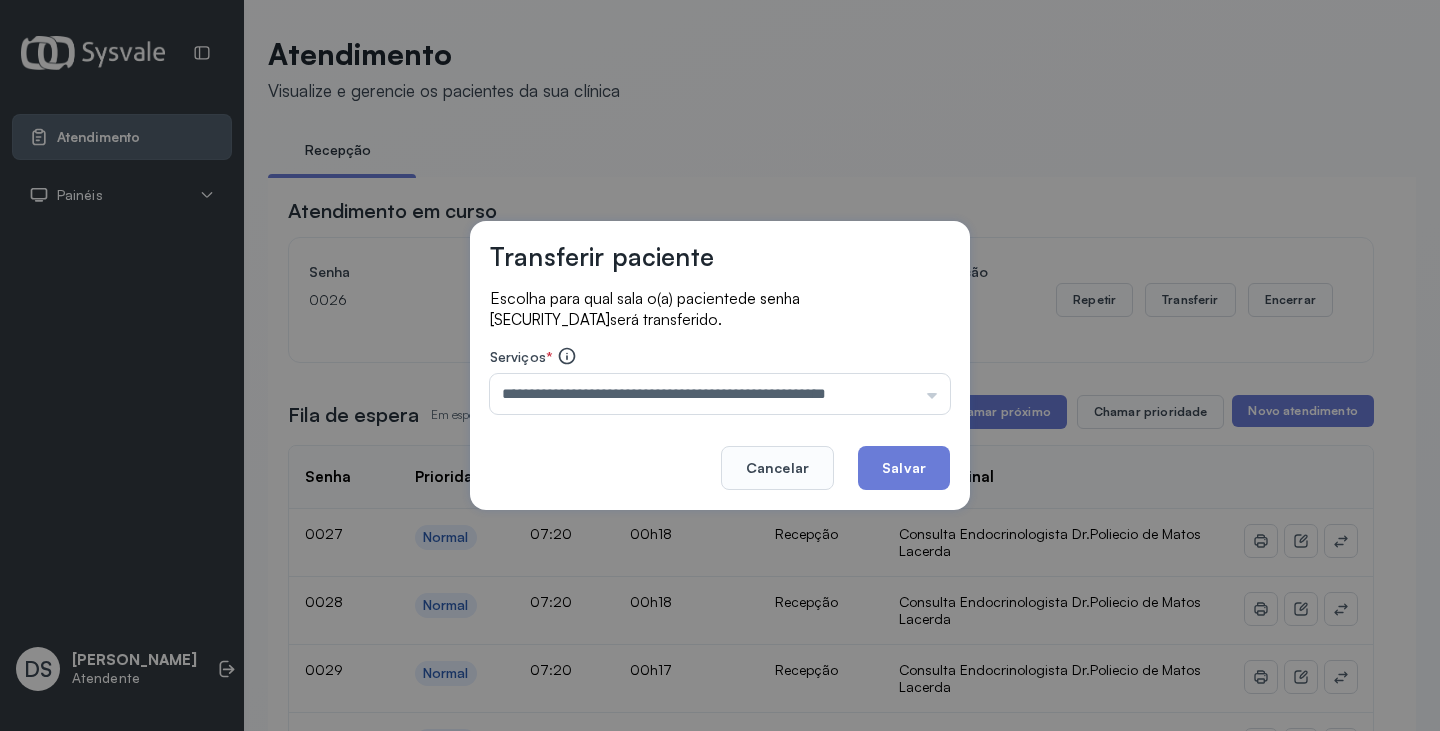 click on "Salvar" 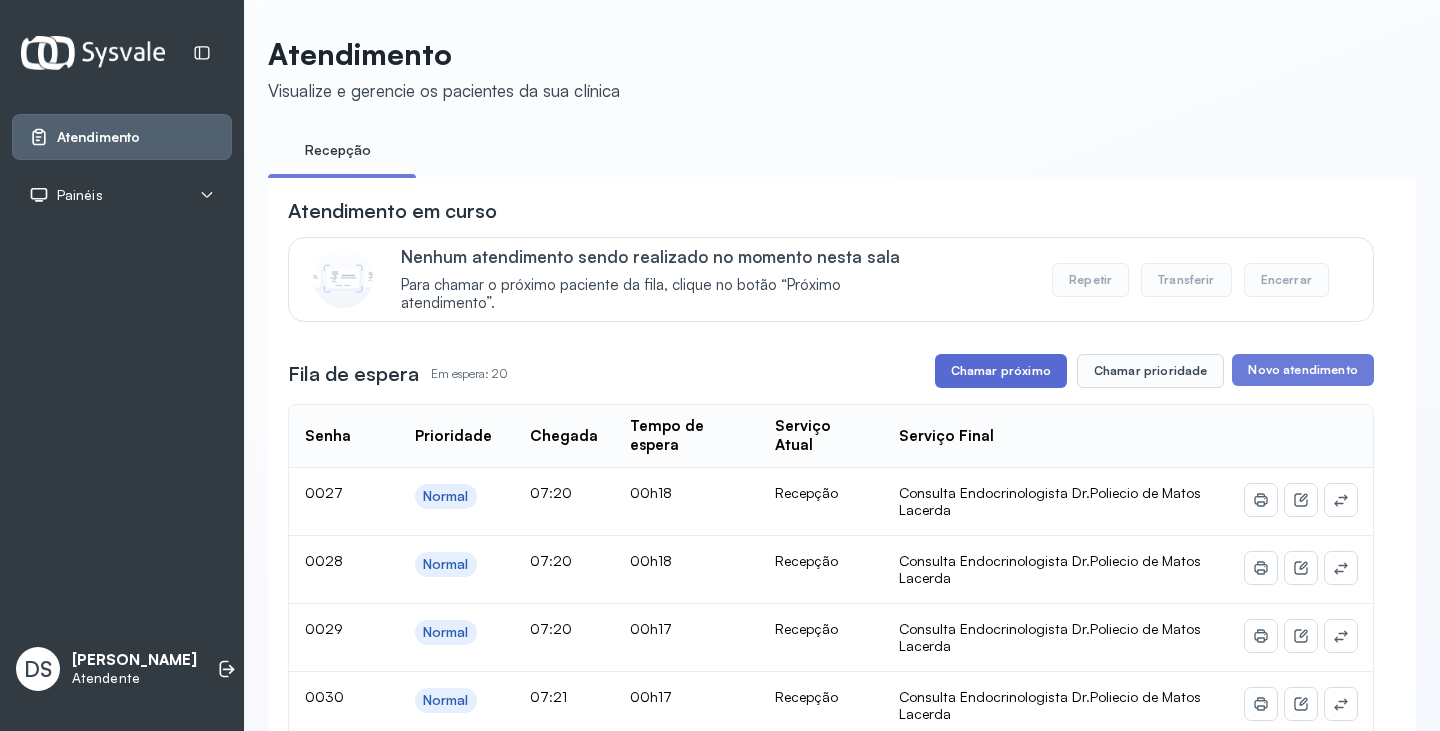 click on "Chamar próximo" at bounding box center [1001, 371] 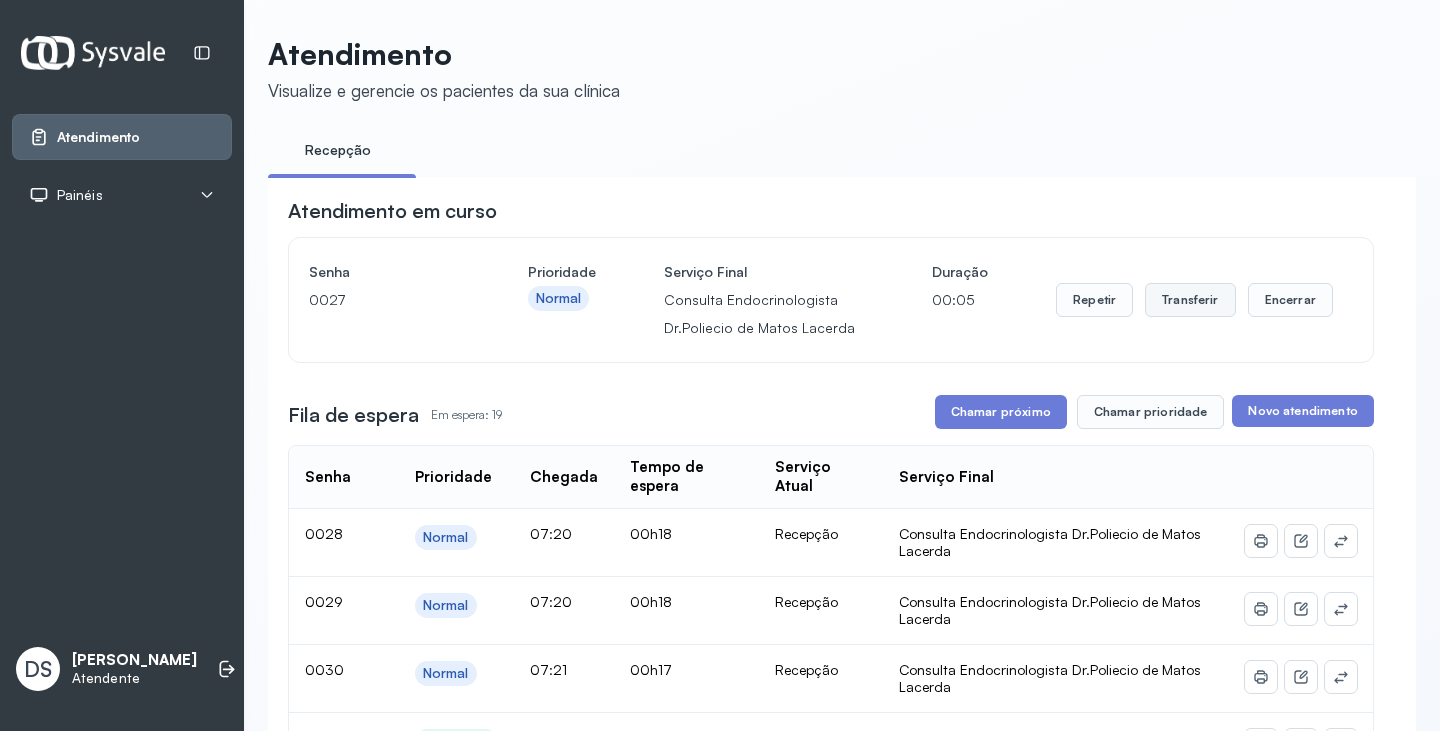 click on "Transferir" at bounding box center [1190, 300] 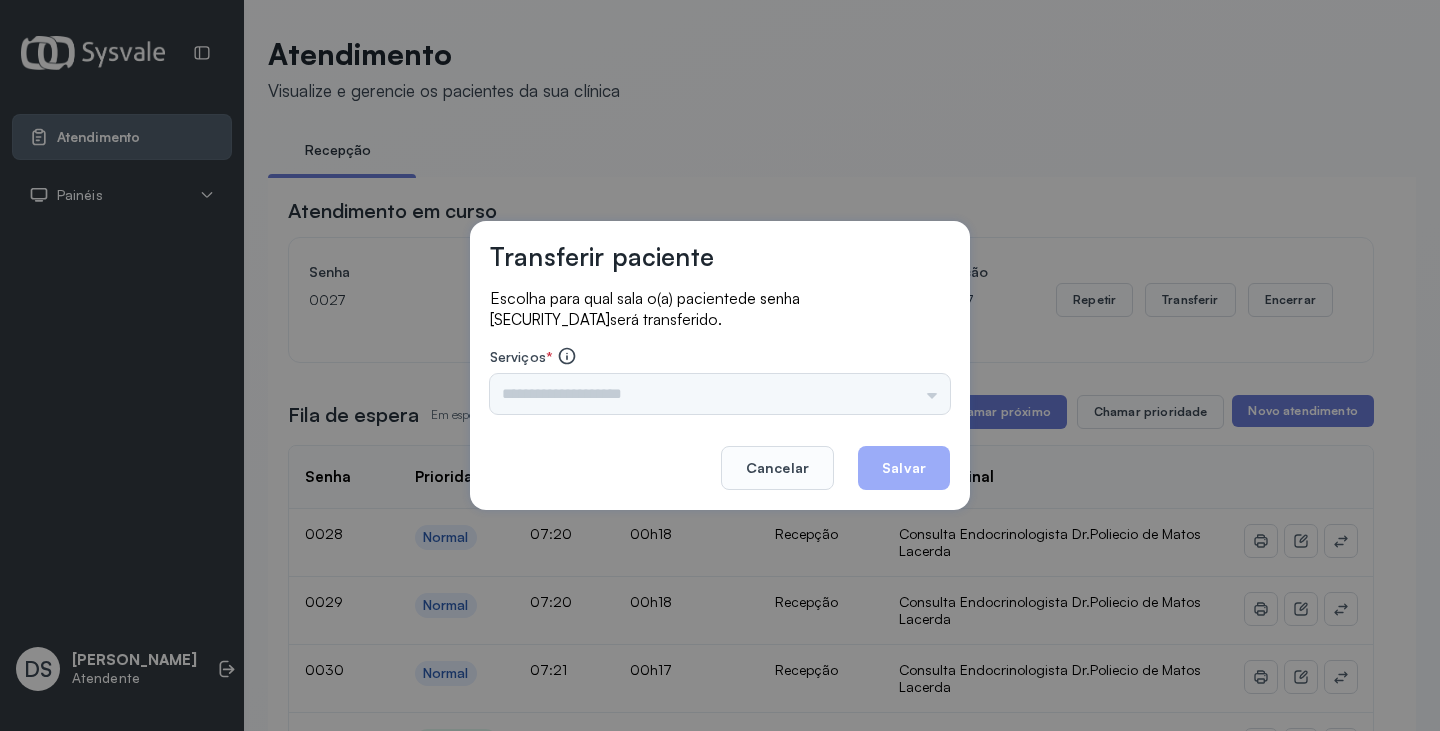 click on "Triagem Ortopedista Dr. [PERSON_NAME] Dr. [PERSON_NAME] Dr. [PERSON_NAME] Dra. Luana Obstetra Dr. Orlindo Obstetra Dra. [PERSON_NAME] Dr. Orlindo Ultrassonografia Dr. [PERSON_NAME] Consulta com Neurologista Dr. Ezir Reumatologista Dr. Juvenilson Endocrinologista [US_STATE] Dermatologista Dra. [PERSON_NAME] Dr. [PERSON_NAME] Dra. [PERSON_NAME] Infectologista Dra. [PERSON_NAME] Oftalmologista Dra. Consulta Proctologista/Cirurgia Geral Dra. [PERSON_NAME] Dr. [PERSON_NAME] Cirurgia Dr. Geislane Pequena Cirurgia Dr. AMILTON ECG Espirometria com Broncodilatador Espirometria sem Broncodilatador Ecocardiograma - Dra. [PERSON_NAME] Exame de PPD Enf. [PERSON_NAME] RETIRADA DE CERUME DR. [PERSON_NAME] Preventivo Enf. [PERSON_NAME] Preventivo Enf. [PERSON_NAME] Consulta de Enfermagem Enf. Tiago Consulta de Enfermagem Enf. [PERSON_NAME] Consulta  Cardiologista Dr. Everson Consulta Enf. [PERSON_NAME] Dispensação de Medicação Agendamento Consulta Enf. [PERSON_NAME] Agendamento consulta Enf. [GEOGRAPHIC_DATA]" at bounding box center (720, 394) 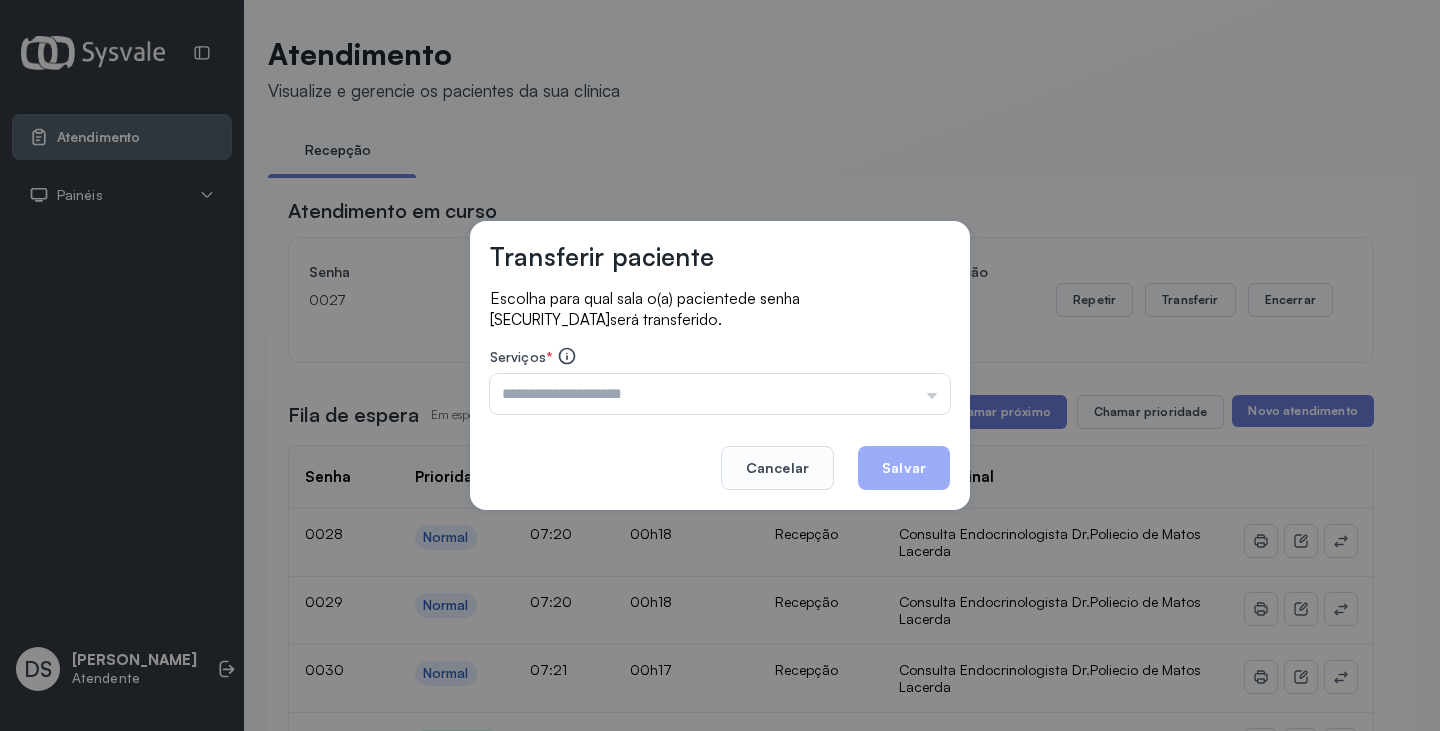click at bounding box center [720, 394] 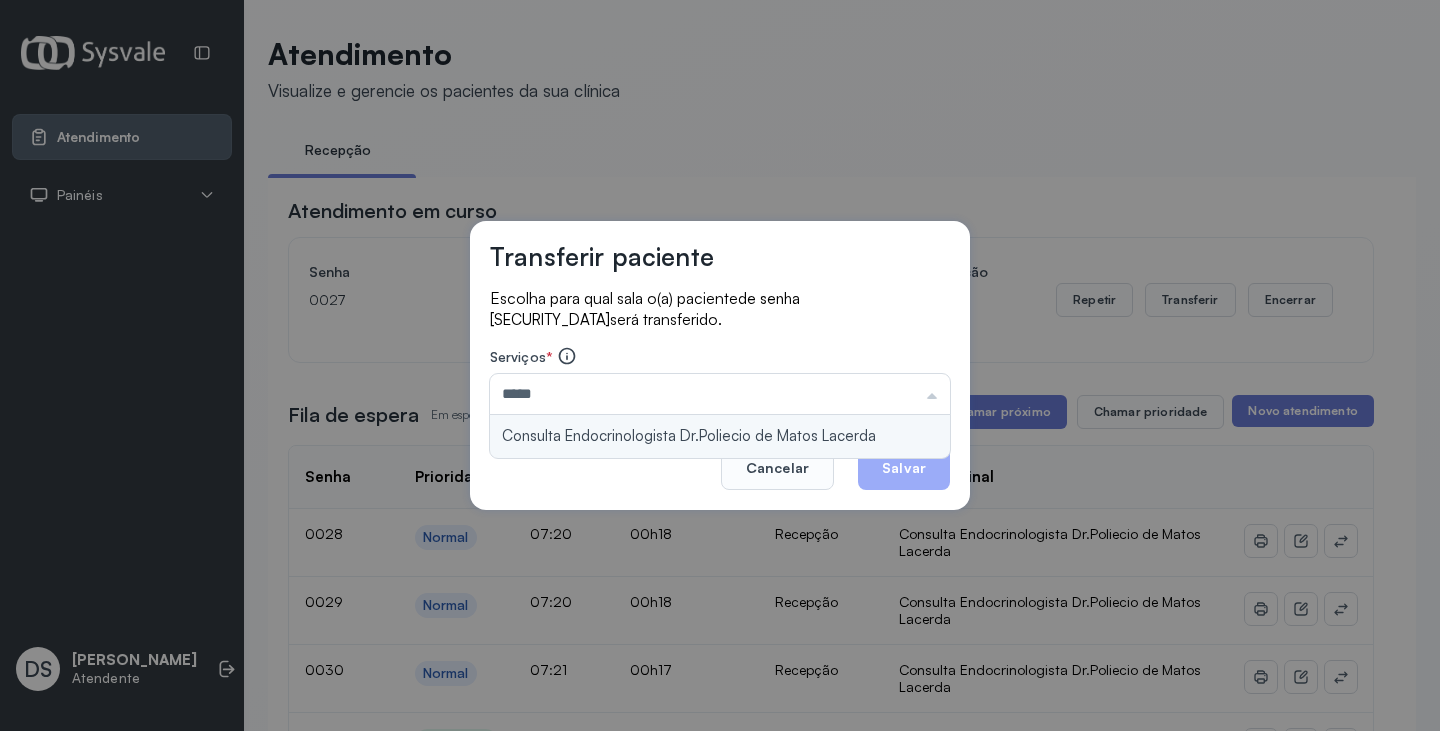 type on "**********" 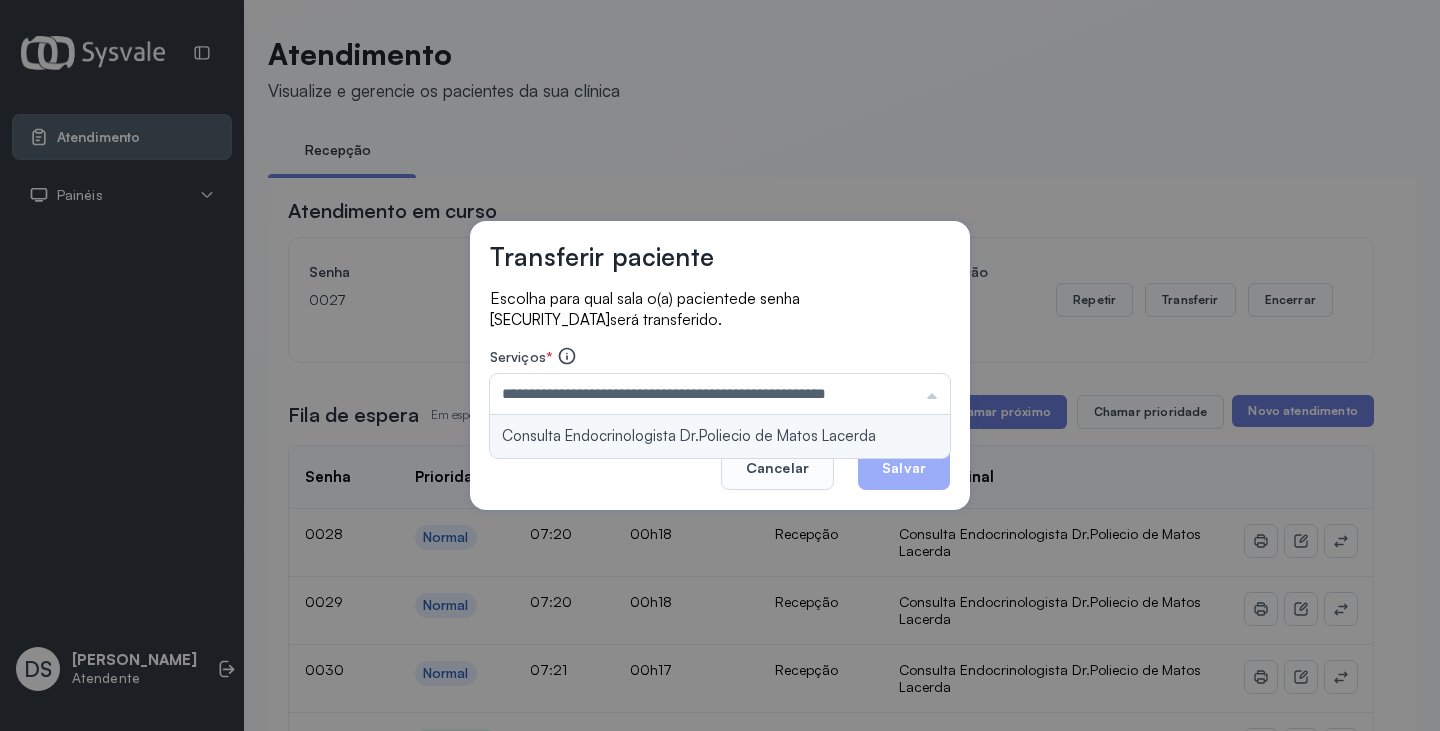 click on "**********" at bounding box center (720, 365) 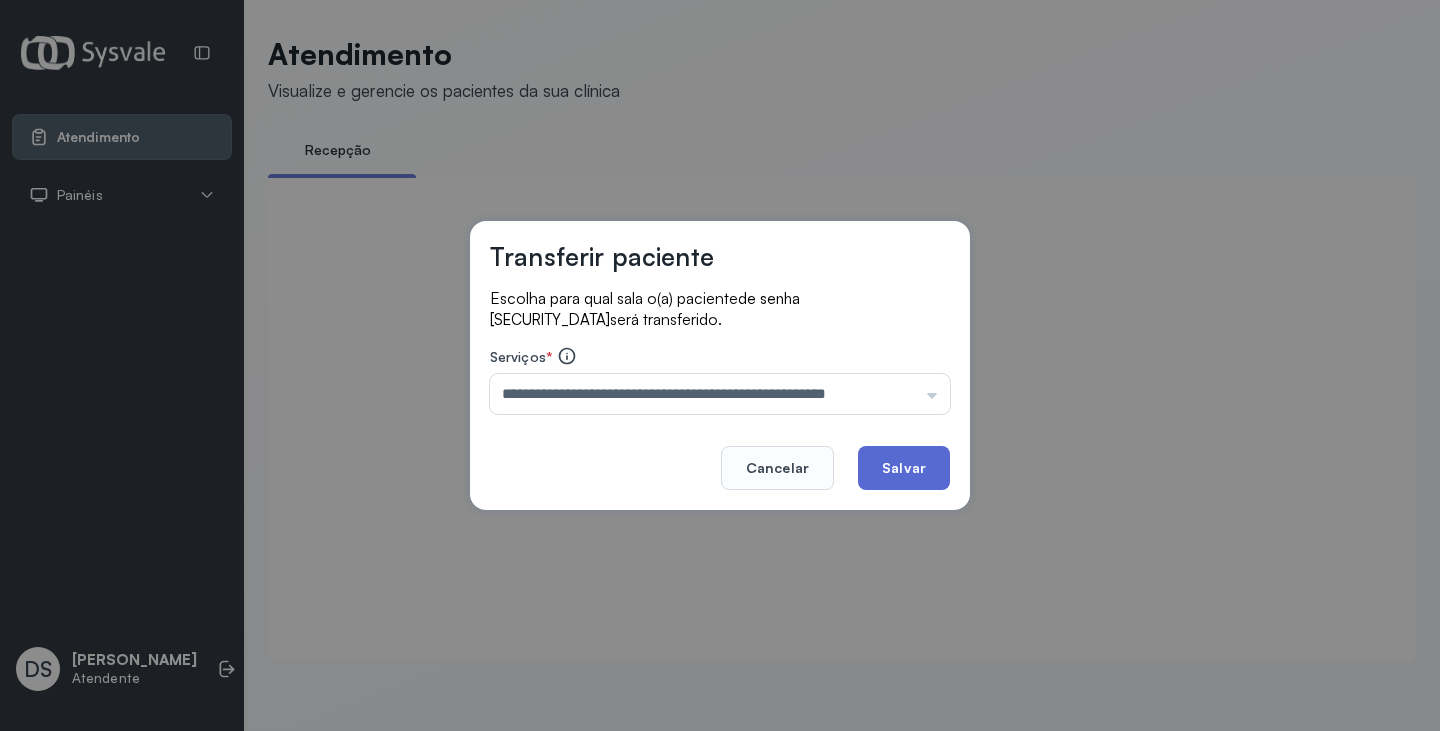 click on "Salvar" 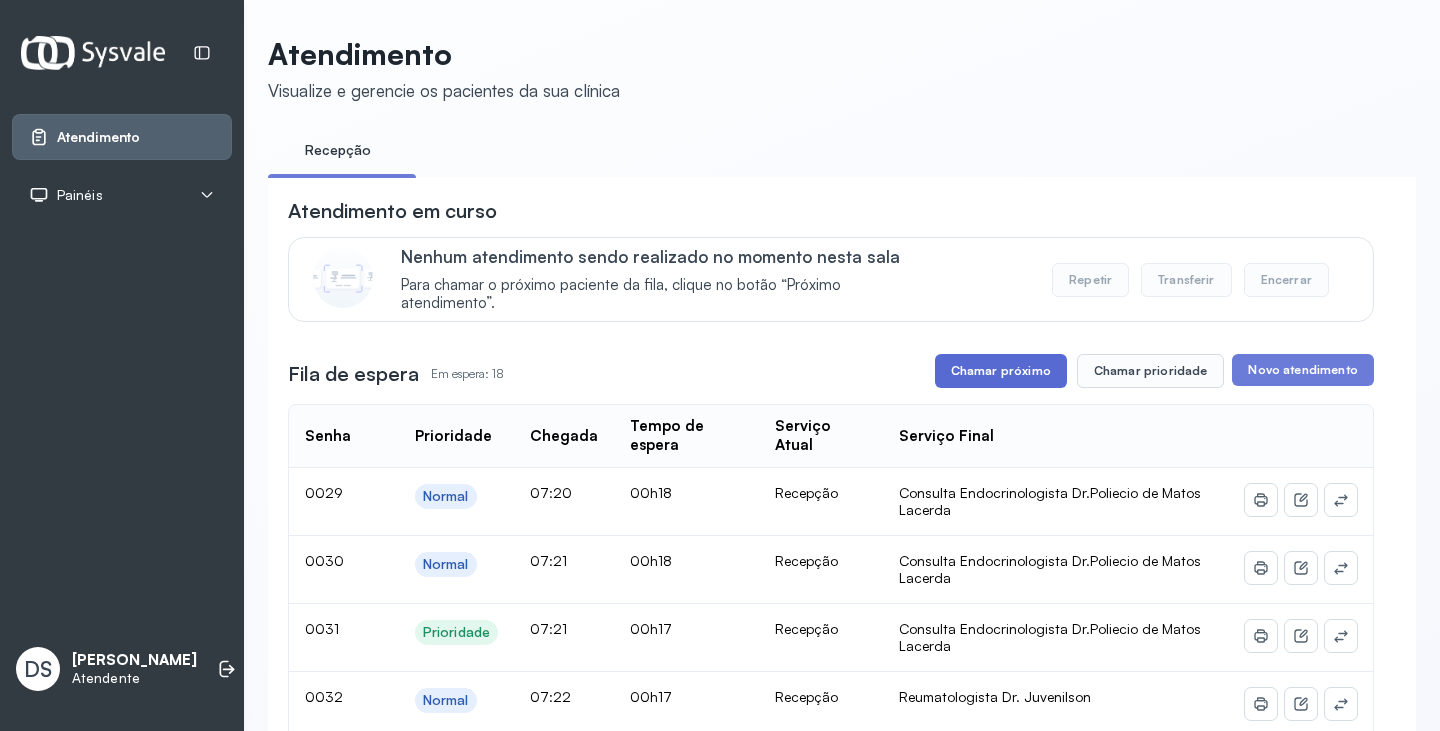 click on "Chamar próximo" at bounding box center [1001, 371] 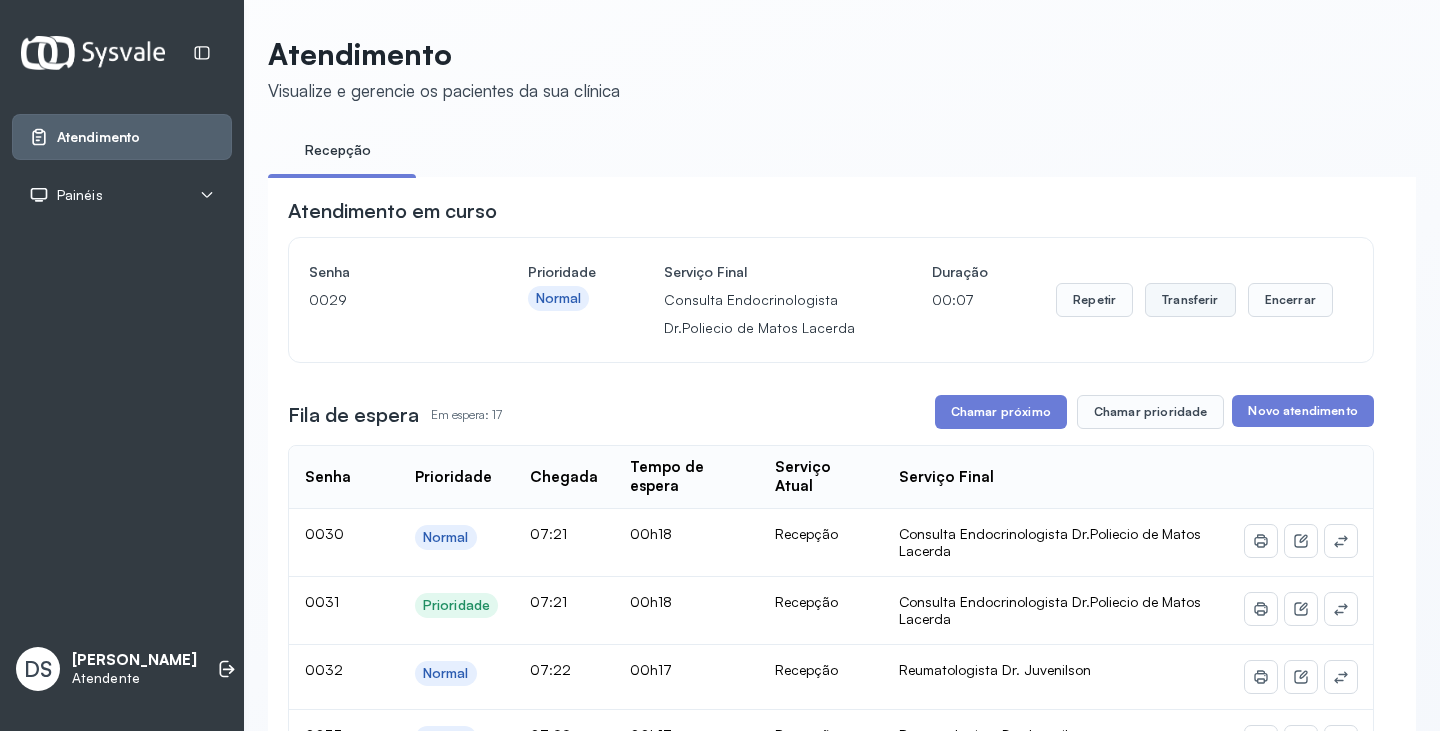 click on "Transferir" at bounding box center [1190, 300] 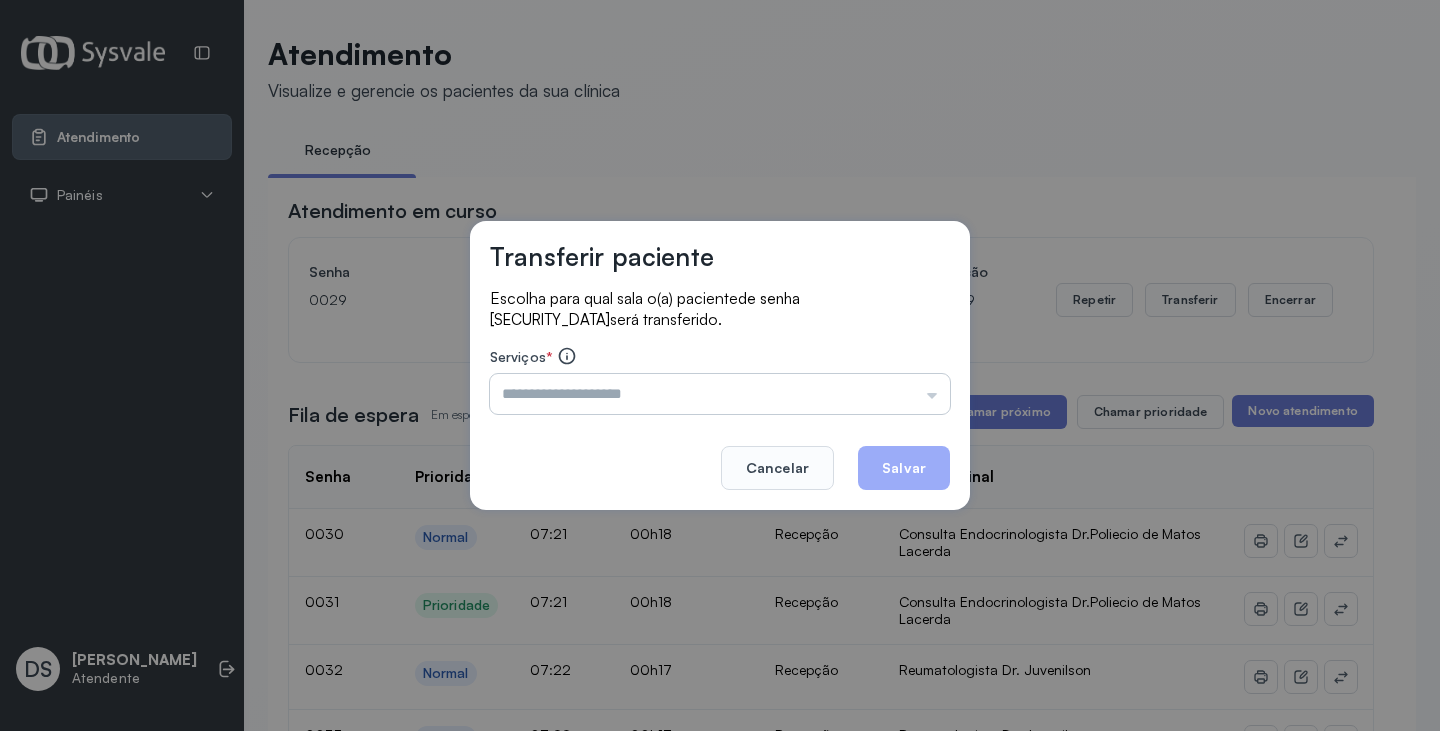type 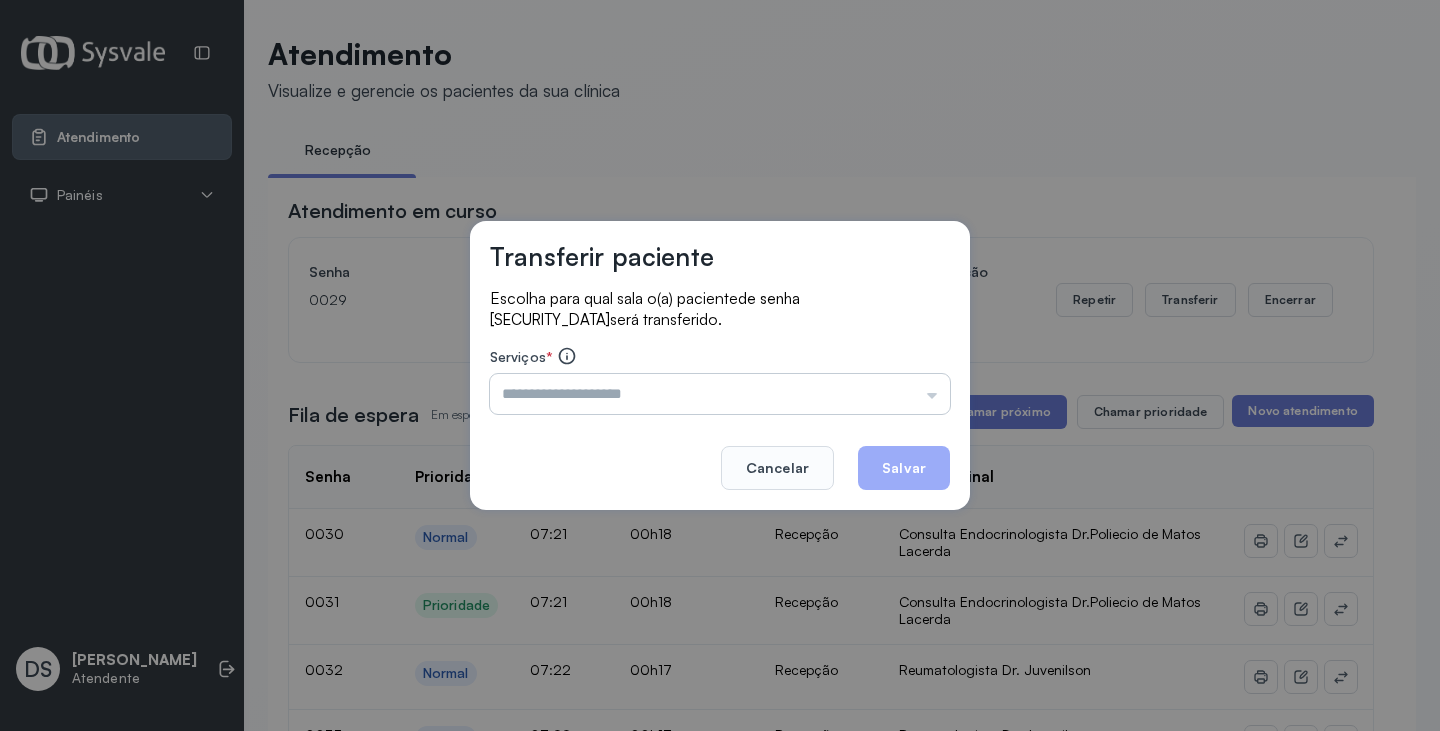 click at bounding box center (720, 394) 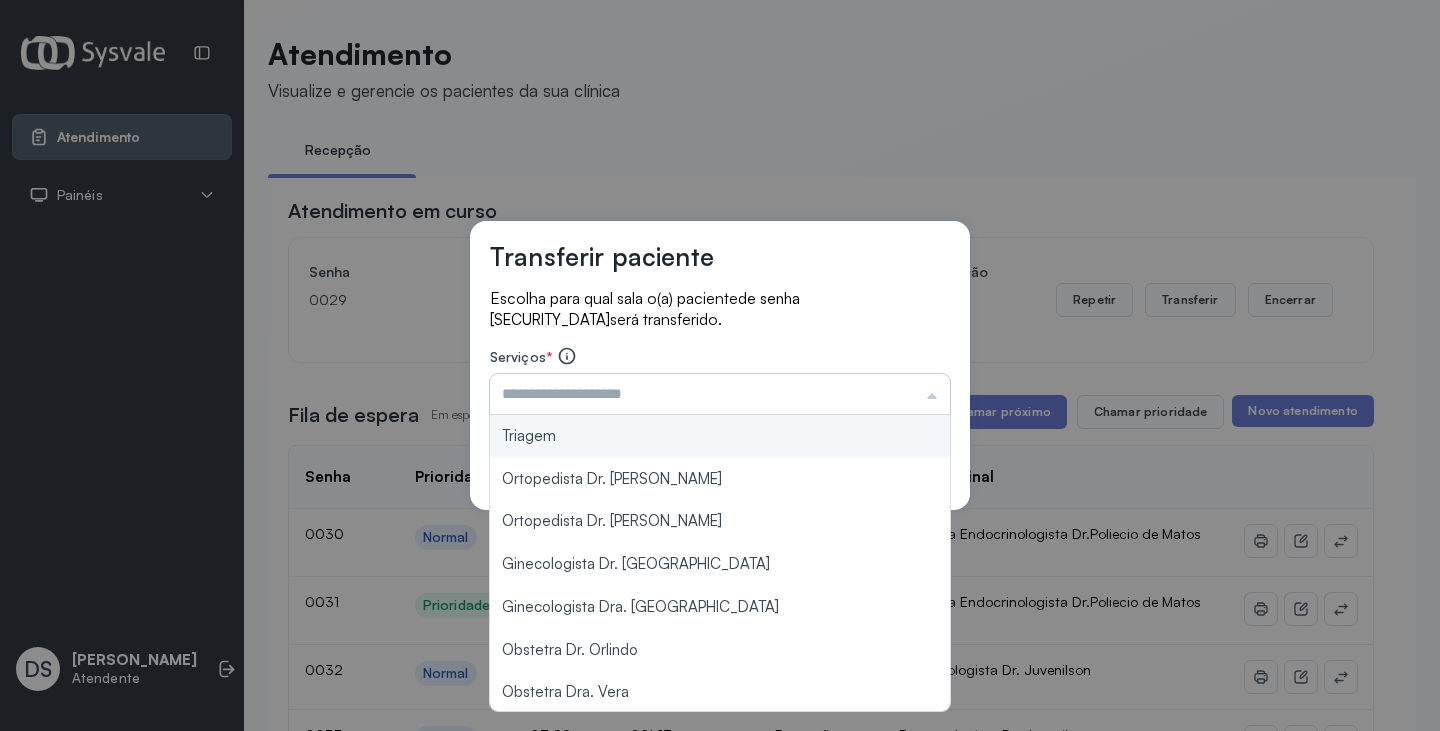 type on "*" 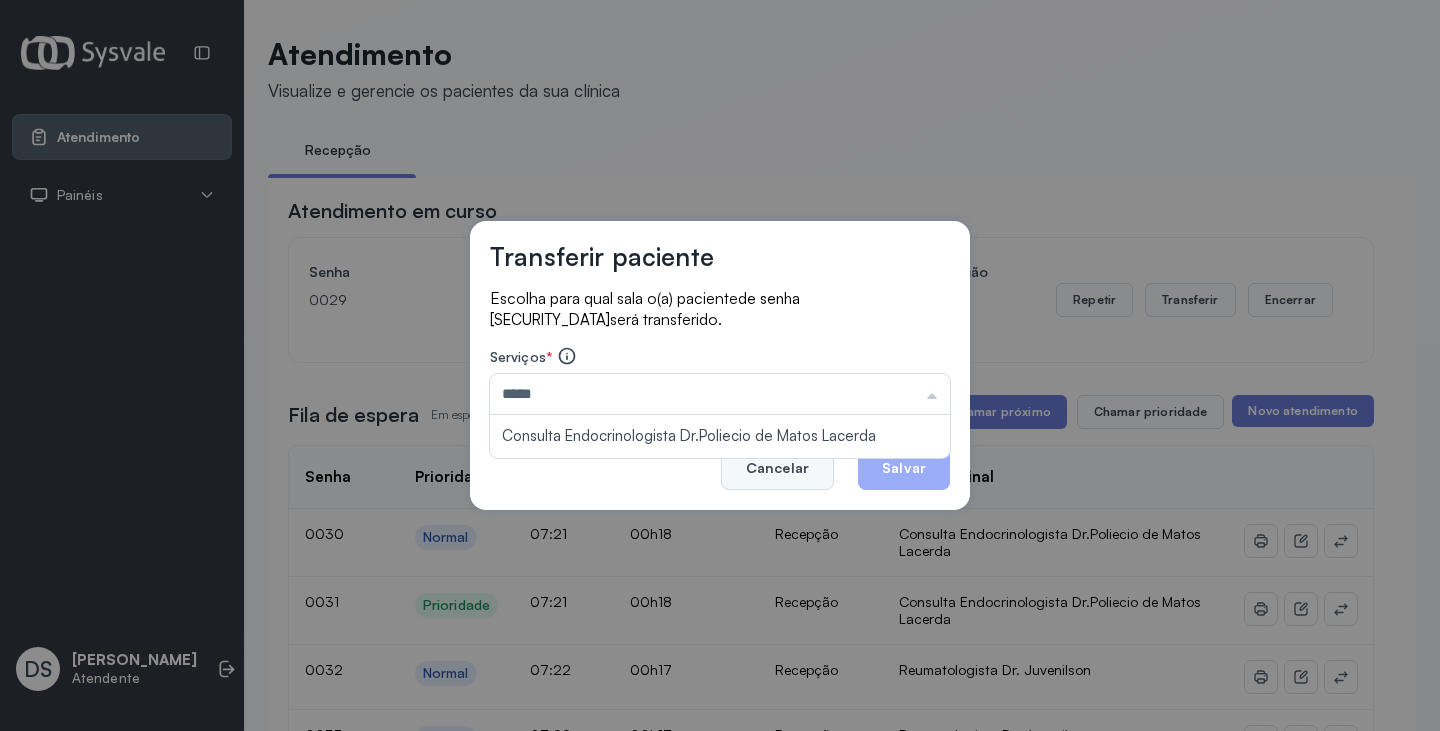 type on "*****" 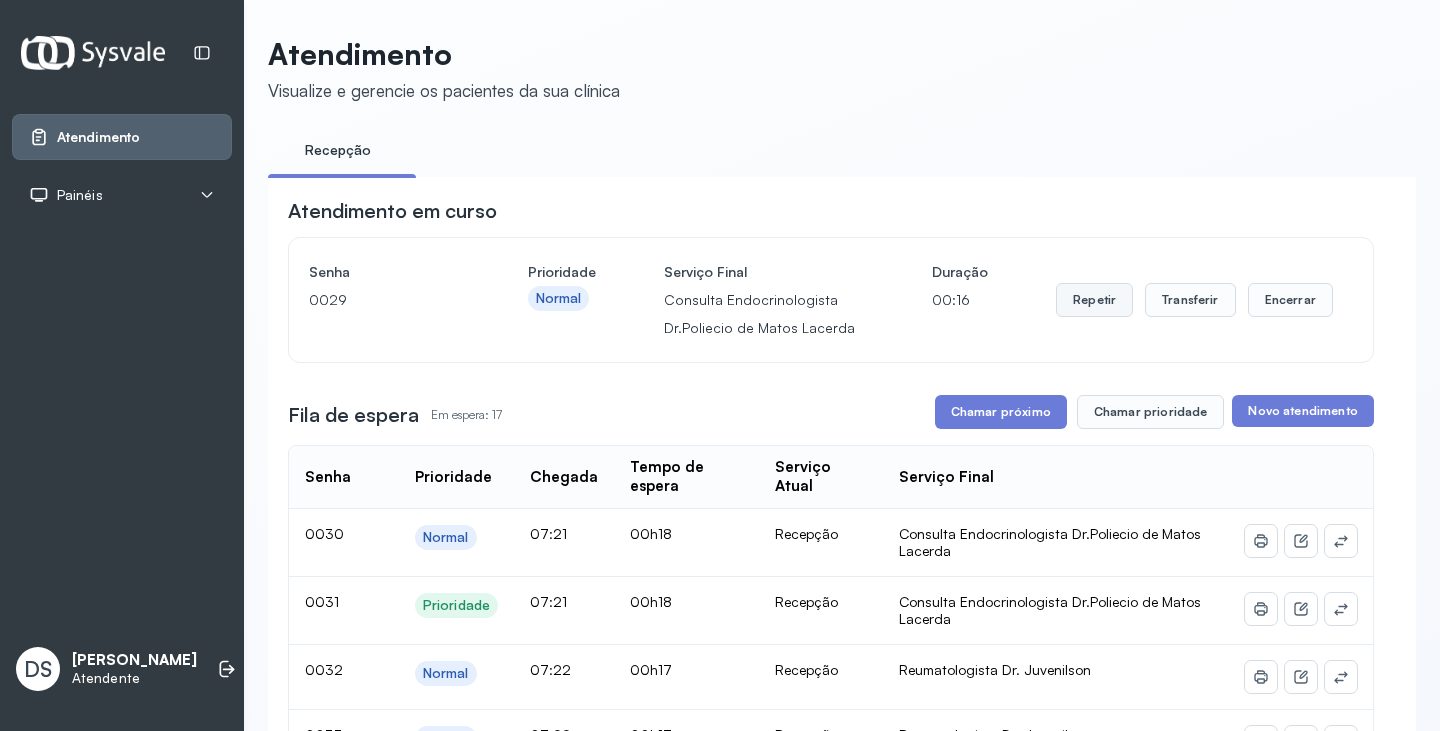 click on "Repetir" at bounding box center [1094, 300] 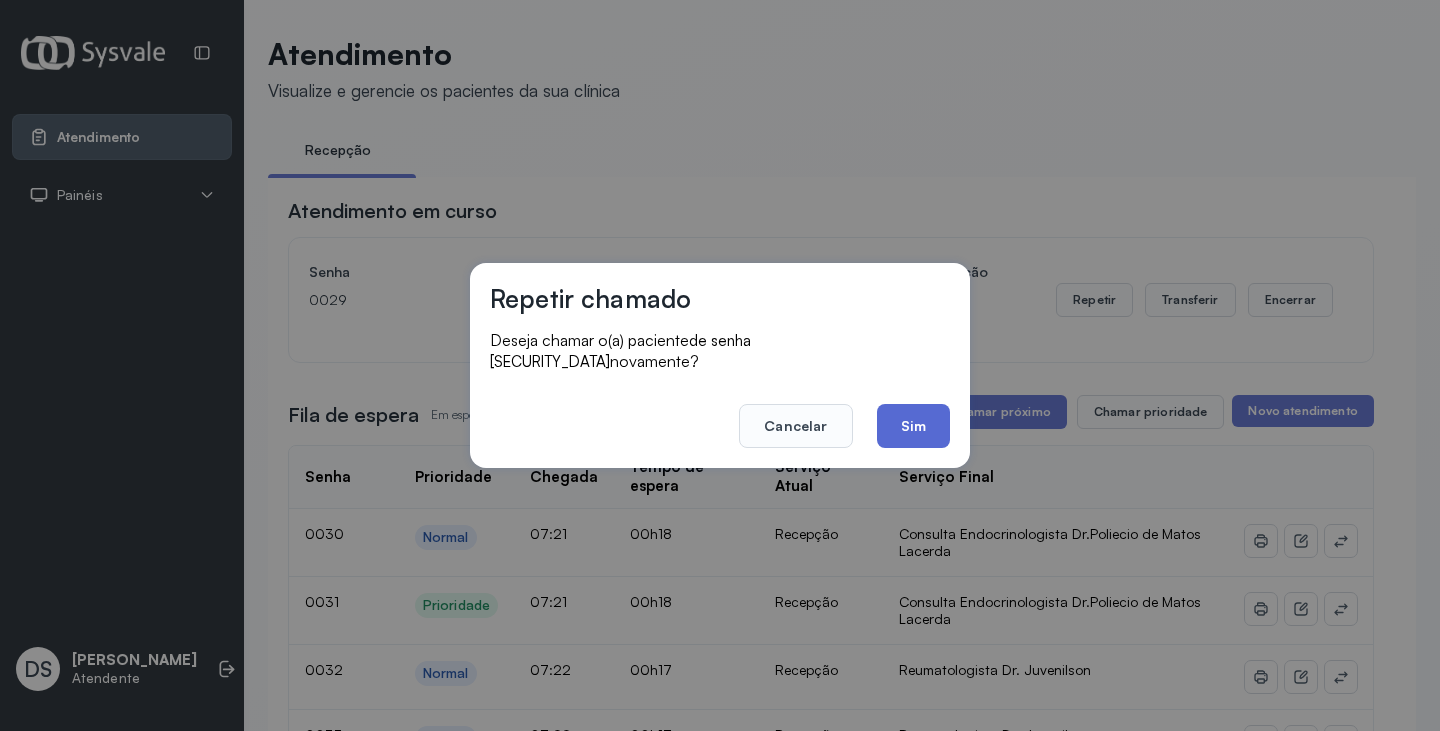 click on "Sim" 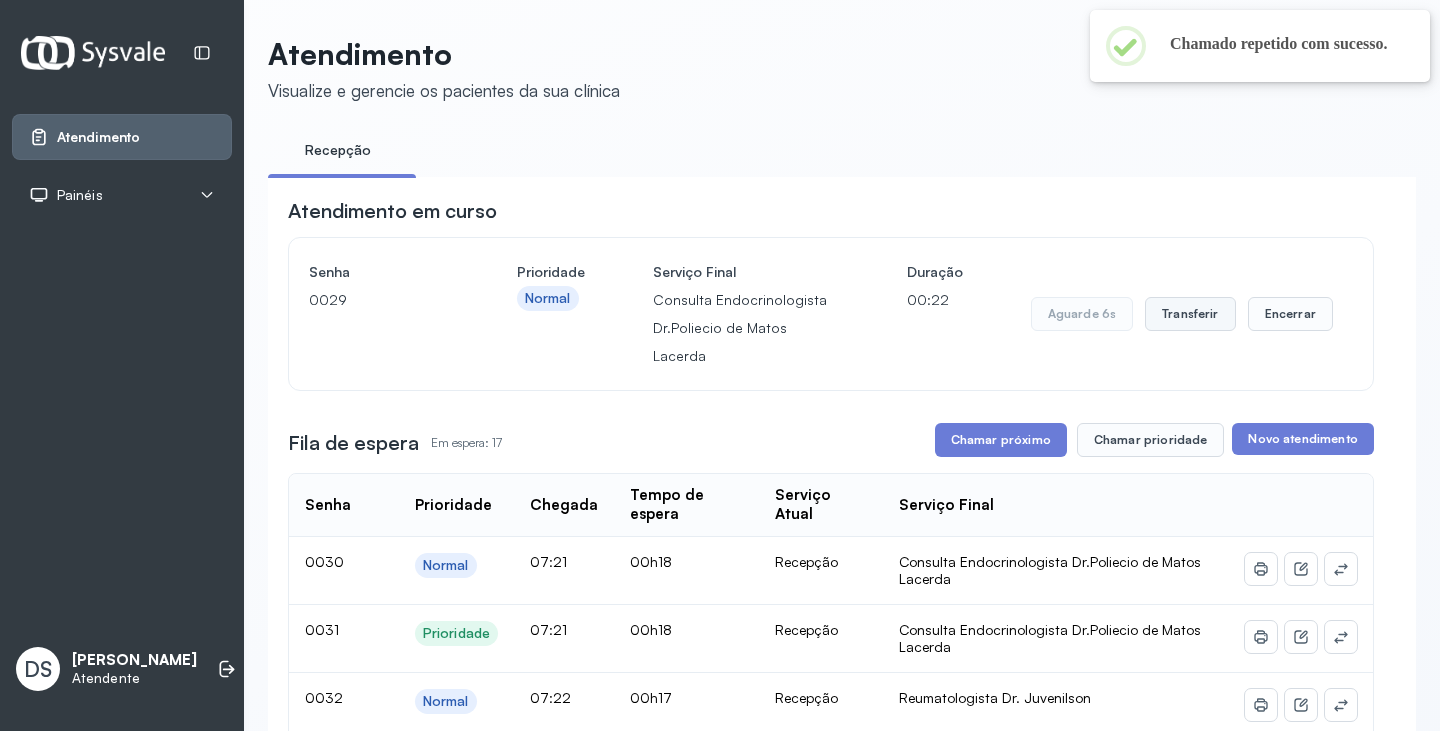 click on "Transferir" at bounding box center [1190, 314] 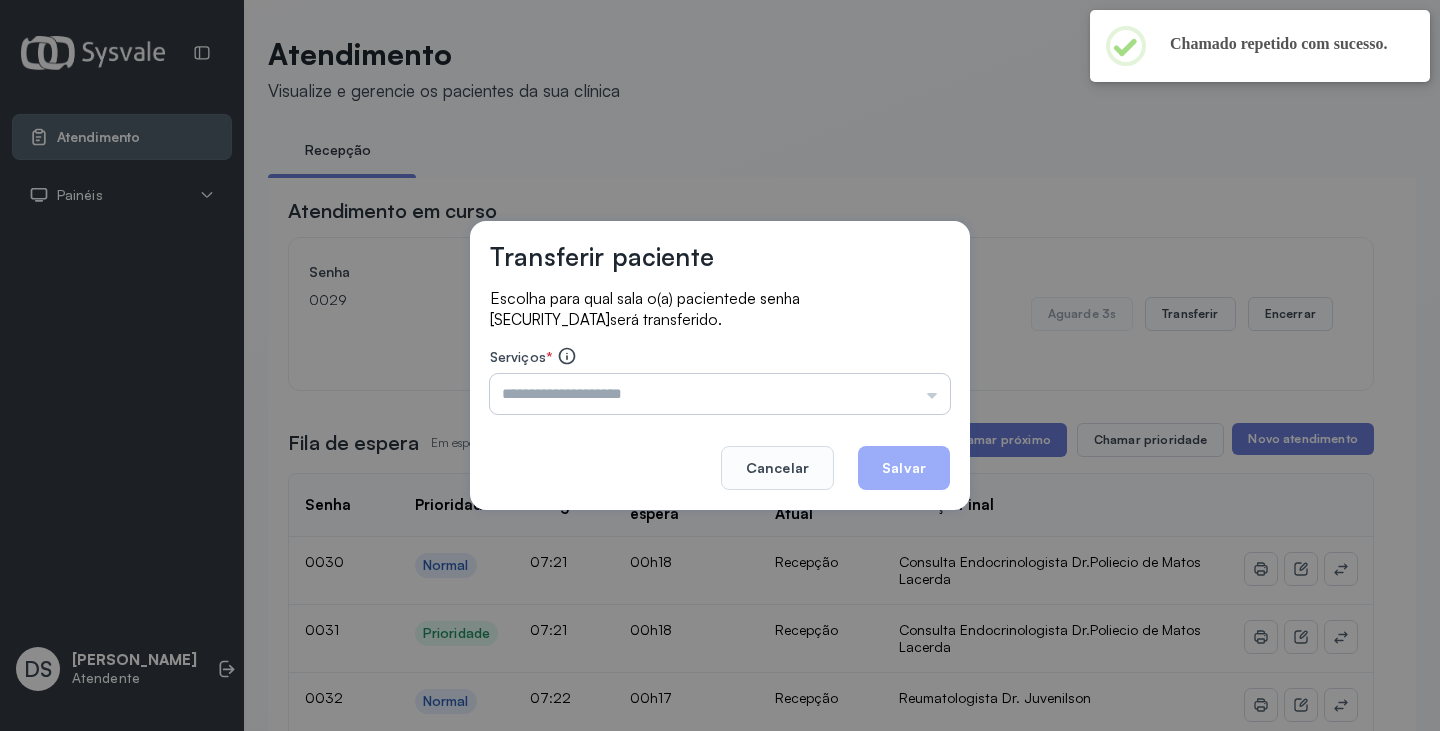 click at bounding box center [720, 394] 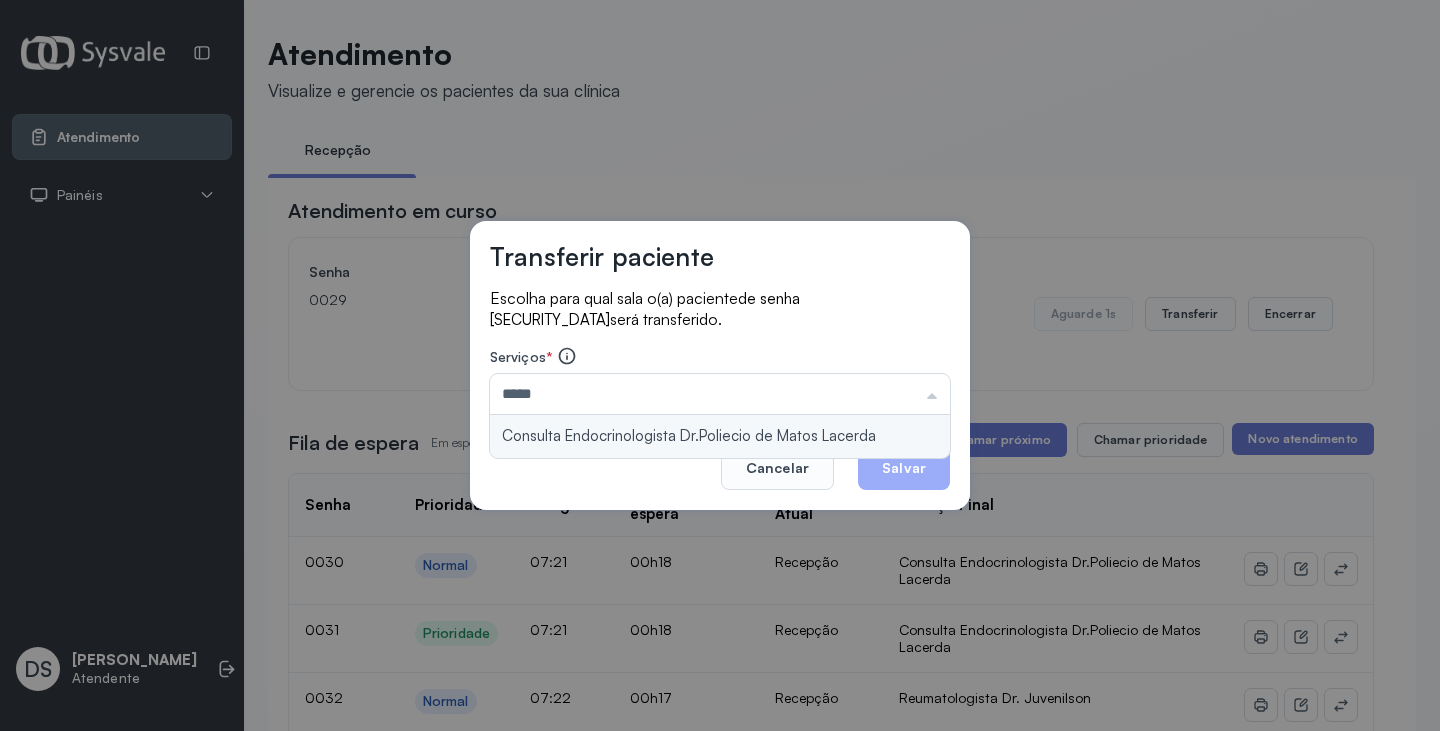 type on "**********" 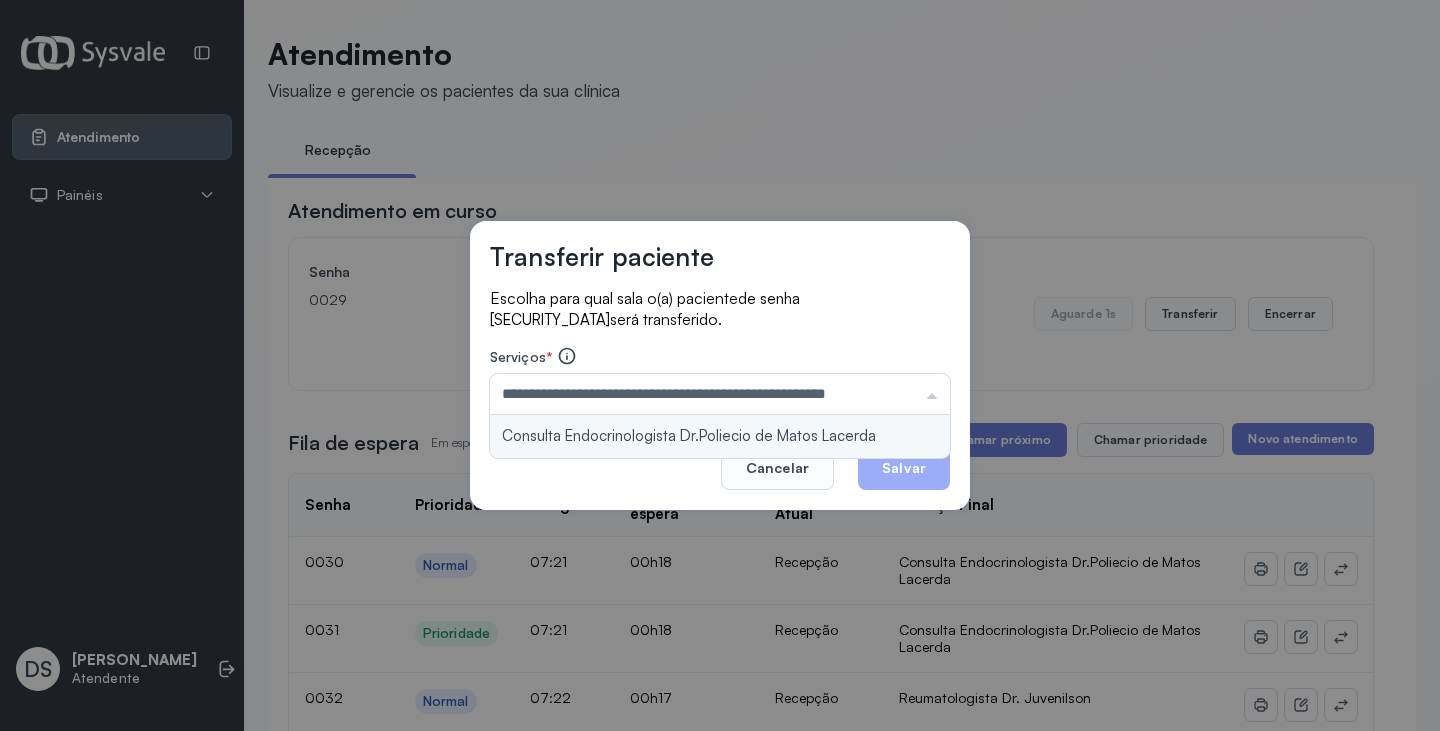 drag, startPoint x: 790, startPoint y: 425, endPoint x: 820, endPoint y: 433, distance: 31.04835 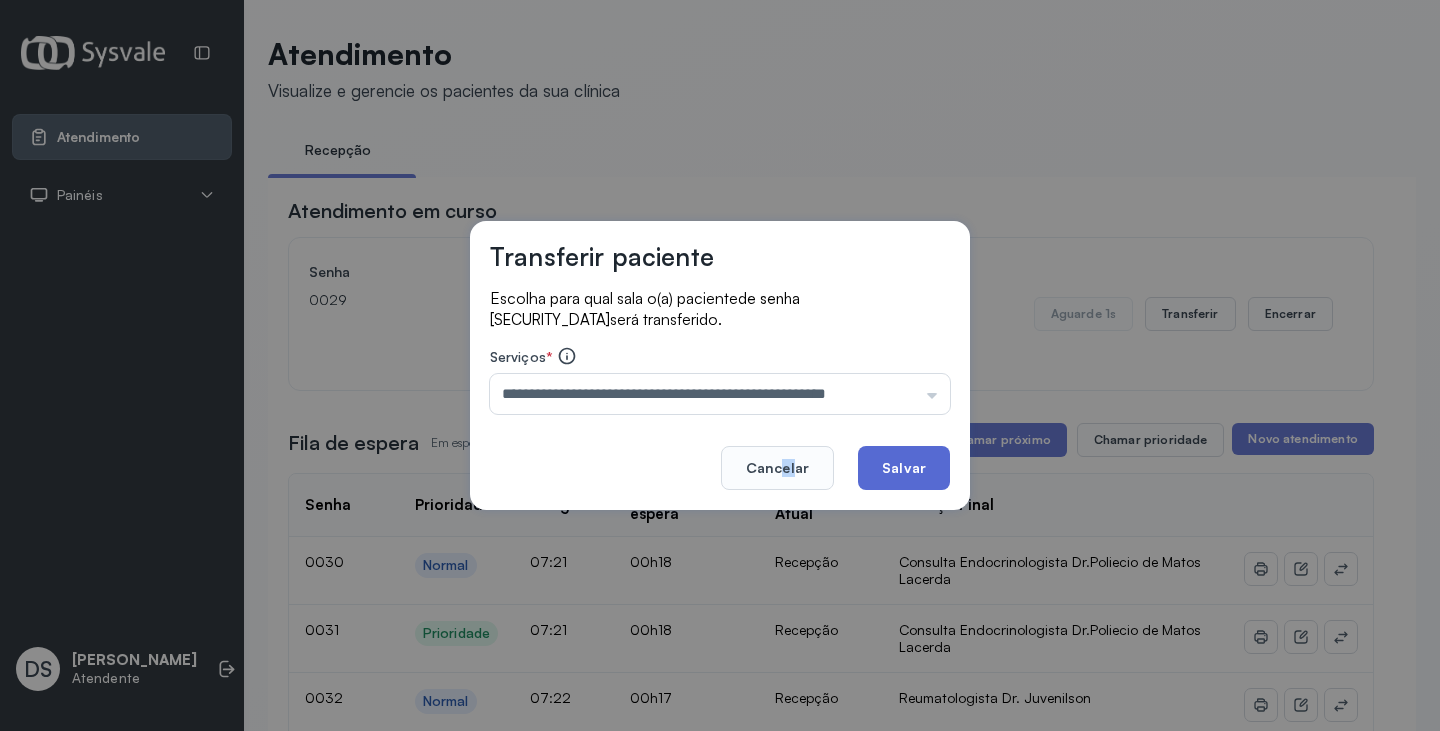 click on "Salvar" 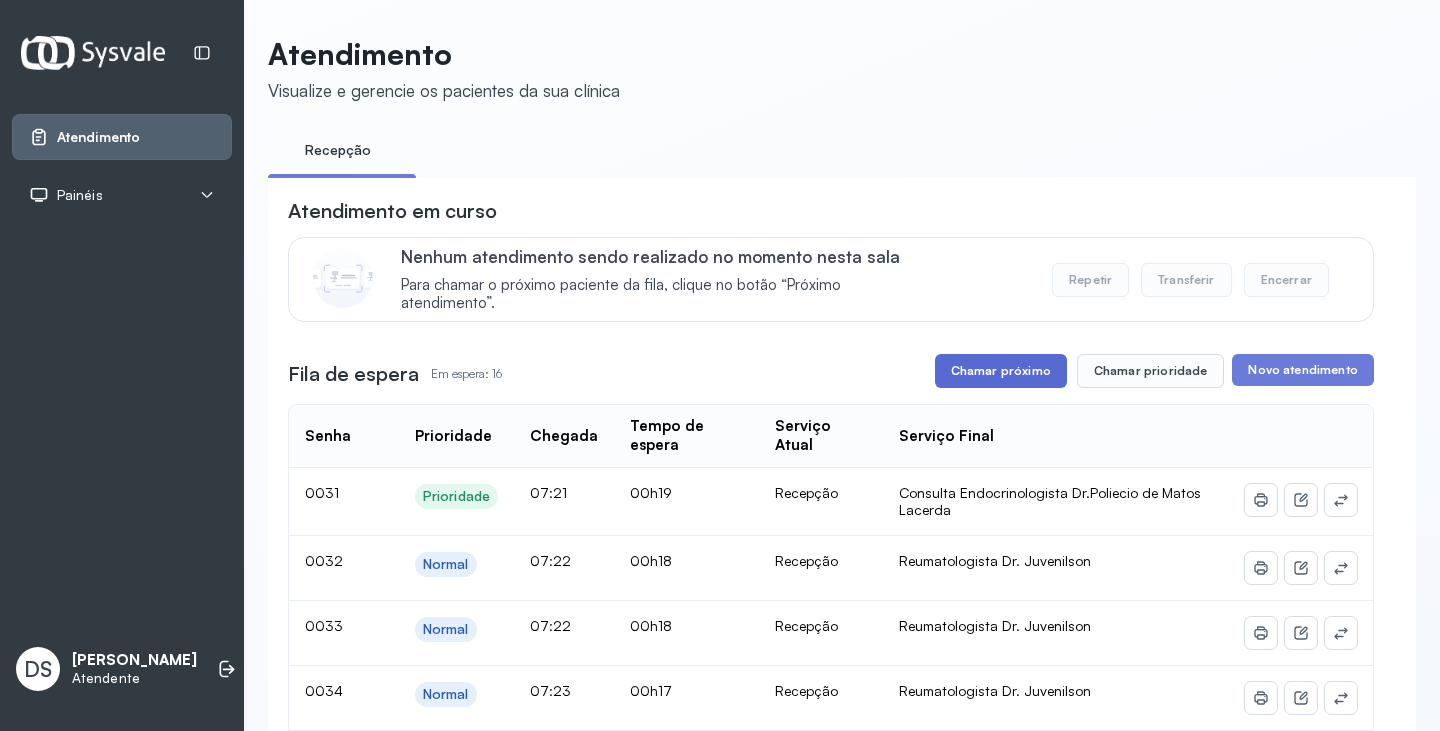 click on "Chamar próximo" at bounding box center [1001, 371] 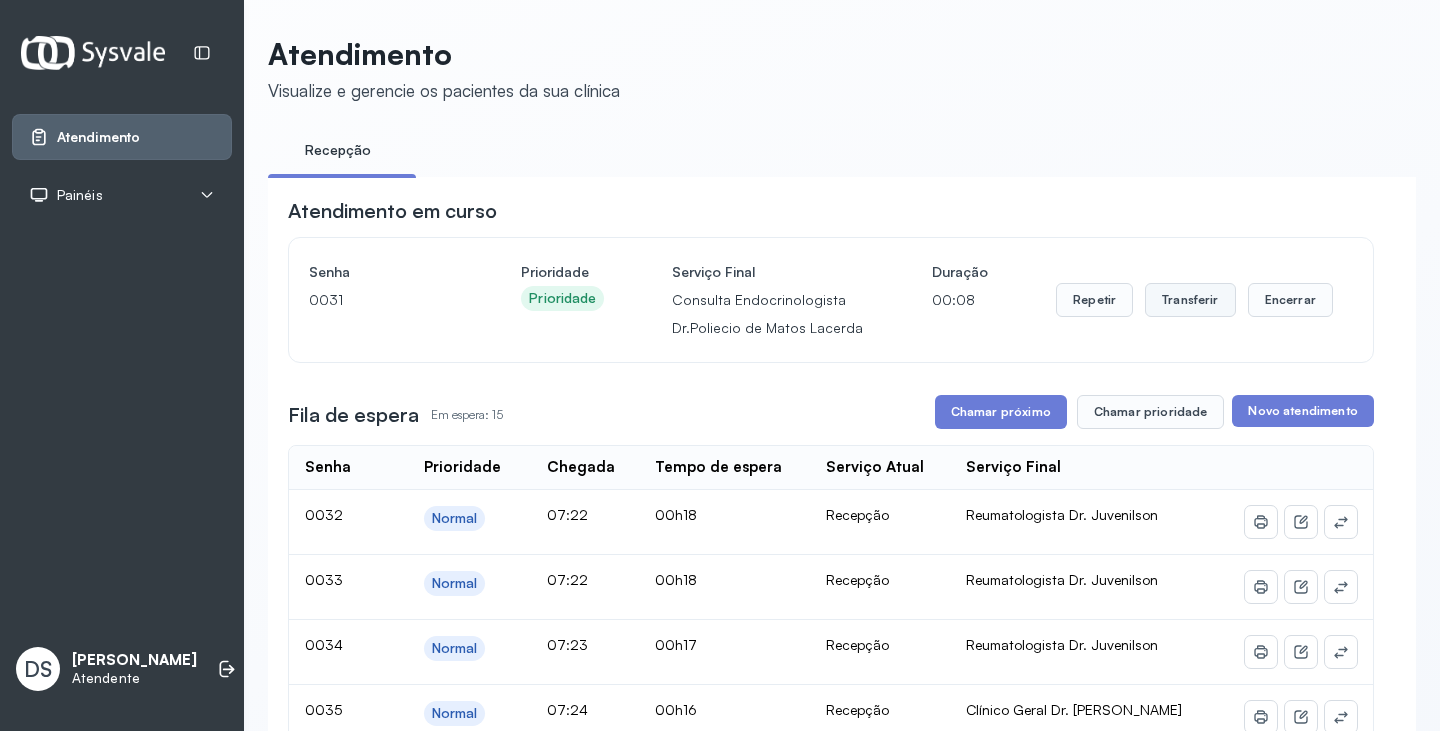 click on "Transferir" at bounding box center [1190, 300] 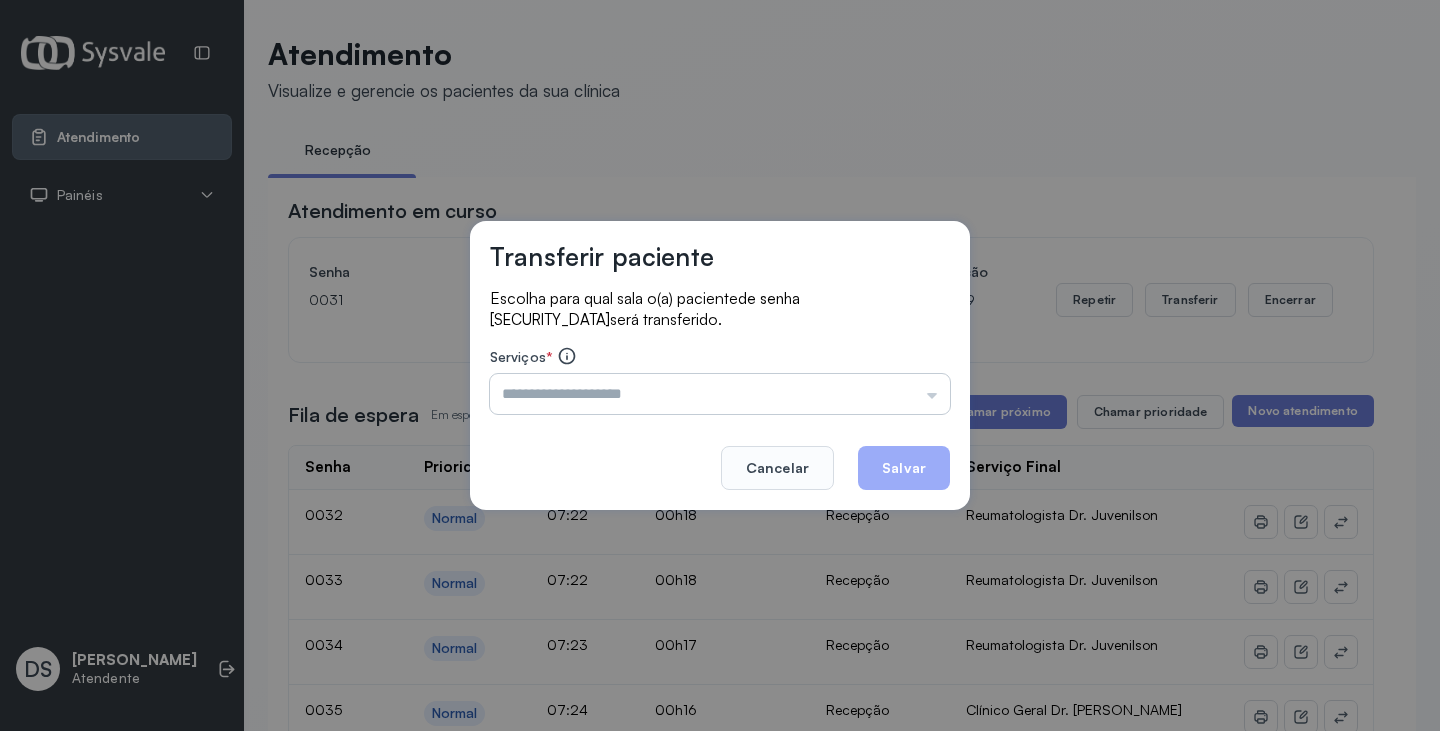 click at bounding box center (720, 394) 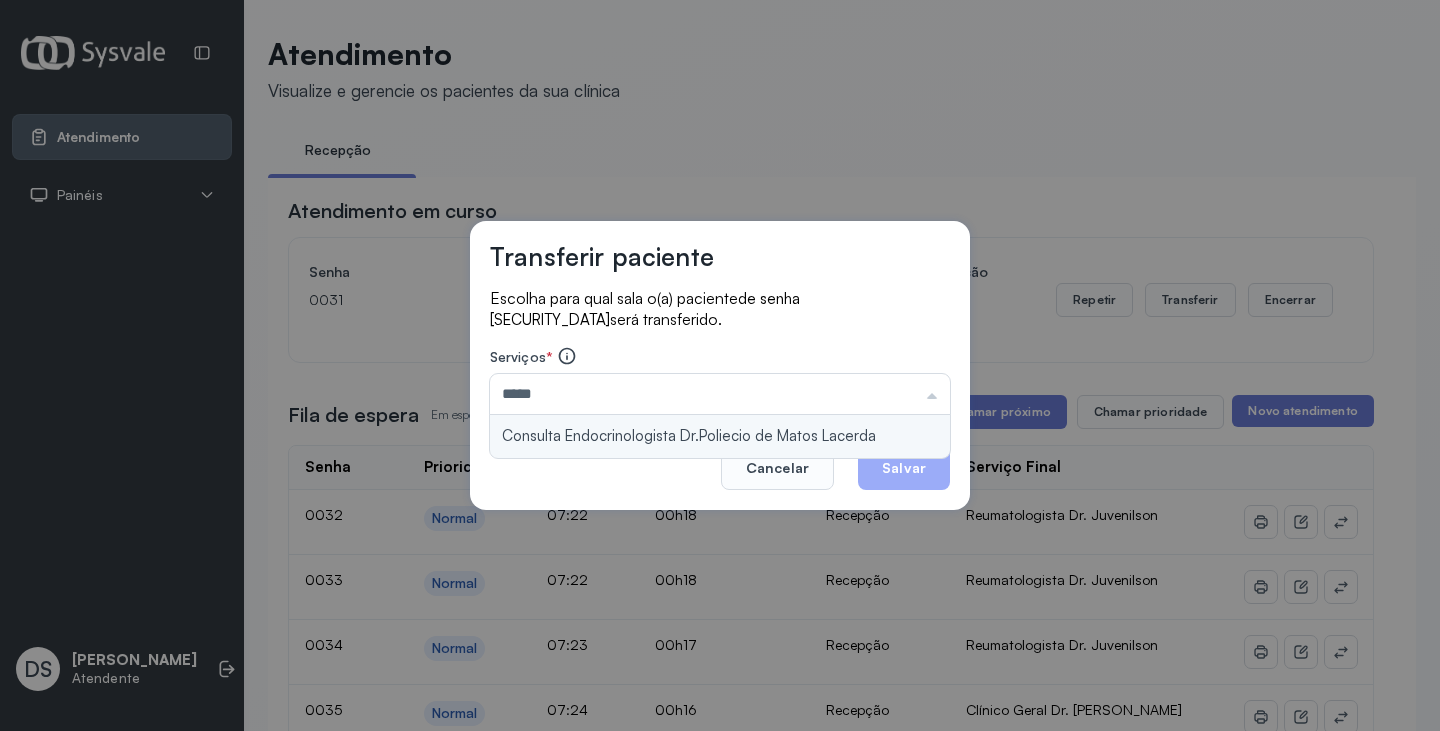 type on "**********" 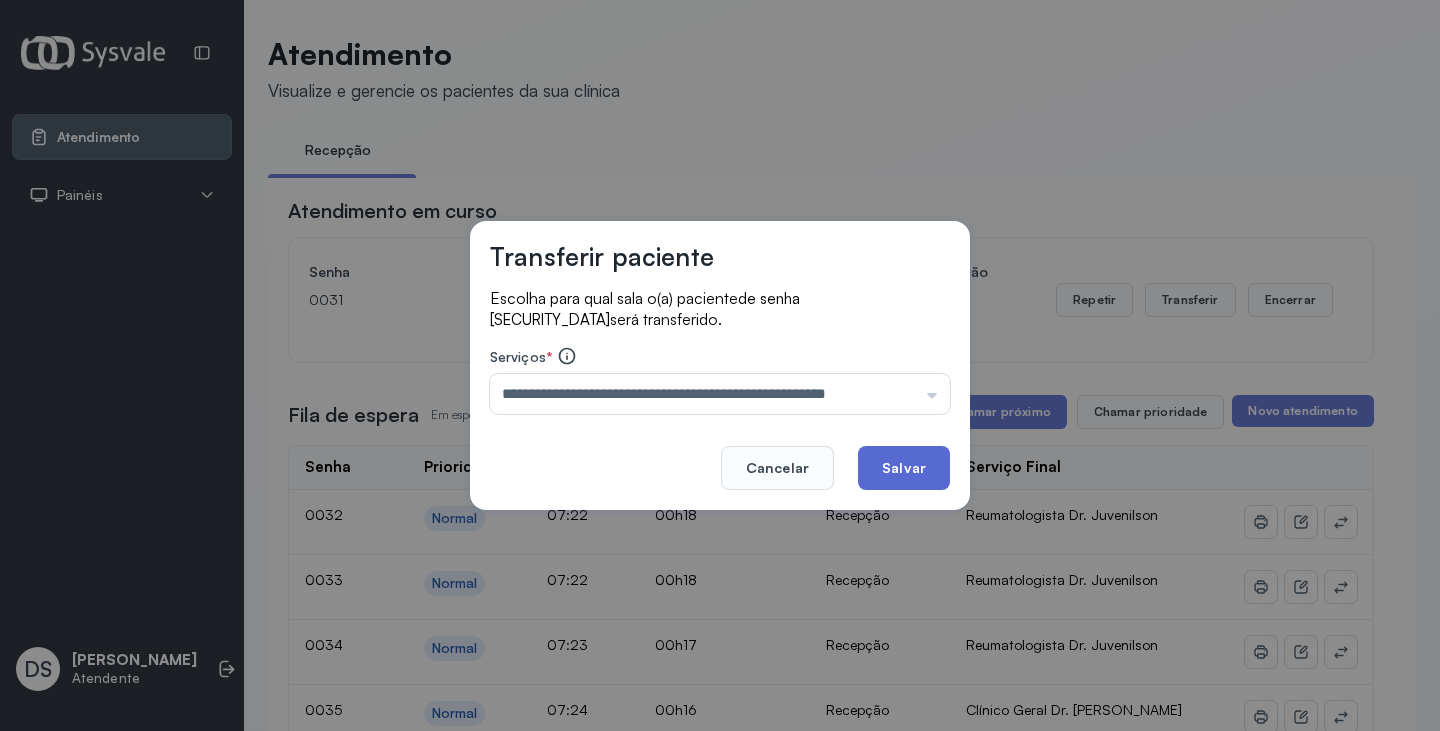 drag, startPoint x: 867, startPoint y: 424, endPoint x: 898, endPoint y: 455, distance: 43.840622 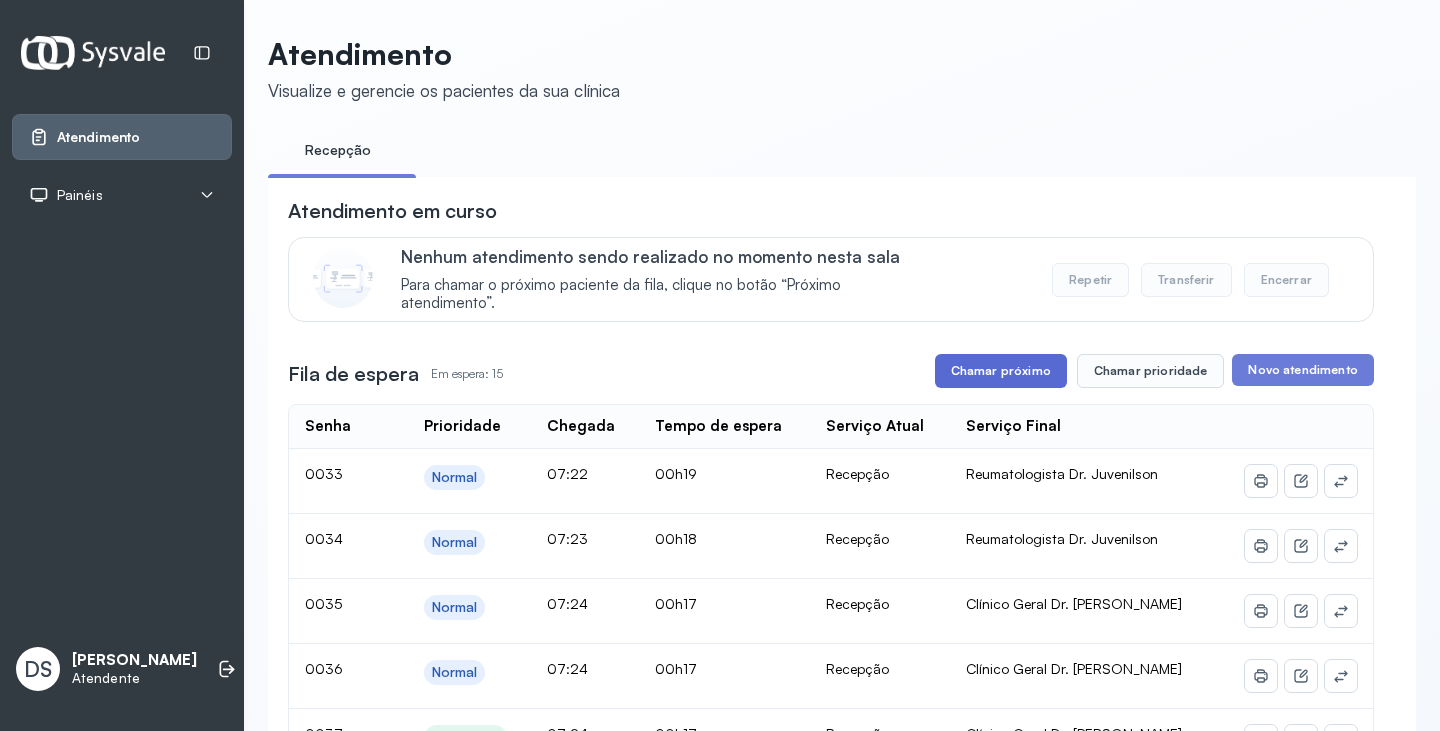 click on "Chamar próximo" at bounding box center [1001, 371] 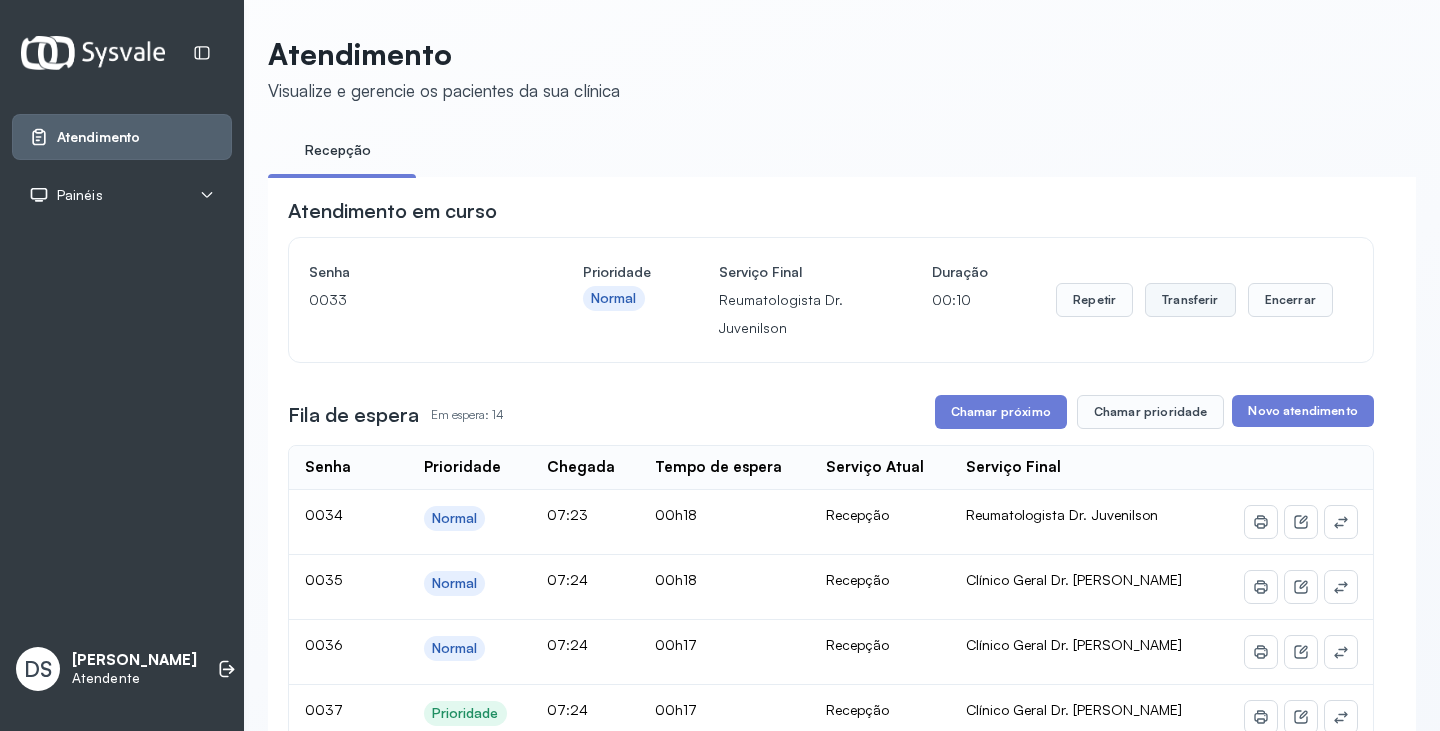 click on "Transferir" at bounding box center [1190, 300] 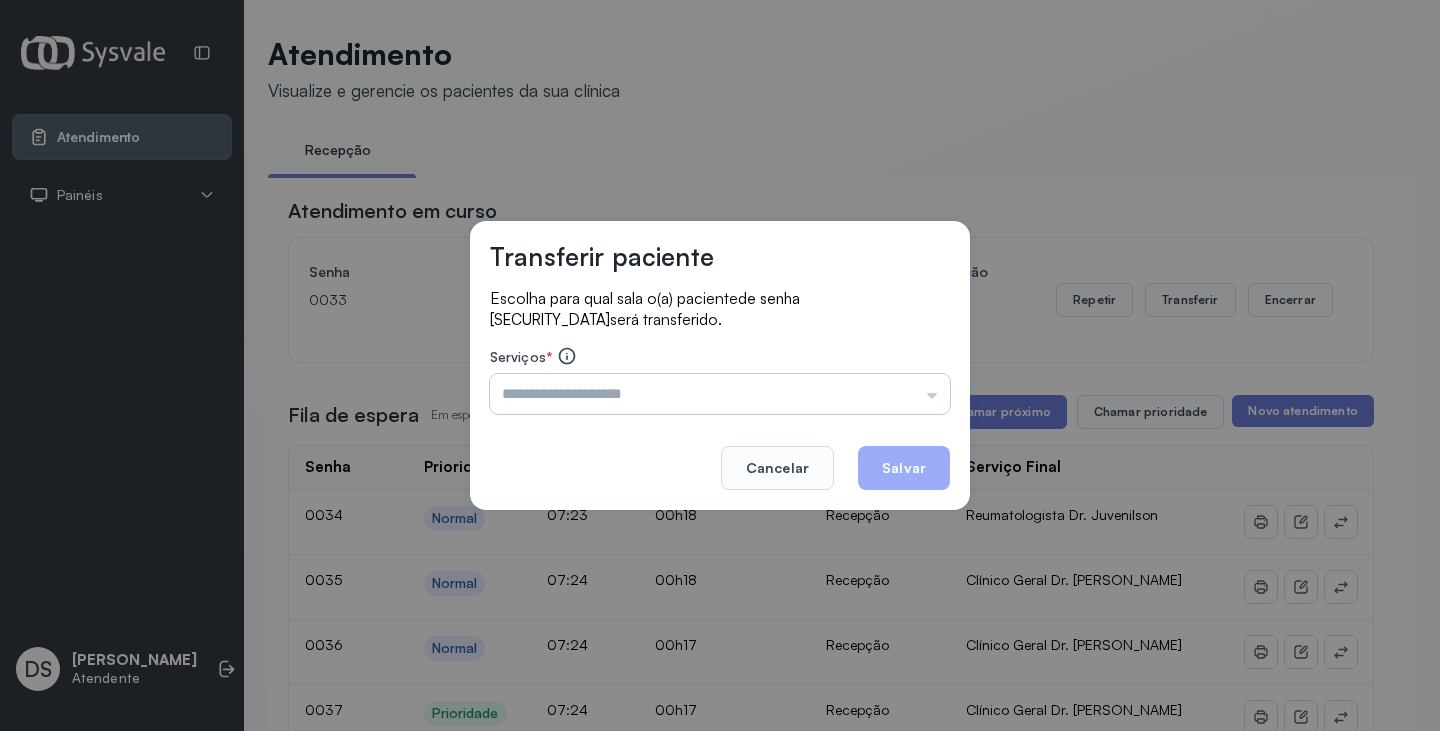 click at bounding box center (720, 394) 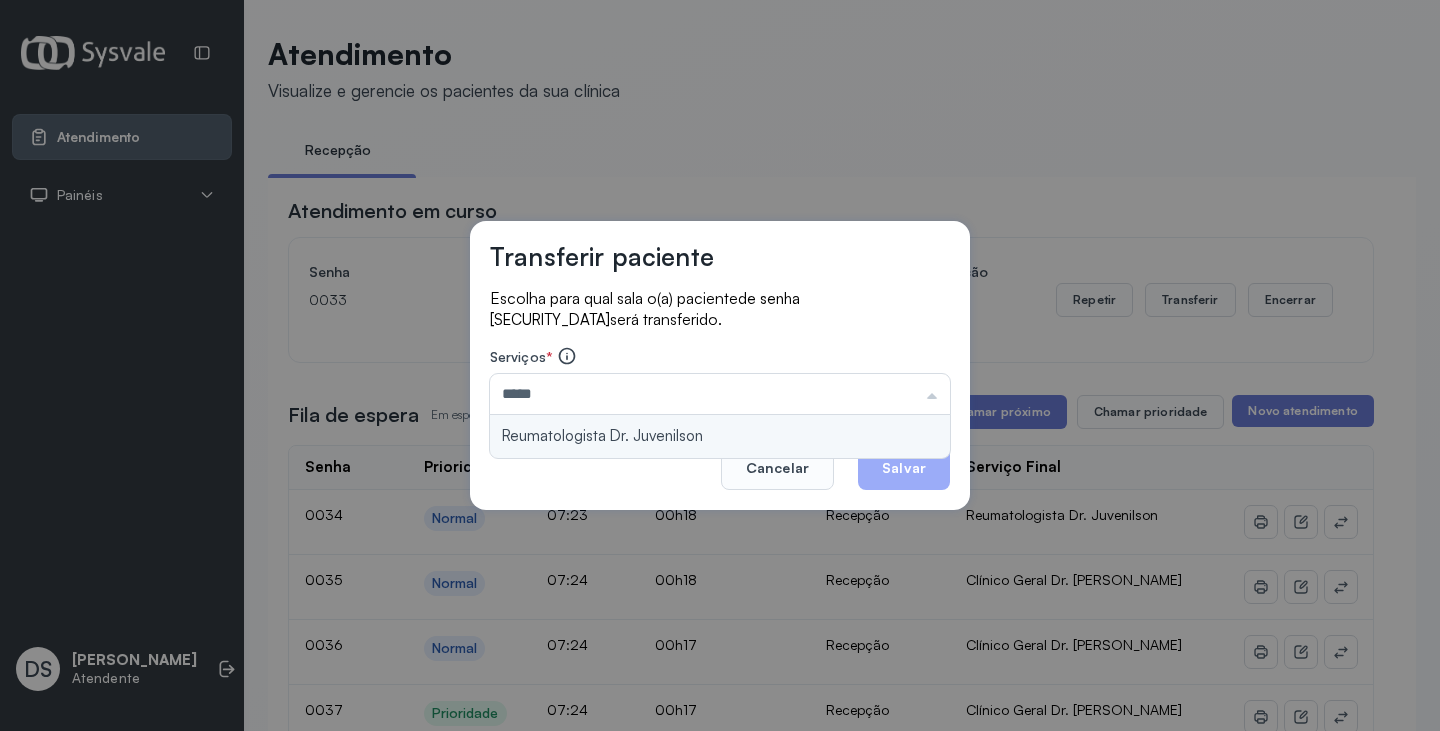 type on "**********" 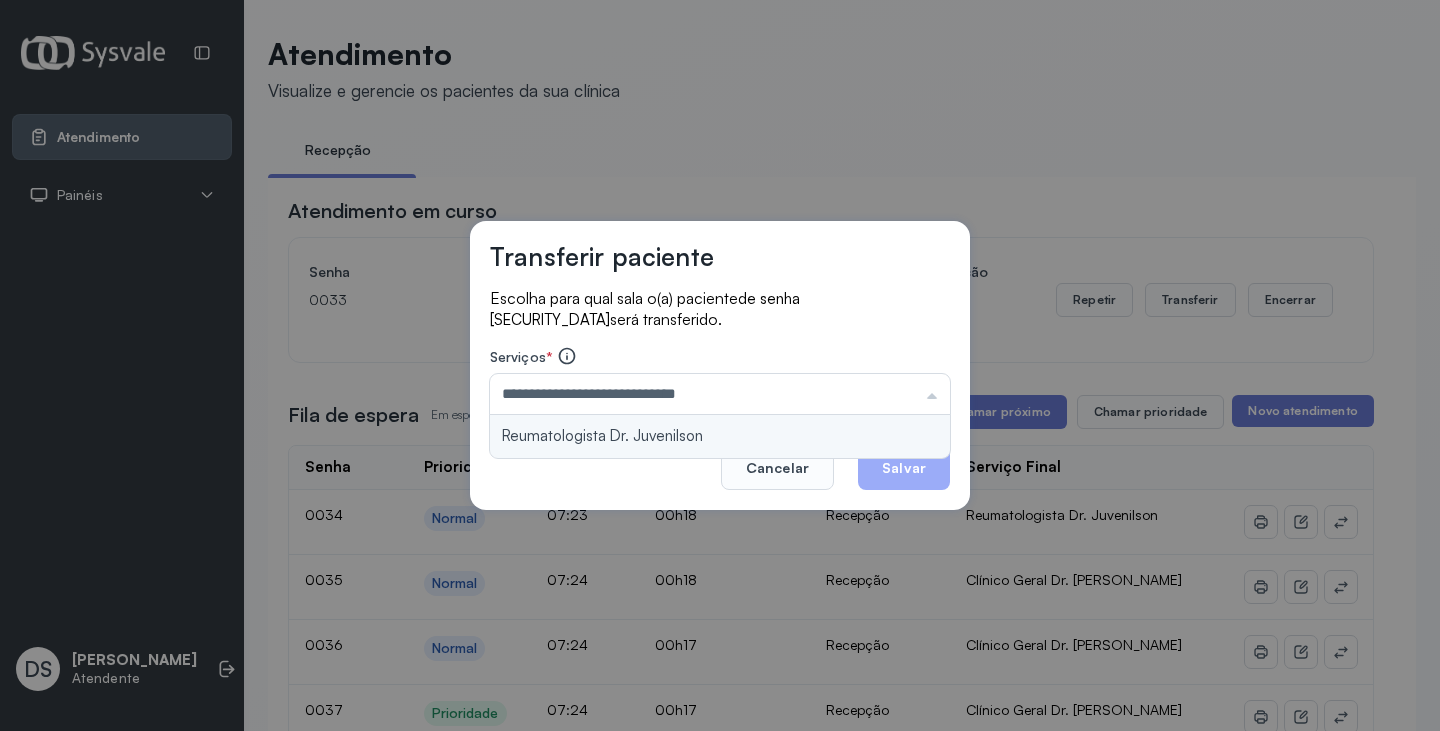 drag, startPoint x: 737, startPoint y: 433, endPoint x: 764, endPoint y: 437, distance: 27.294687 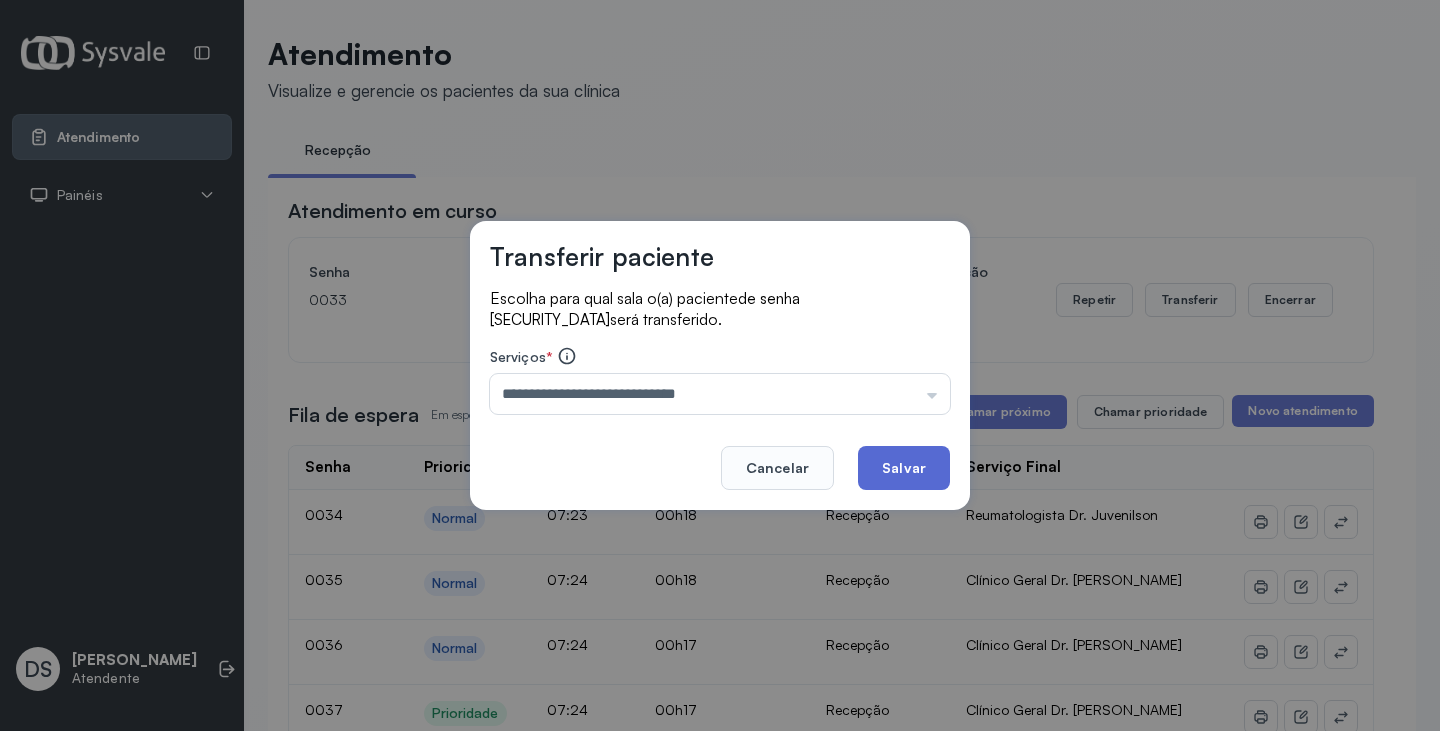 click on "Salvar" 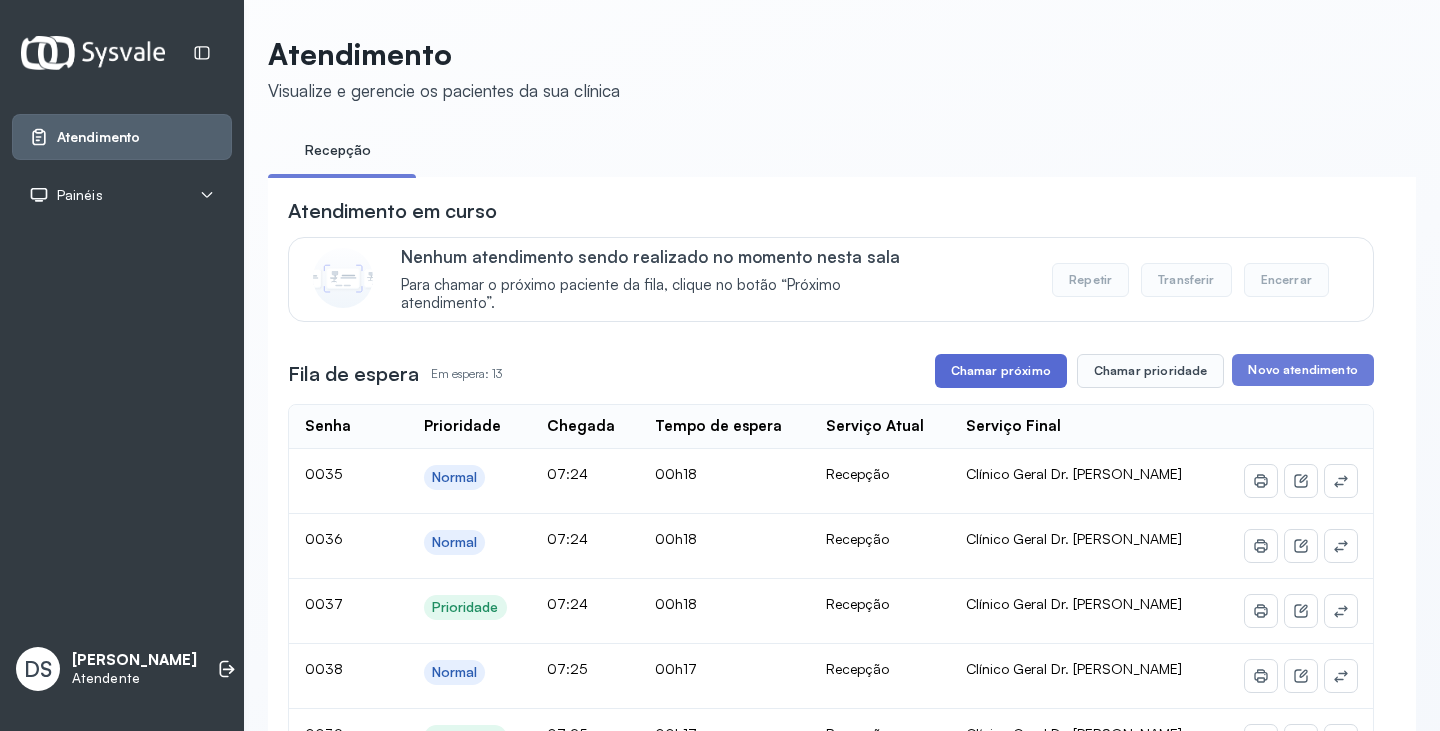 click on "Chamar próximo" at bounding box center [1001, 371] 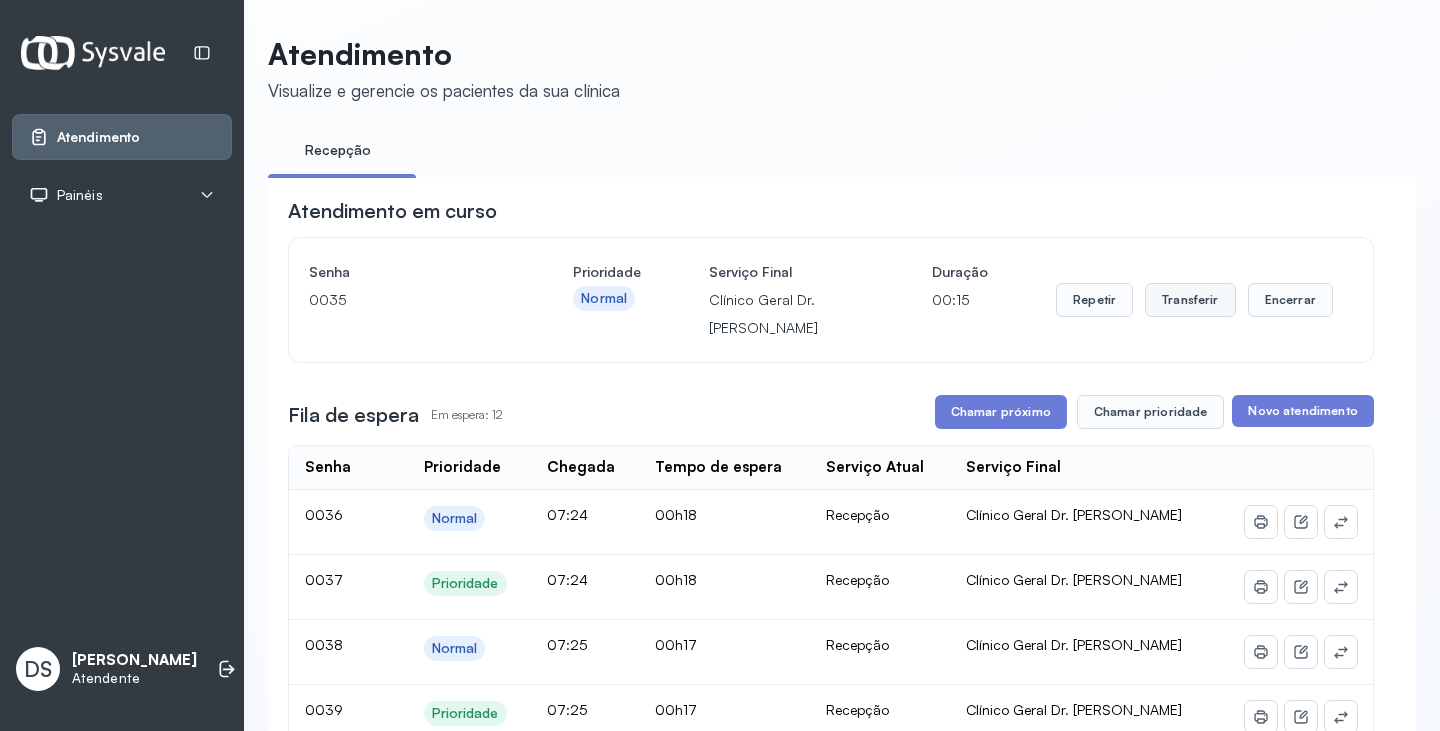 click on "Transferir" at bounding box center (1190, 300) 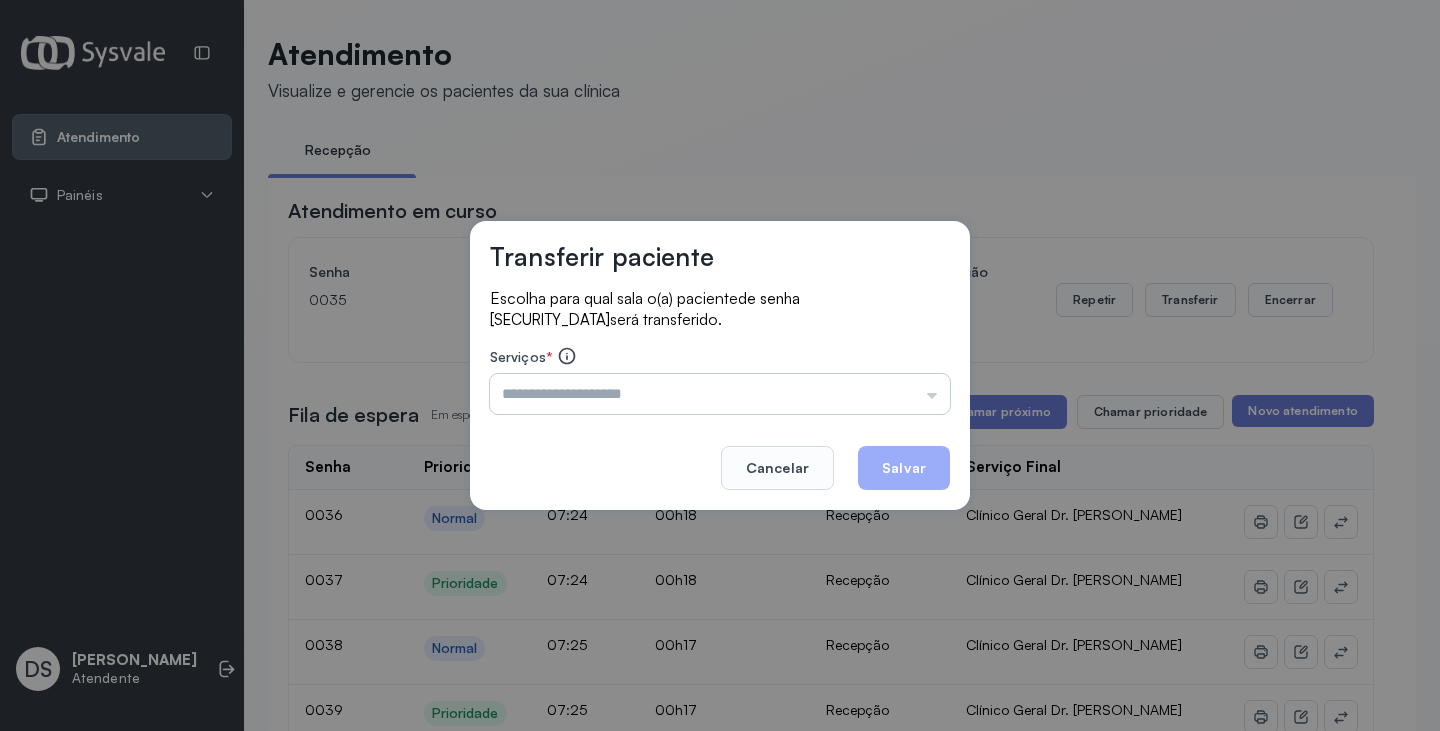 click at bounding box center [720, 394] 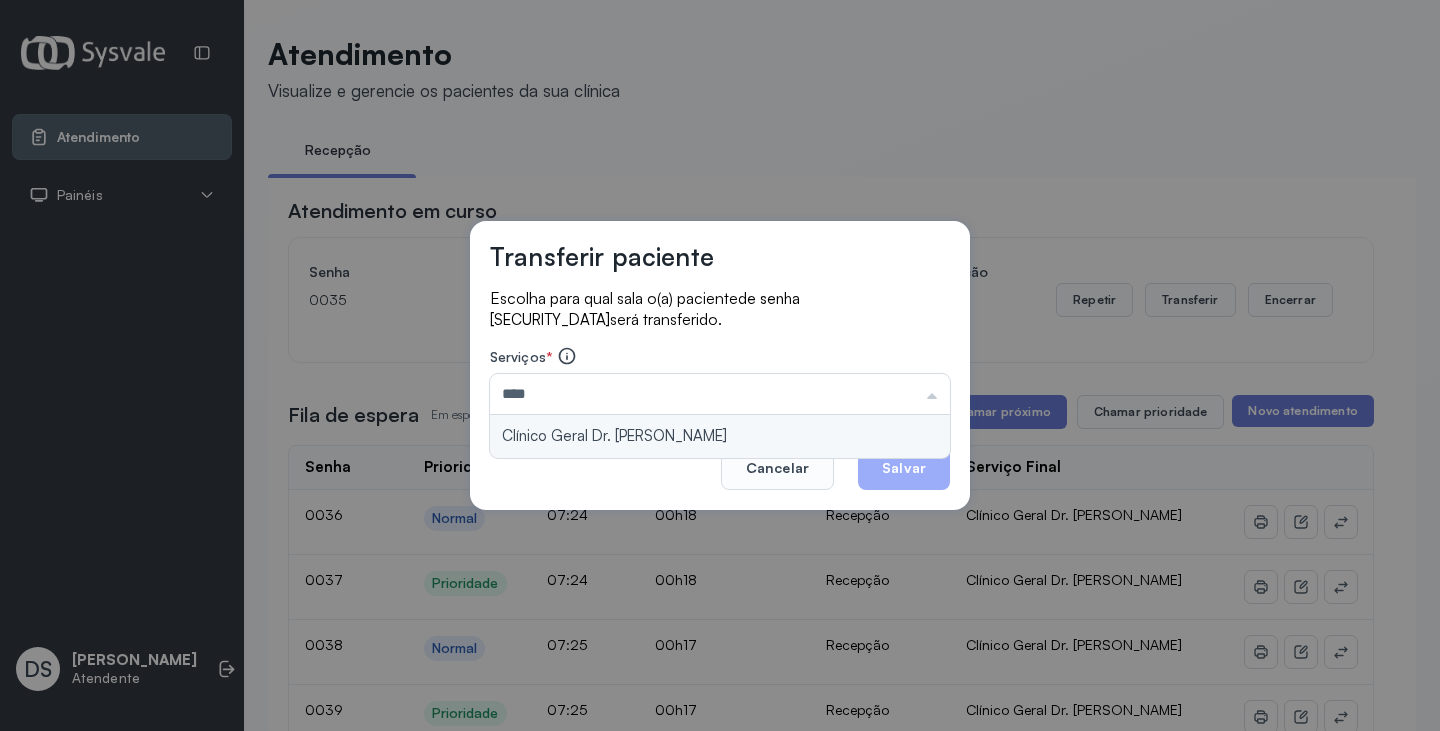 type on "**********" 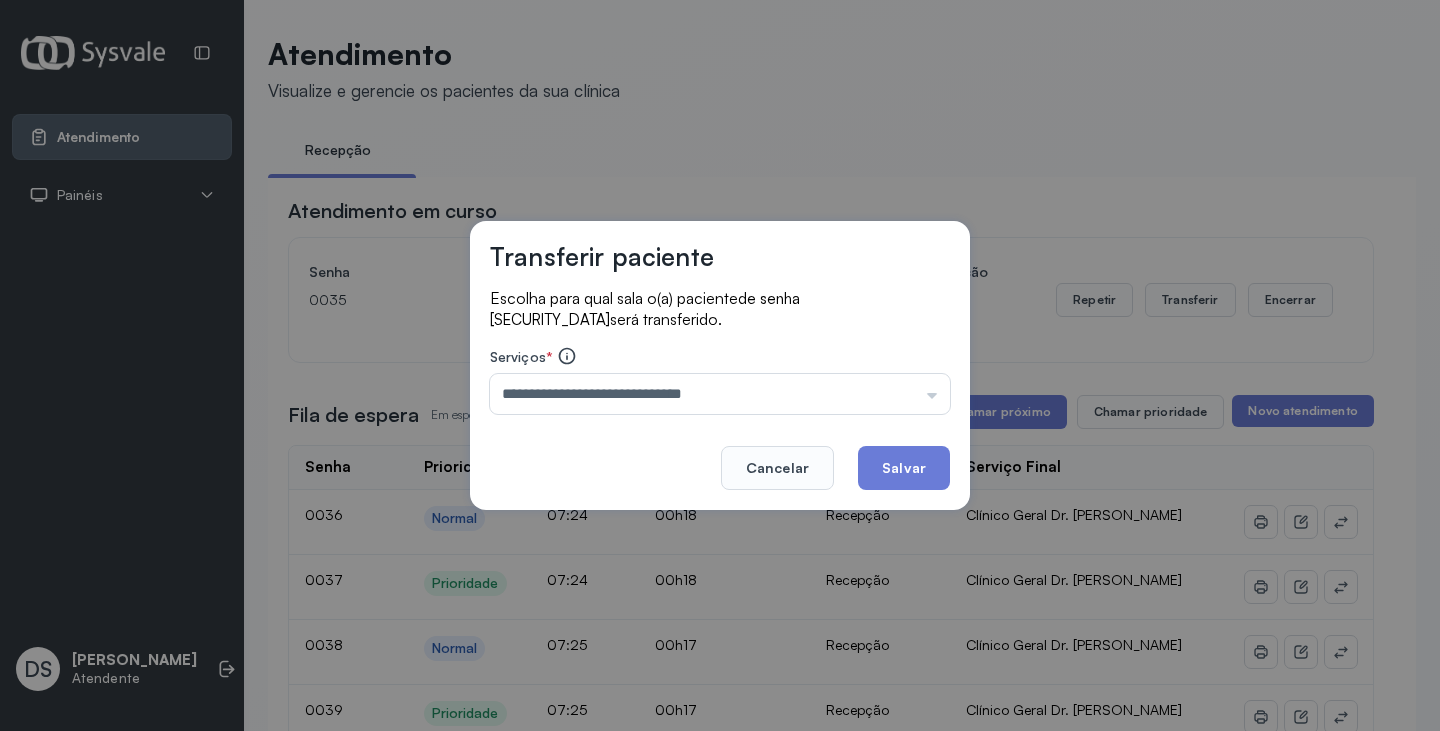 drag, startPoint x: 711, startPoint y: 421, endPoint x: 858, endPoint y: 457, distance: 151.34398 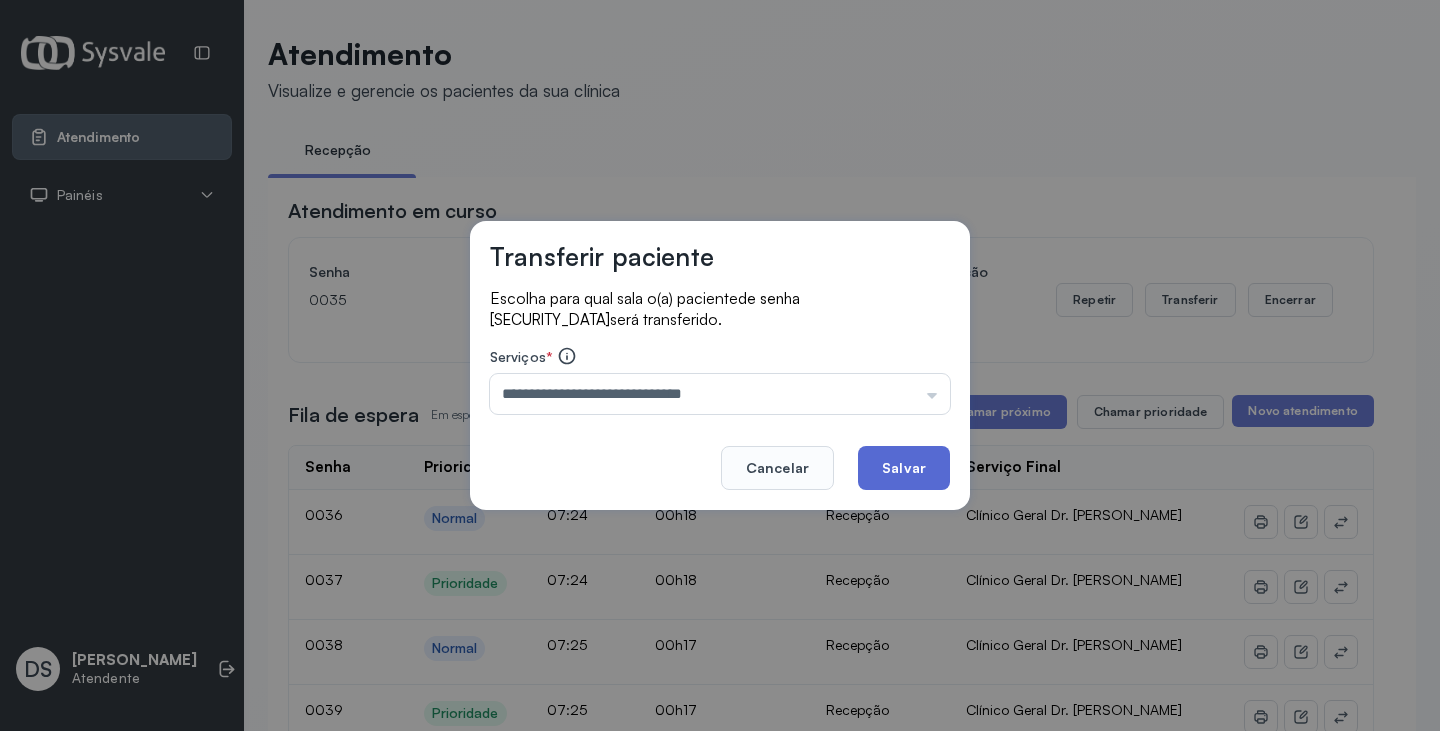 click on "Salvar" 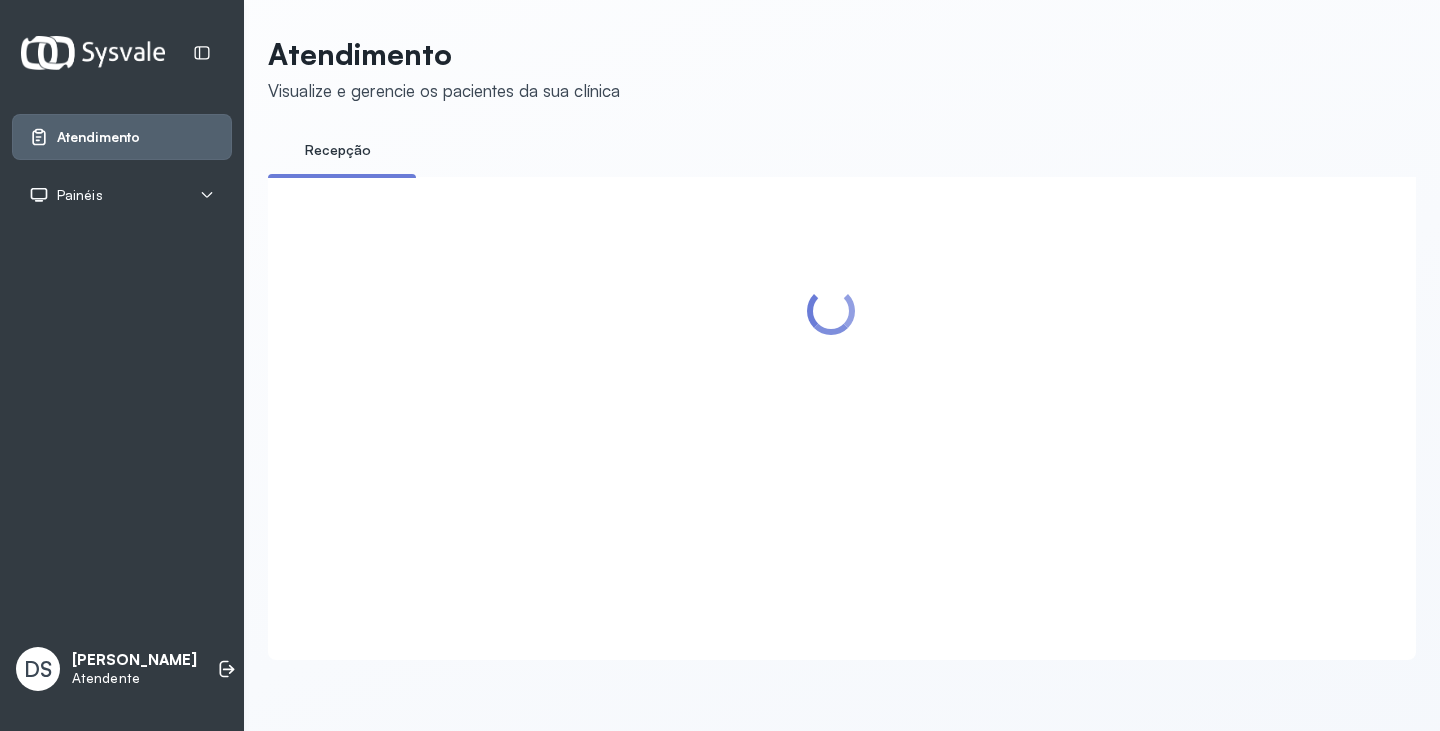 scroll, scrollTop: 0, scrollLeft: 0, axis: both 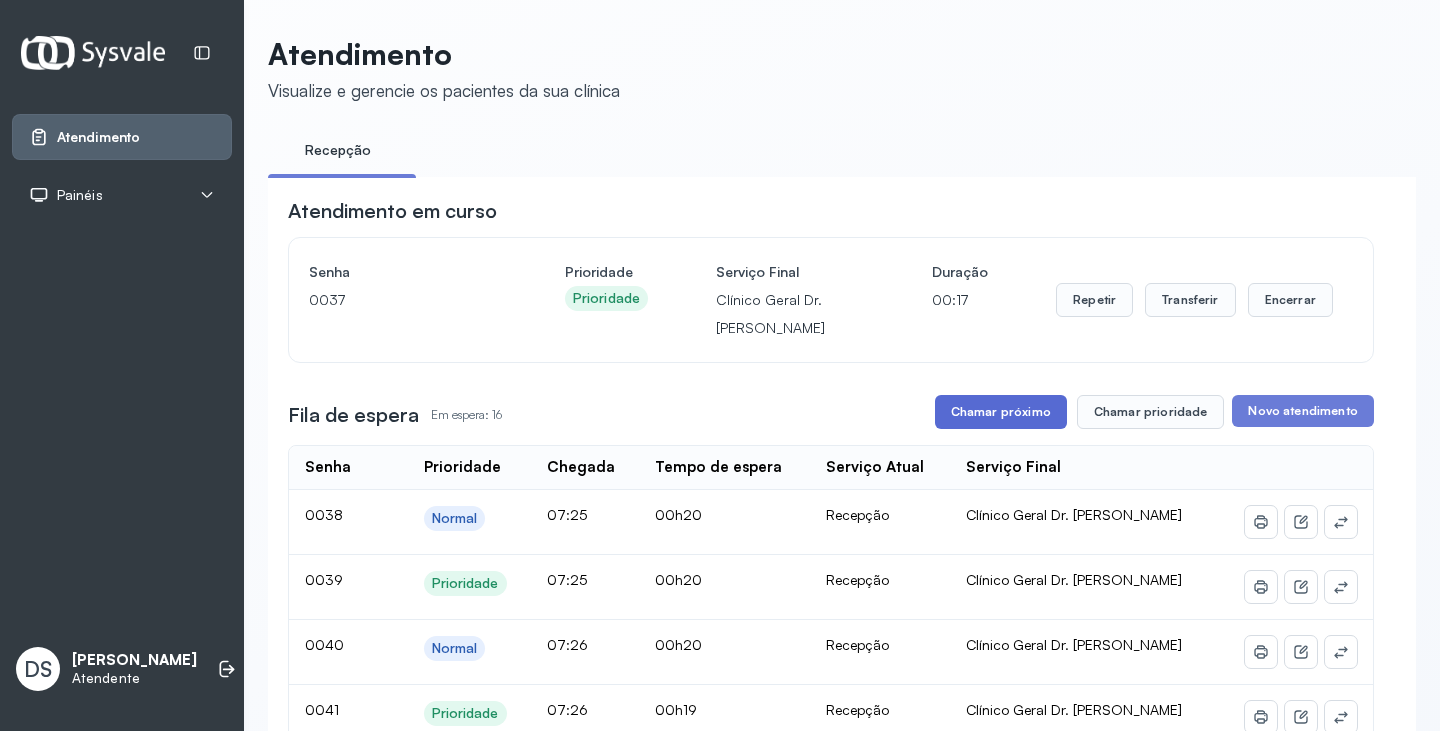 click on "Chamar próximo" at bounding box center [1001, 412] 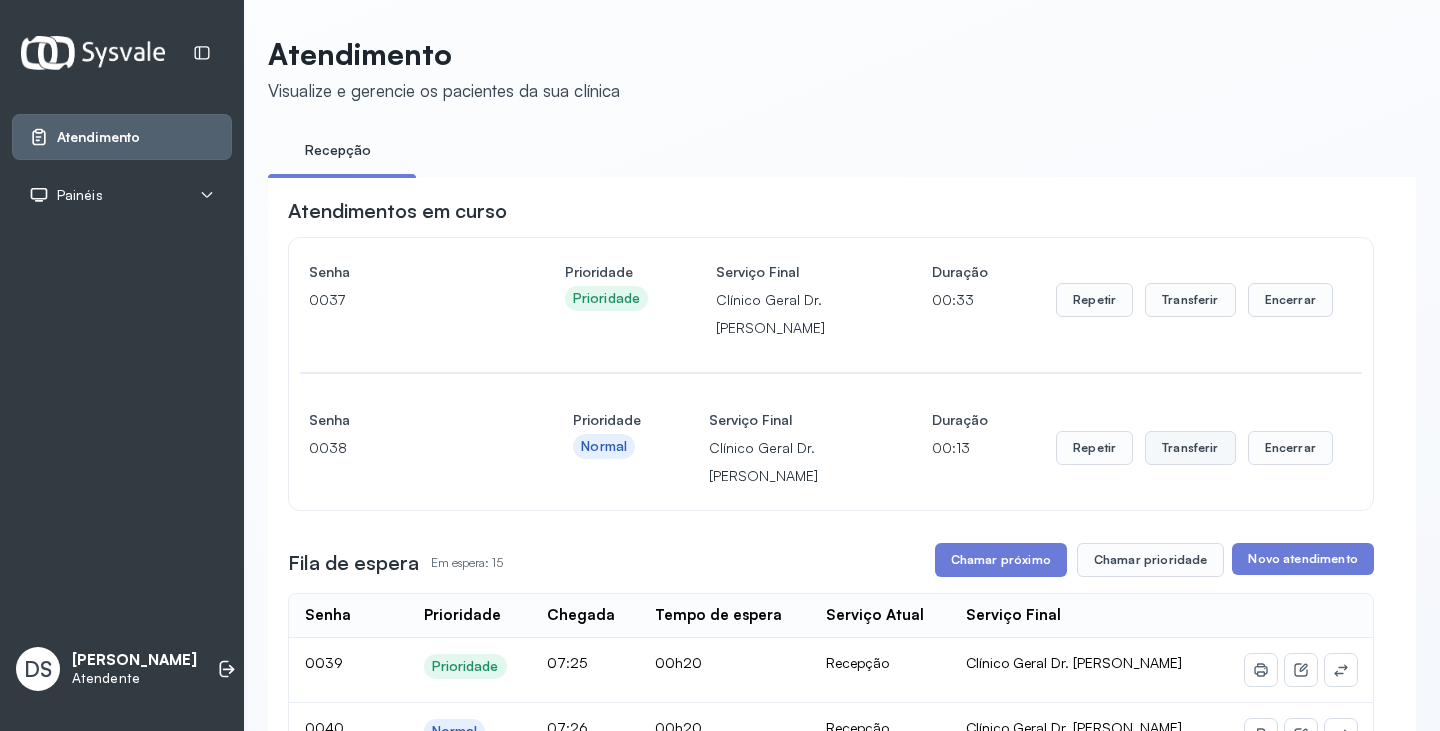 click on "Transferir" at bounding box center [1190, 300] 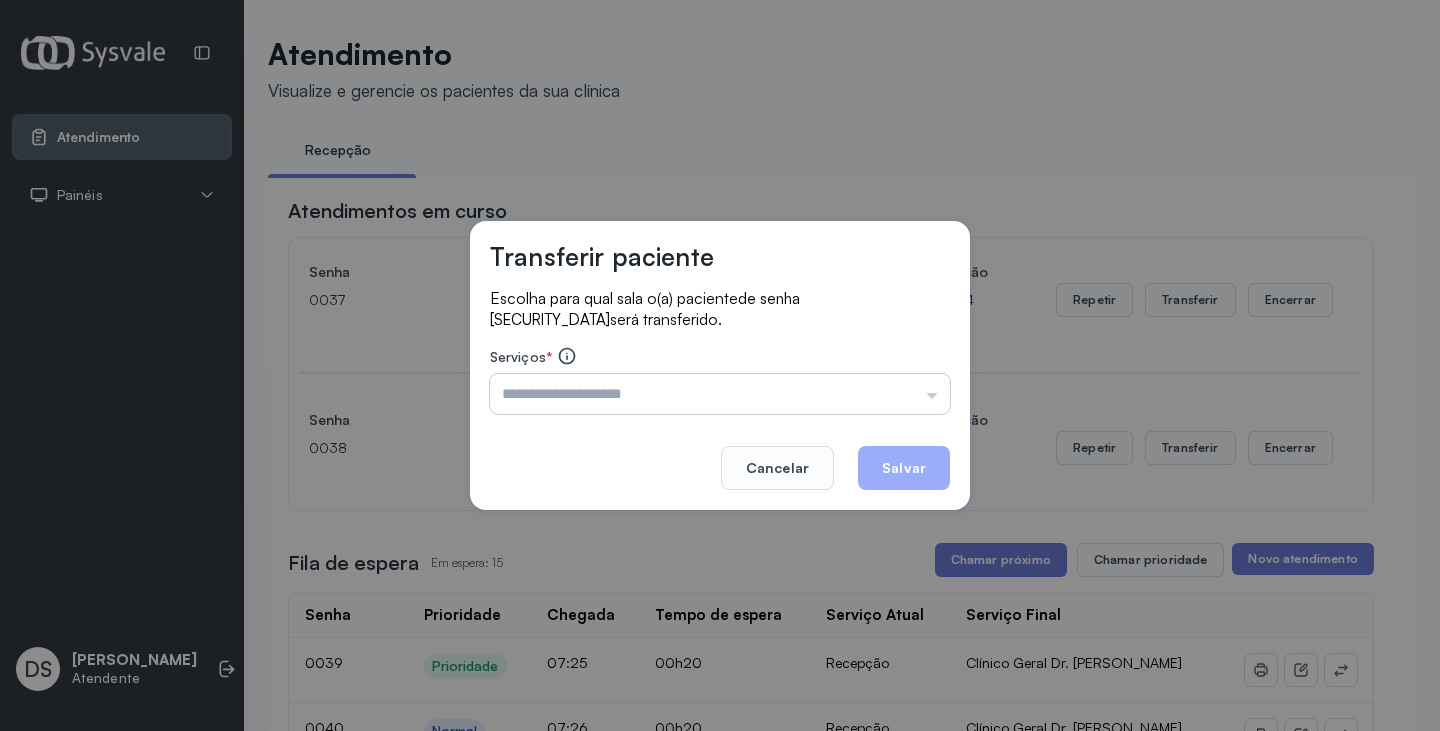 click at bounding box center [720, 394] 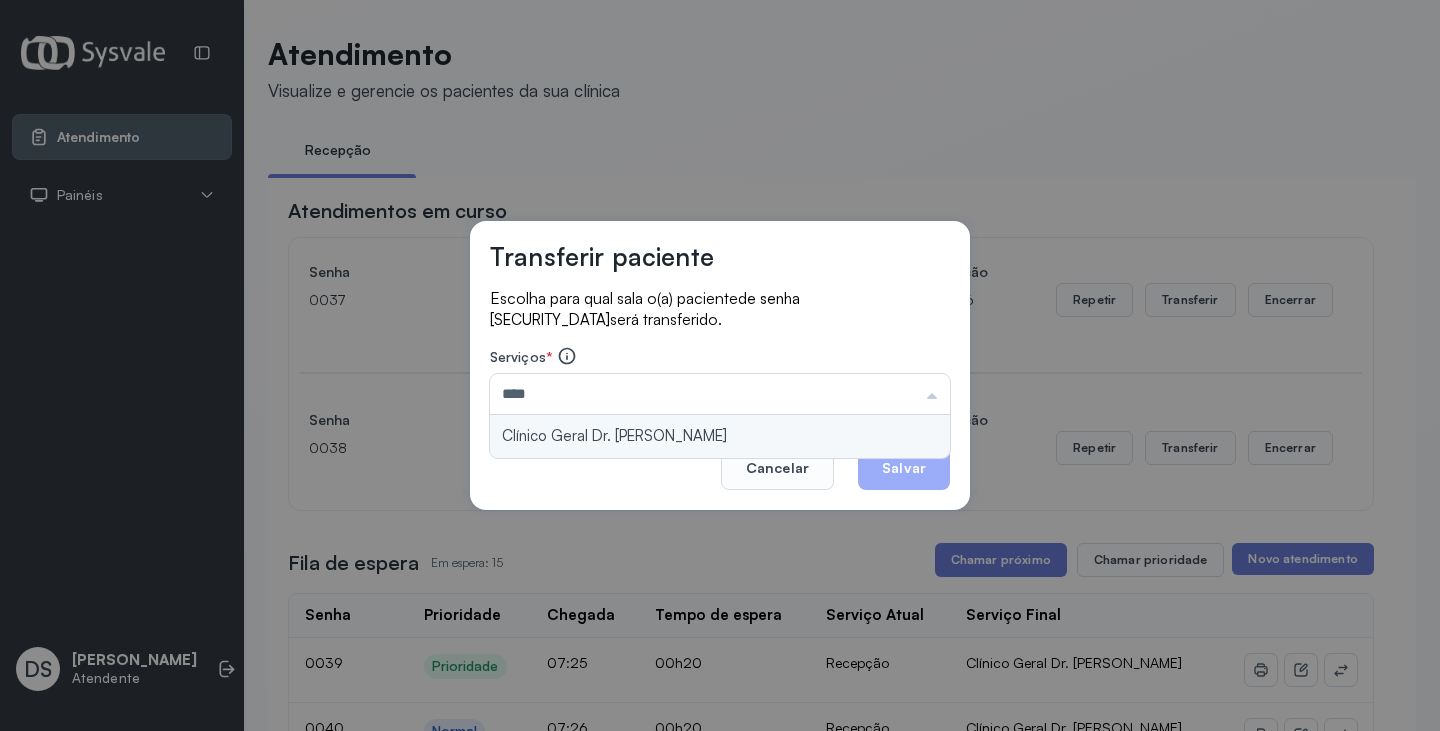 type on "**********" 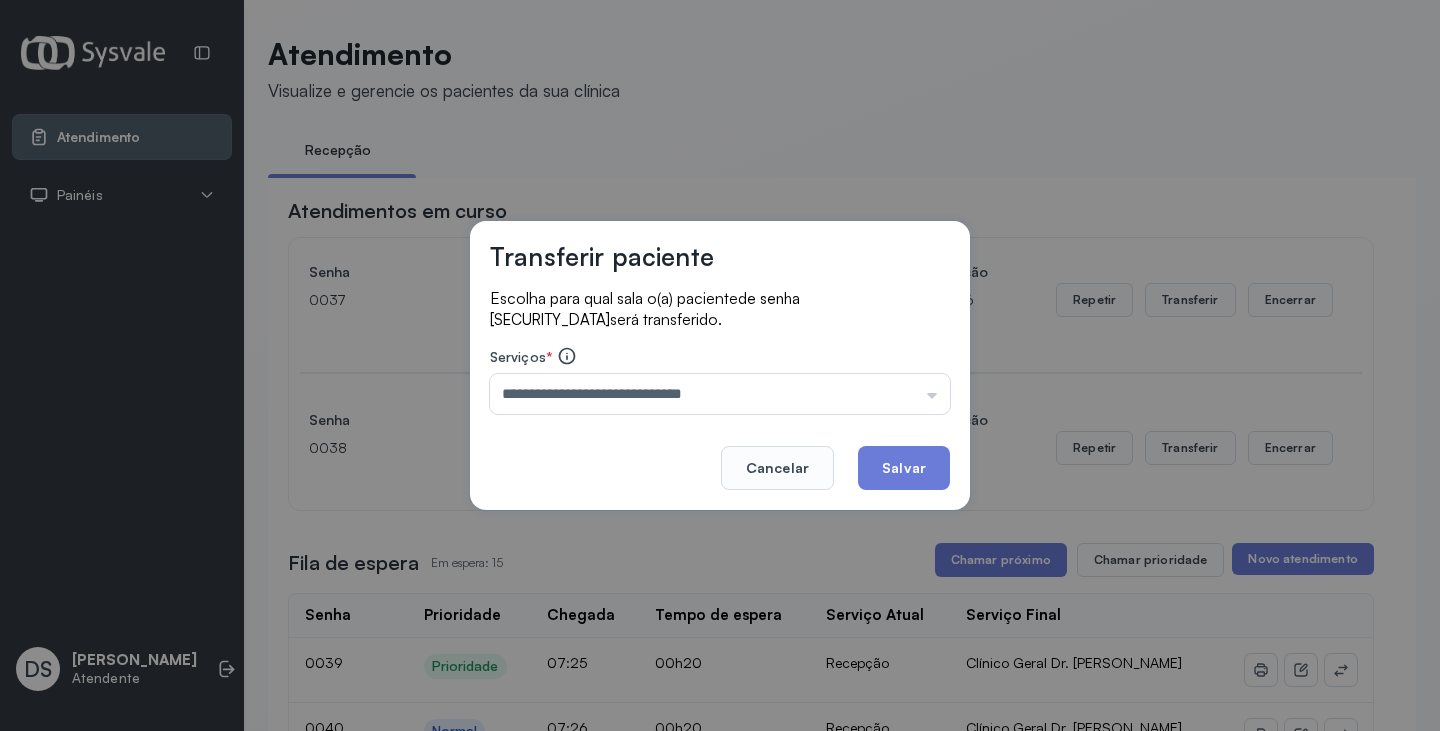 drag, startPoint x: 726, startPoint y: 417, endPoint x: 867, endPoint y: 472, distance: 151.34729 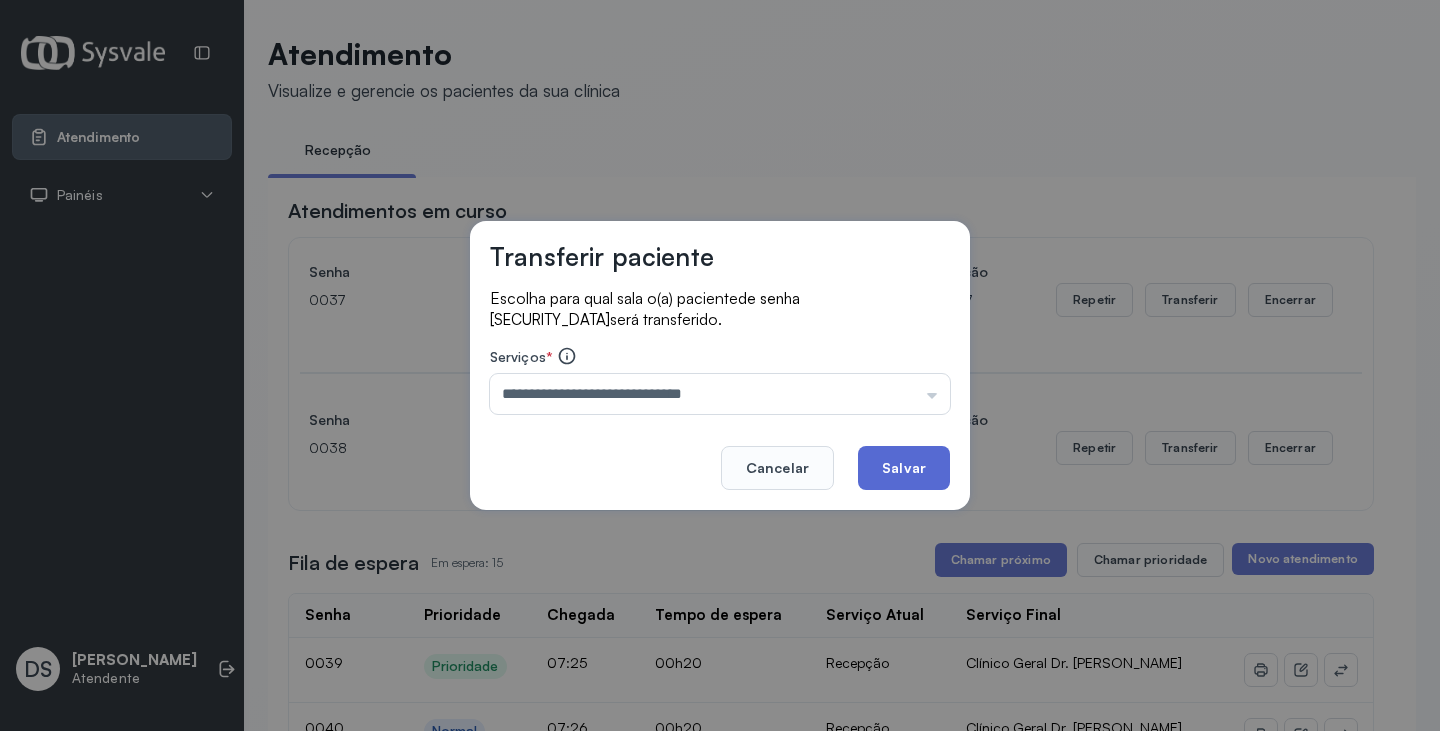 click on "Salvar" 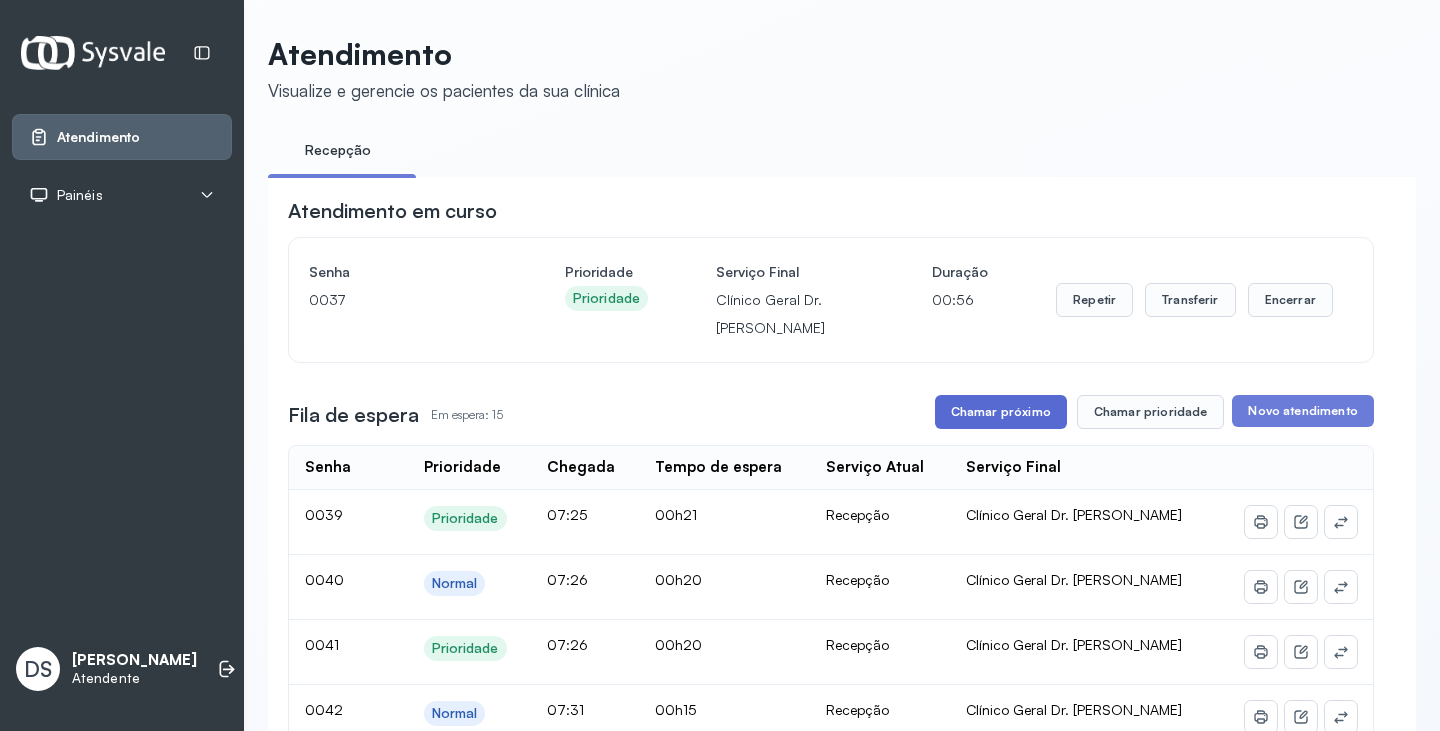 click on "Chamar próximo" at bounding box center (1001, 412) 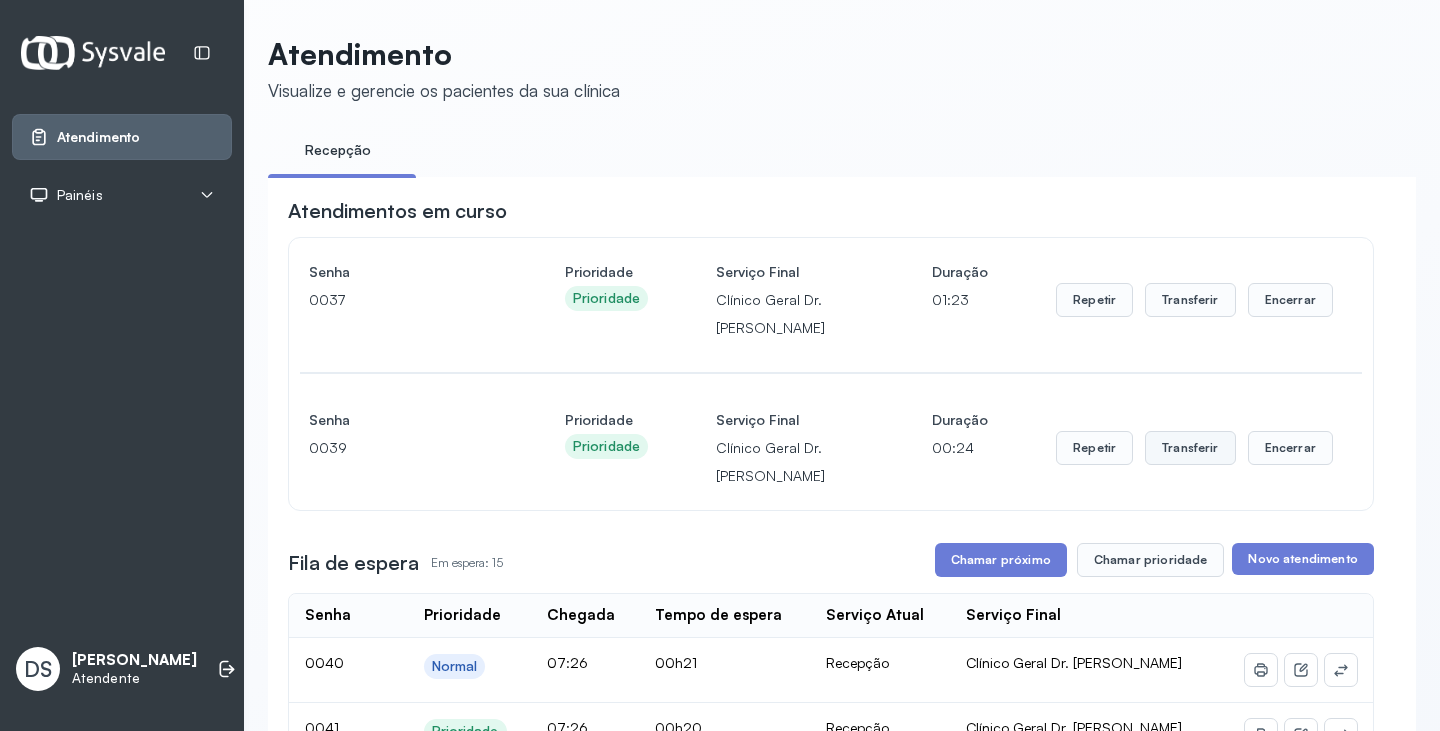 click on "Transferir" at bounding box center [1190, 300] 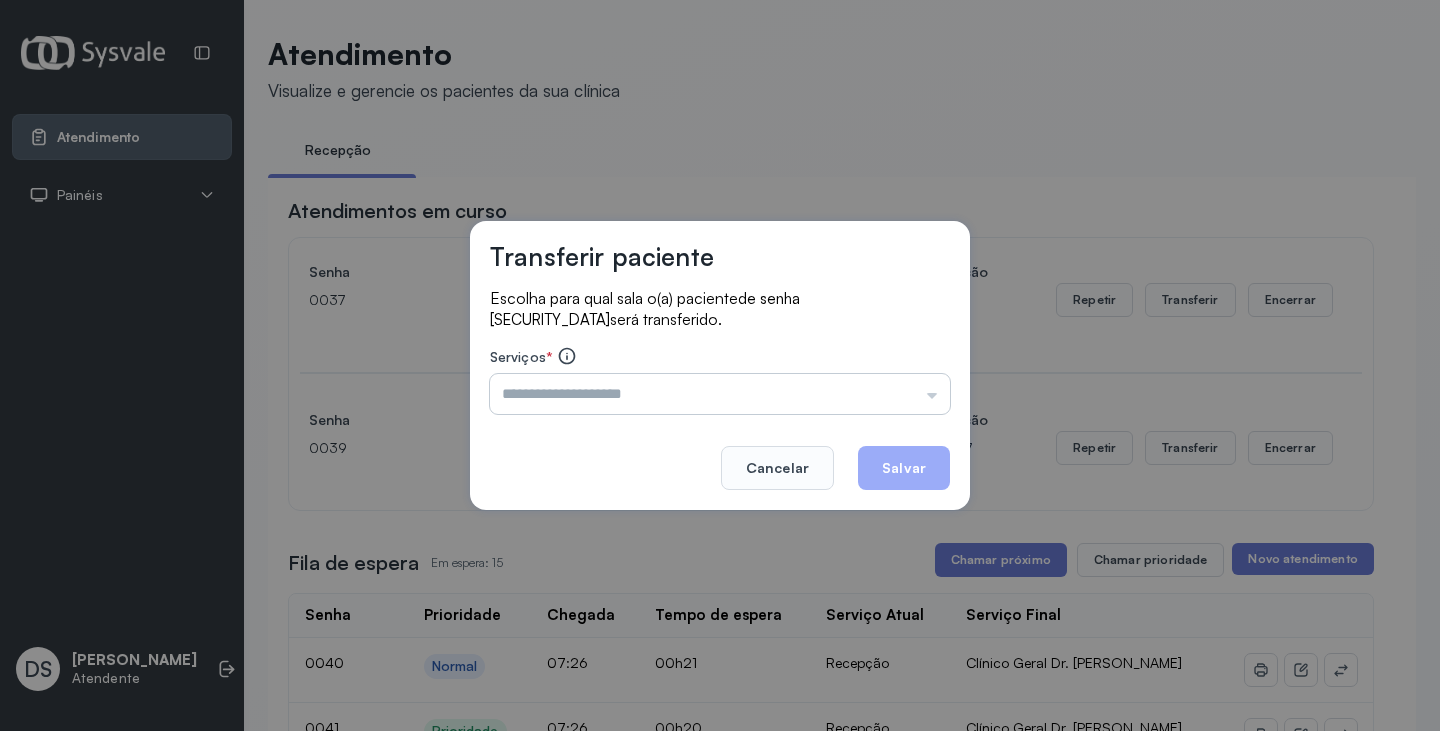 click at bounding box center (720, 394) 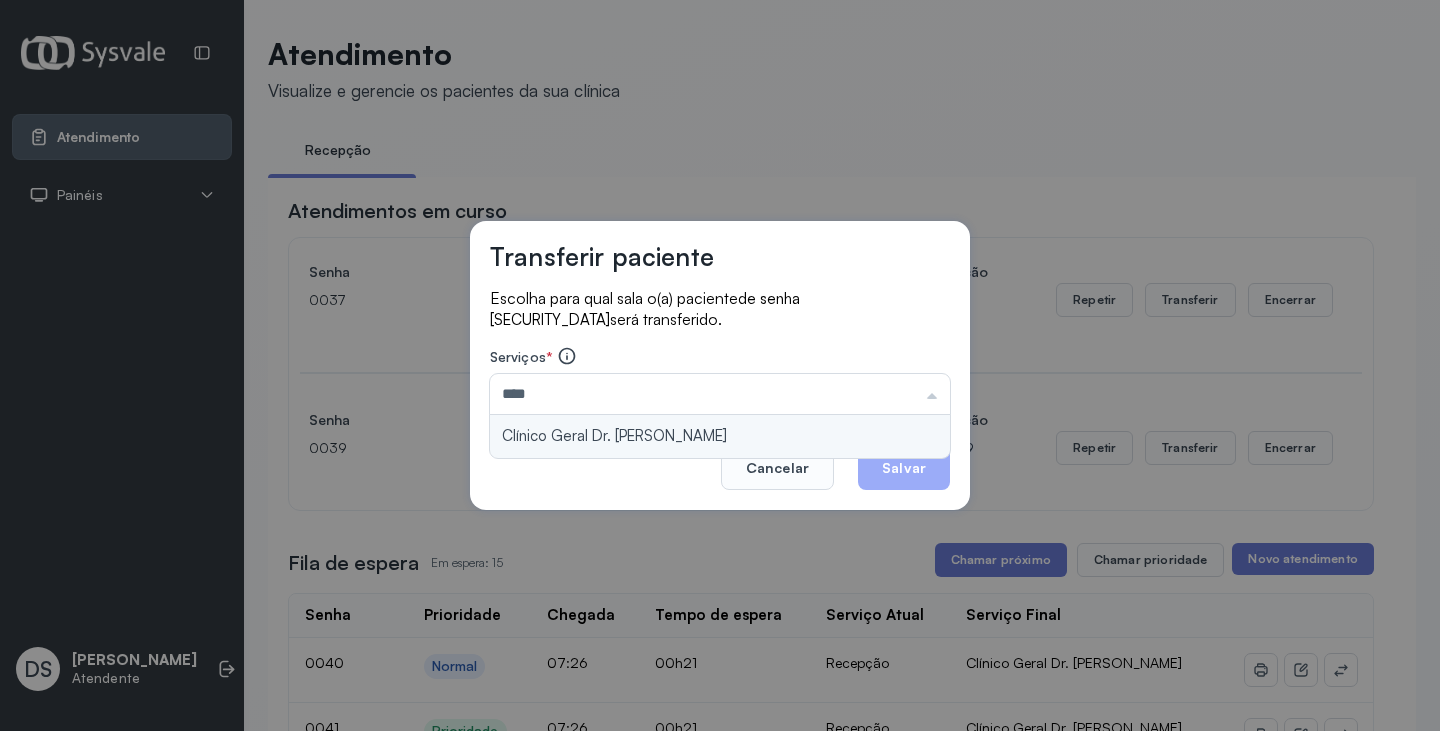 type on "**********" 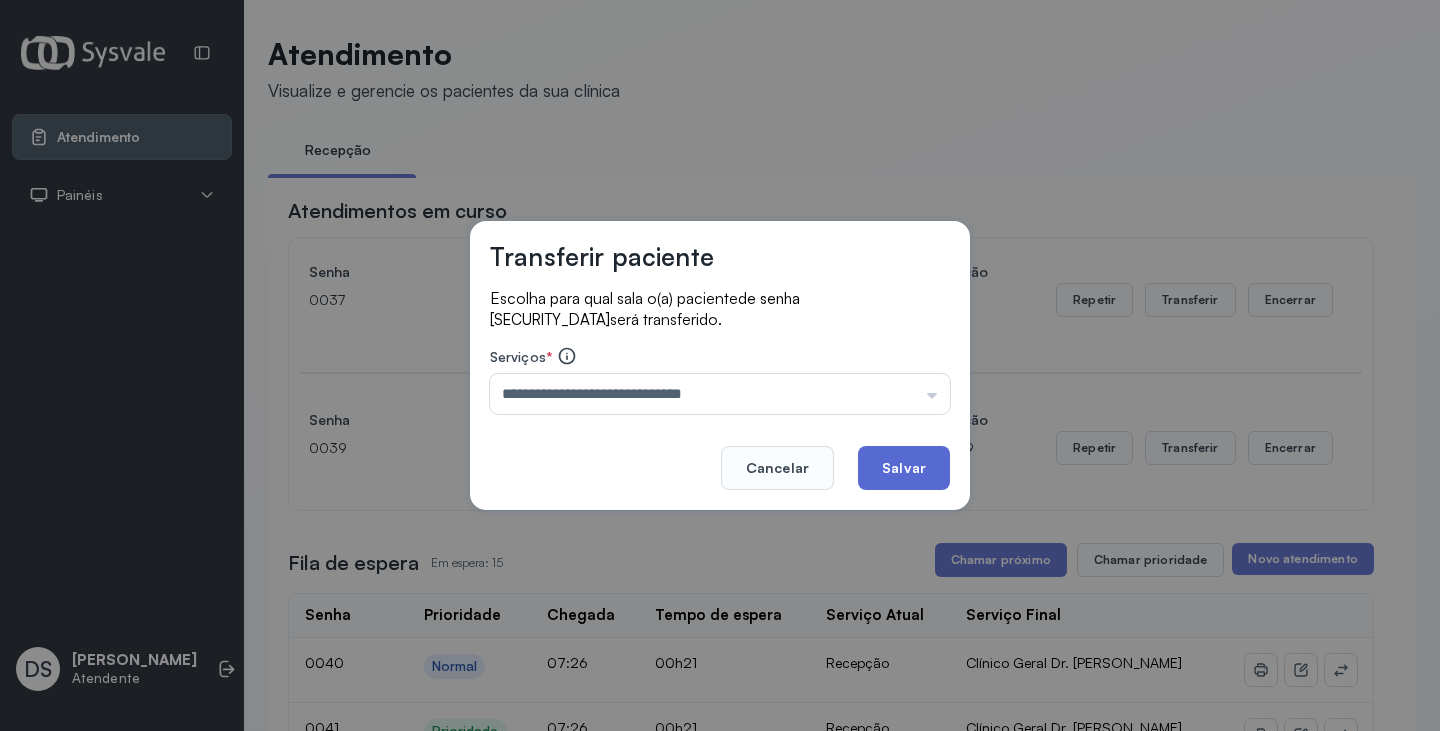 drag, startPoint x: 773, startPoint y: 427, endPoint x: 885, endPoint y: 461, distance: 117.047 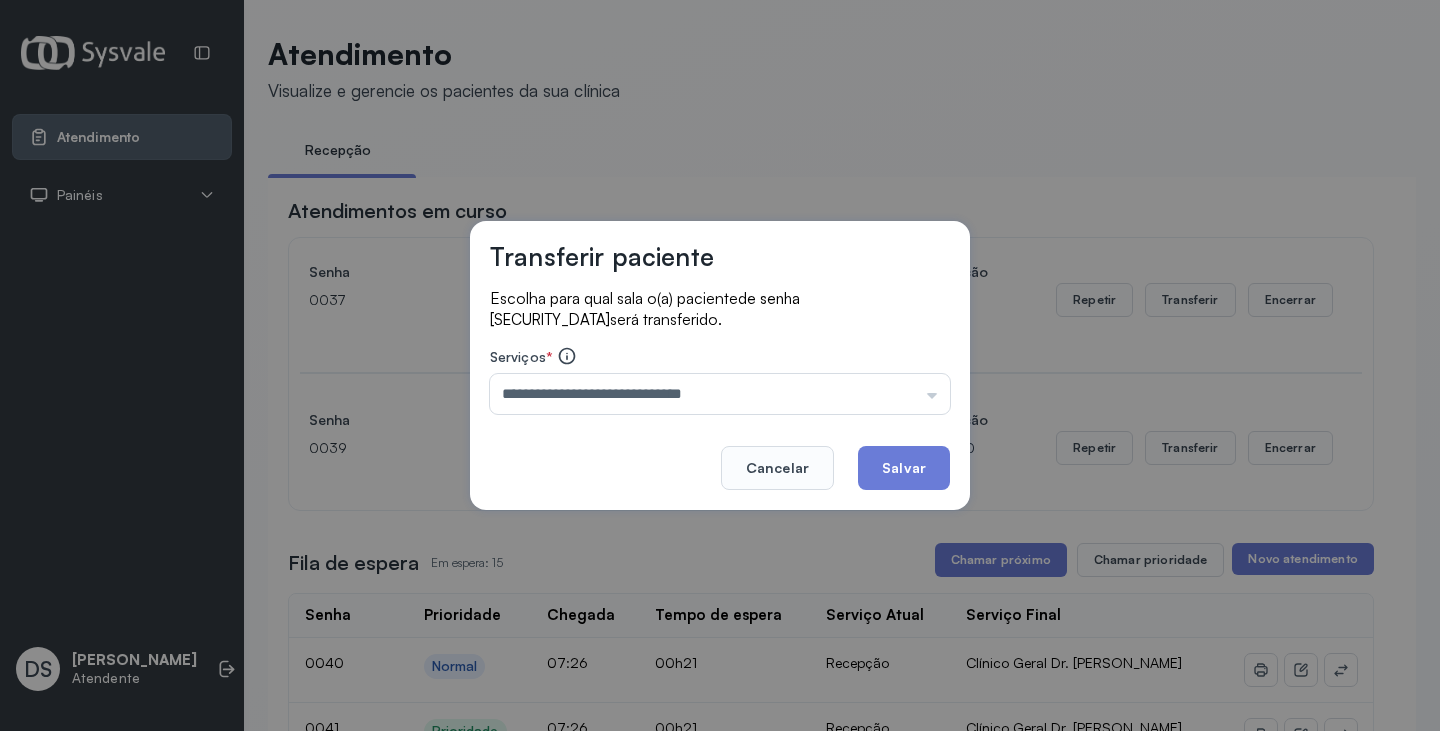 click on "Salvar" 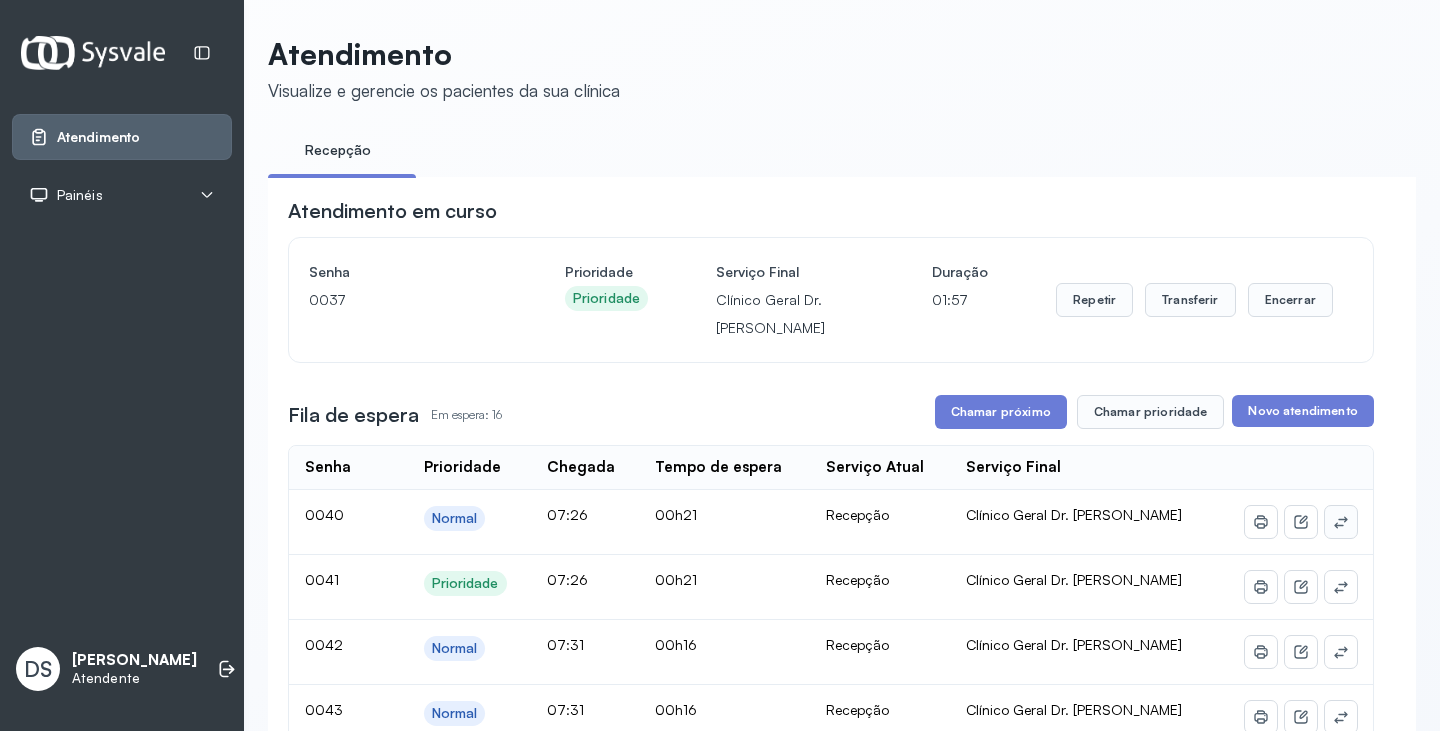 click 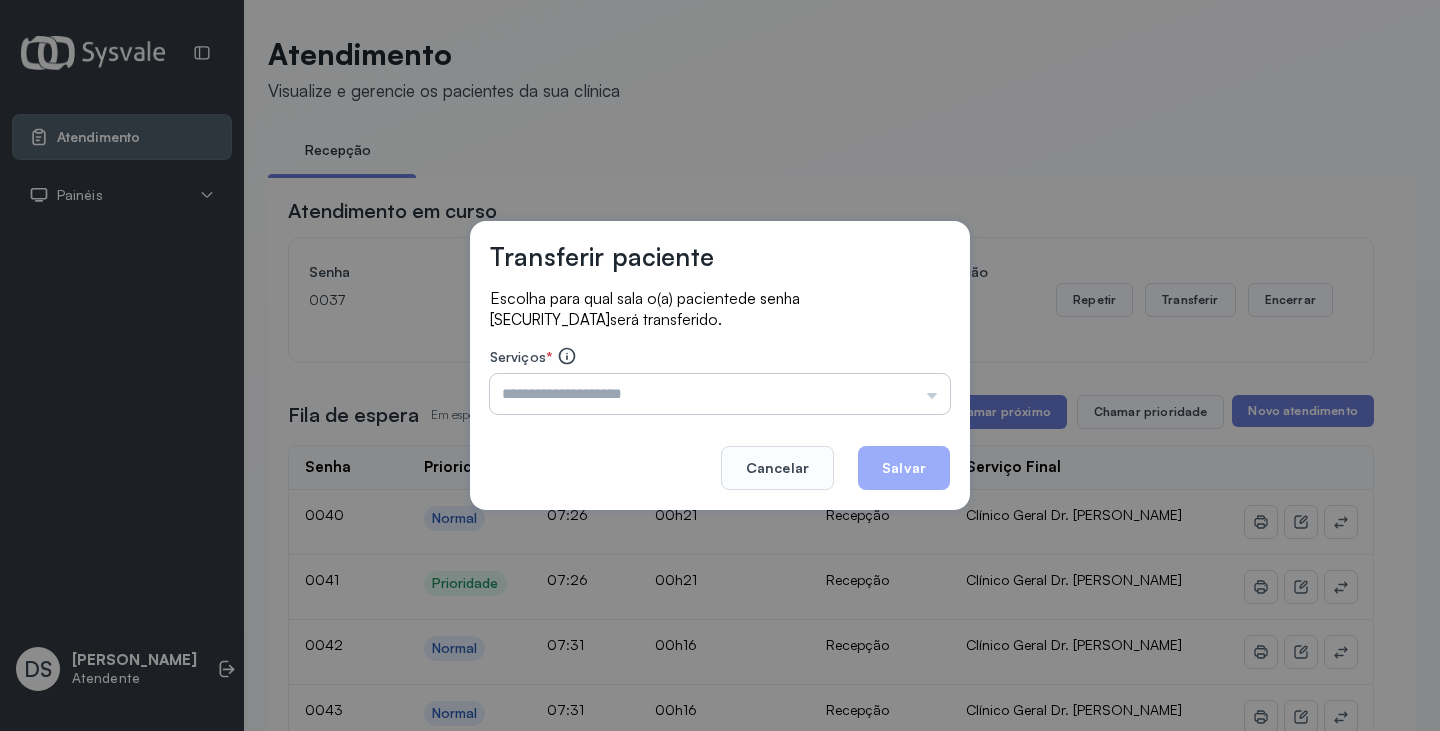 click at bounding box center (720, 394) 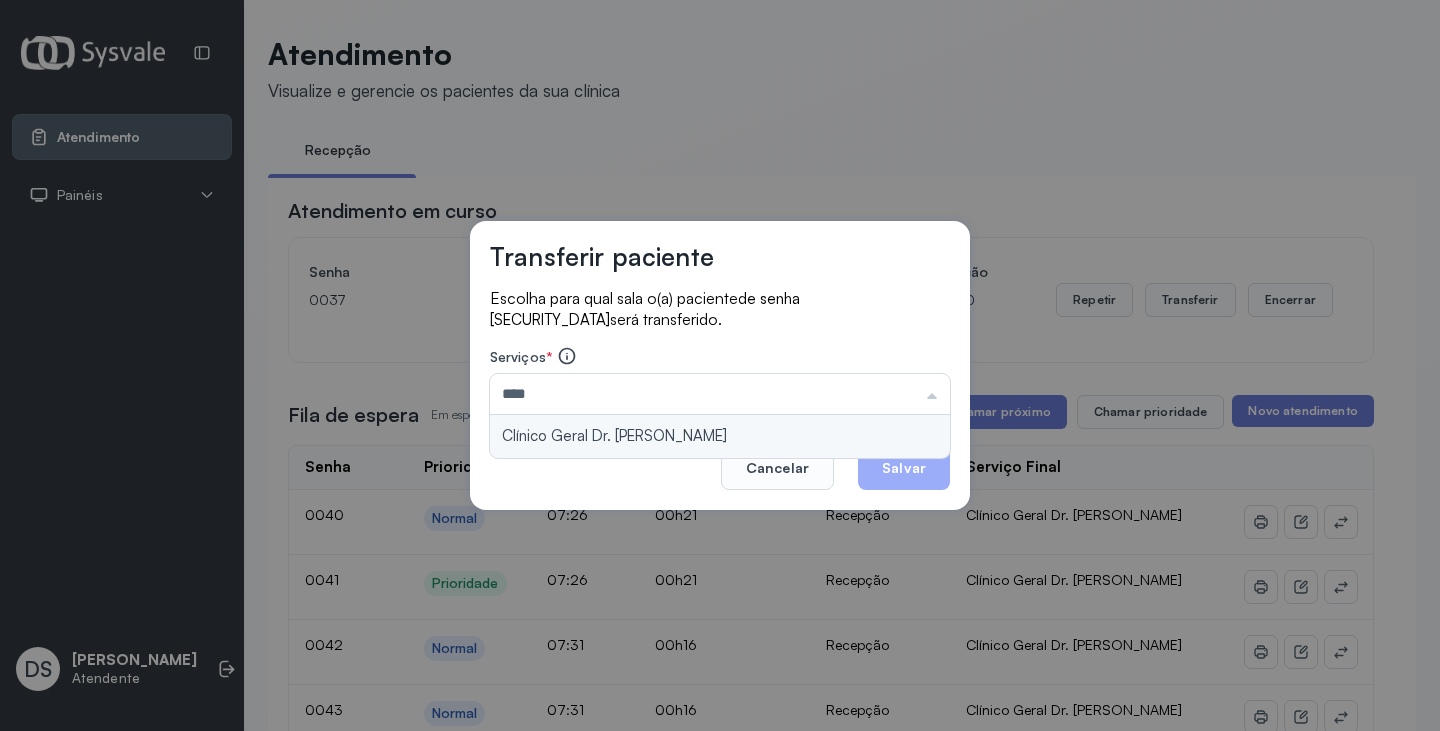 type on "**********" 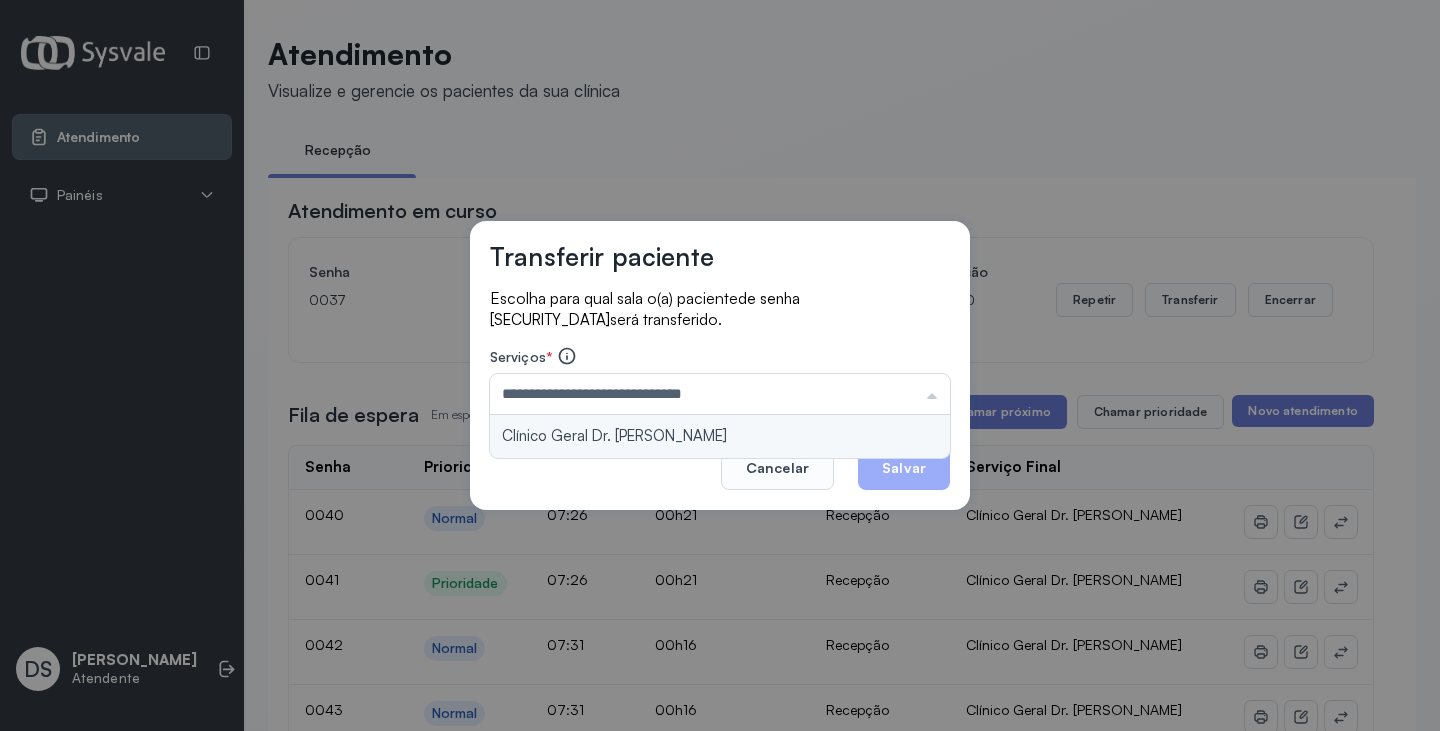 drag, startPoint x: 787, startPoint y: 427, endPoint x: 876, endPoint y: 466, distance: 97.16995 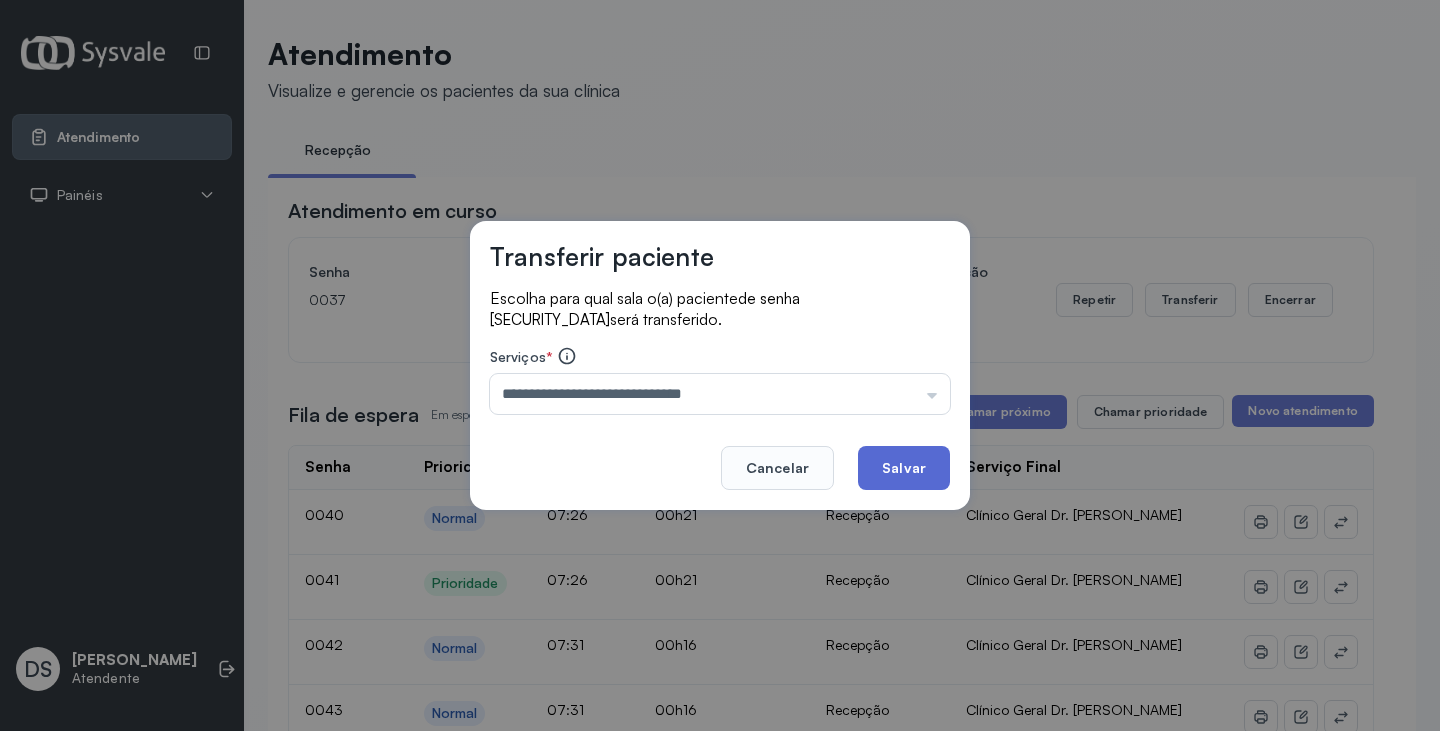 click on "Salvar" 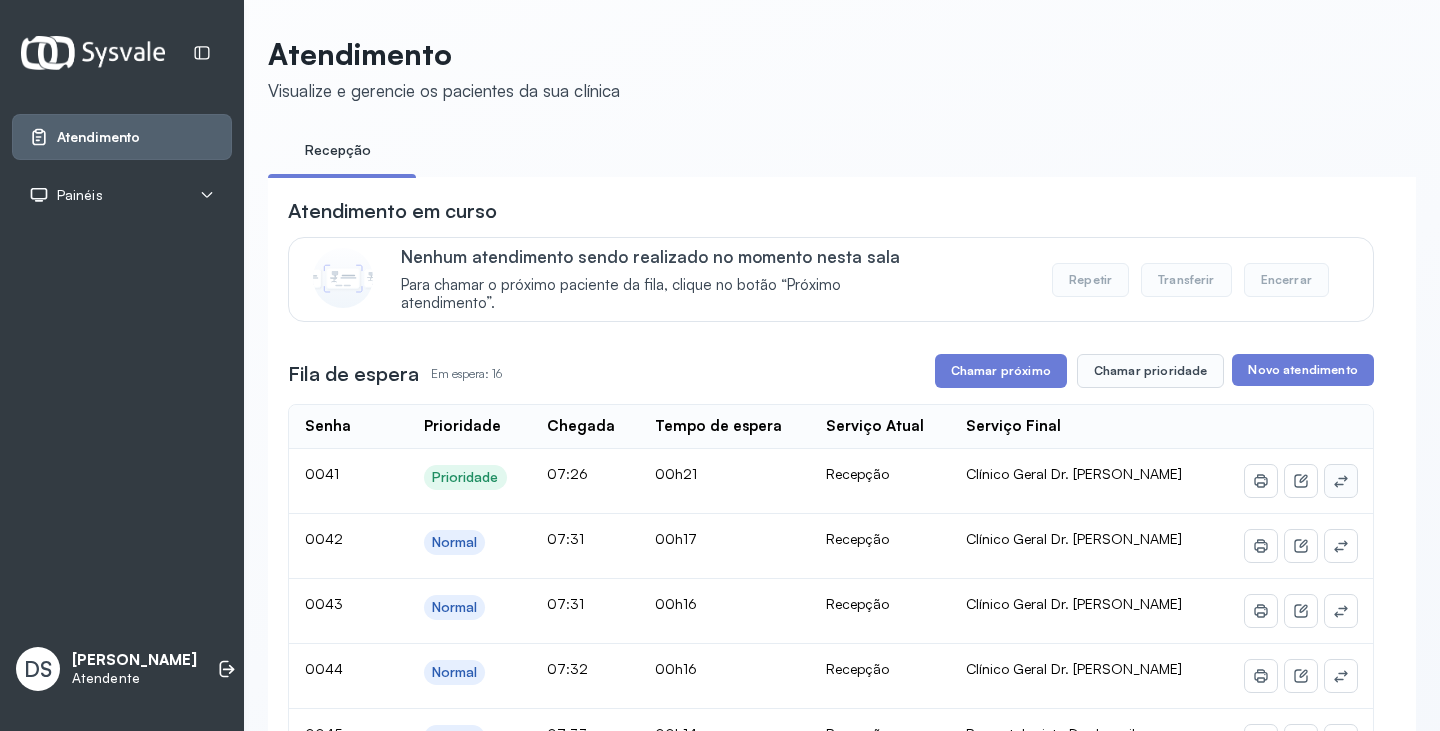 click 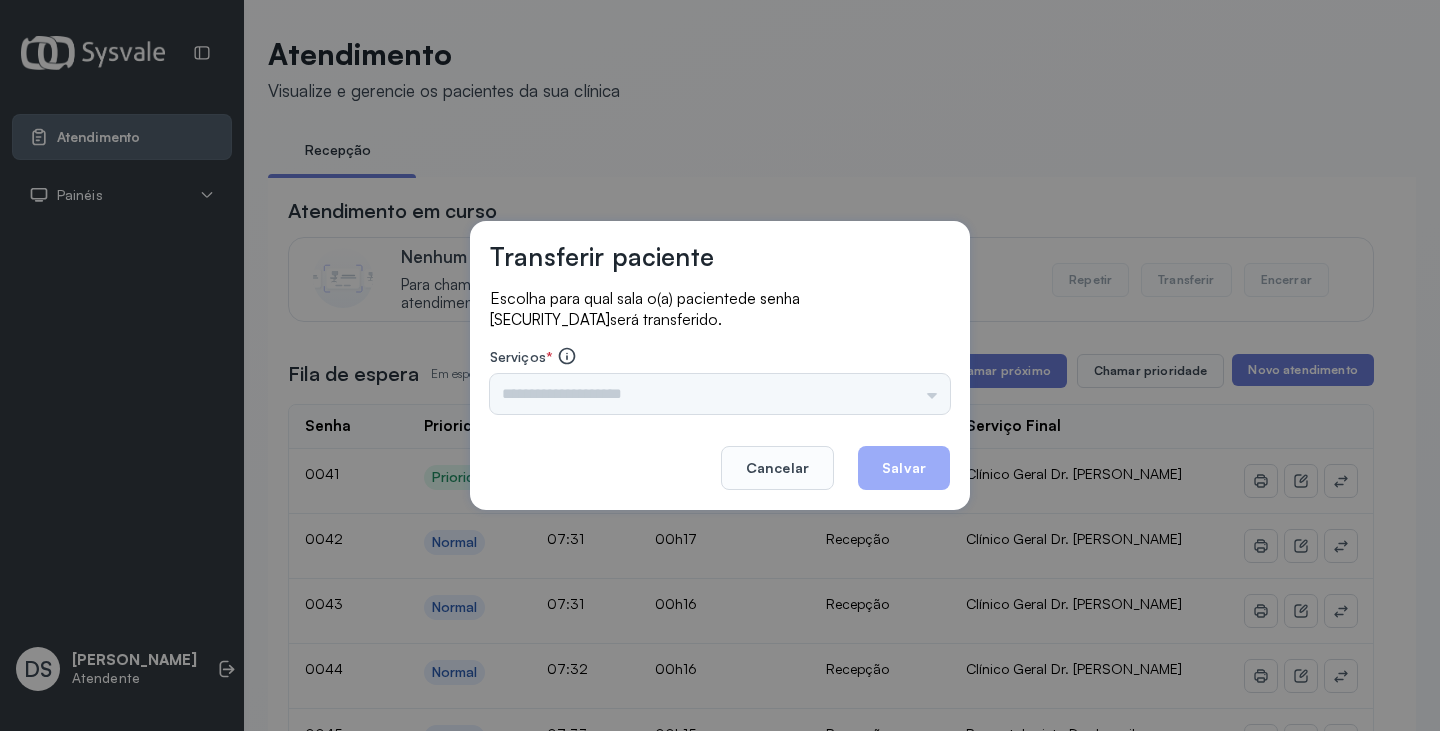 click on "Triagem Ortopedista Dr. [PERSON_NAME] Dr. [PERSON_NAME] Dr. [PERSON_NAME] Dra. Luana Obstetra Dr. Orlindo Obstetra Dra. [PERSON_NAME] Dr. Orlindo Ultrassonografia Dr. [PERSON_NAME] Consulta com Neurologista Dr. Ezir Reumatologista Dr. Juvenilson Endocrinologista [US_STATE] Dermatologista Dra. [PERSON_NAME] Dr. [PERSON_NAME] Dra. [PERSON_NAME] Infectologista Dra. [PERSON_NAME] Oftalmologista Dra. Consulta Proctologista/Cirurgia Geral Dra. [PERSON_NAME] Dr. [PERSON_NAME] Cirurgia Dr. Geislane Pequena Cirurgia Dr. AMILTON ECG Espirometria com Broncodilatador Espirometria sem Broncodilatador Ecocardiograma - Dra. [PERSON_NAME] Exame de PPD Enf. [PERSON_NAME] RETIRADA DE CERUME DR. [PERSON_NAME] Preventivo Enf. [PERSON_NAME] Preventivo Enf. [PERSON_NAME] Consulta de Enfermagem Enf. Tiago Consulta de Enfermagem Enf. [PERSON_NAME] Consulta  Cardiologista Dr. Everson Consulta Enf. [PERSON_NAME] Dispensação de Medicação Agendamento Consulta Enf. [PERSON_NAME] Agendamento consulta Enf. [GEOGRAPHIC_DATA]" at bounding box center (720, 394) 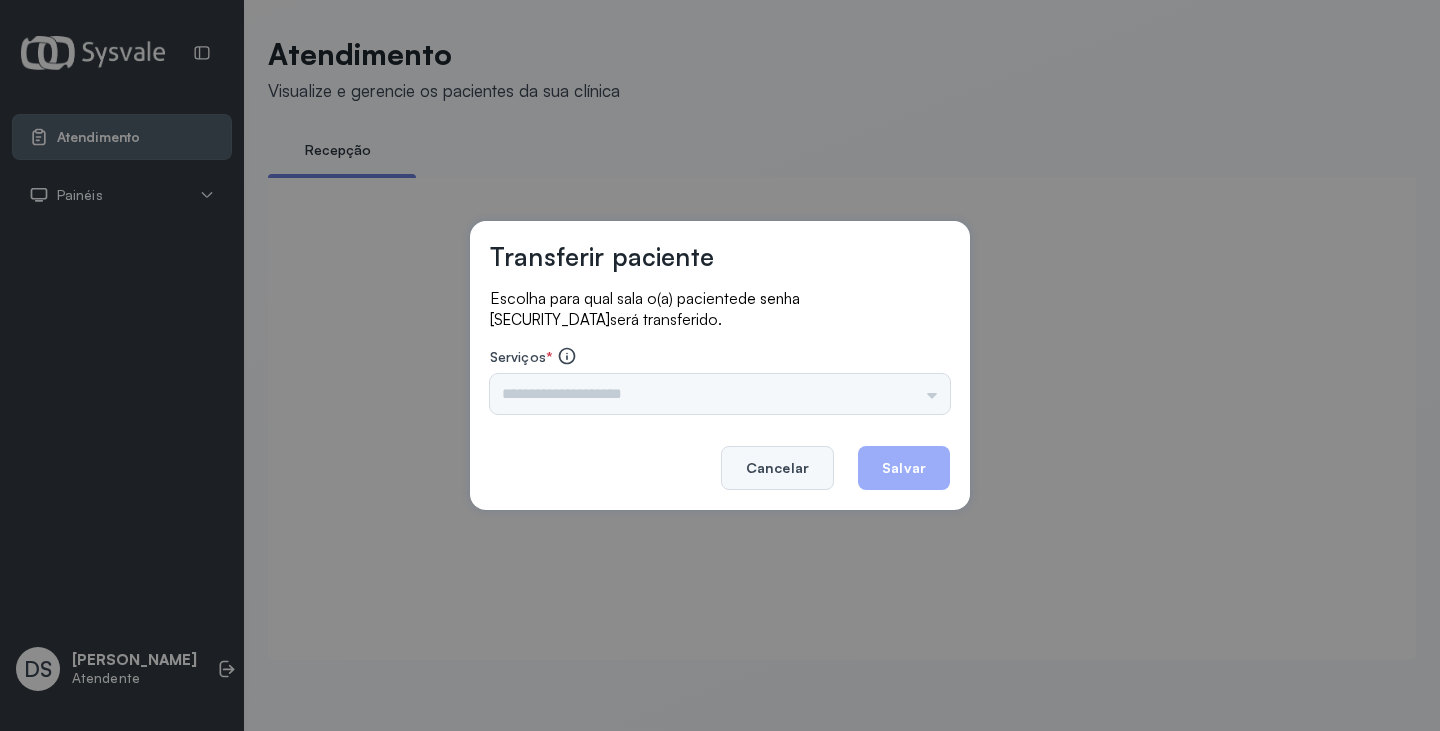click on "Cancelar" 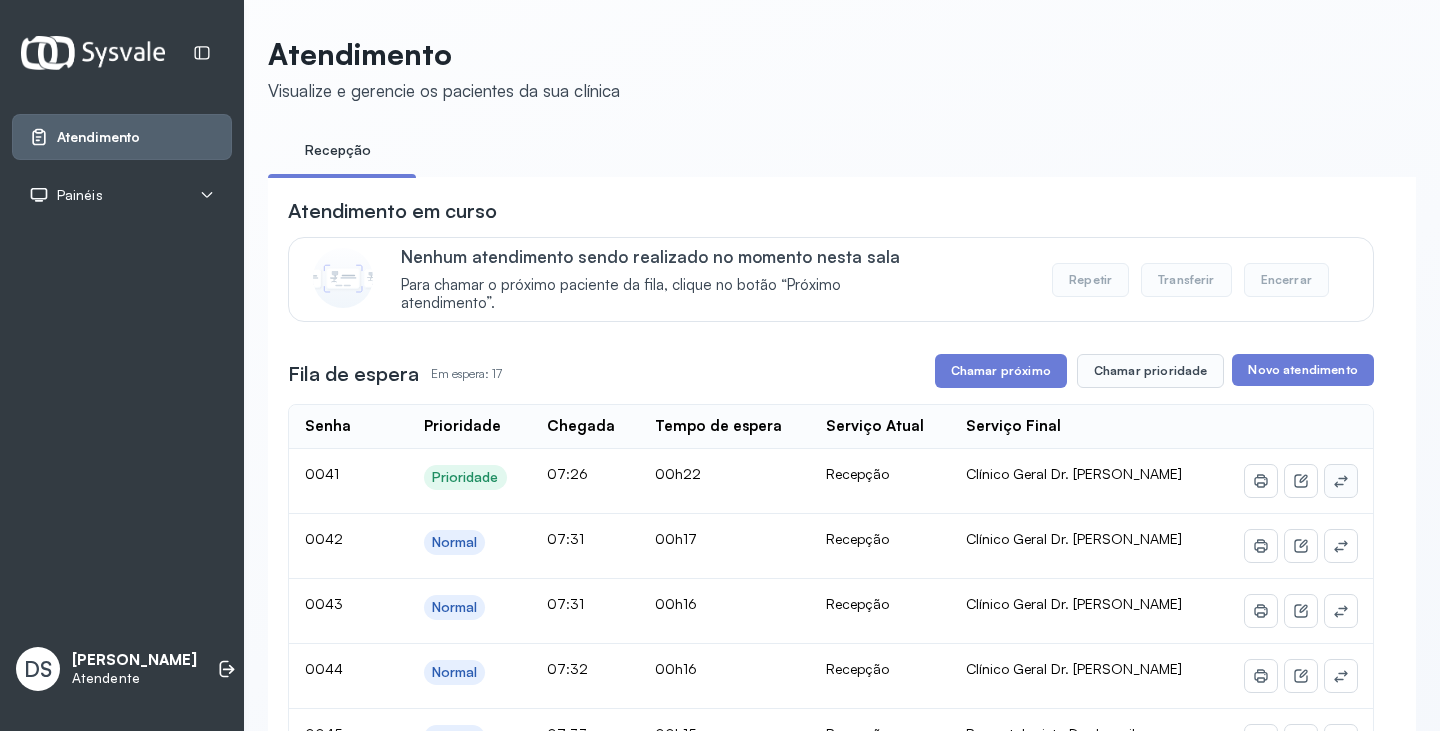 click 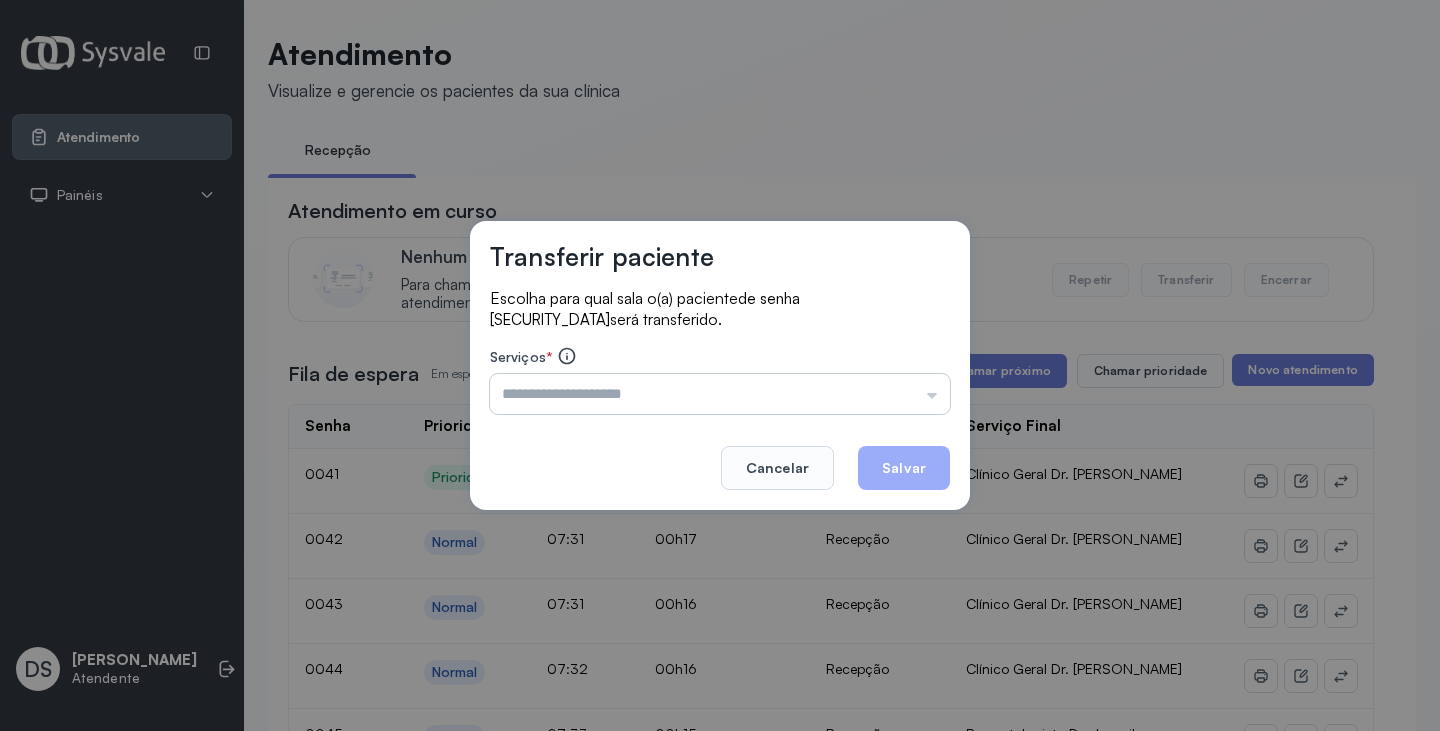 click at bounding box center [720, 394] 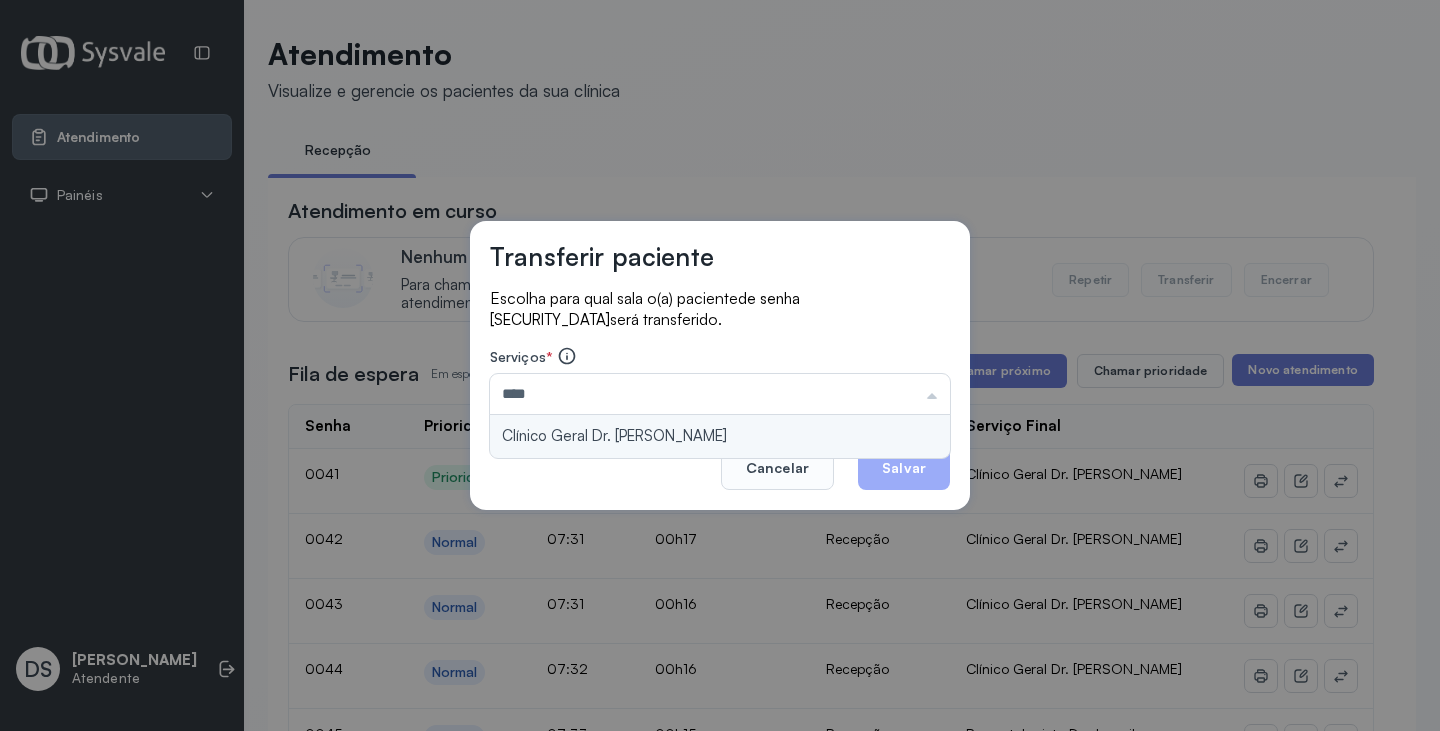 type on "**********" 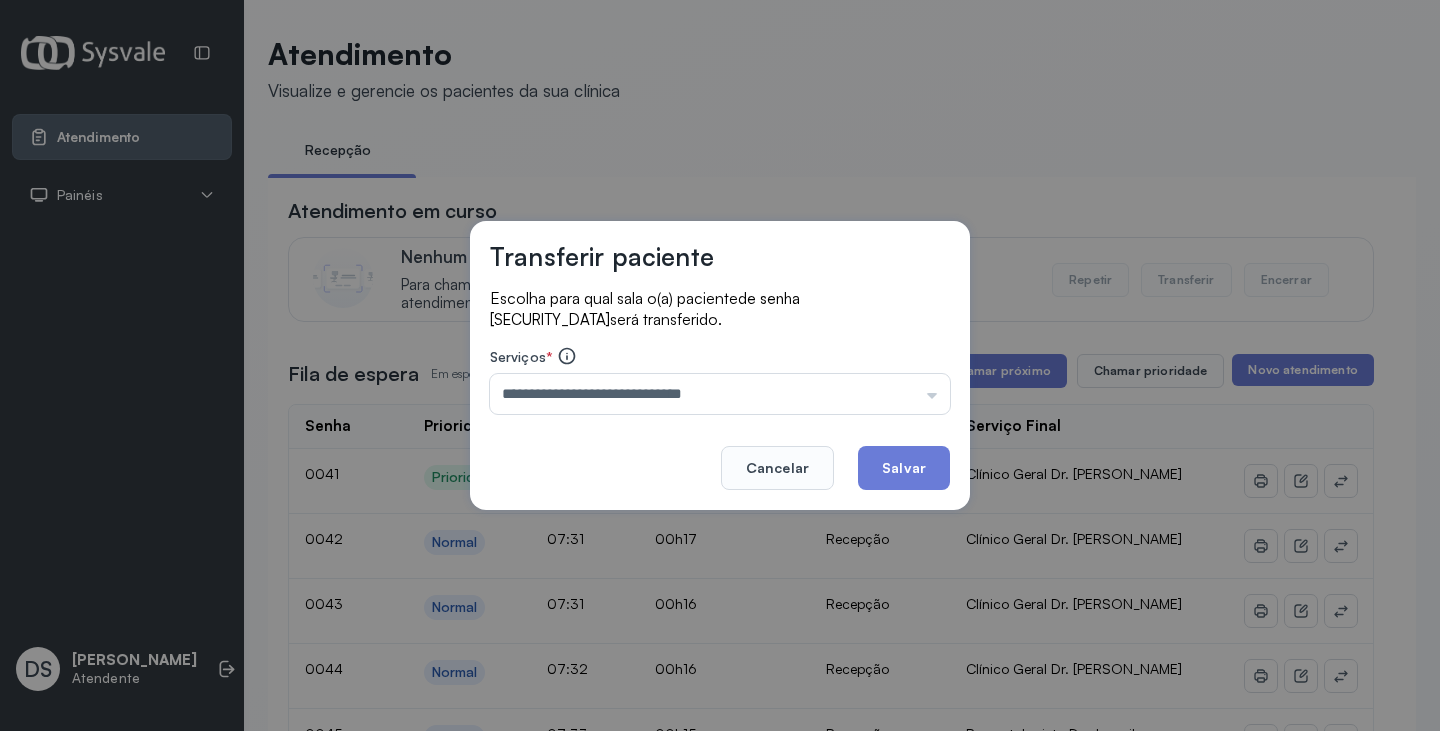 drag, startPoint x: 844, startPoint y: 436, endPoint x: 865, endPoint y: 443, distance: 22.135944 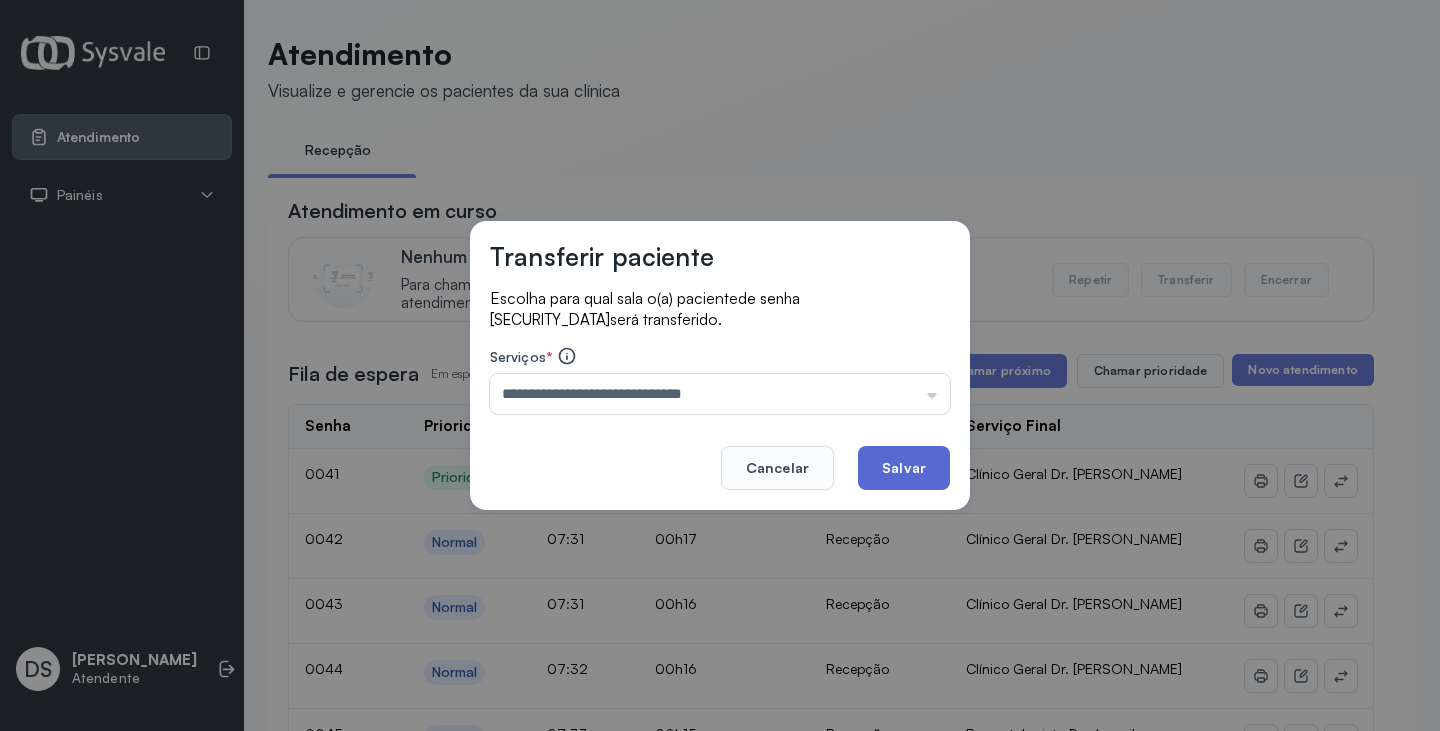 click on "Salvar" 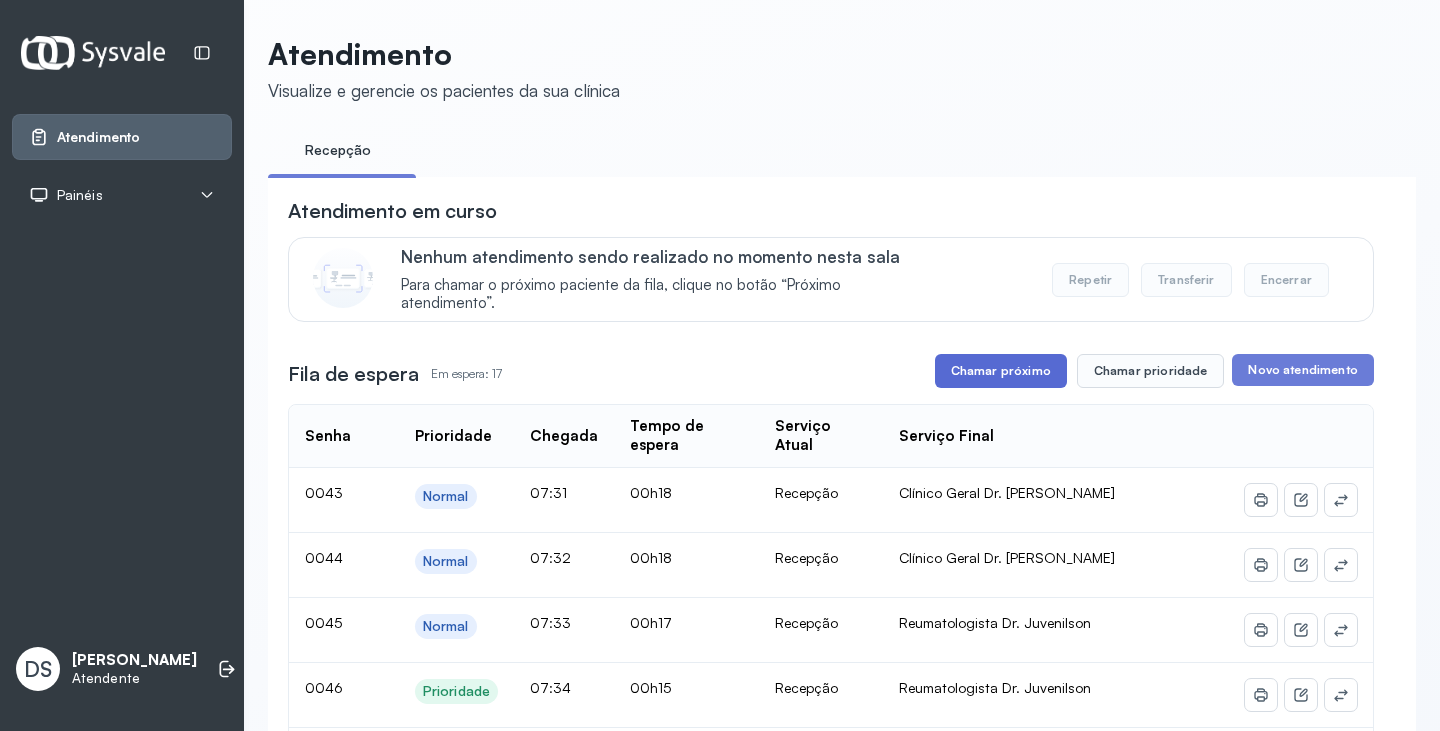 click on "Chamar próximo" at bounding box center [1001, 371] 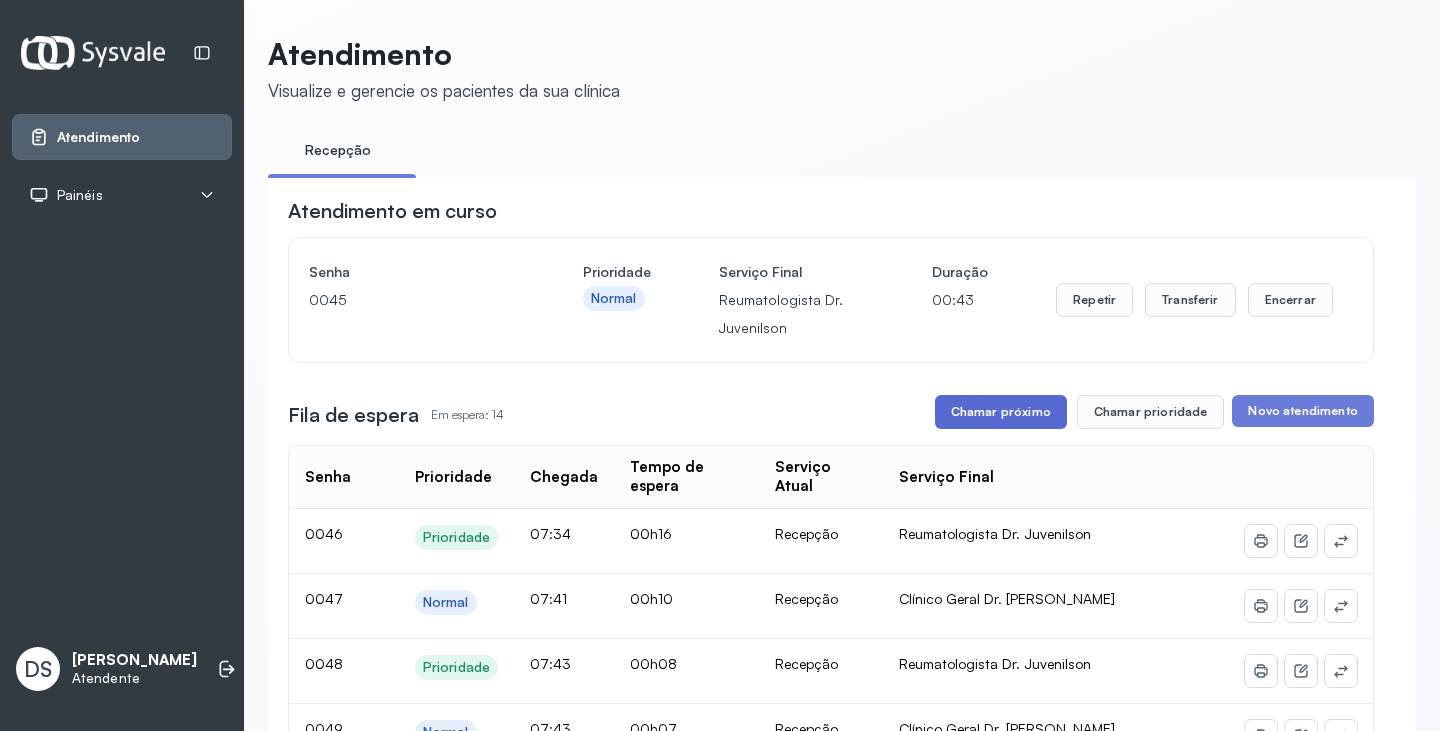 click on "Chamar próximo" at bounding box center [1001, 412] 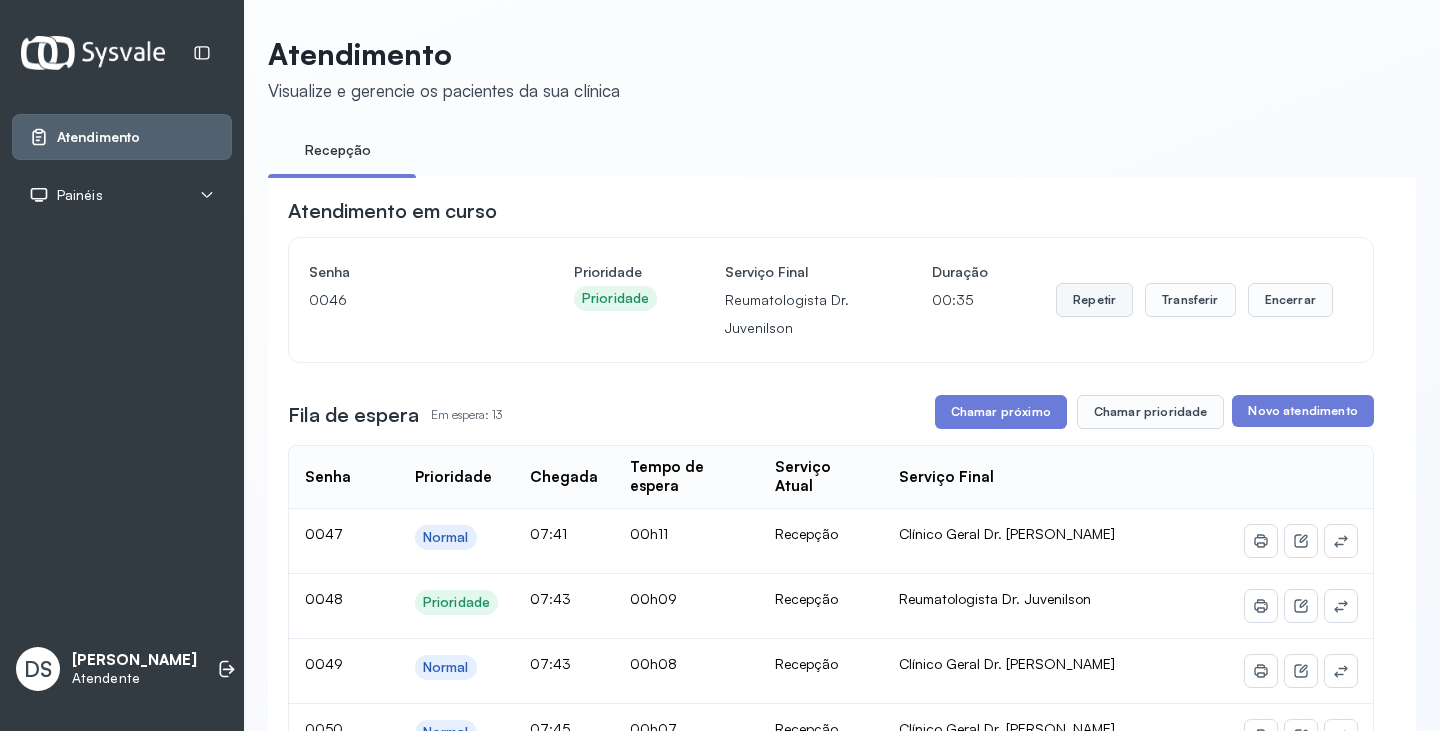 click on "Repetir" at bounding box center [1094, 300] 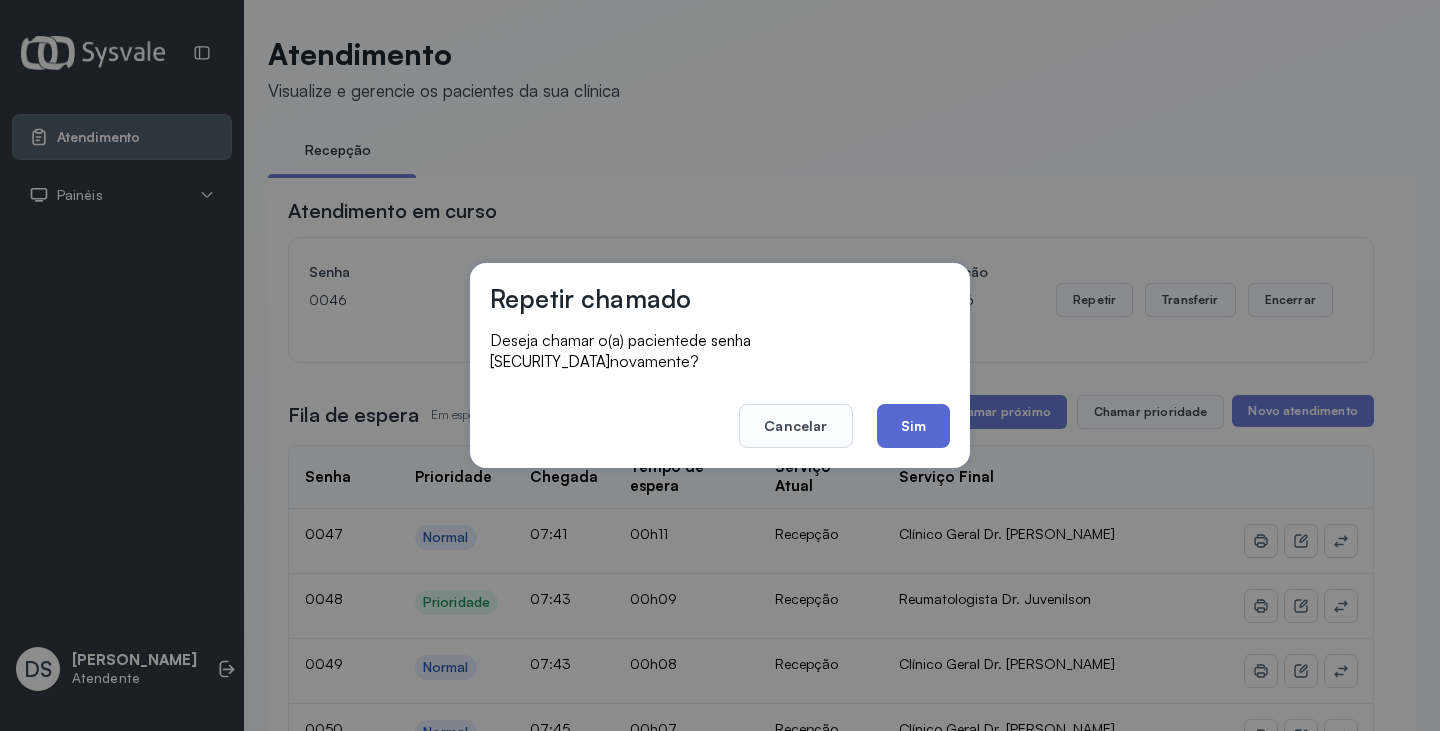 click on "Sim" 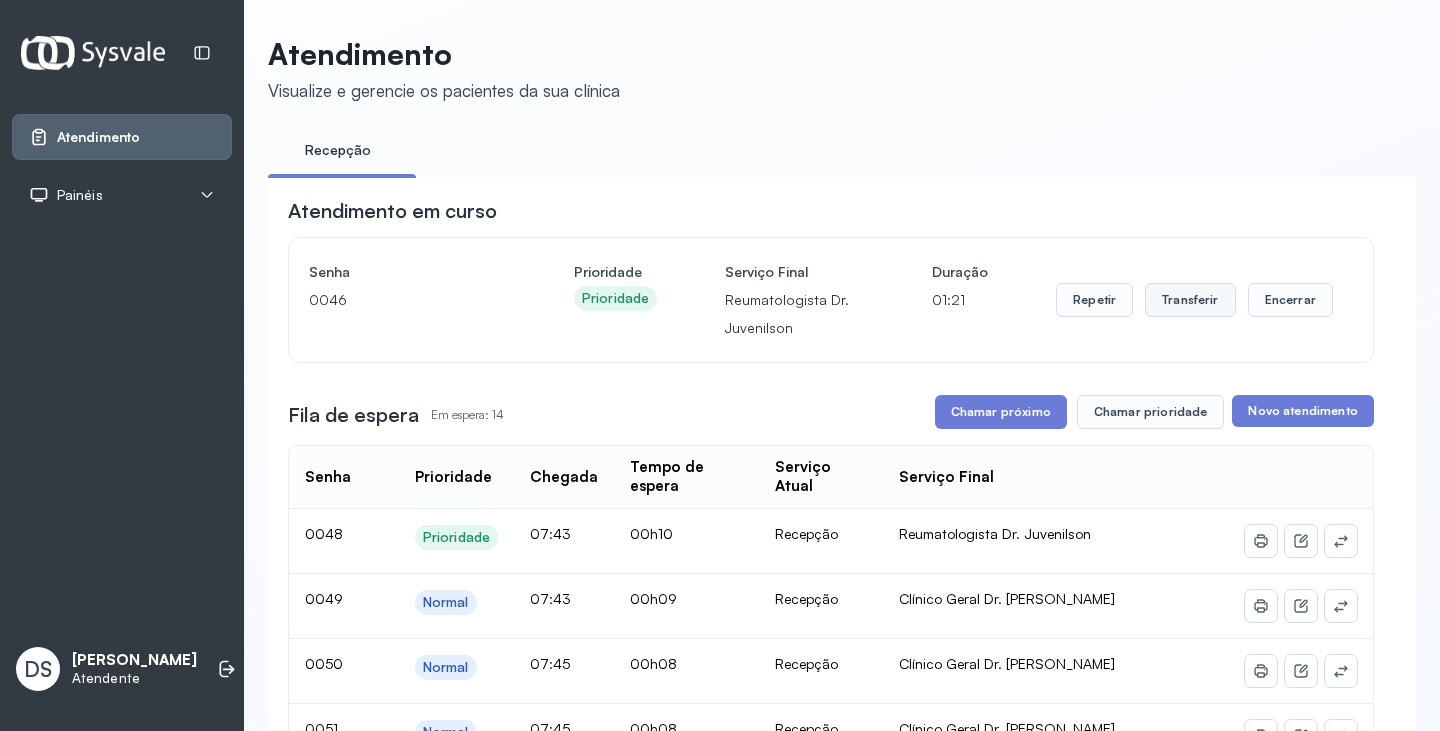 click on "Transferir" at bounding box center (1190, 300) 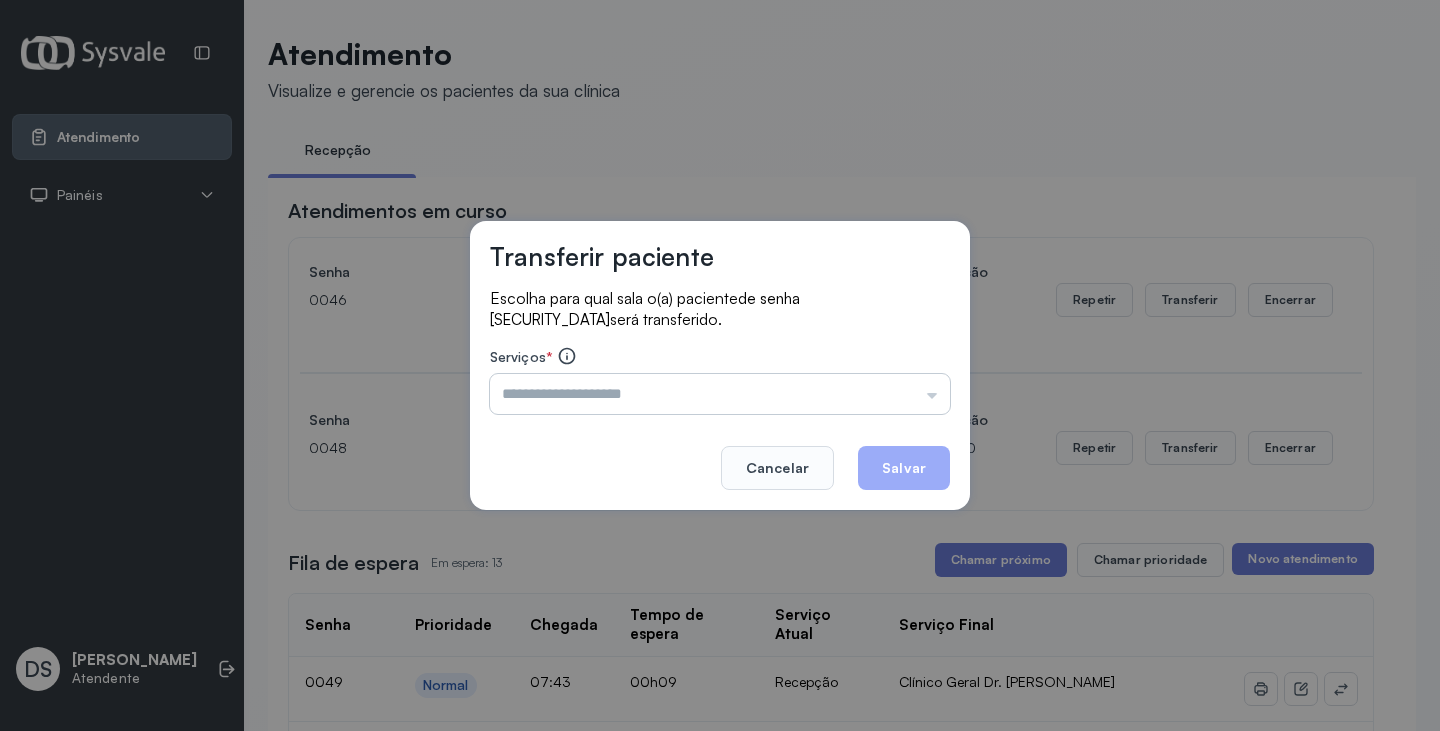 click at bounding box center [720, 394] 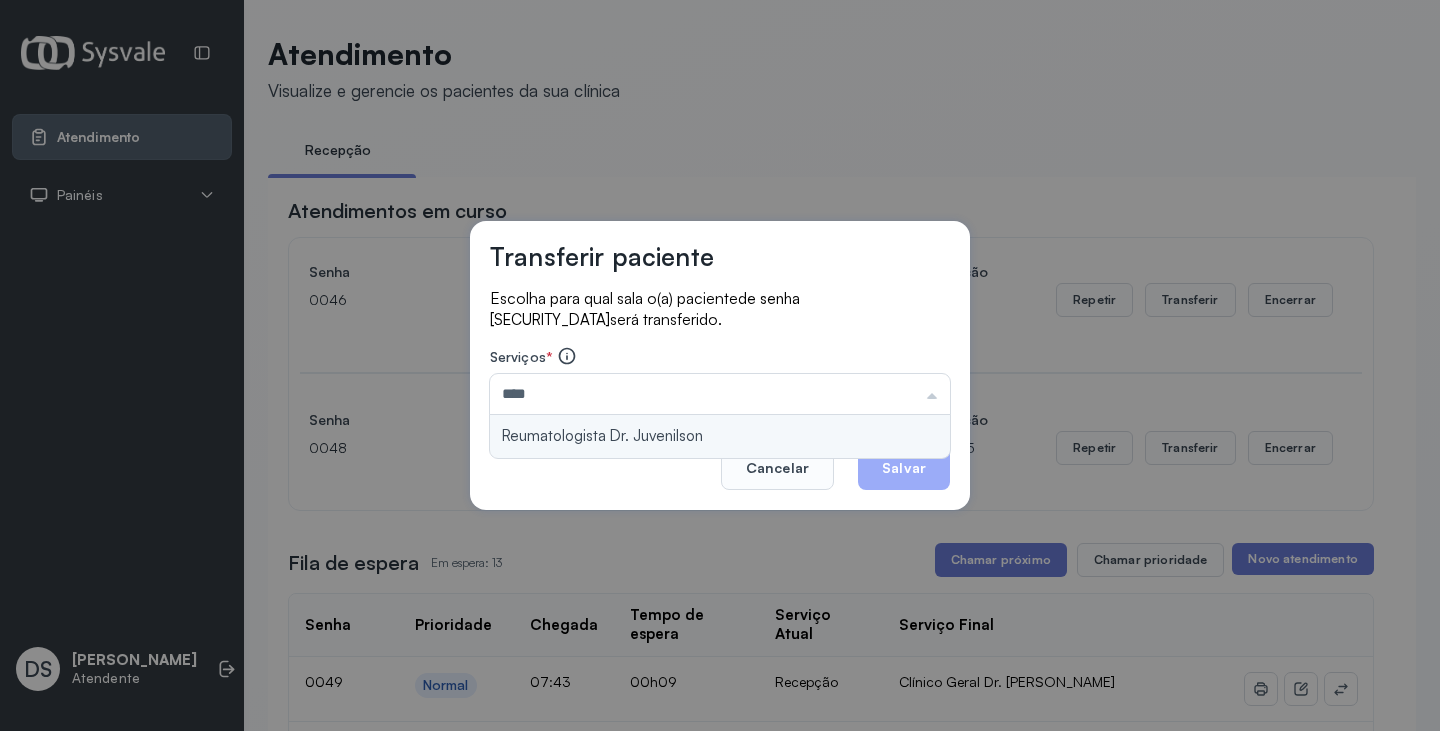 type on "**********" 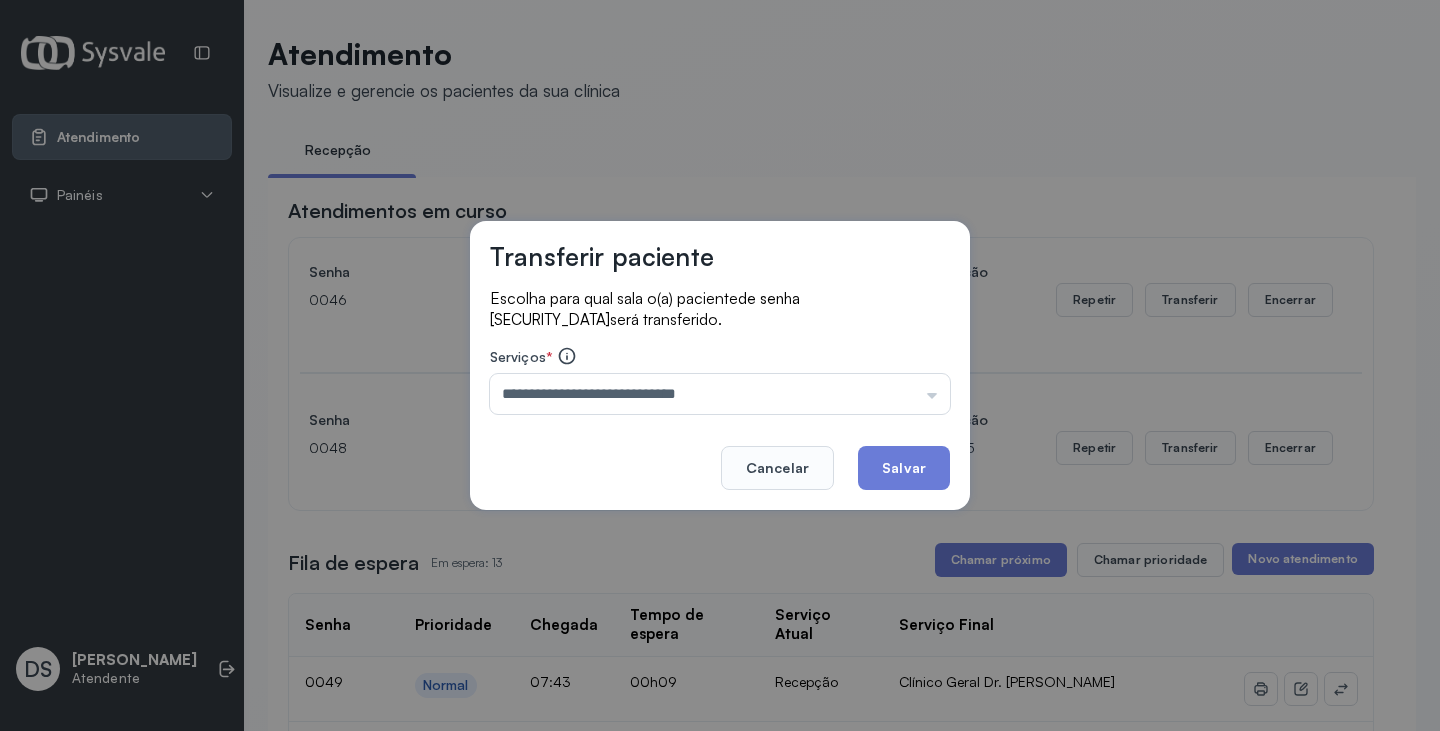click on "**********" at bounding box center (720, 365) 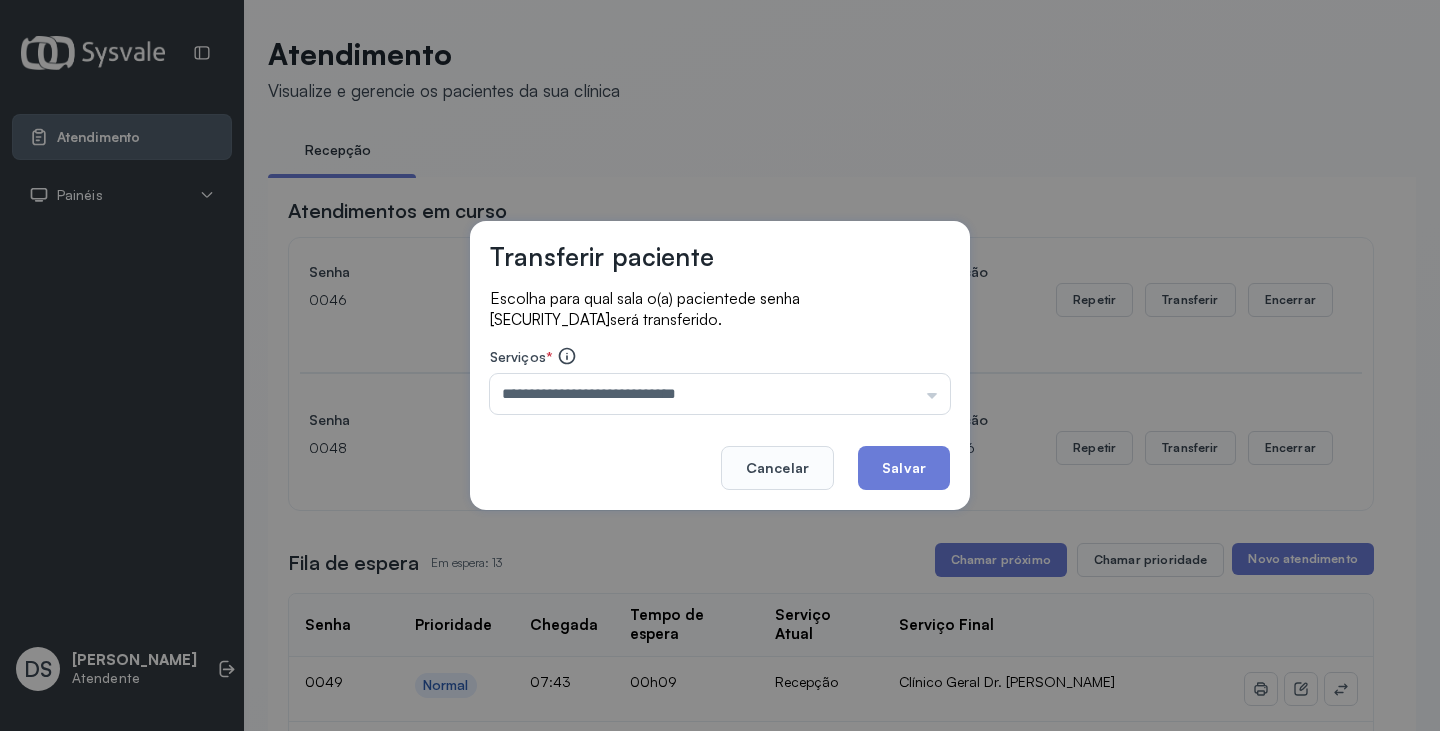 click on "Salvar" 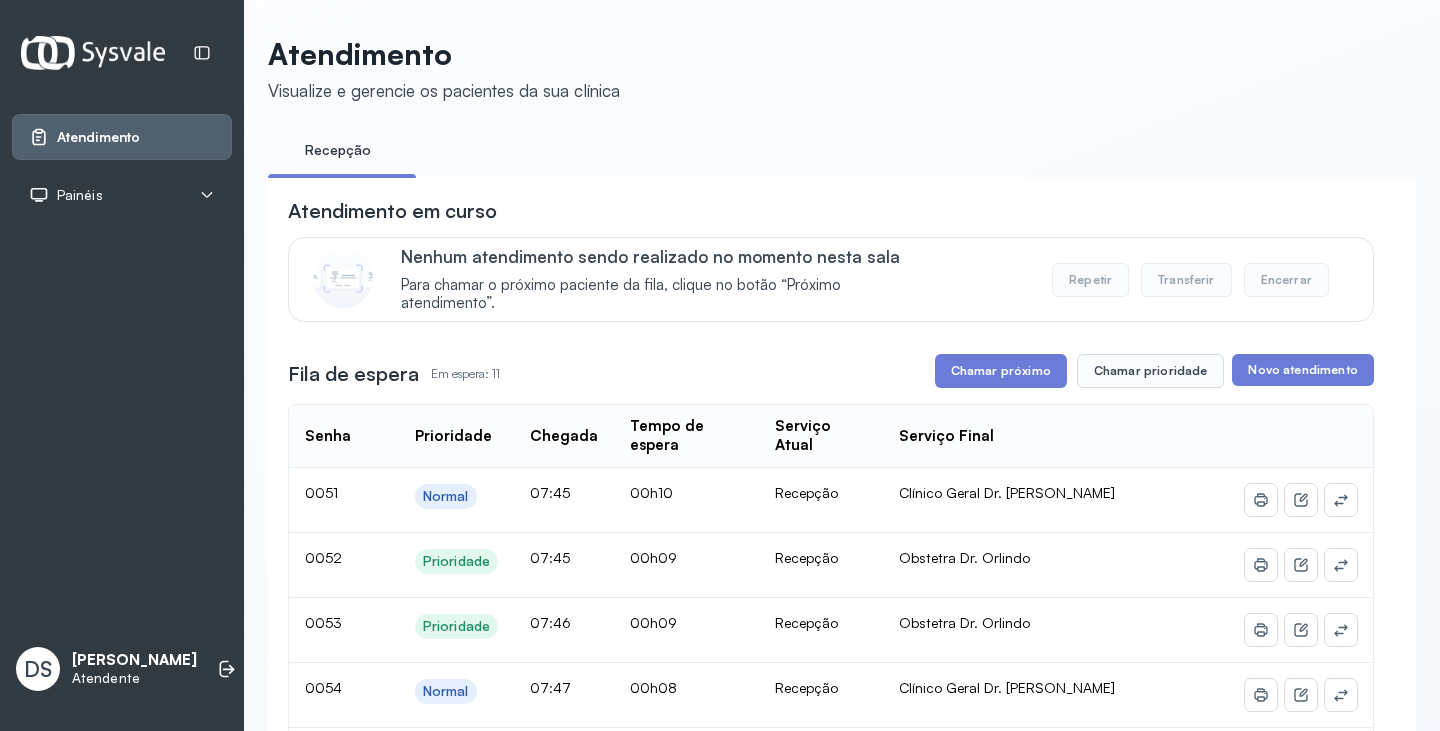 click on "Atendimento Visualize e gerencie os pacientes da sua clínica" at bounding box center [842, 69] 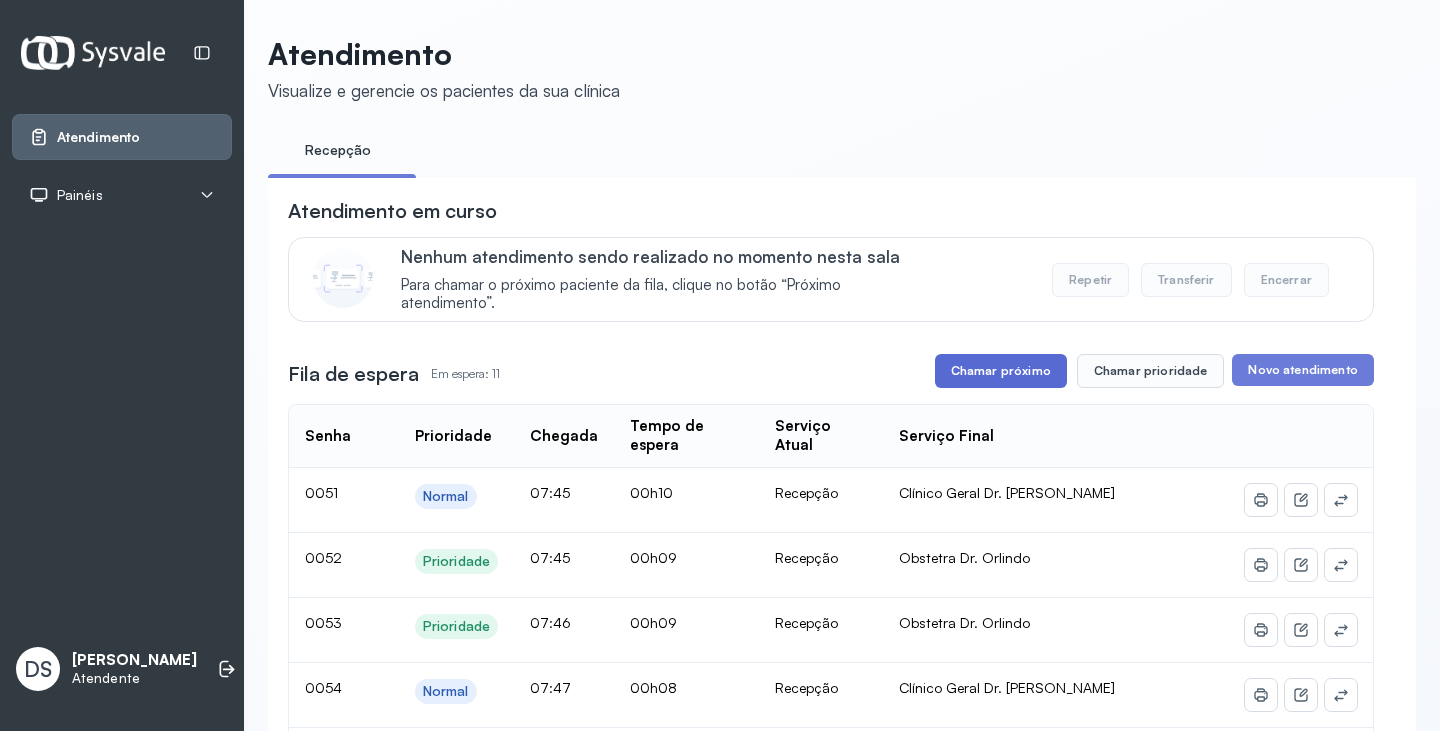 click on "Chamar próximo" at bounding box center (1001, 371) 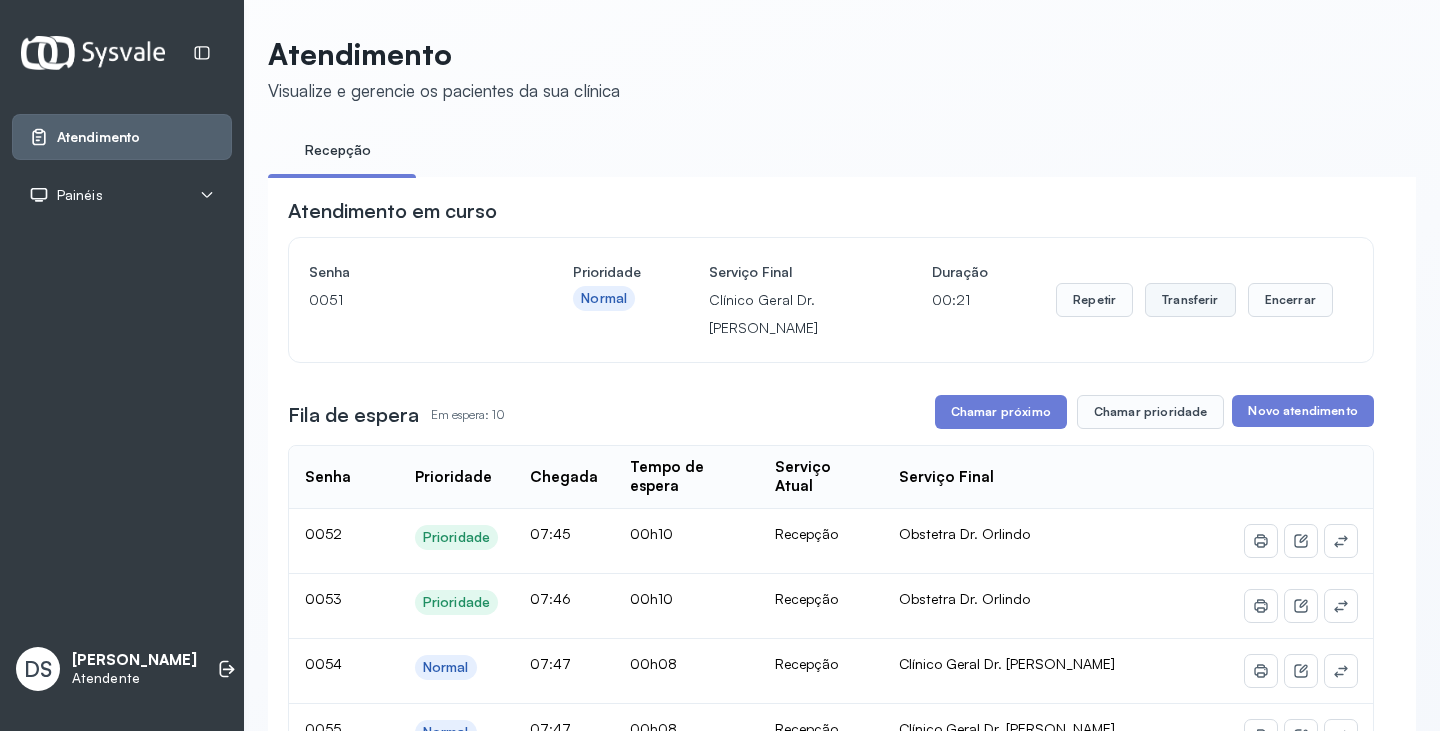 click on "Transferir" at bounding box center (1190, 300) 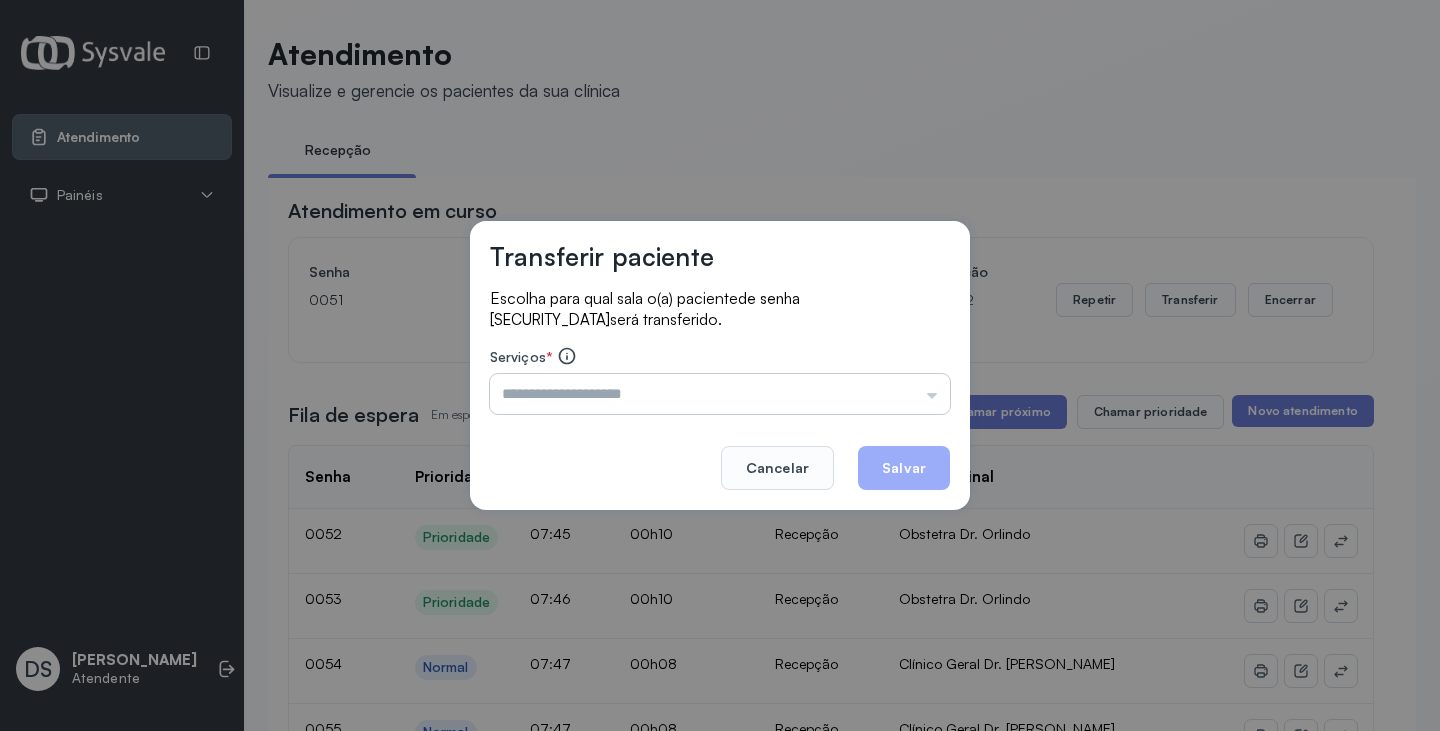 click at bounding box center [720, 394] 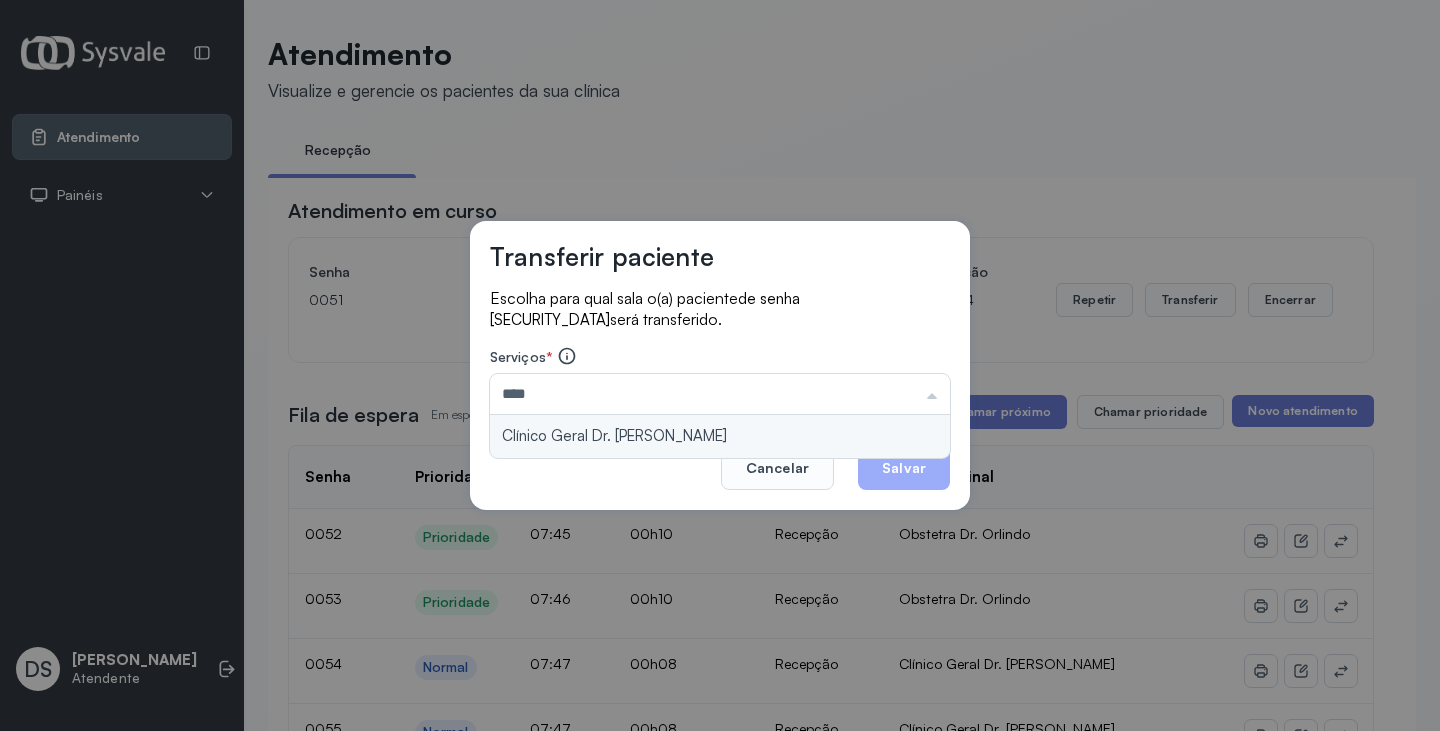 type on "**********" 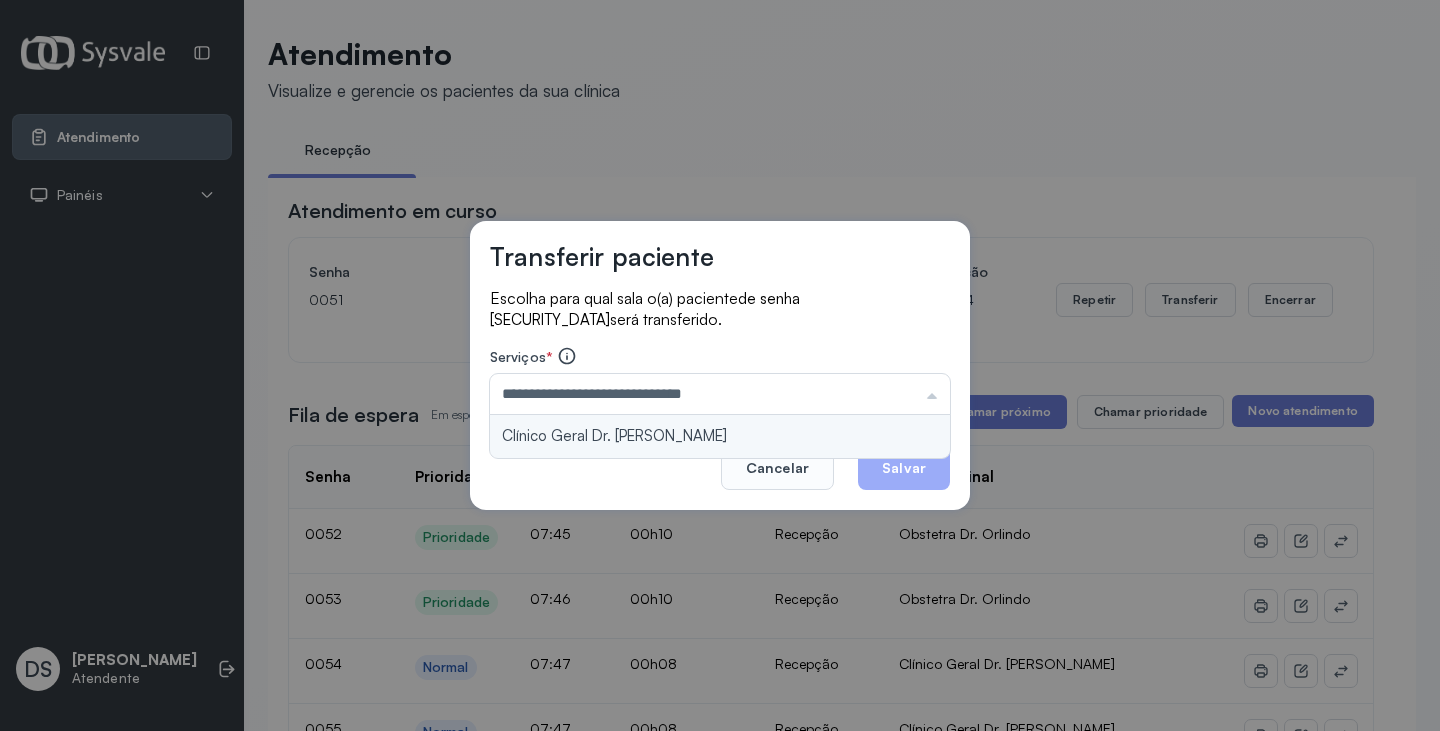 click on "**********" at bounding box center [720, 365] 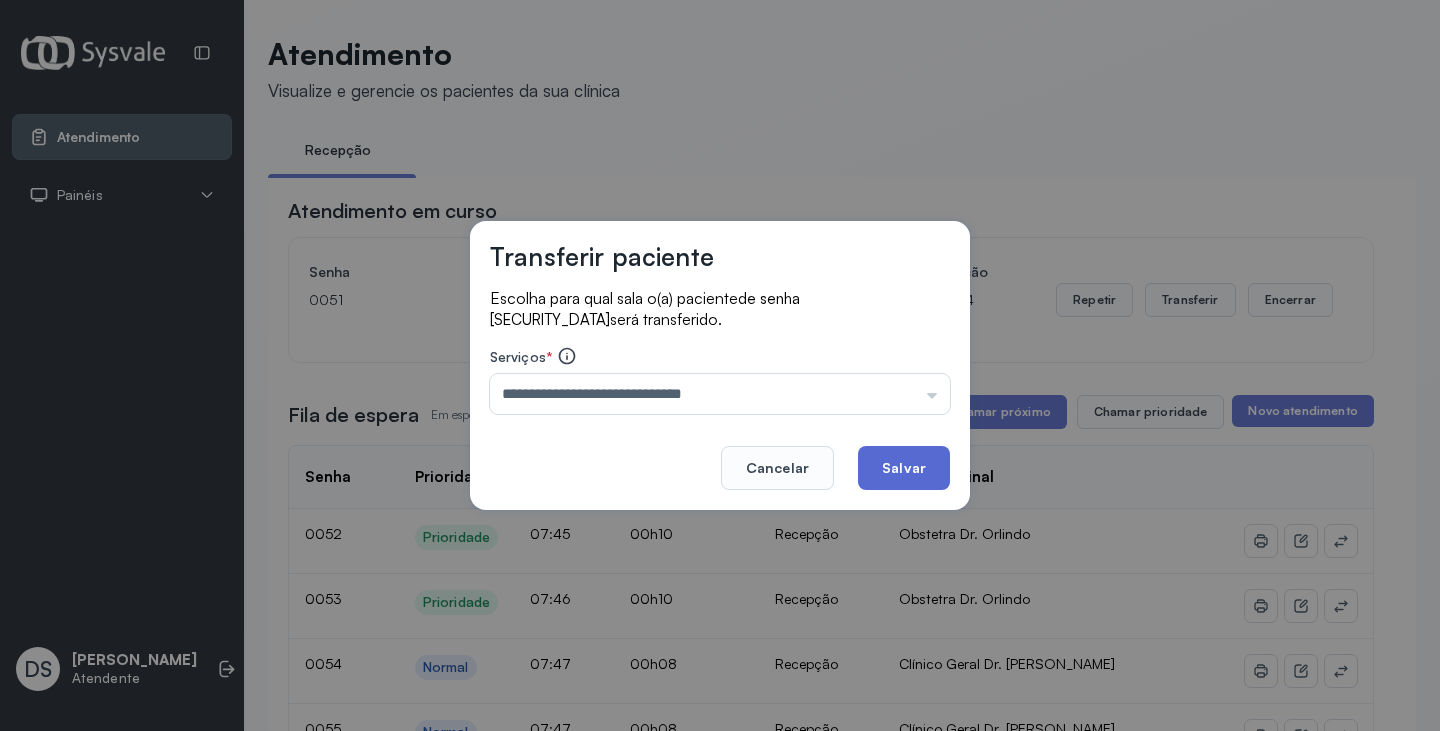 click on "Salvar" 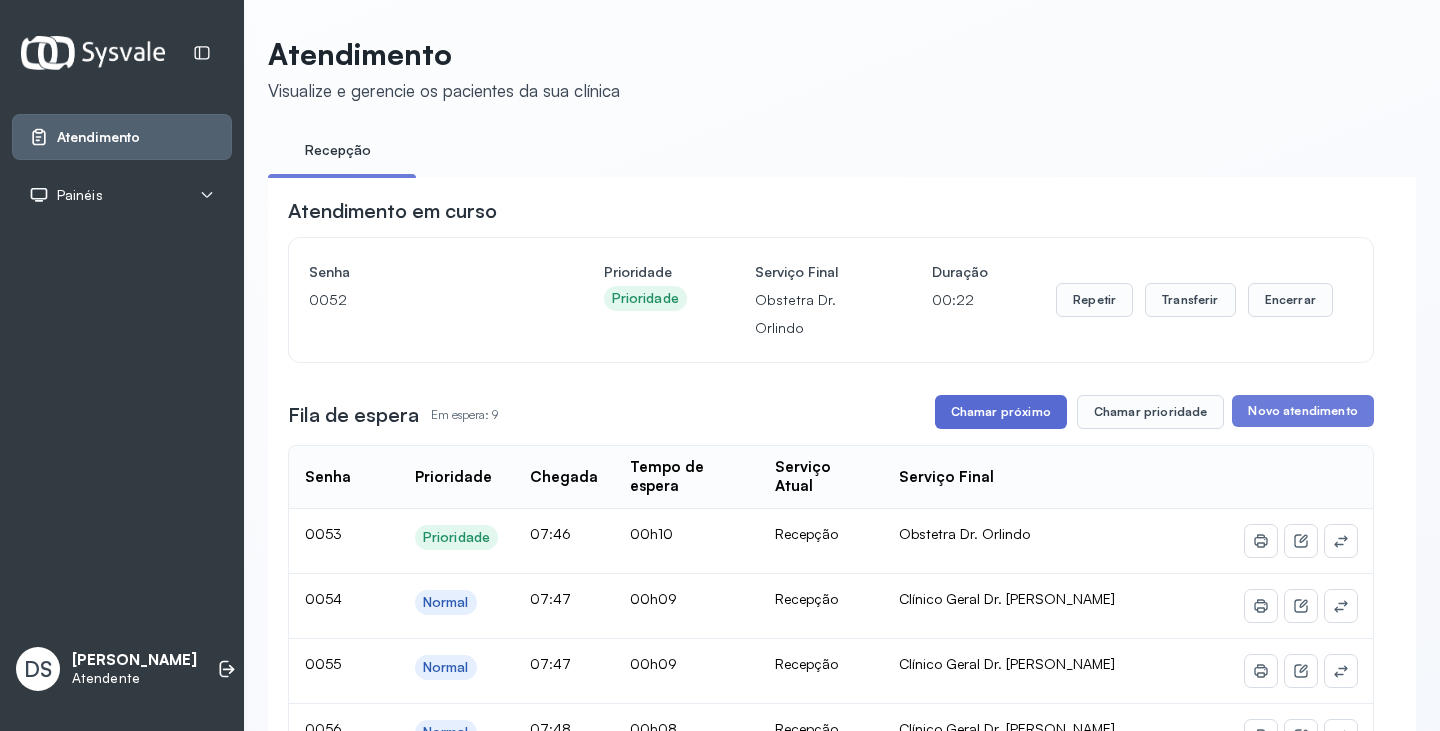 click on "Chamar próximo" at bounding box center [1001, 412] 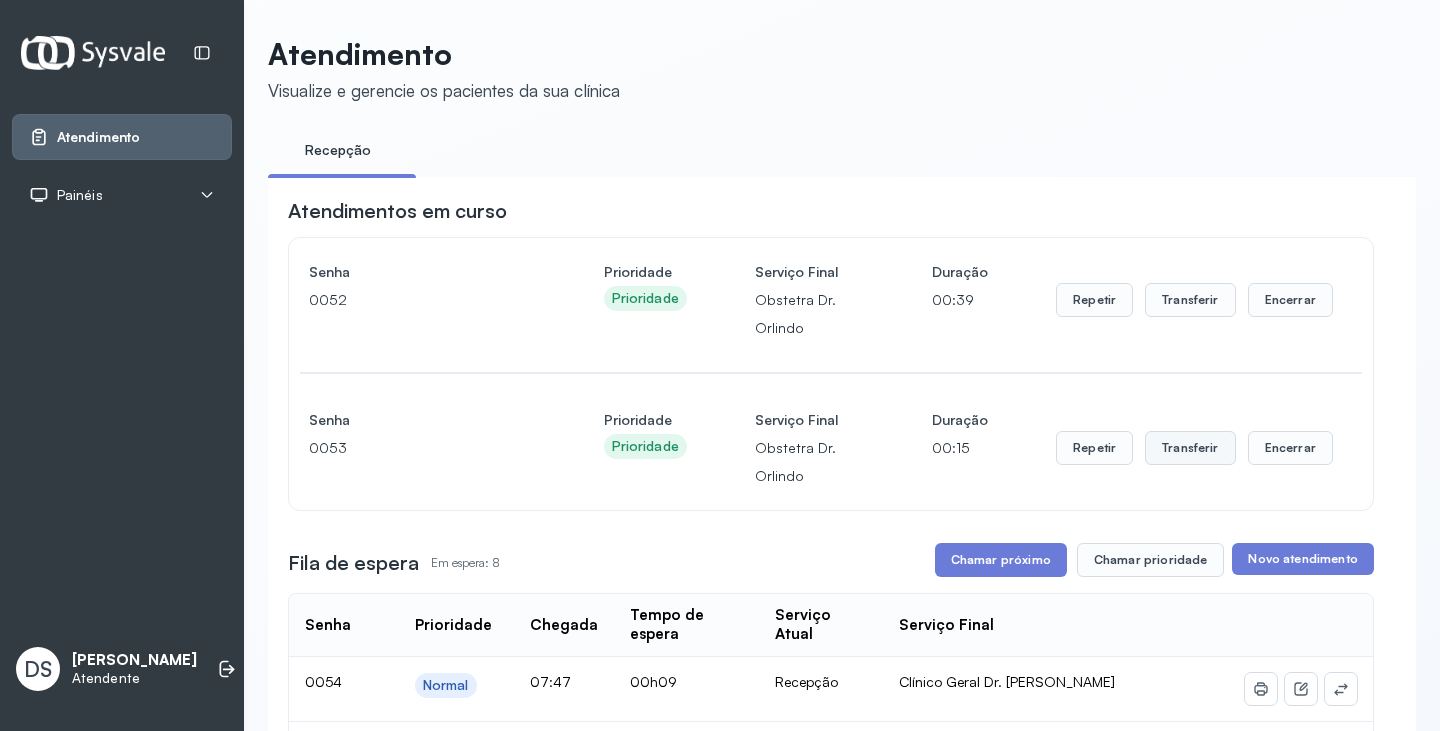 click on "Transferir" at bounding box center [1190, 300] 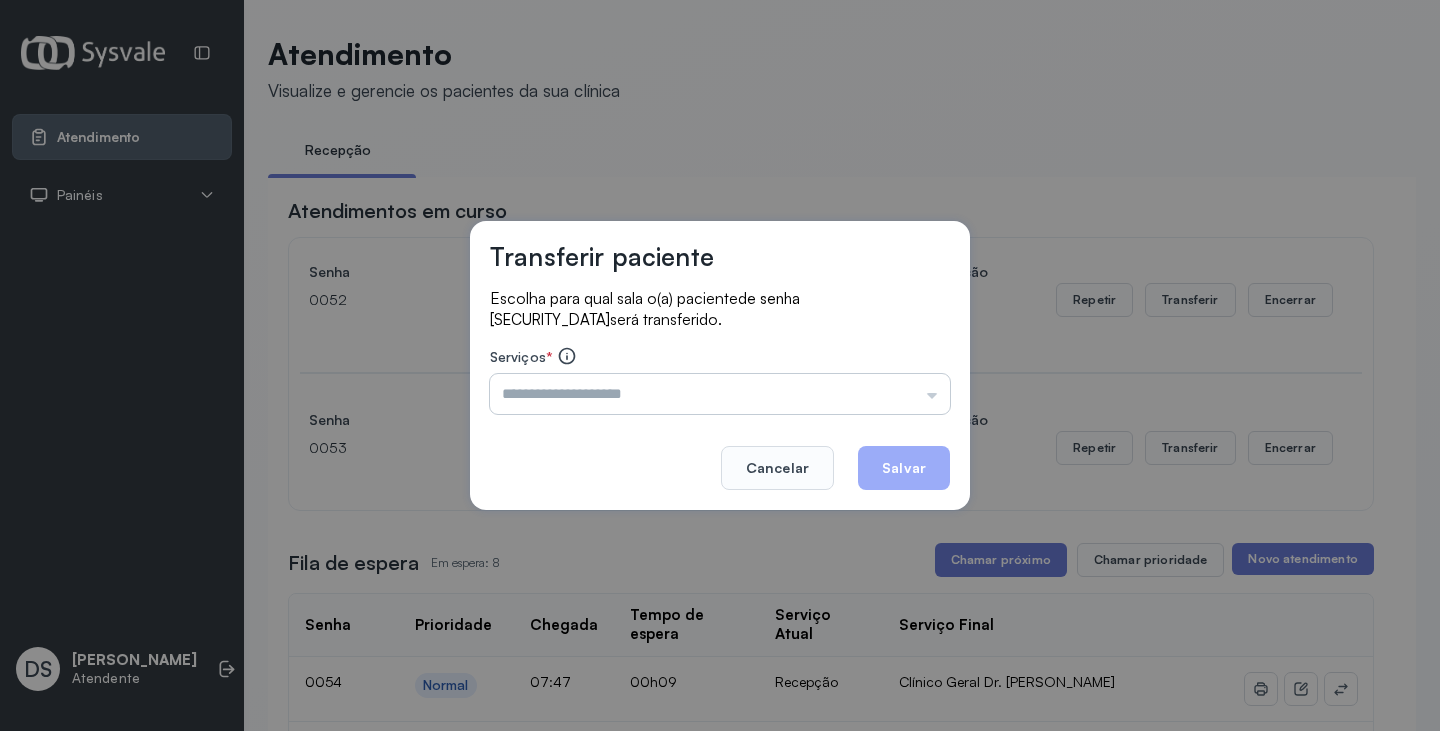 click at bounding box center (720, 394) 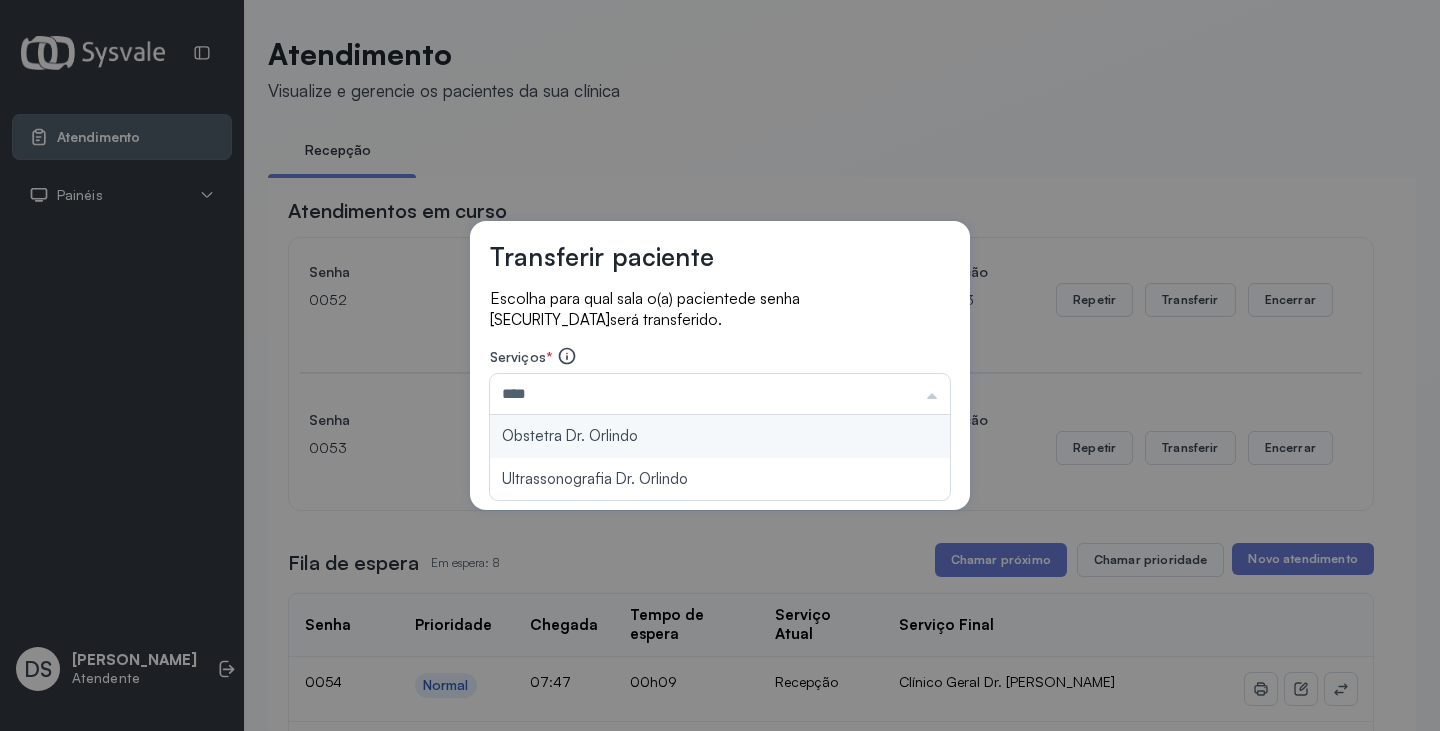 type on "**********" 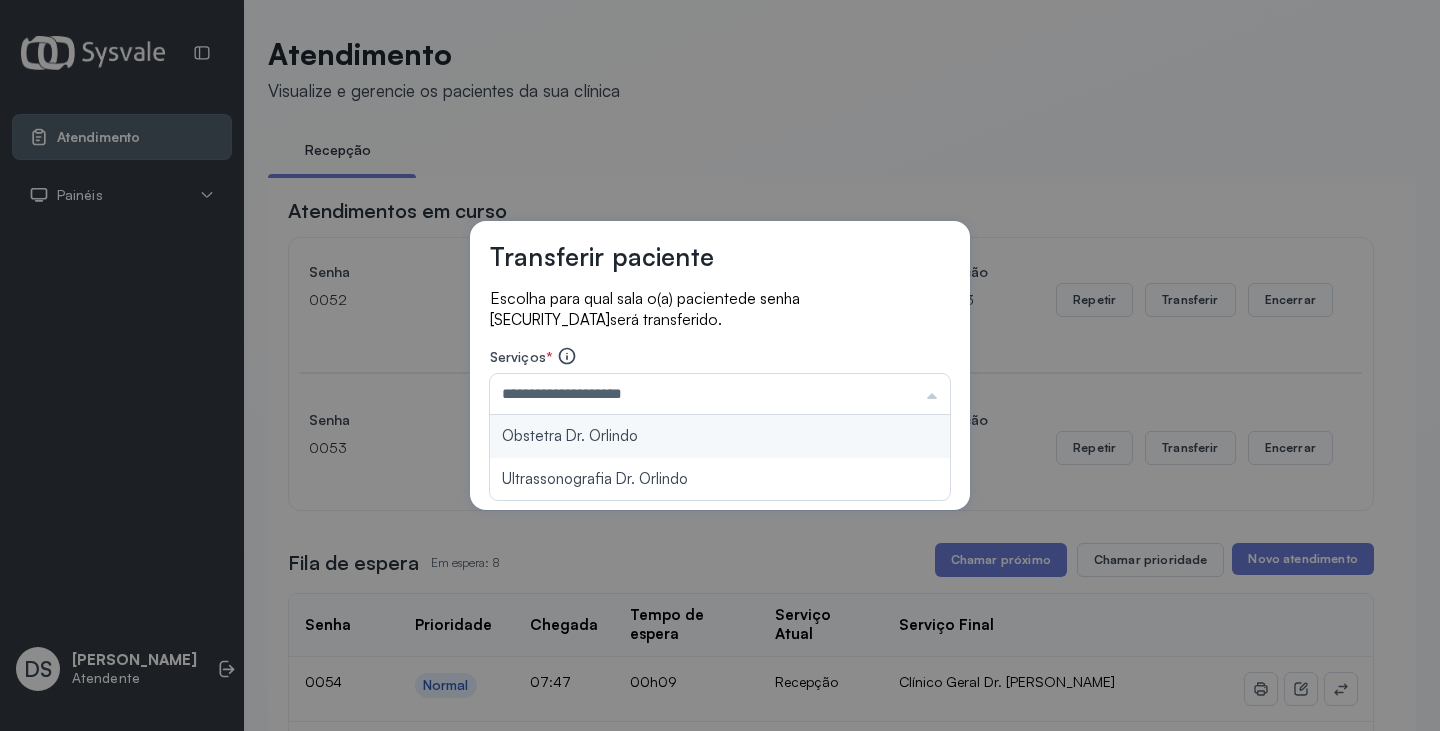 click on "**********" at bounding box center [720, 365] 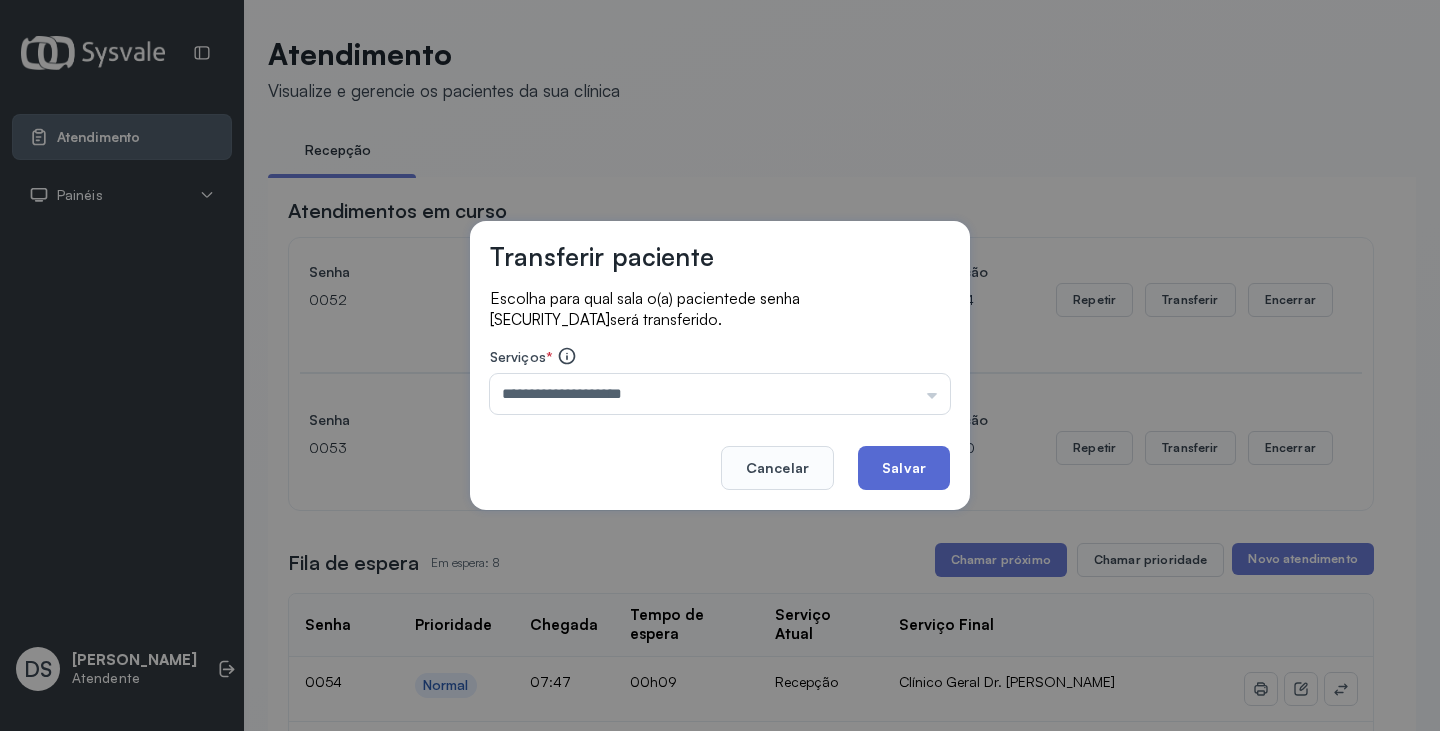 click on "Salvar" 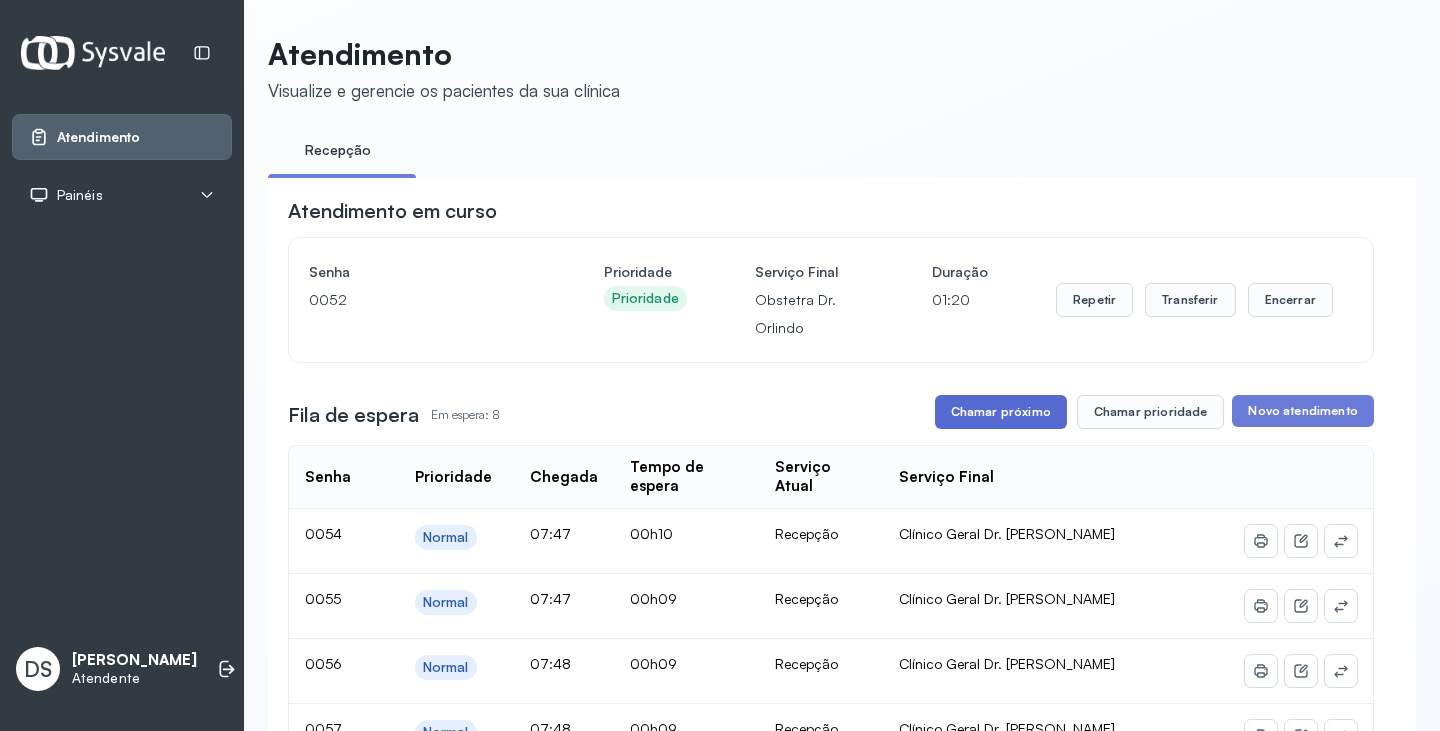 click on "Chamar próximo" at bounding box center (1001, 412) 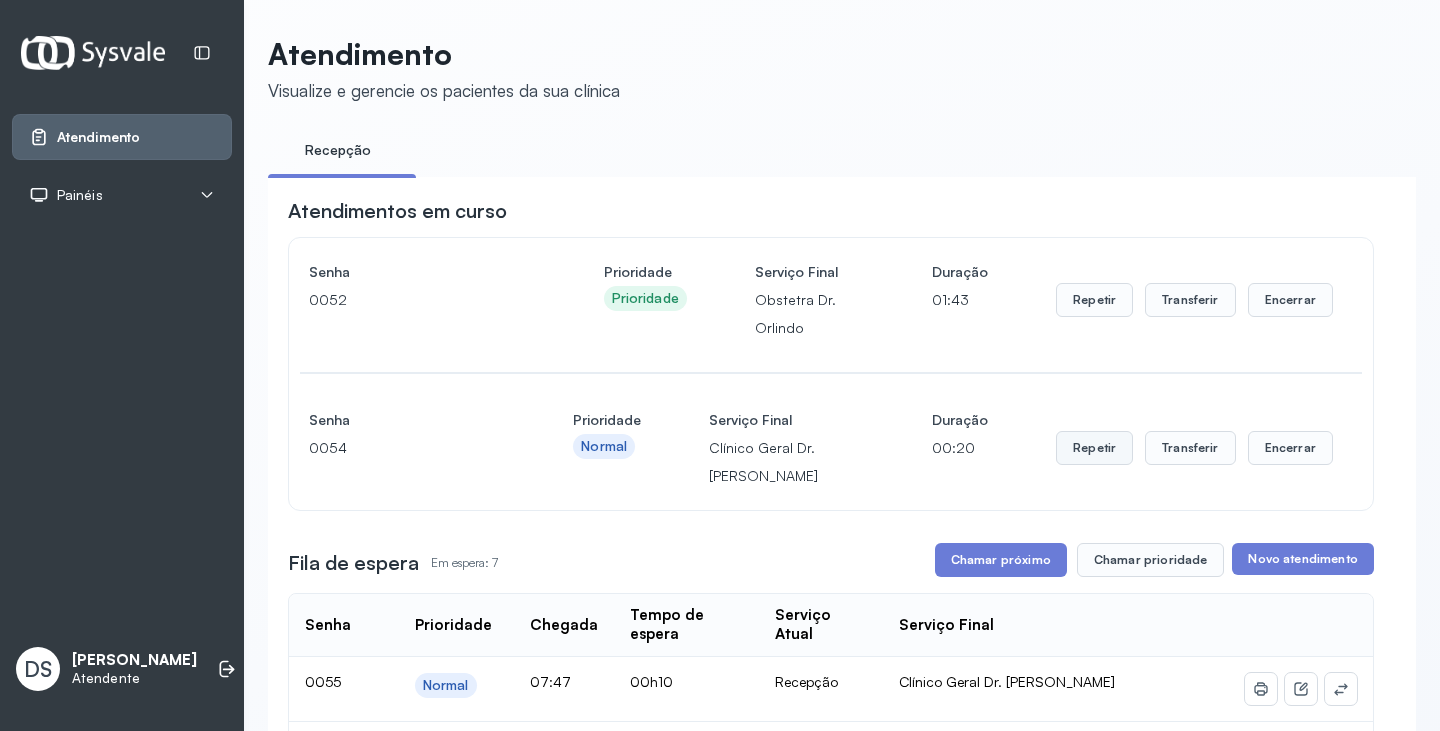 click on "Repetir" at bounding box center [1094, 300] 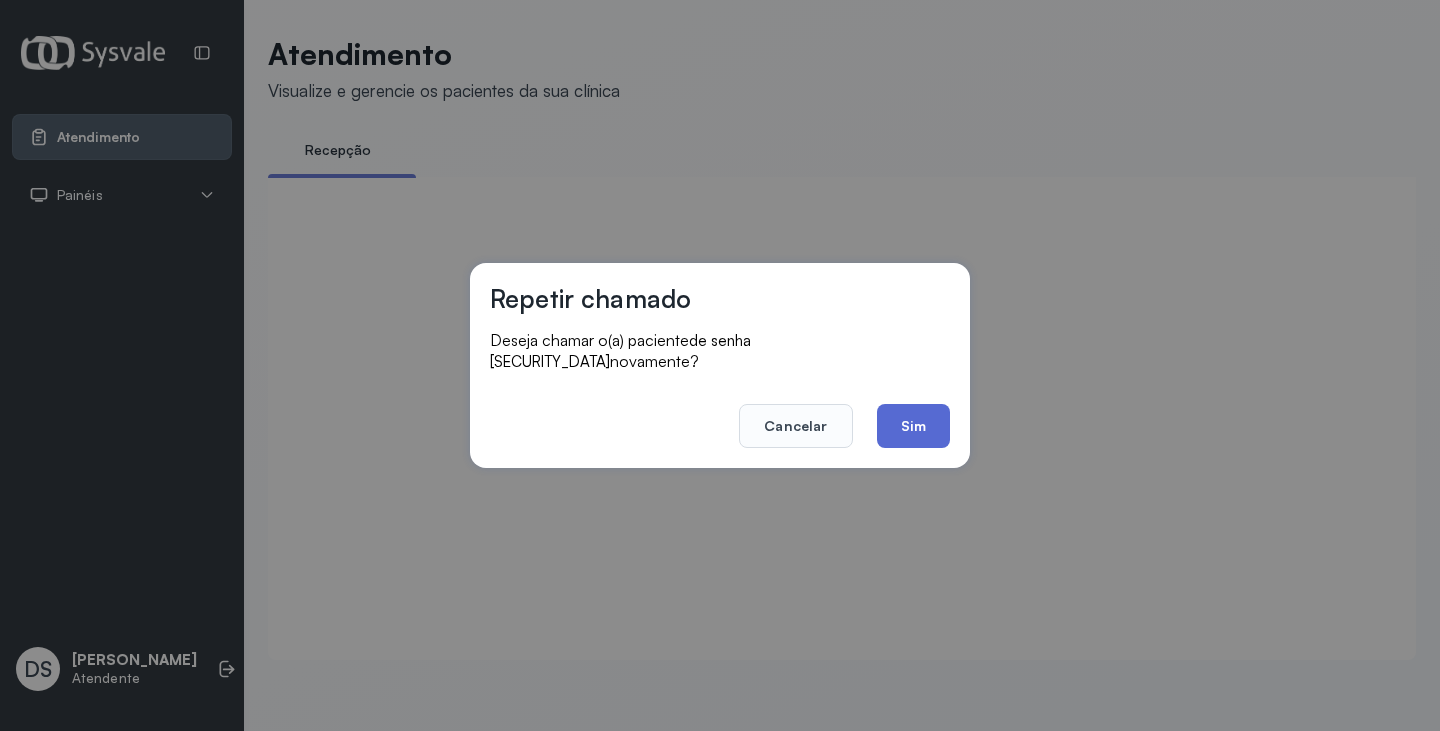 click on "Sim" 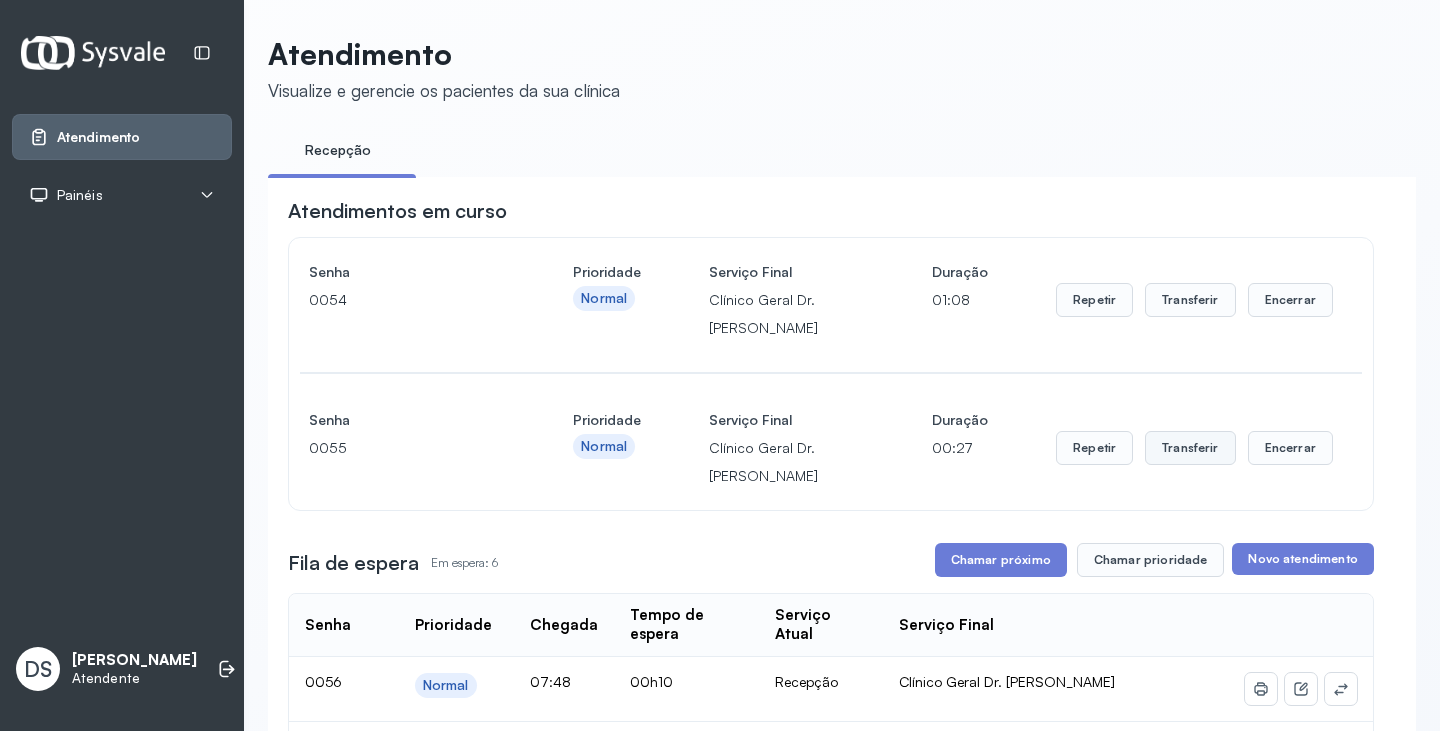 click on "Transferir" at bounding box center (1190, 300) 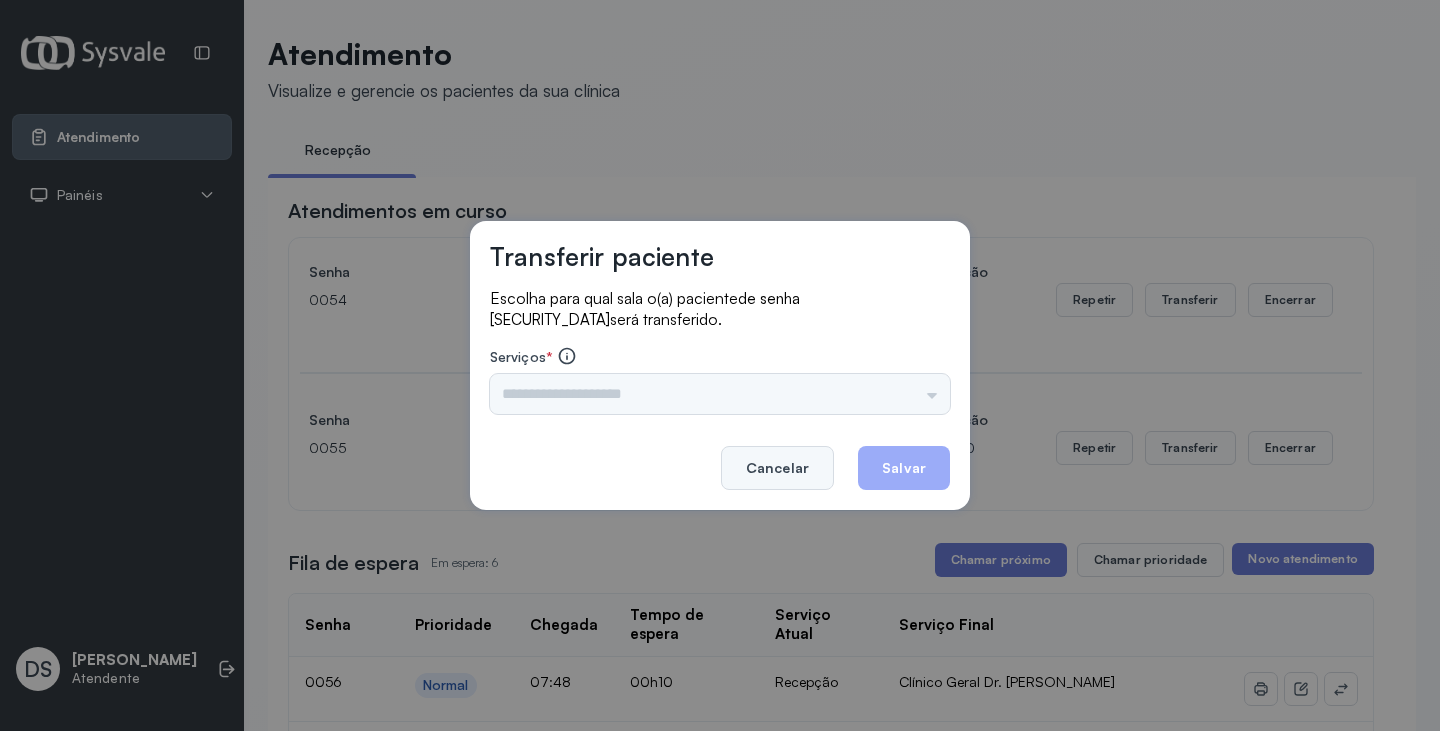 click on "Cancelar" 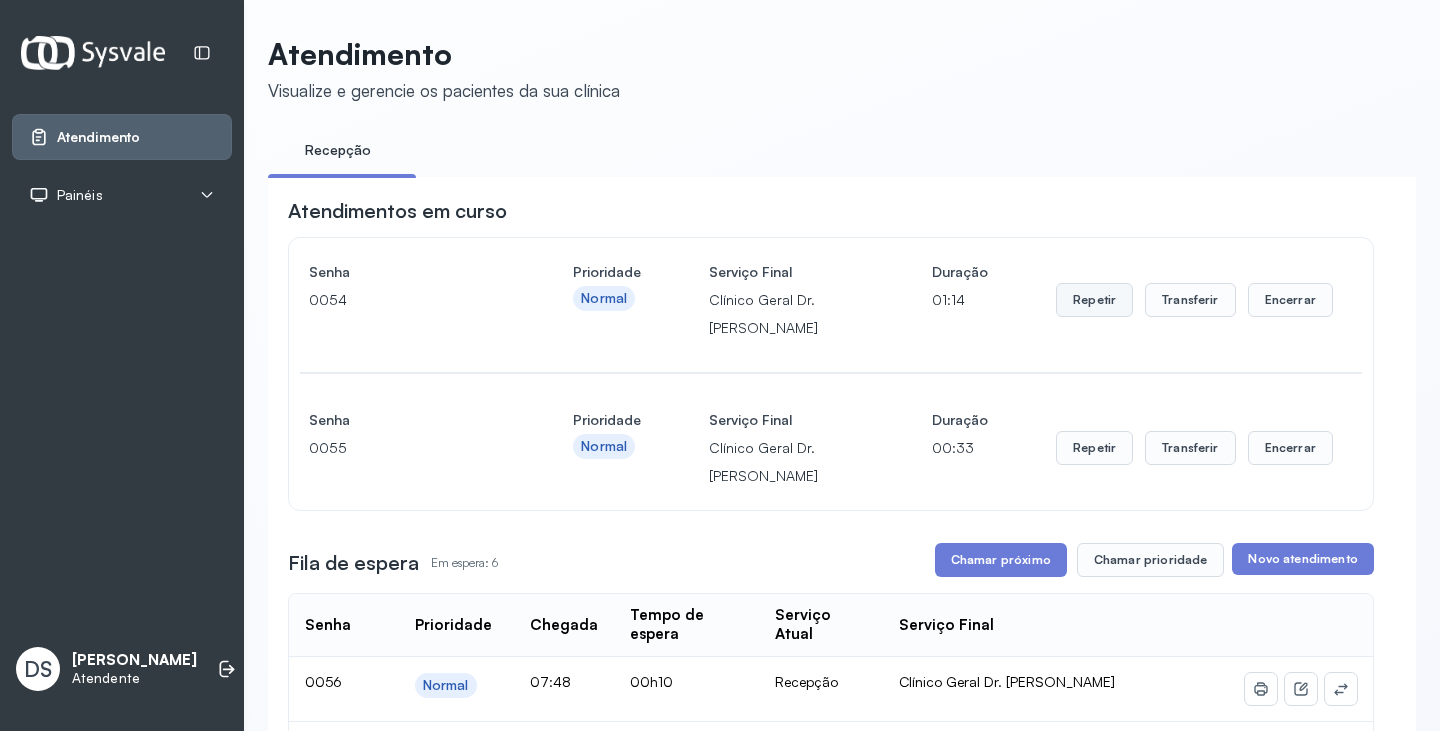 click on "Repetir" at bounding box center (1094, 300) 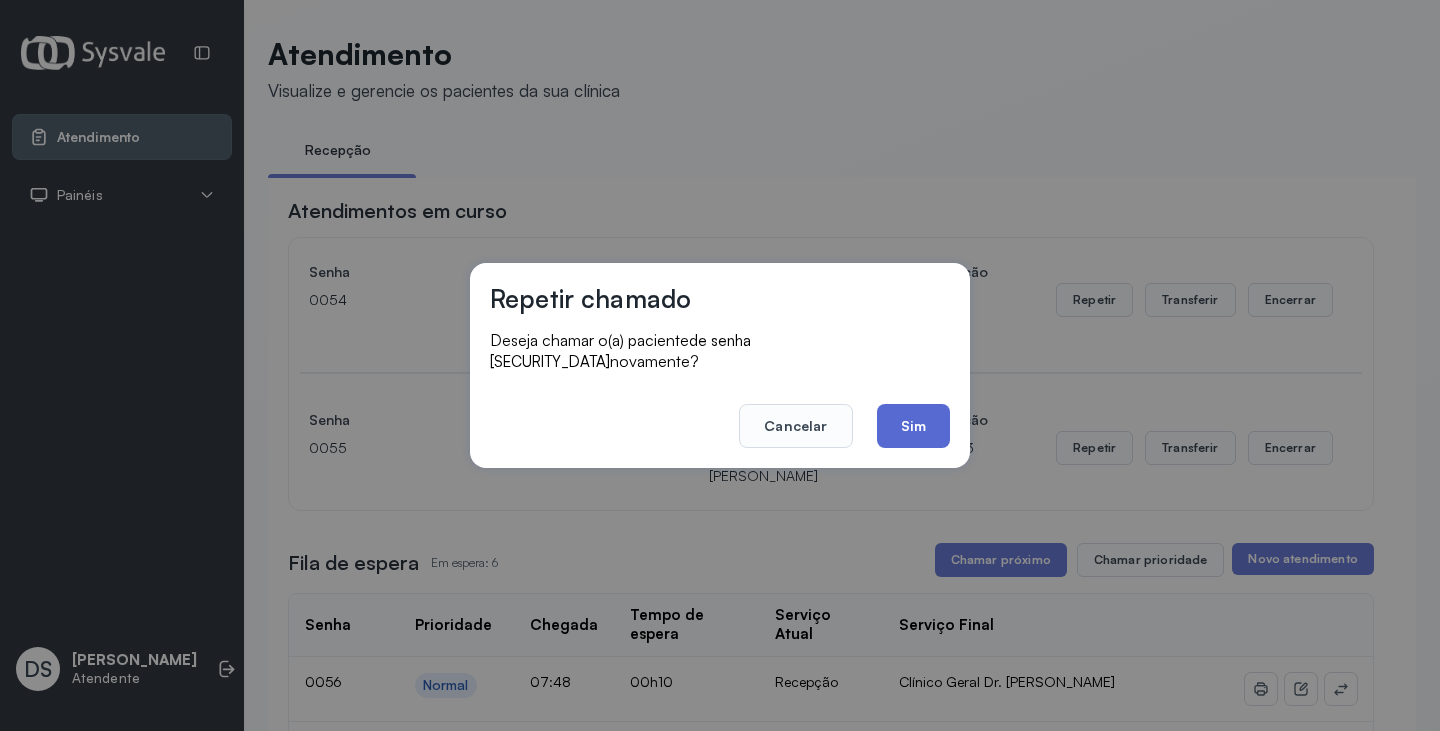 click on "Sim" 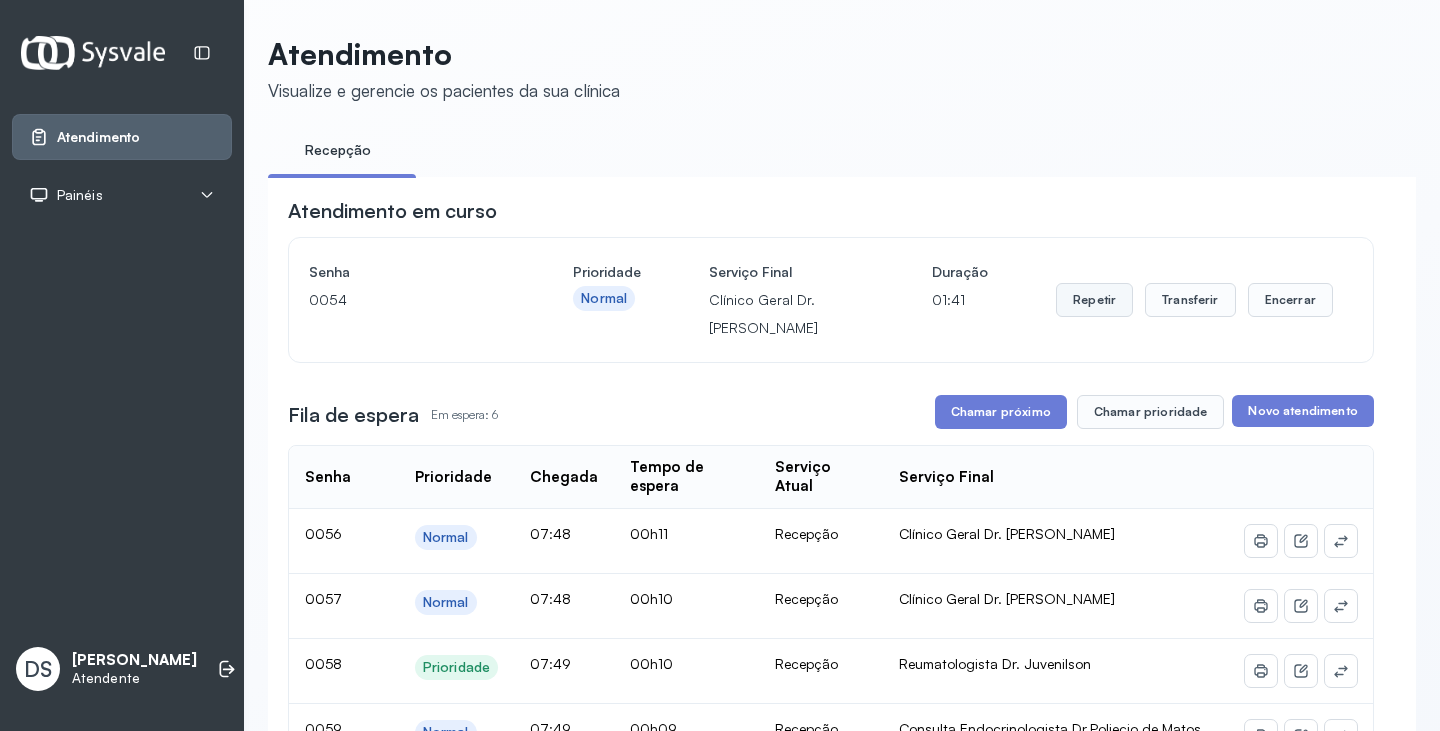 click on "Repetir" at bounding box center [1094, 300] 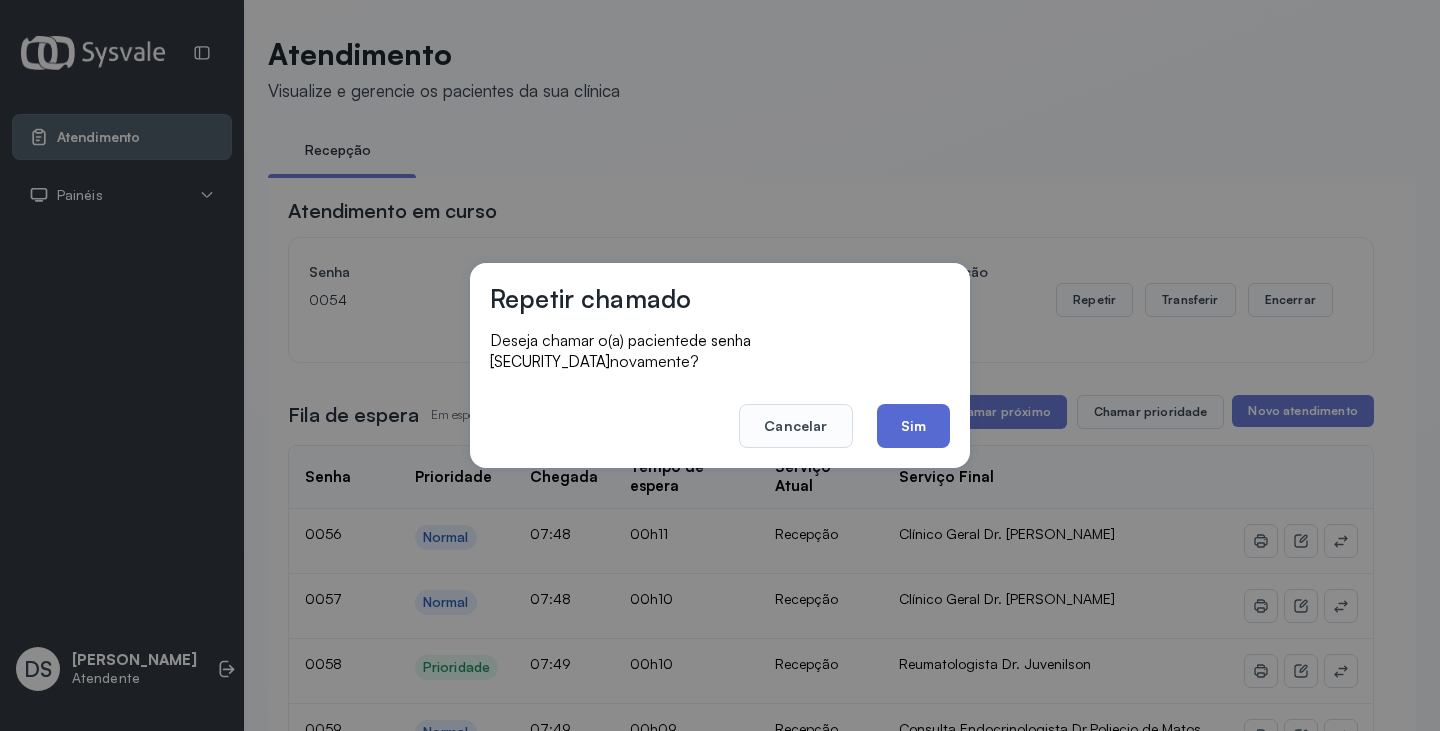 click on "Sim" 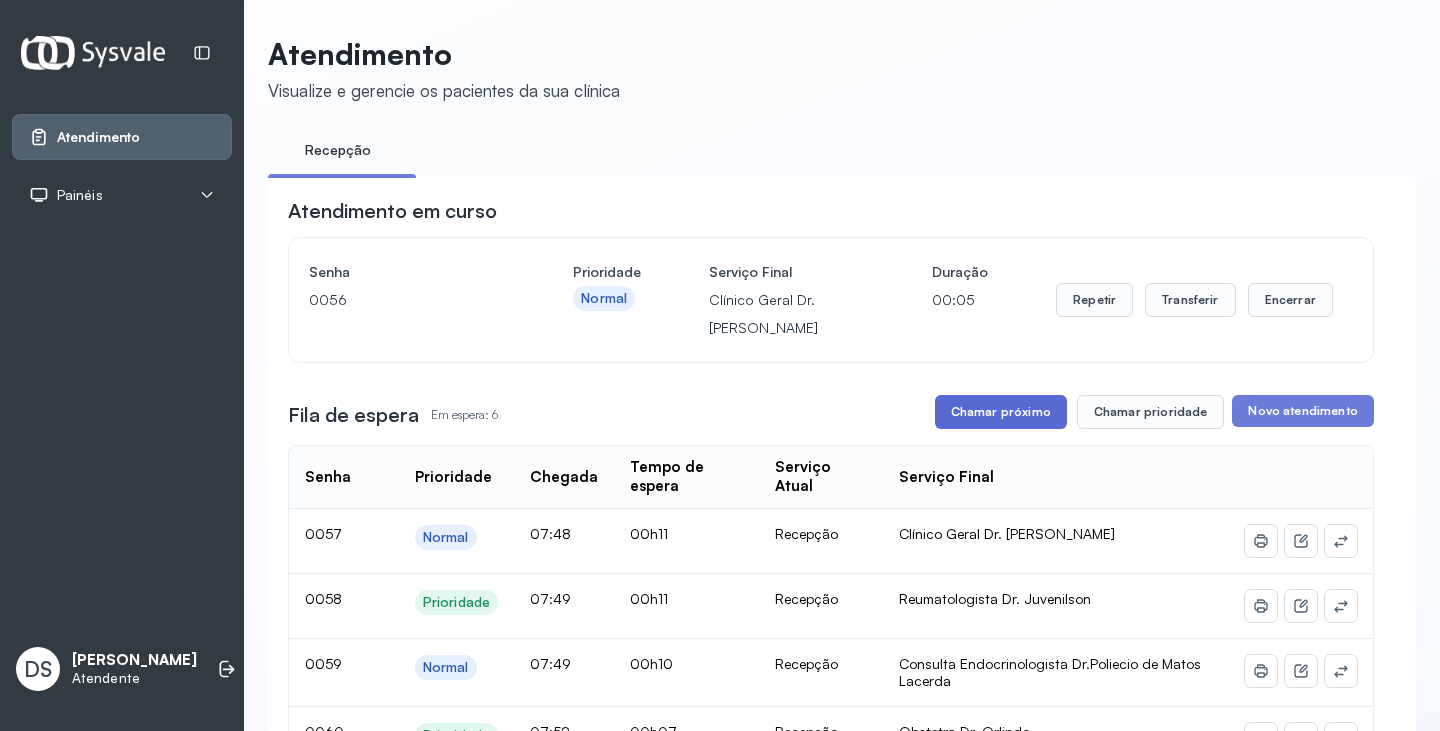 click on "Chamar próximo" at bounding box center [1001, 412] 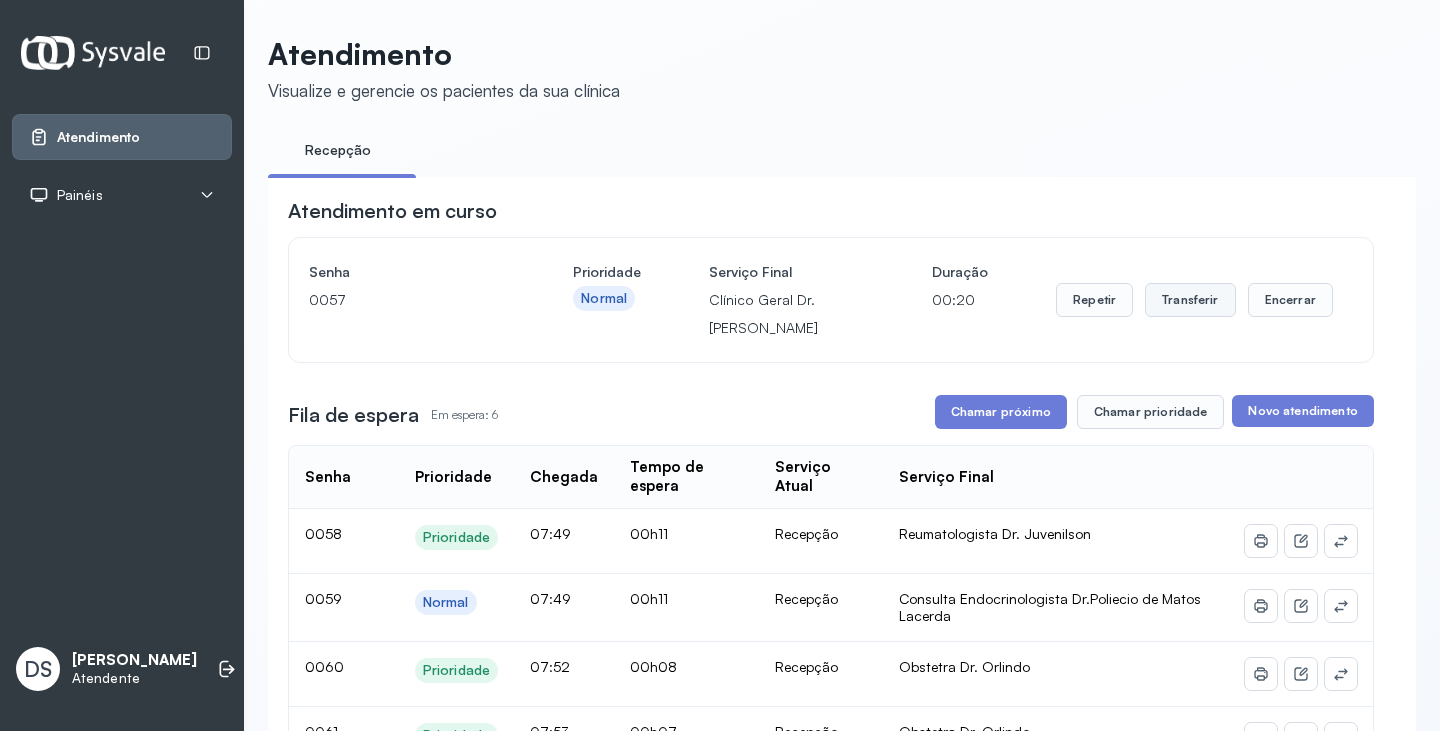 click on "Transferir" at bounding box center (1190, 300) 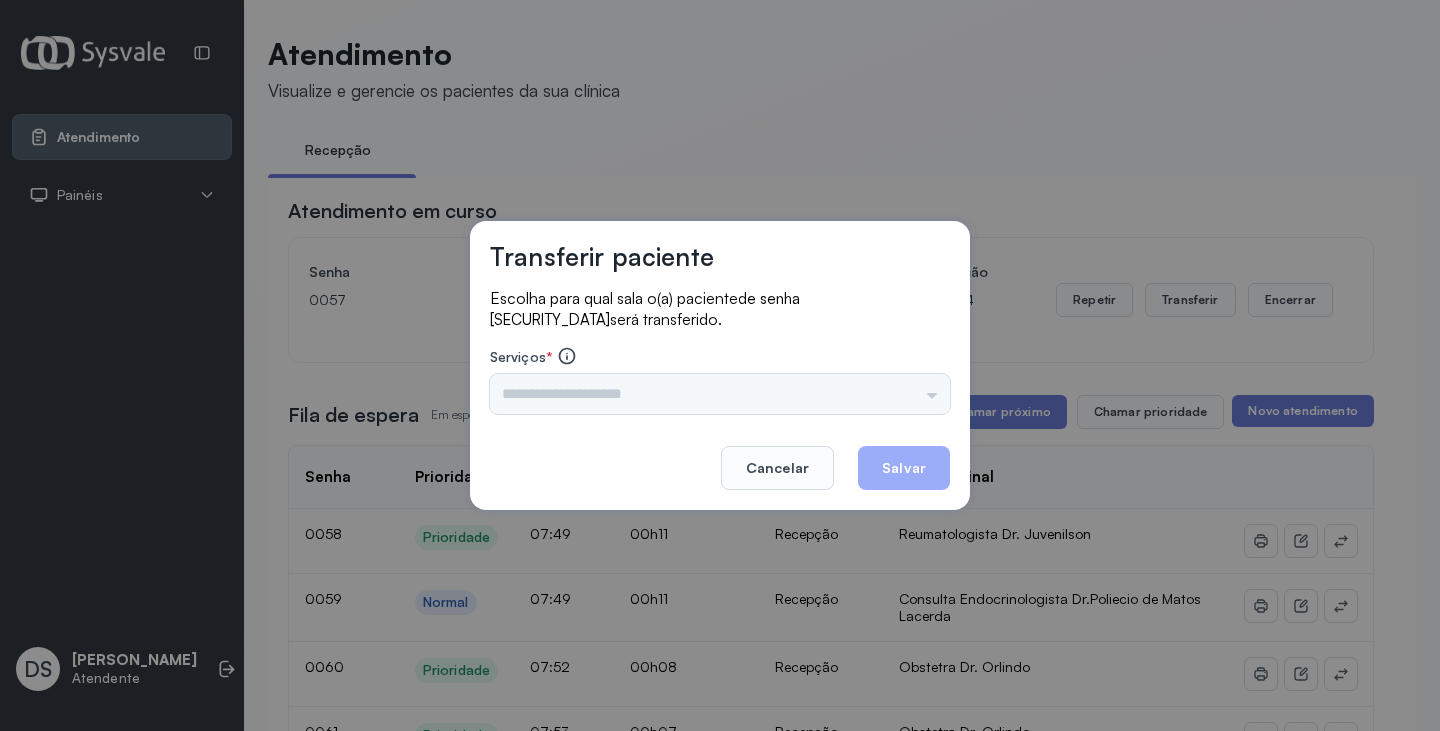 click on "Triagem Ortopedista Dr. [PERSON_NAME] Dr. [PERSON_NAME] Dr. [PERSON_NAME] Dra. Luana Obstetra Dr. Orlindo Obstetra Dra. [PERSON_NAME] Dr. Orlindo Ultrassonografia Dr. [PERSON_NAME] Consulta com Neurologista Dr. Ezir Reumatologista Dr. Juvenilson Endocrinologista [US_STATE] Dermatologista Dra. [PERSON_NAME] Dr. [PERSON_NAME] Dra. [PERSON_NAME] Infectologista Dra. [PERSON_NAME] Oftalmologista Dra. Consulta Proctologista/Cirurgia Geral Dra. [PERSON_NAME] Dr. [PERSON_NAME] Cirurgia Dr. Geislane Pequena Cirurgia Dr. AMILTON ECG Espirometria com Broncodilatador Espirometria sem Broncodilatador Ecocardiograma - Dra. [PERSON_NAME] Exame de PPD Enf. [PERSON_NAME] RETIRADA DE CERUME DR. [PERSON_NAME] Preventivo Enf. [PERSON_NAME] Preventivo Enf. [PERSON_NAME] Consulta de Enfermagem Enf. Tiago Consulta de Enfermagem Enf. [PERSON_NAME] Consulta  Cardiologista Dr. Everson Consulta Enf. [PERSON_NAME] Dispensação de Medicação Agendamento Consulta Enf. [PERSON_NAME] Agendamento consulta Enf. [GEOGRAPHIC_DATA]" at bounding box center (720, 394) 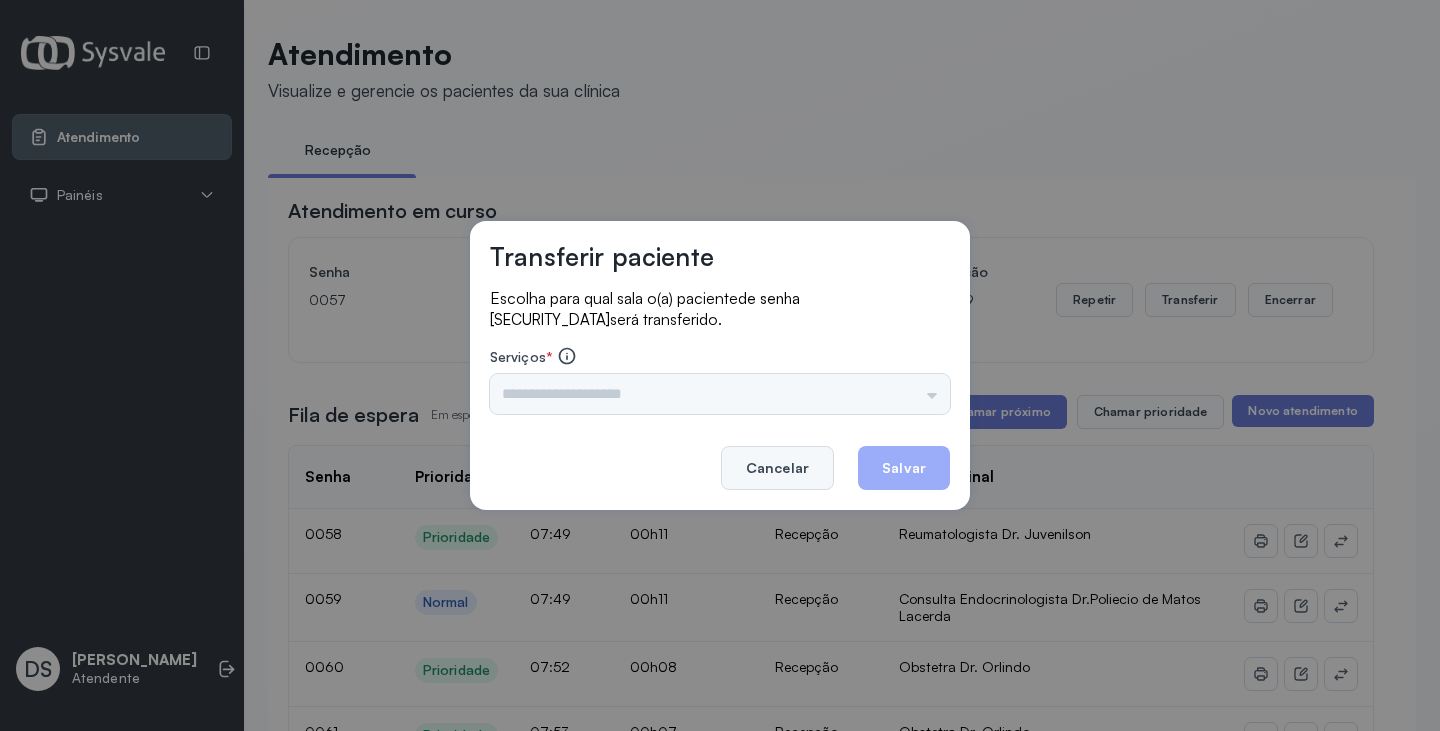 click on "Cancelar" 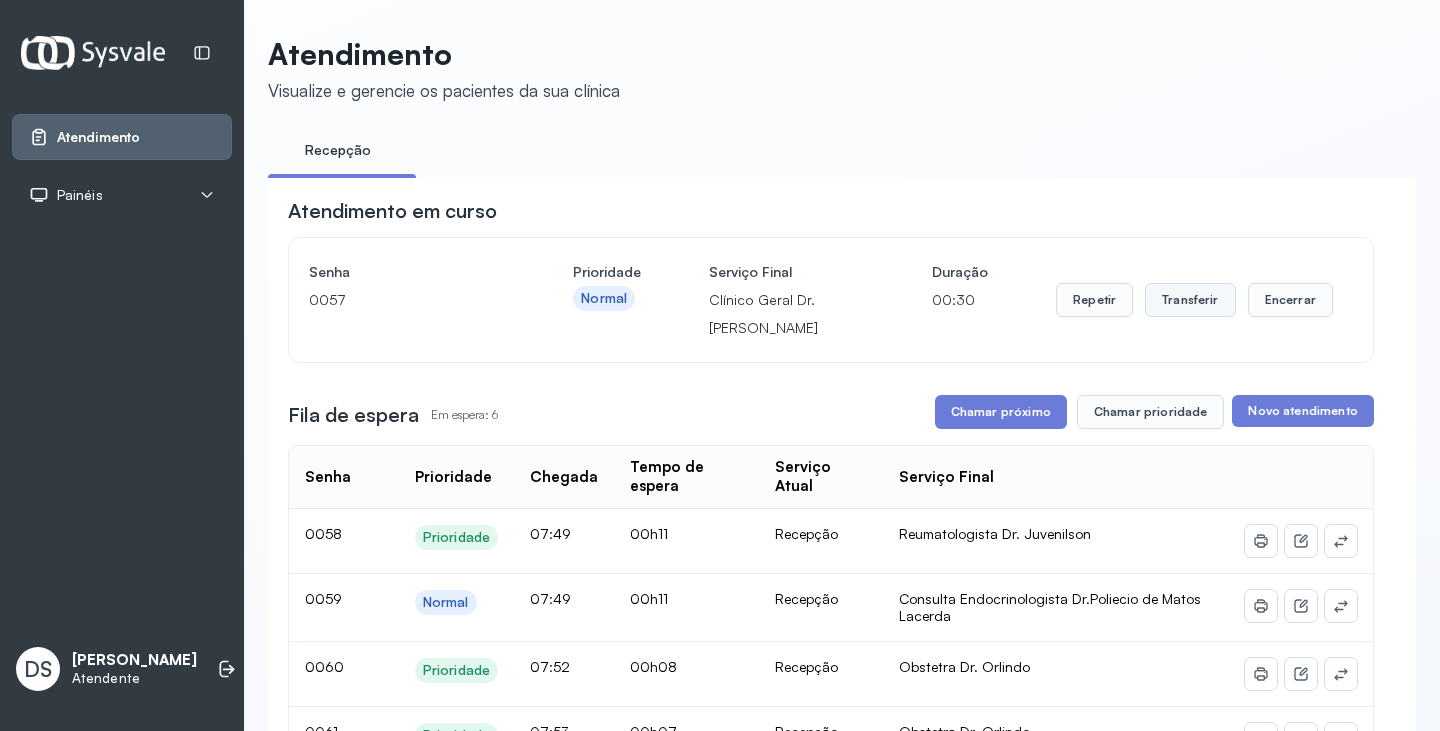 click on "Transferir" at bounding box center [1190, 300] 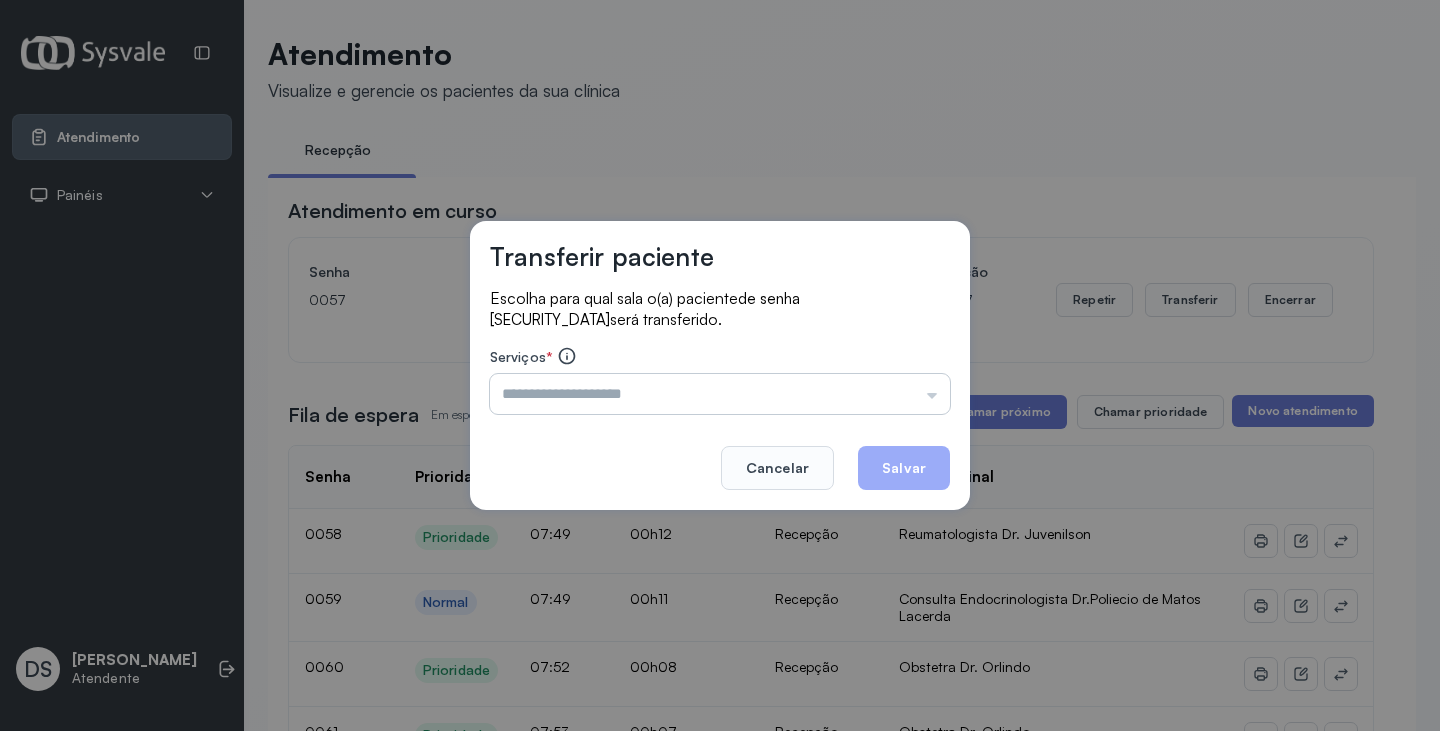 click at bounding box center (720, 394) 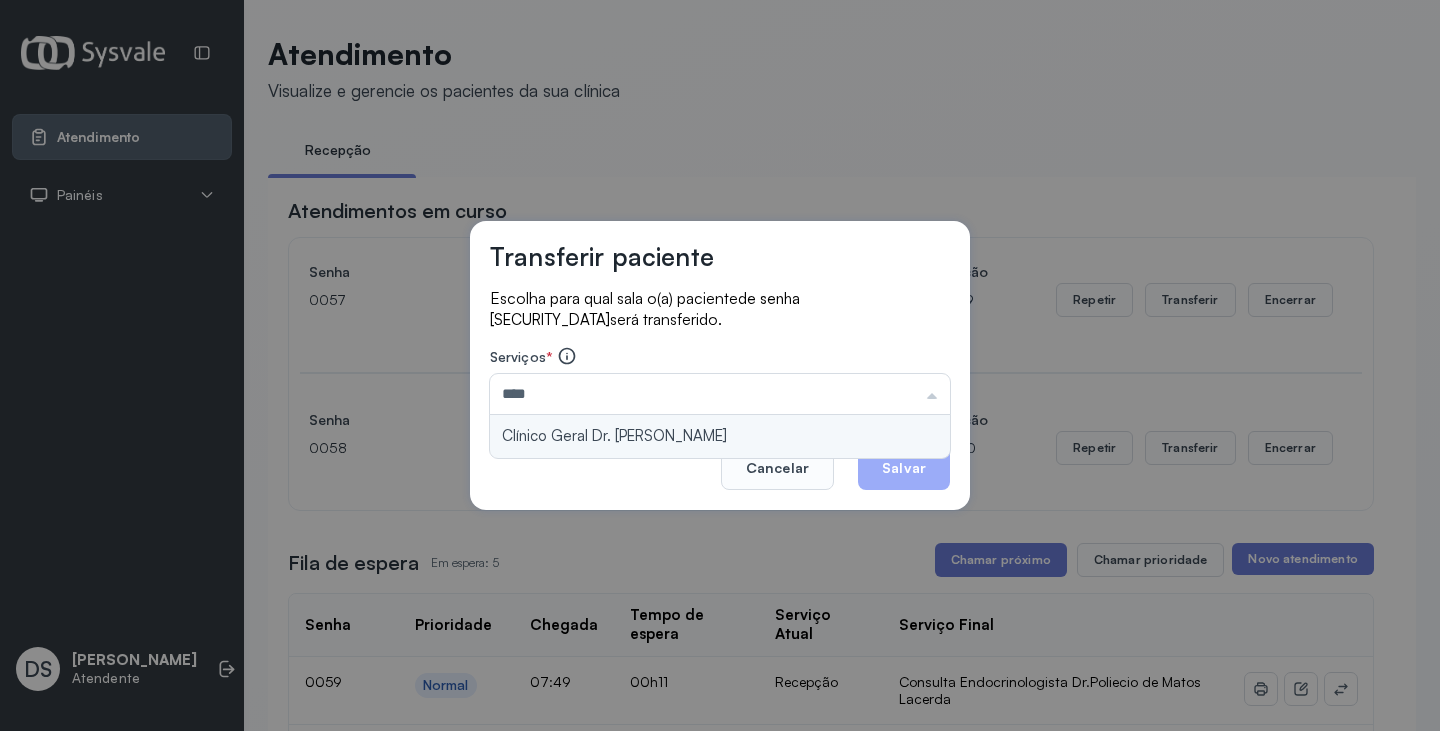 type on "**********" 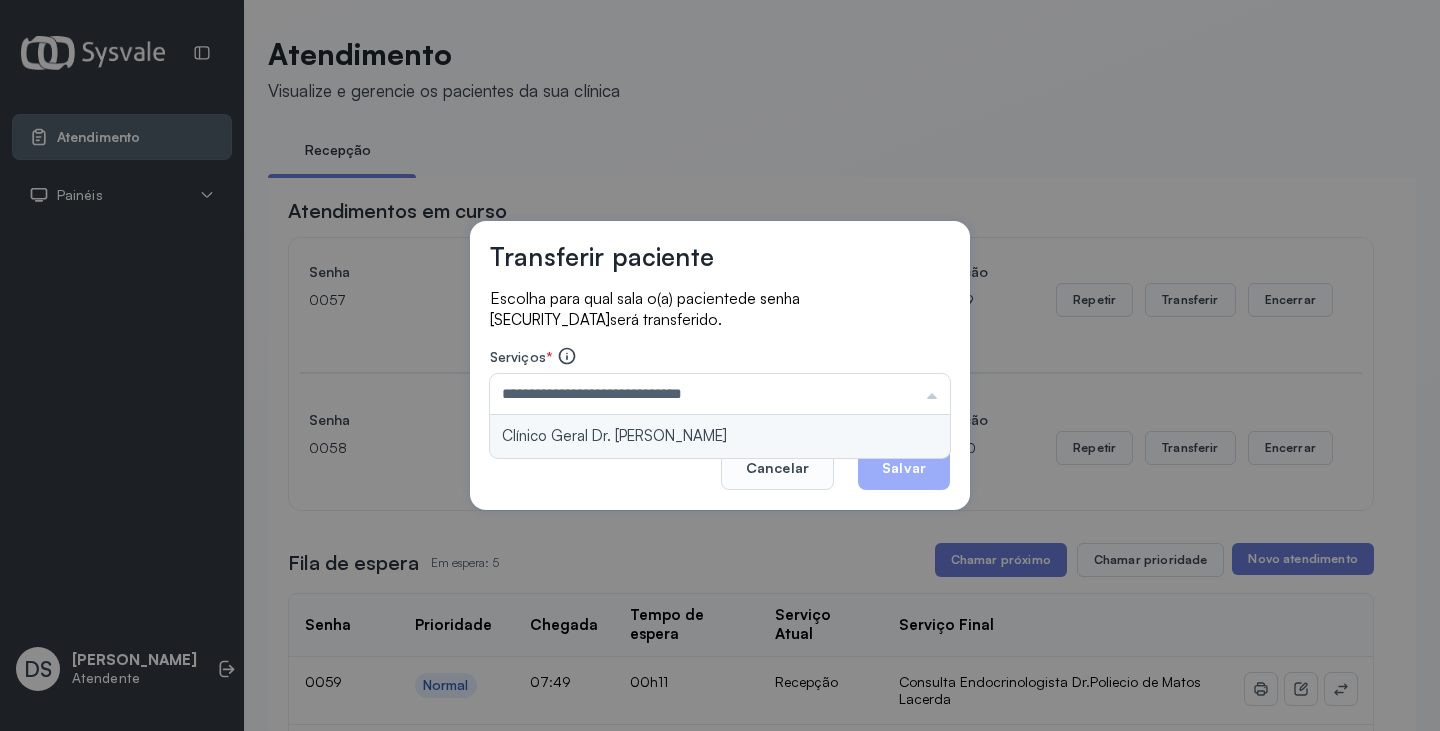 click on "**********" at bounding box center (720, 365) 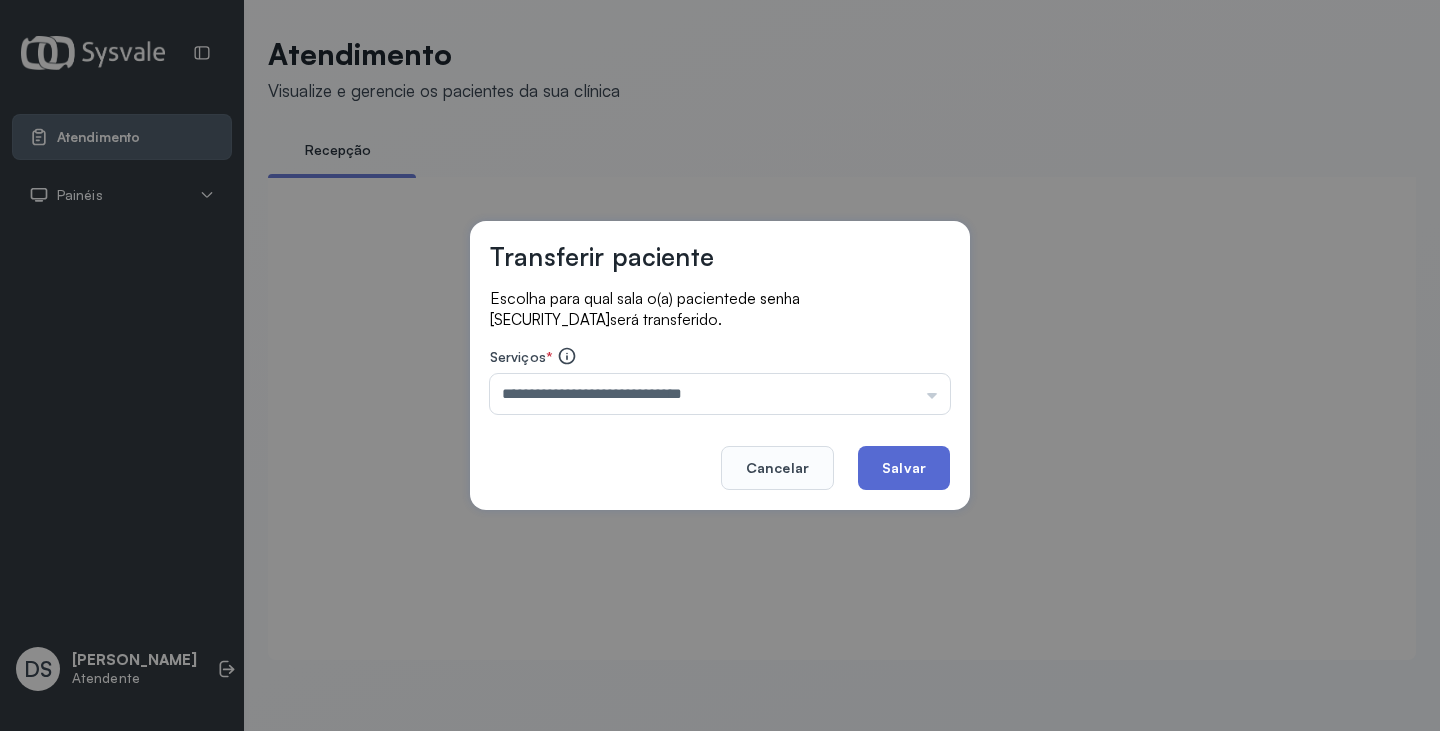 click on "Salvar" 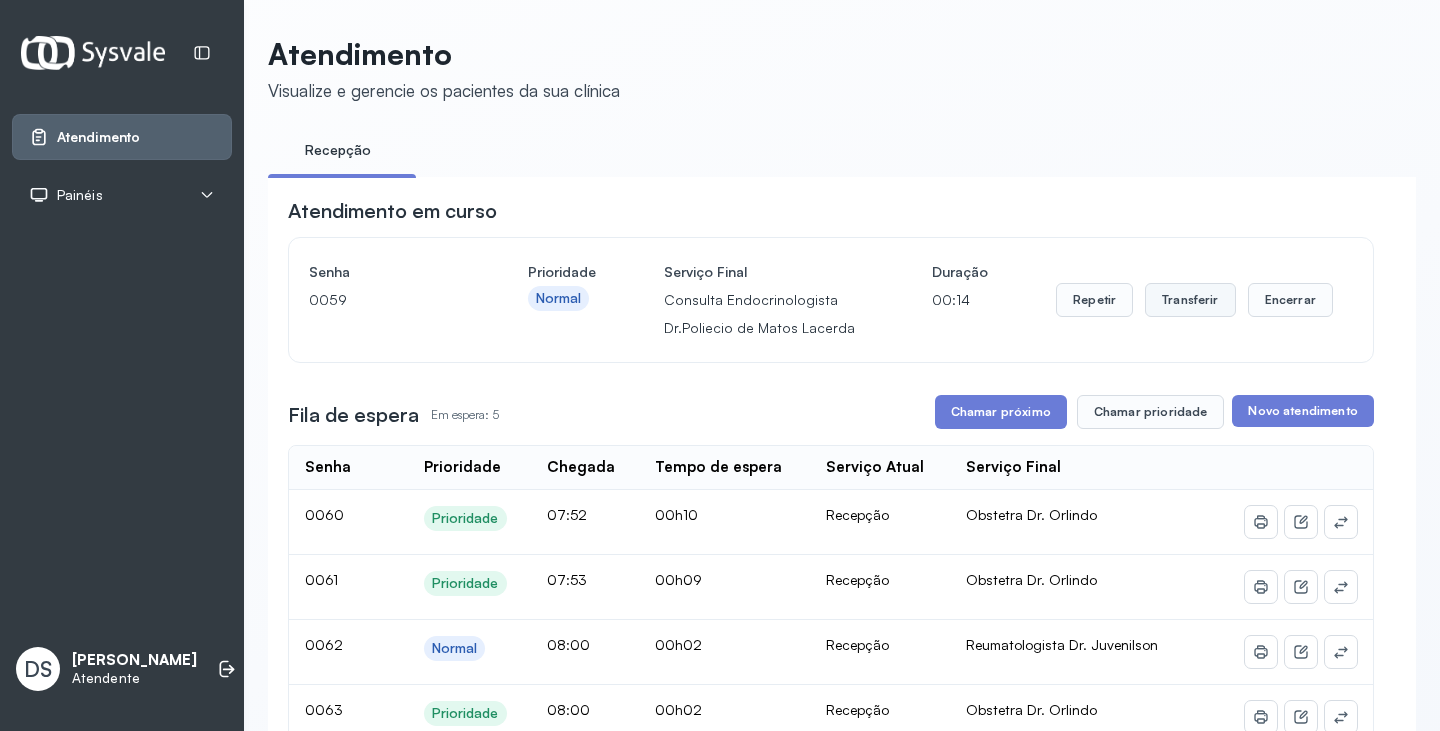 click on "Transferir" at bounding box center [1190, 300] 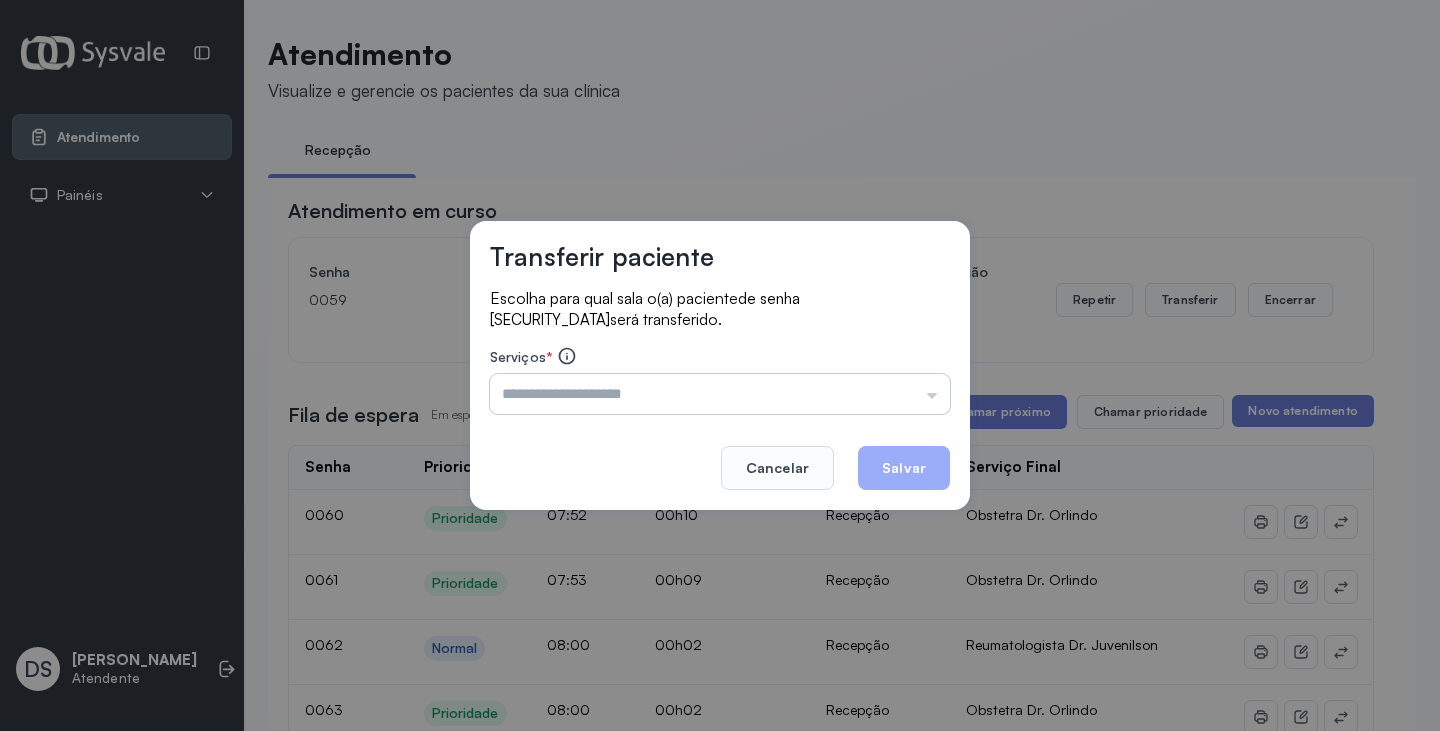 click at bounding box center (720, 394) 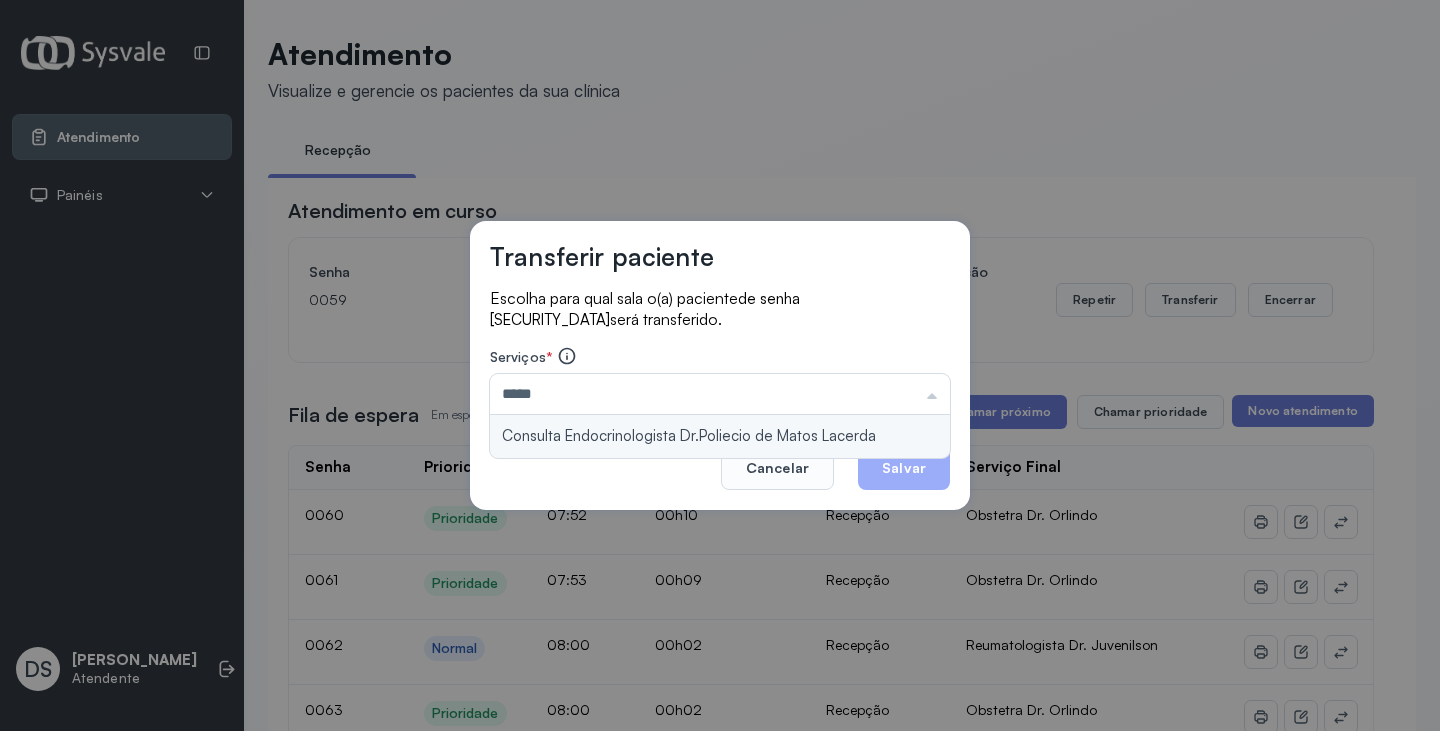 type on "**********" 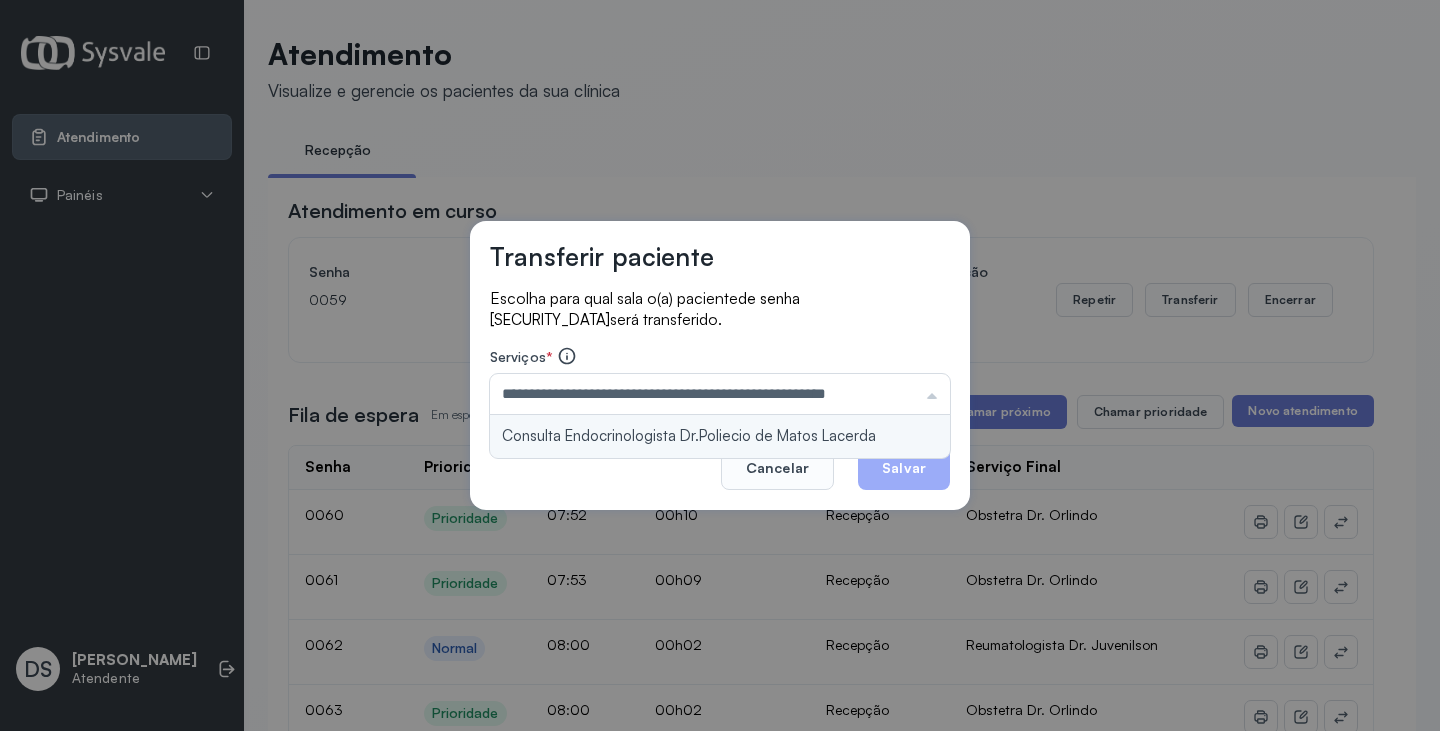 drag, startPoint x: 873, startPoint y: 432, endPoint x: 880, endPoint y: 456, distance: 25 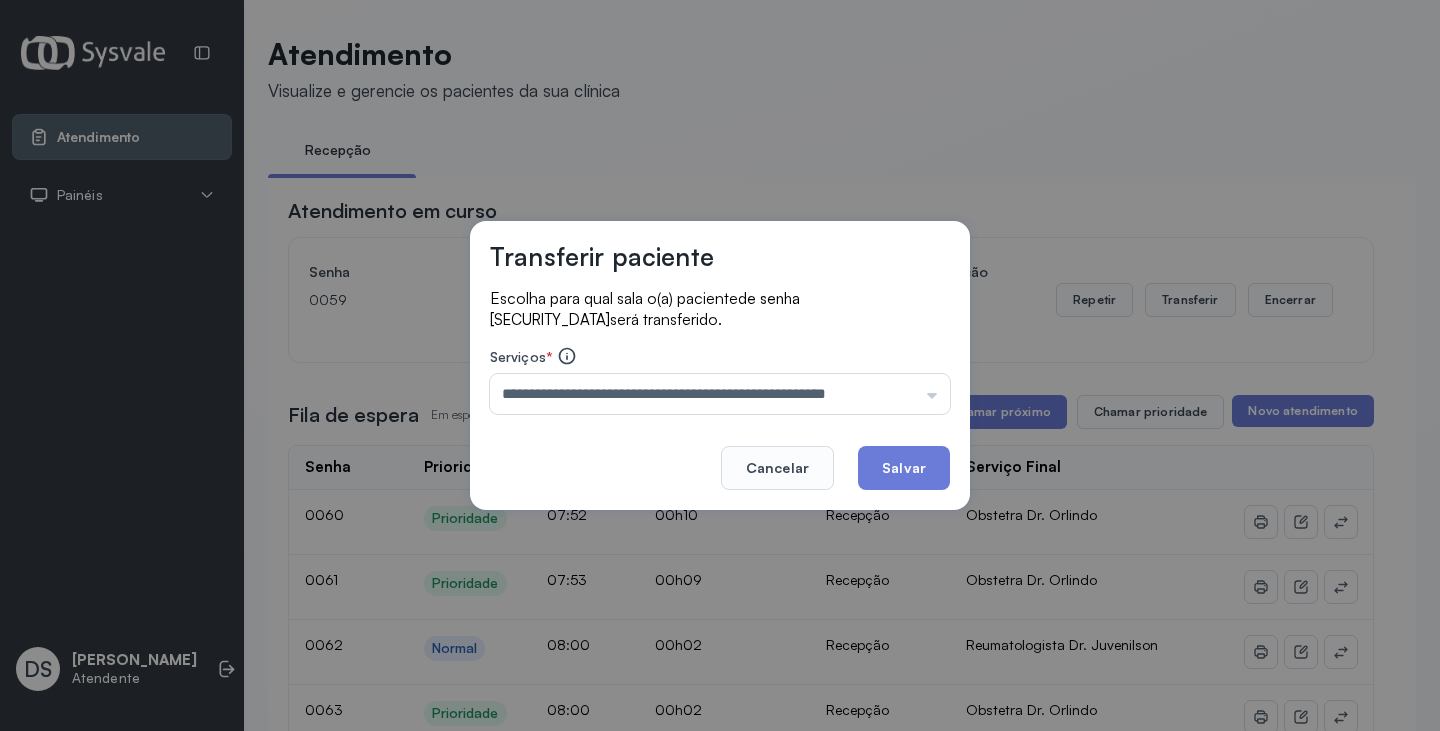 drag, startPoint x: 885, startPoint y: 469, endPoint x: 900, endPoint y: 465, distance: 15.524175 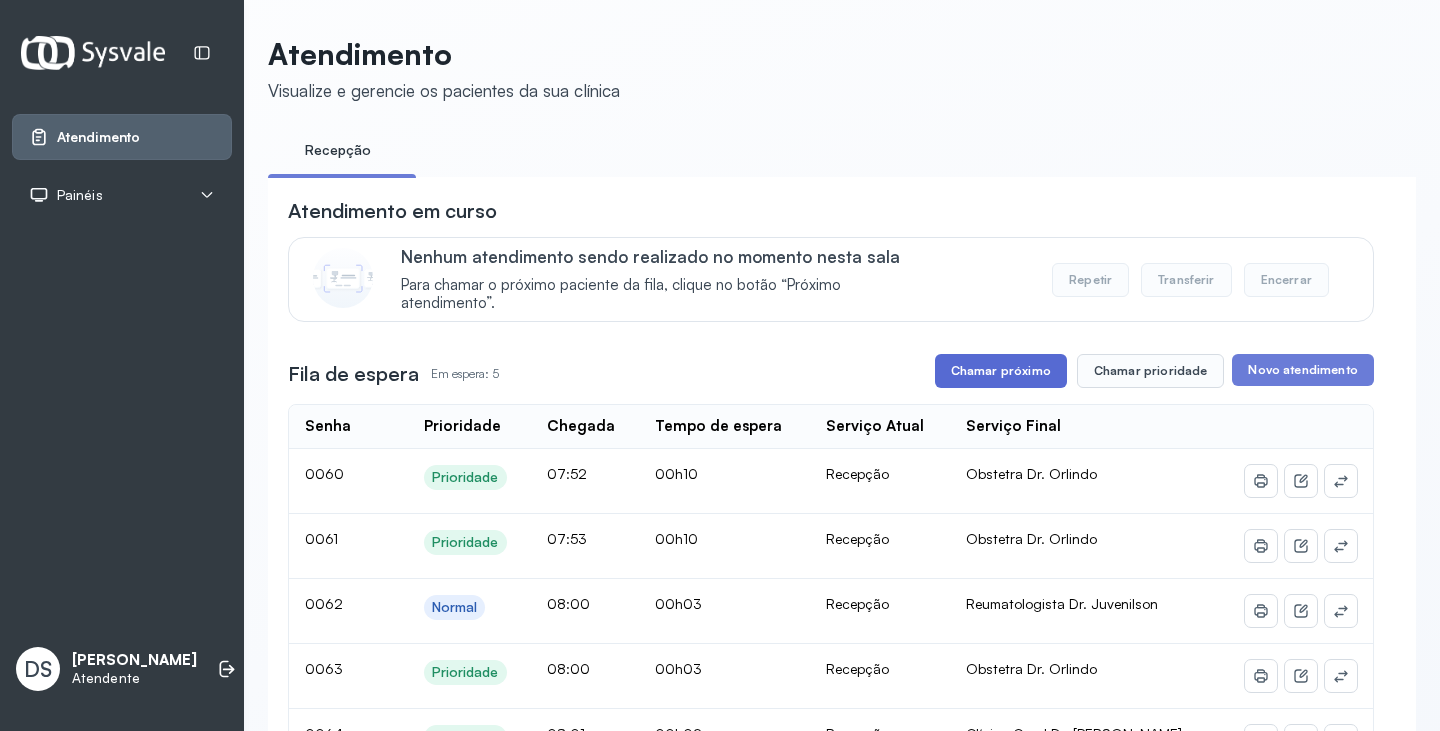 click on "Chamar próximo" at bounding box center [1001, 371] 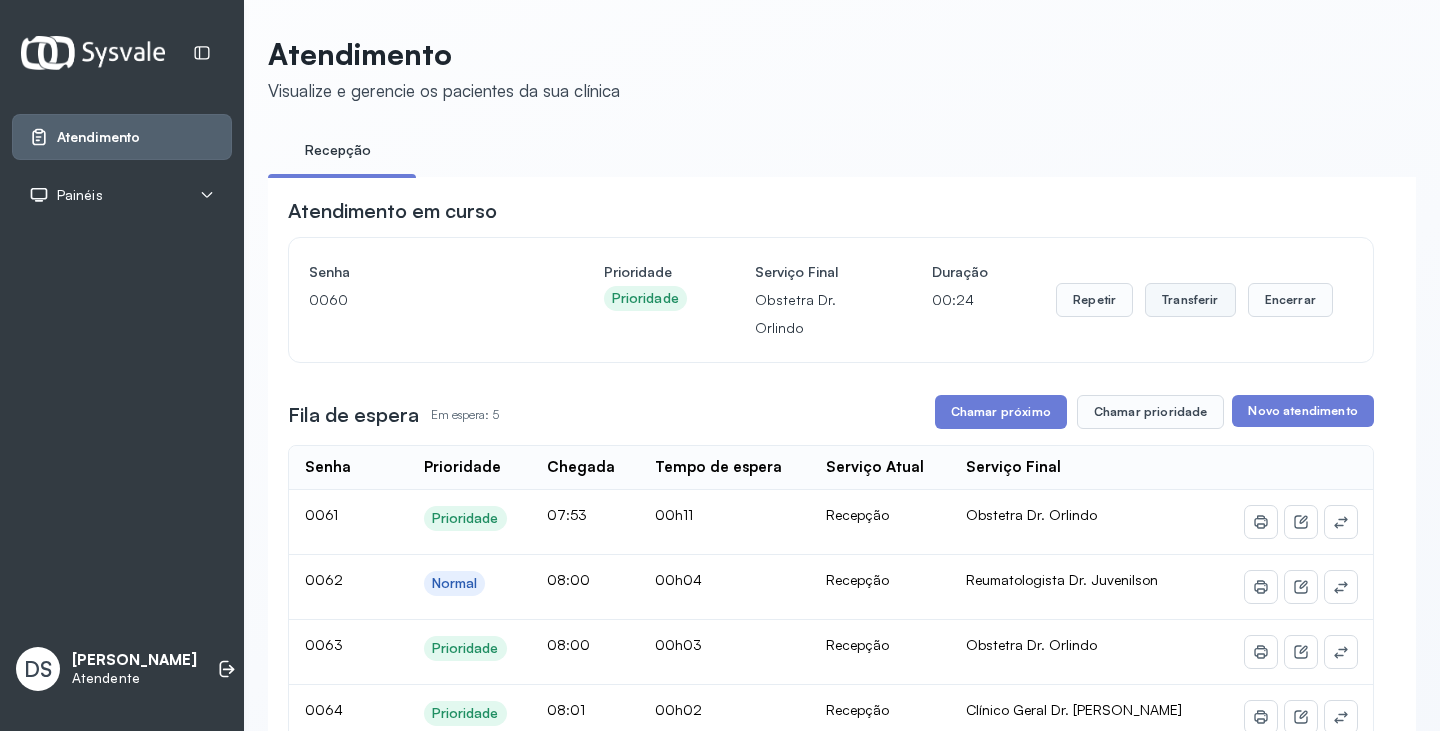 click on "Transferir" at bounding box center (1190, 300) 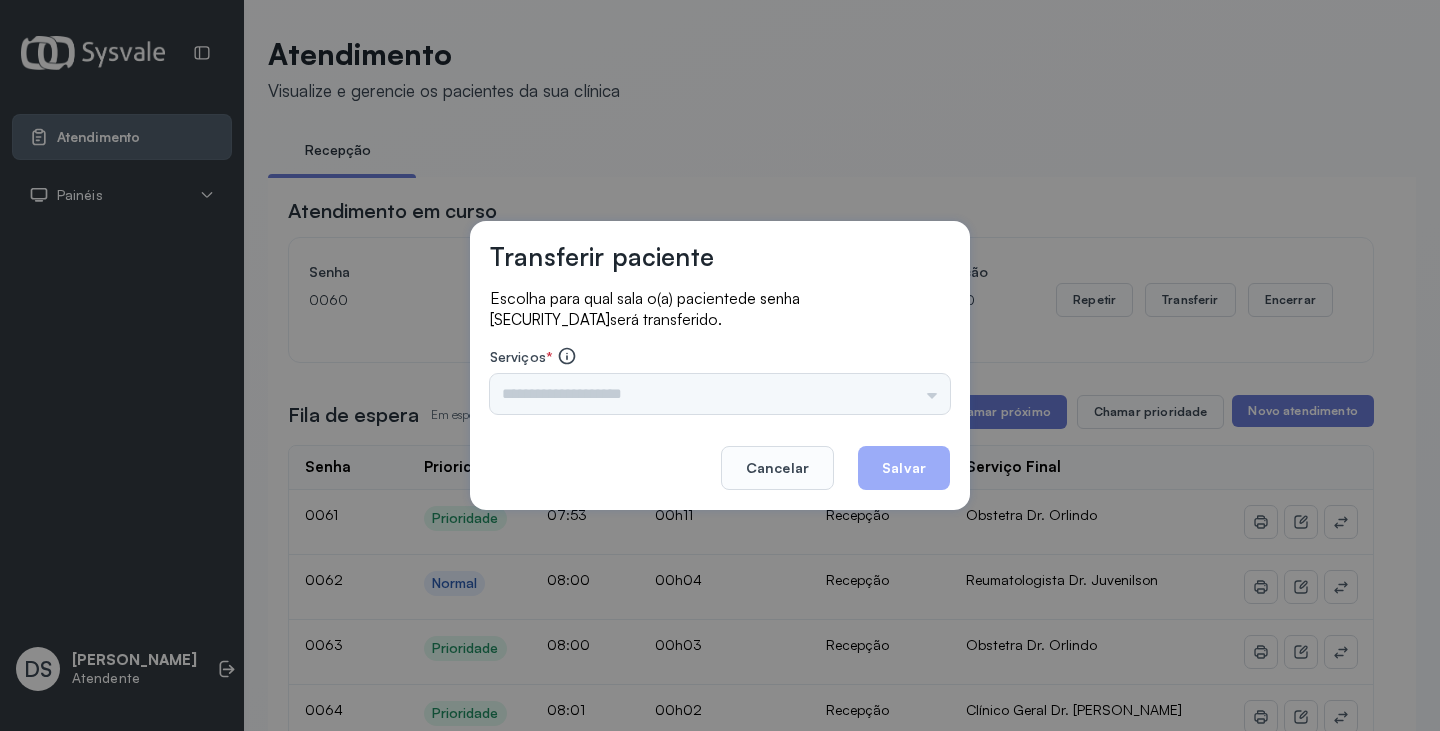 click on "Triagem Ortopedista Dr. [PERSON_NAME] Dr. [PERSON_NAME] Dr. [PERSON_NAME] Dra. Luana Obstetra Dr. Orlindo Obstetra Dra. [PERSON_NAME] Dr. Orlindo Ultrassonografia Dr. [PERSON_NAME] Consulta com Neurologista Dr. Ezir Reumatologista Dr. Juvenilson Endocrinologista [US_STATE] Dermatologista Dra. [PERSON_NAME] Dr. [PERSON_NAME] Dra. [PERSON_NAME] Infectologista Dra. [PERSON_NAME] Oftalmologista Dra. Consulta Proctologista/Cirurgia Geral Dra. [PERSON_NAME] Dr. [PERSON_NAME] Cirurgia Dr. Geislane Pequena Cirurgia Dr. AMILTON ECG Espirometria com Broncodilatador Espirometria sem Broncodilatador Ecocardiograma - Dra. [PERSON_NAME] Exame de PPD Enf. [PERSON_NAME] RETIRADA DE CERUME DR. [PERSON_NAME] Preventivo Enf. [PERSON_NAME] Preventivo Enf. [PERSON_NAME] Consulta de Enfermagem Enf. Tiago Consulta de Enfermagem Enf. [PERSON_NAME] Consulta  Cardiologista Dr. Everson Consulta Enf. [PERSON_NAME] Dispensação de Medicação Agendamento Consulta Enf. [PERSON_NAME] Agendamento consulta Enf. [GEOGRAPHIC_DATA]" at bounding box center [720, 394] 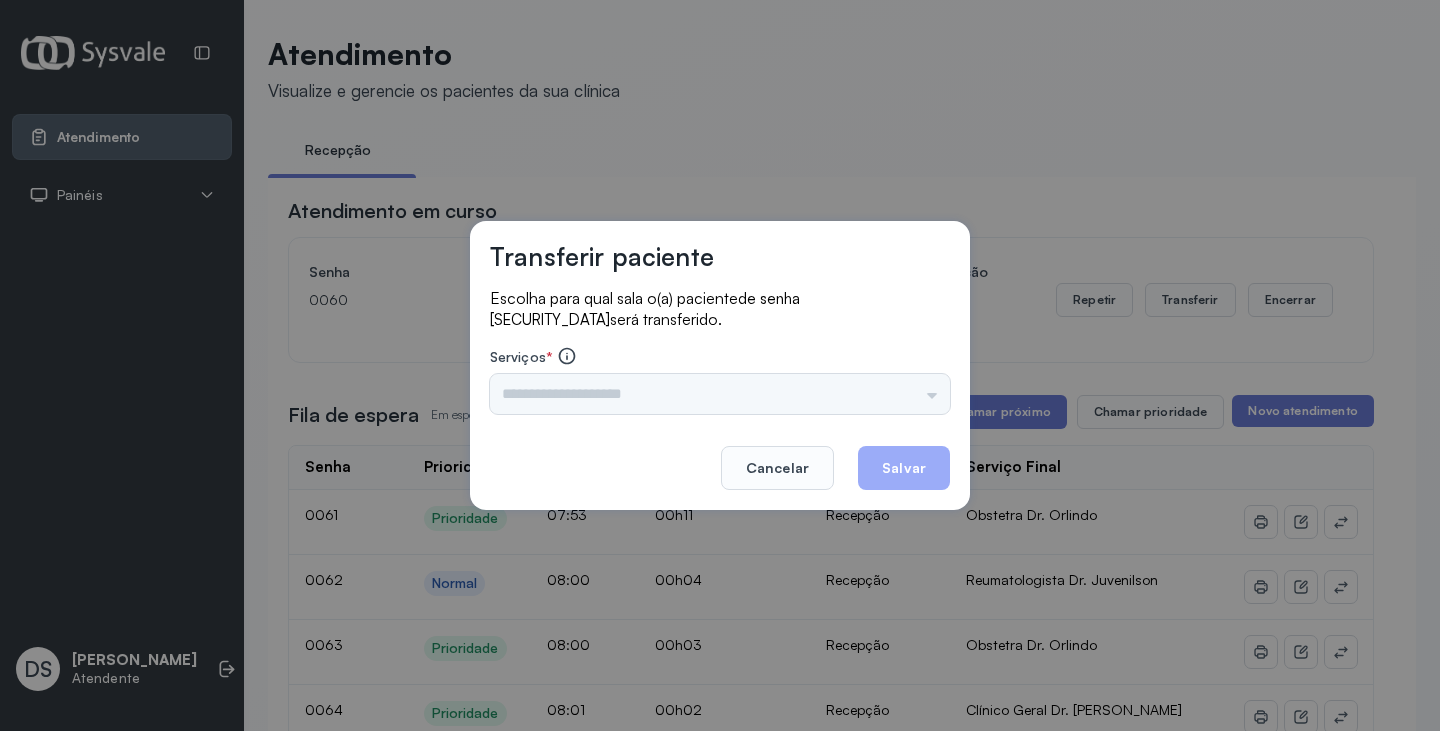 click on "Triagem Ortopedista Dr. [PERSON_NAME] Dr. [PERSON_NAME] Dr. [PERSON_NAME] Dra. Luana Obstetra Dr. Orlindo Obstetra Dra. [PERSON_NAME] Dr. Orlindo Ultrassonografia Dr. [PERSON_NAME] Consulta com Neurologista Dr. Ezir Reumatologista Dr. Juvenilson Endocrinologista [US_STATE] Dermatologista Dra. [PERSON_NAME] Dr. [PERSON_NAME] Dra. [PERSON_NAME] Infectologista Dra. [PERSON_NAME] Oftalmologista Dra. Consulta Proctologista/Cirurgia Geral Dra. [PERSON_NAME] Dr. [PERSON_NAME] Cirurgia Dr. Geislane Pequena Cirurgia Dr. AMILTON ECG Espirometria com Broncodilatador Espirometria sem Broncodilatador Ecocardiograma - Dra. [PERSON_NAME] Exame de PPD Enf. [PERSON_NAME] RETIRADA DE CERUME DR. [PERSON_NAME] Preventivo Enf. [PERSON_NAME] Preventivo Enf. [PERSON_NAME] Consulta de Enfermagem Enf. Tiago Consulta de Enfermagem Enf. [PERSON_NAME] Consulta  Cardiologista Dr. Everson Consulta Enf. [PERSON_NAME] Dispensação de Medicação Agendamento Consulta Enf. [PERSON_NAME] Agendamento consulta Enf. [GEOGRAPHIC_DATA]" at bounding box center [720, 394] 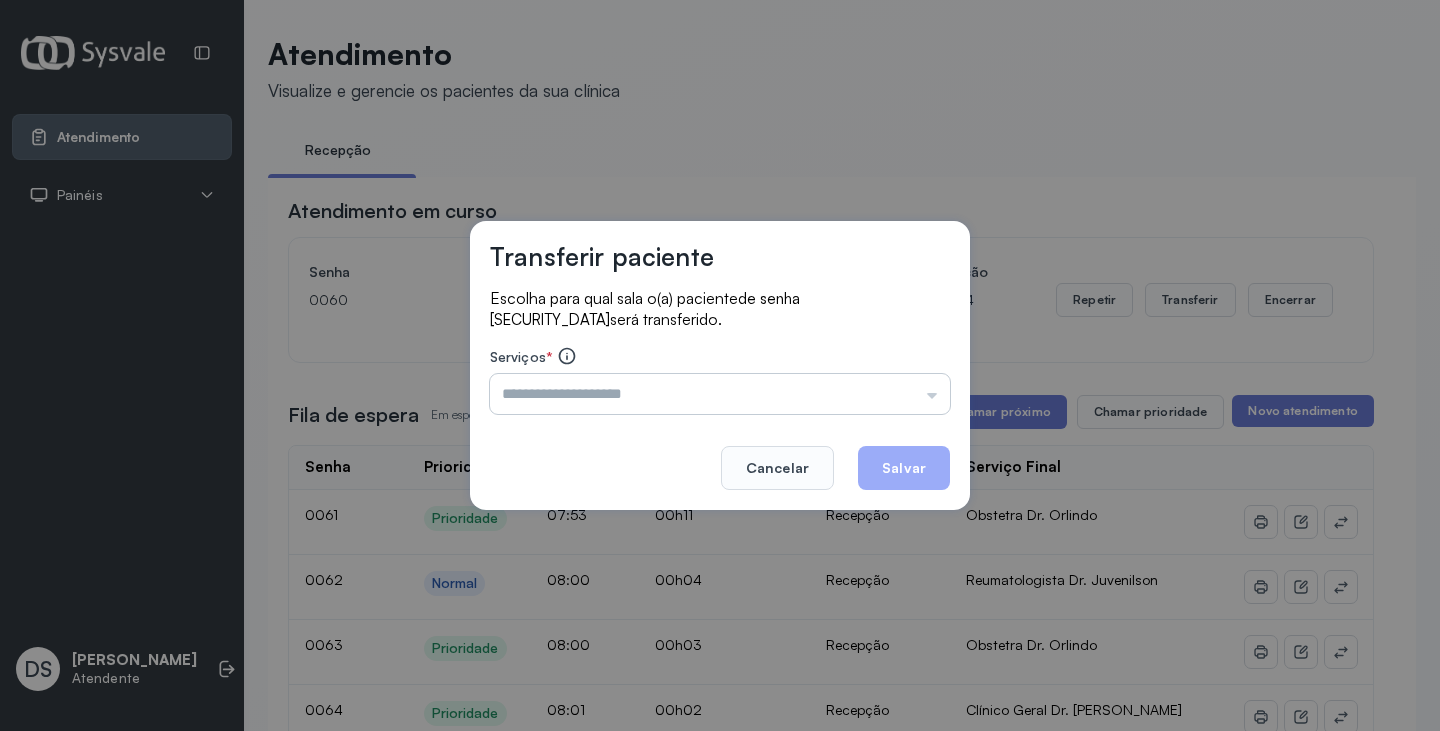 click at bounding box center (720, 394) 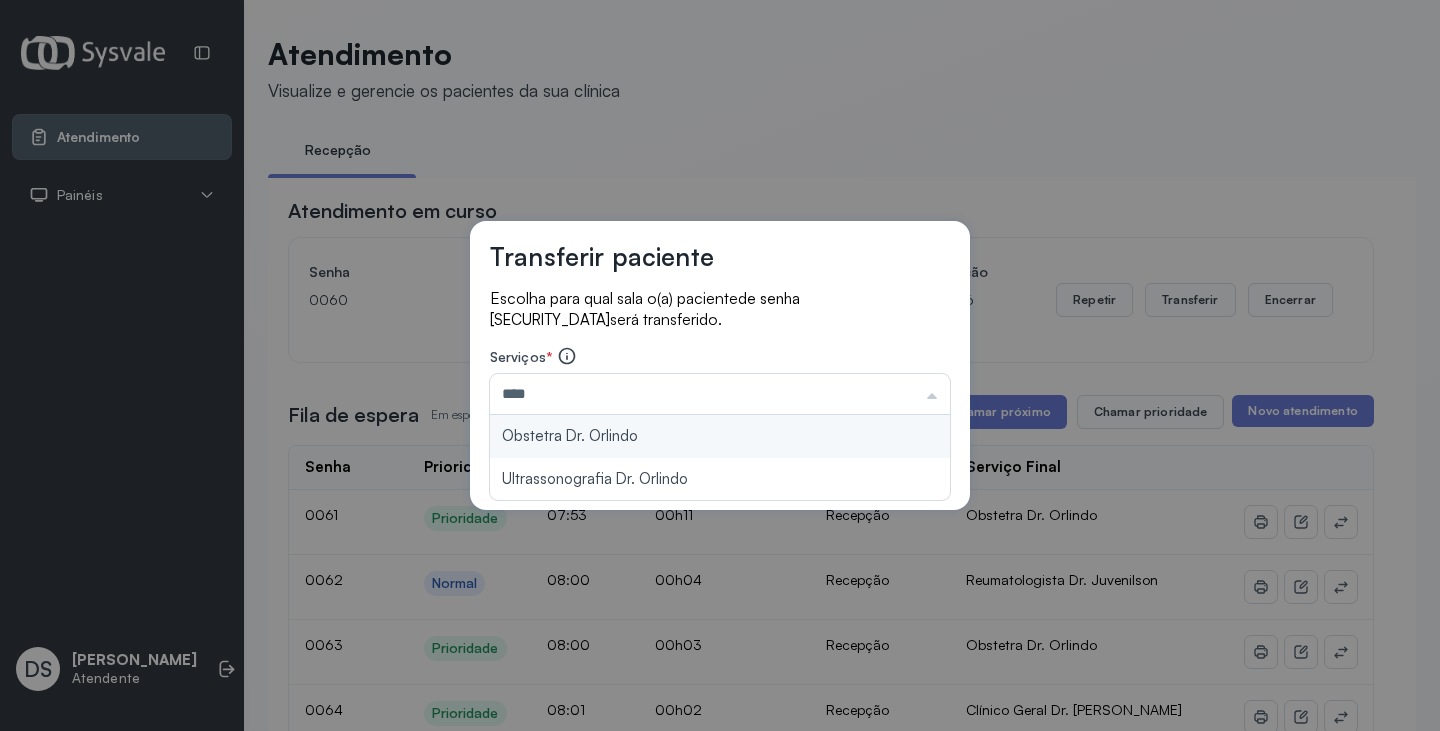 type on "**********" 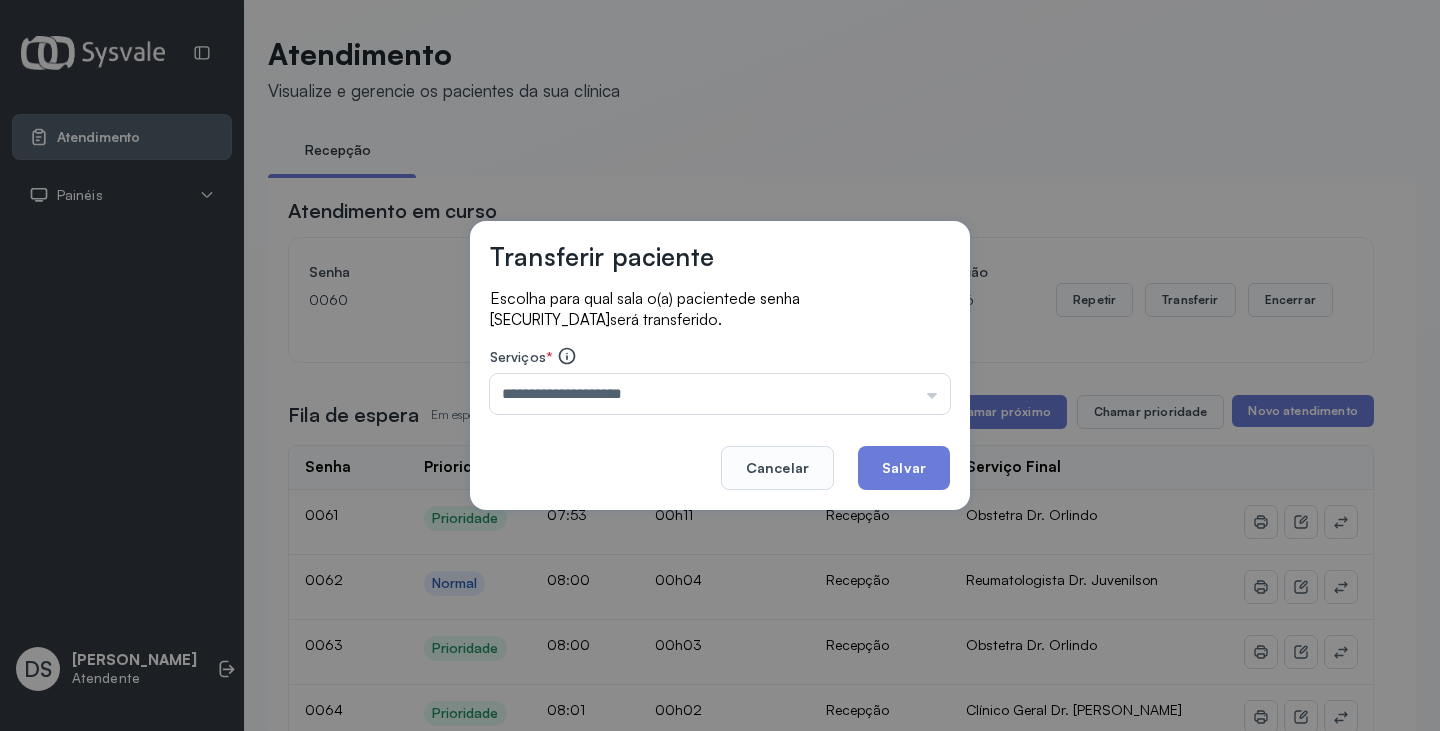 drag, startPoint x: 746, startPoint y: 431, endPoint x: 858, endPoint y: 464, distance: 116.76044 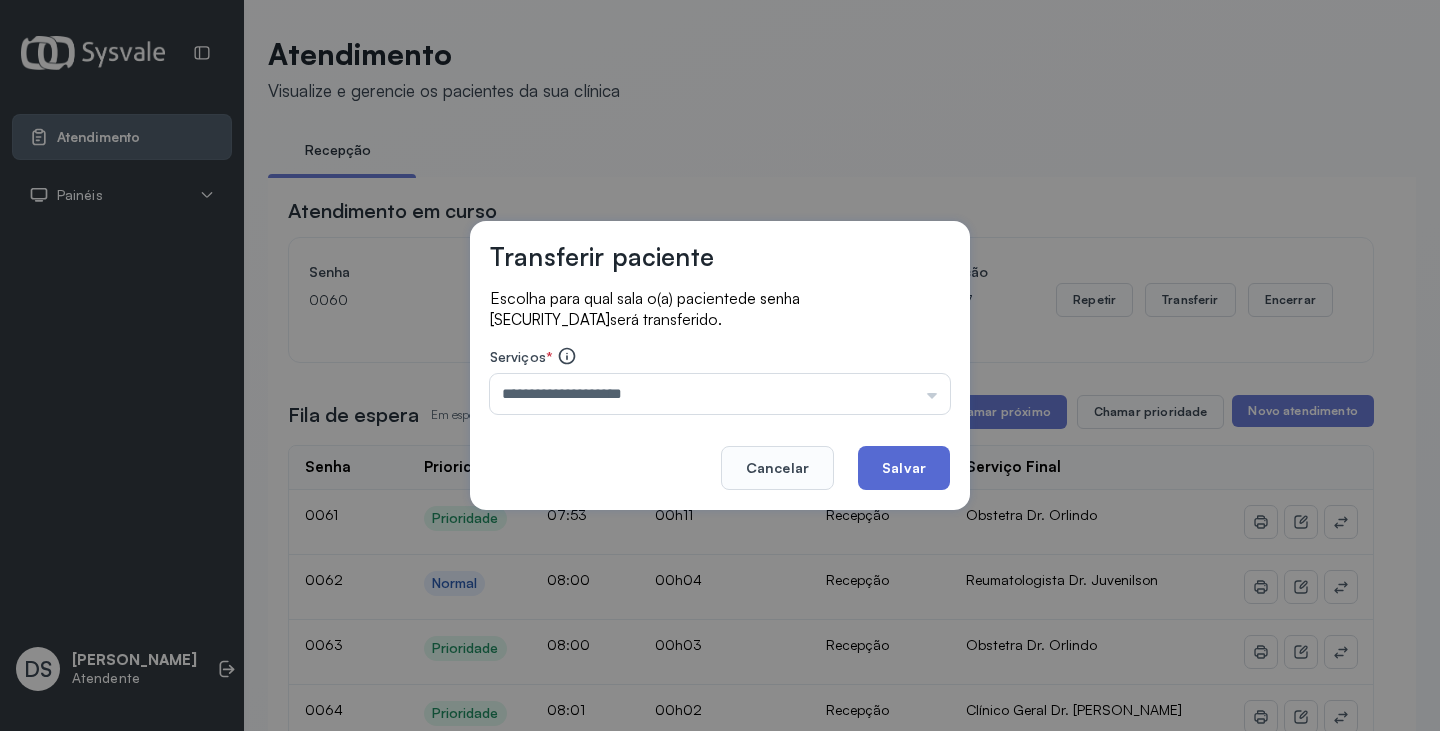 click on "Salvar" 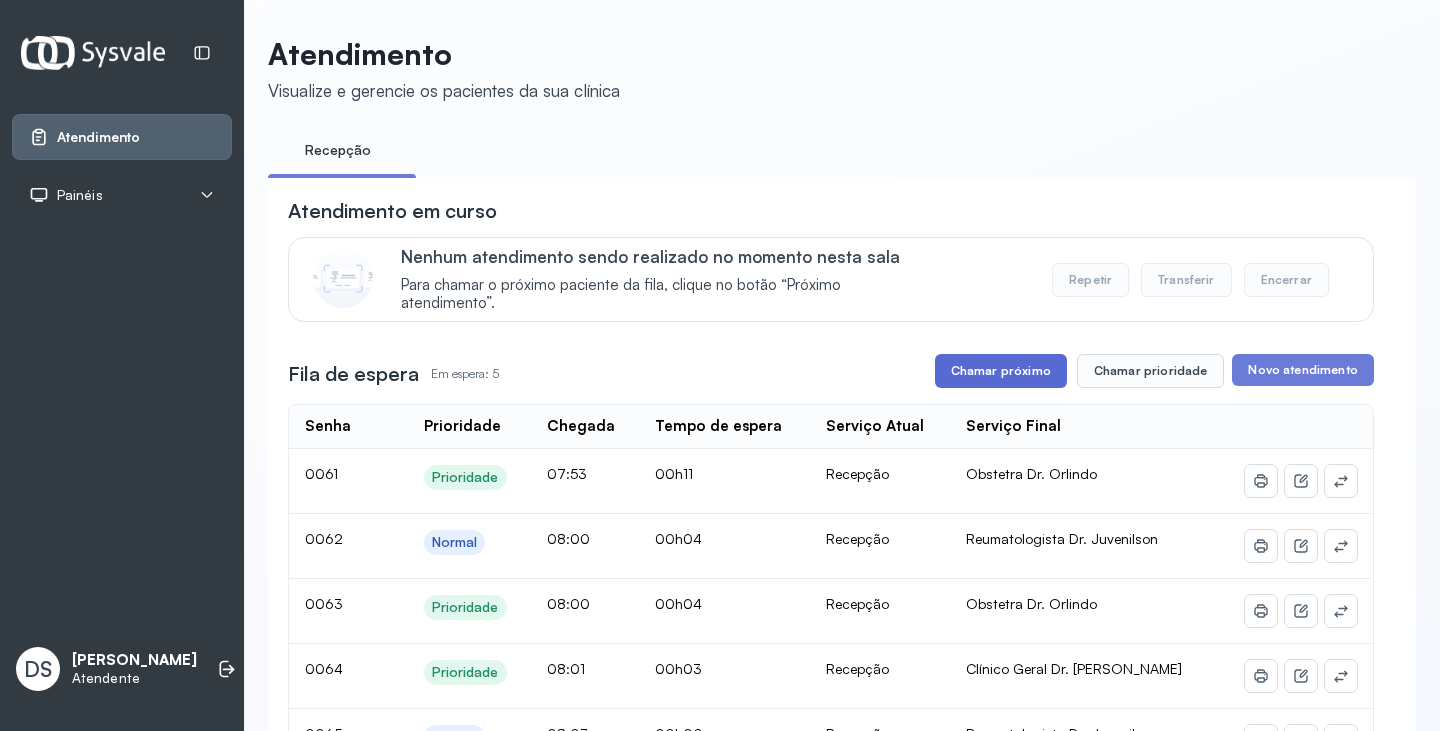 click on "Chamar próximo" at bounding box center (1001, 371) 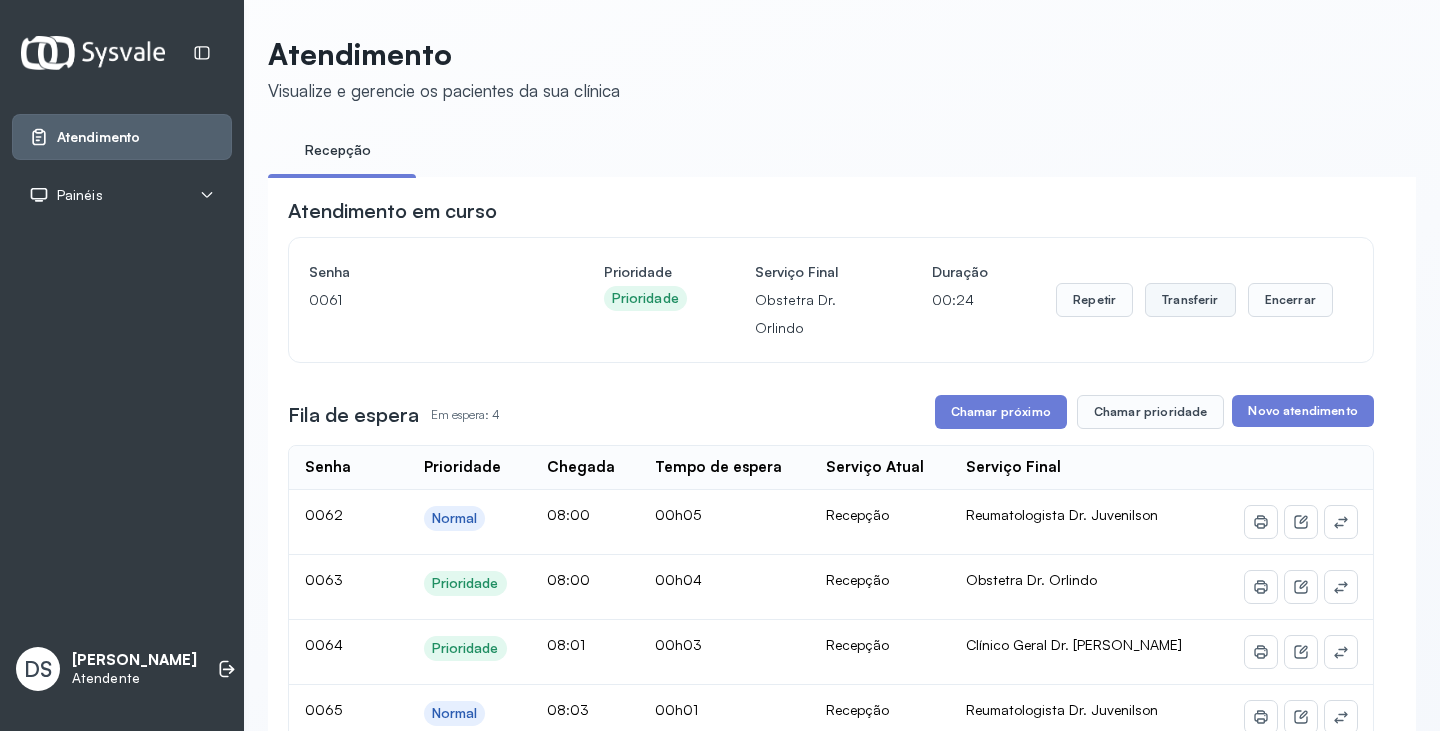 click on "Transferir" at bounding box center (1190, 300) 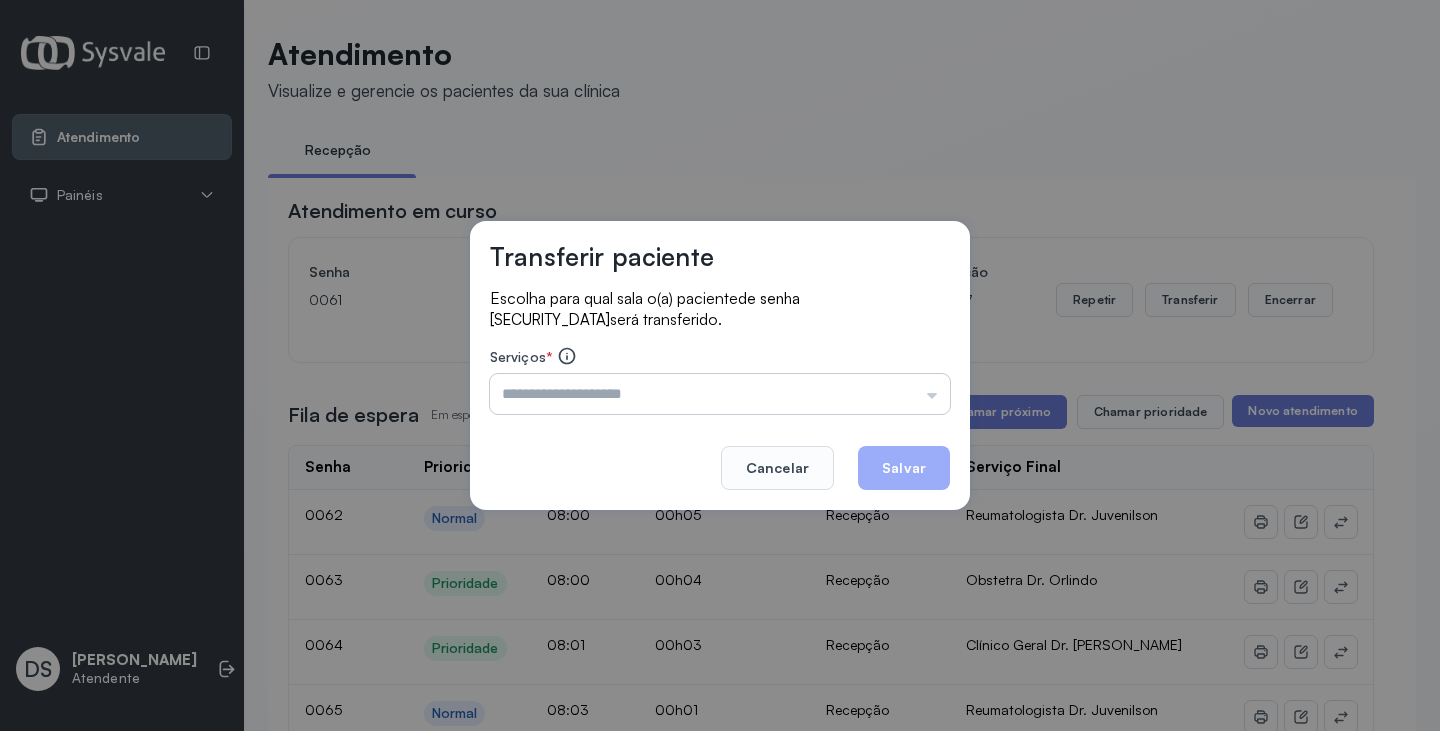 click at bounding box center (720, 394) 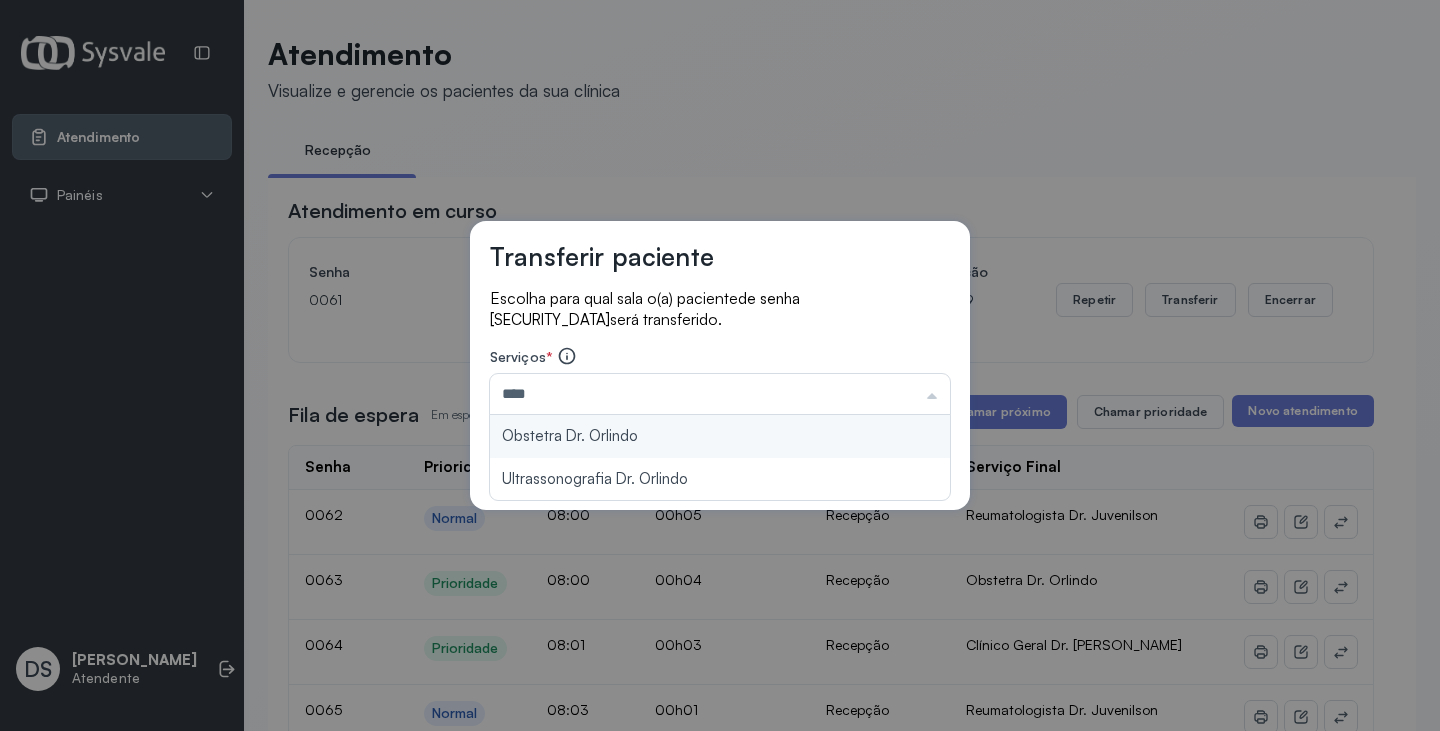 type on "**********" 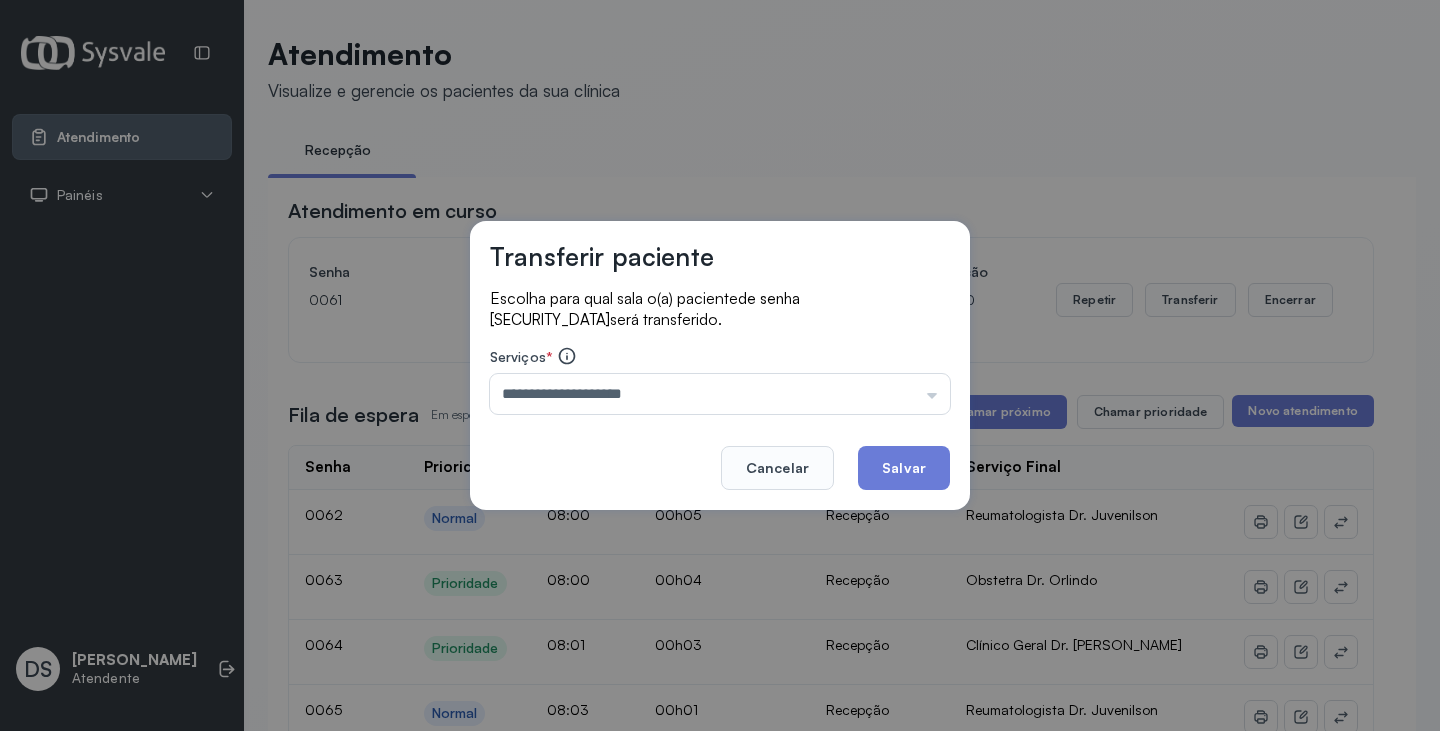 click on "**********" at bounding box center (720, 365) 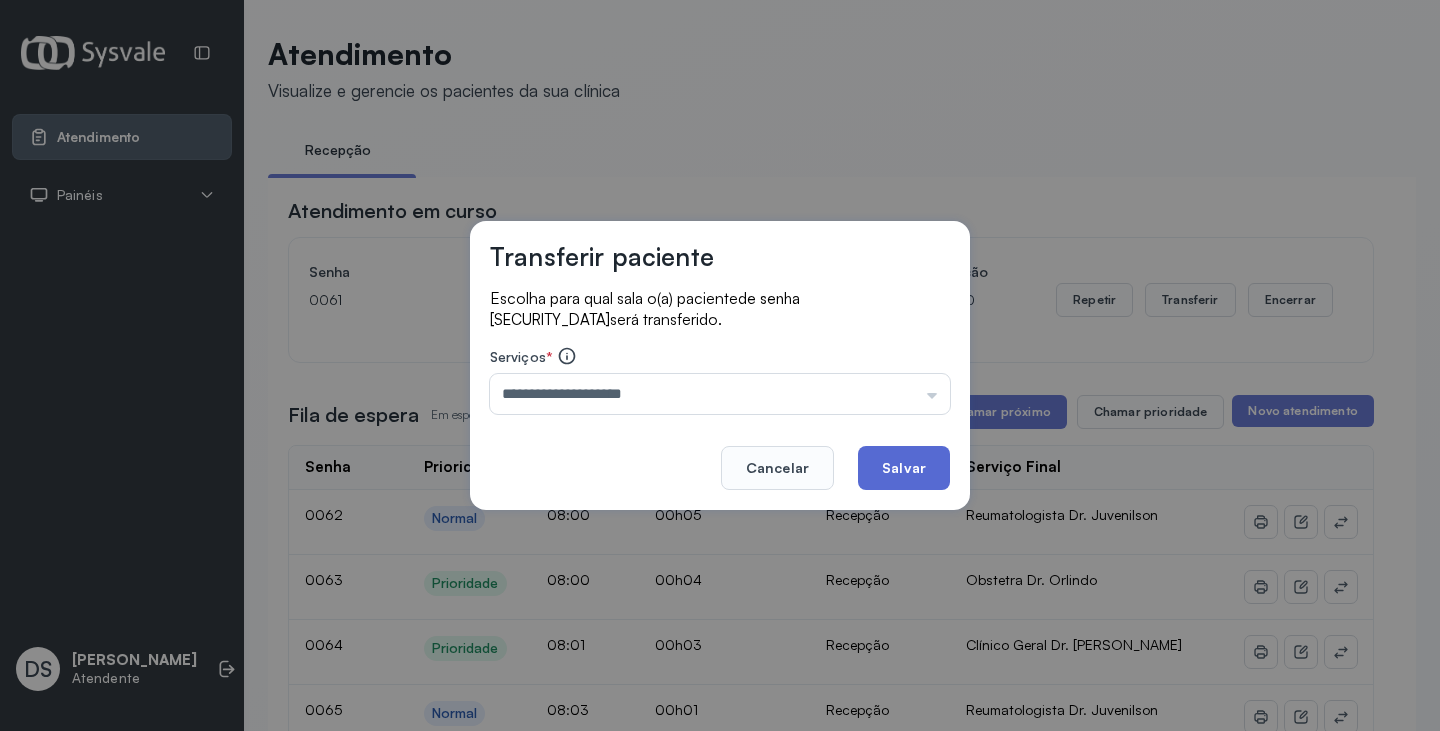 click on "Salvar" 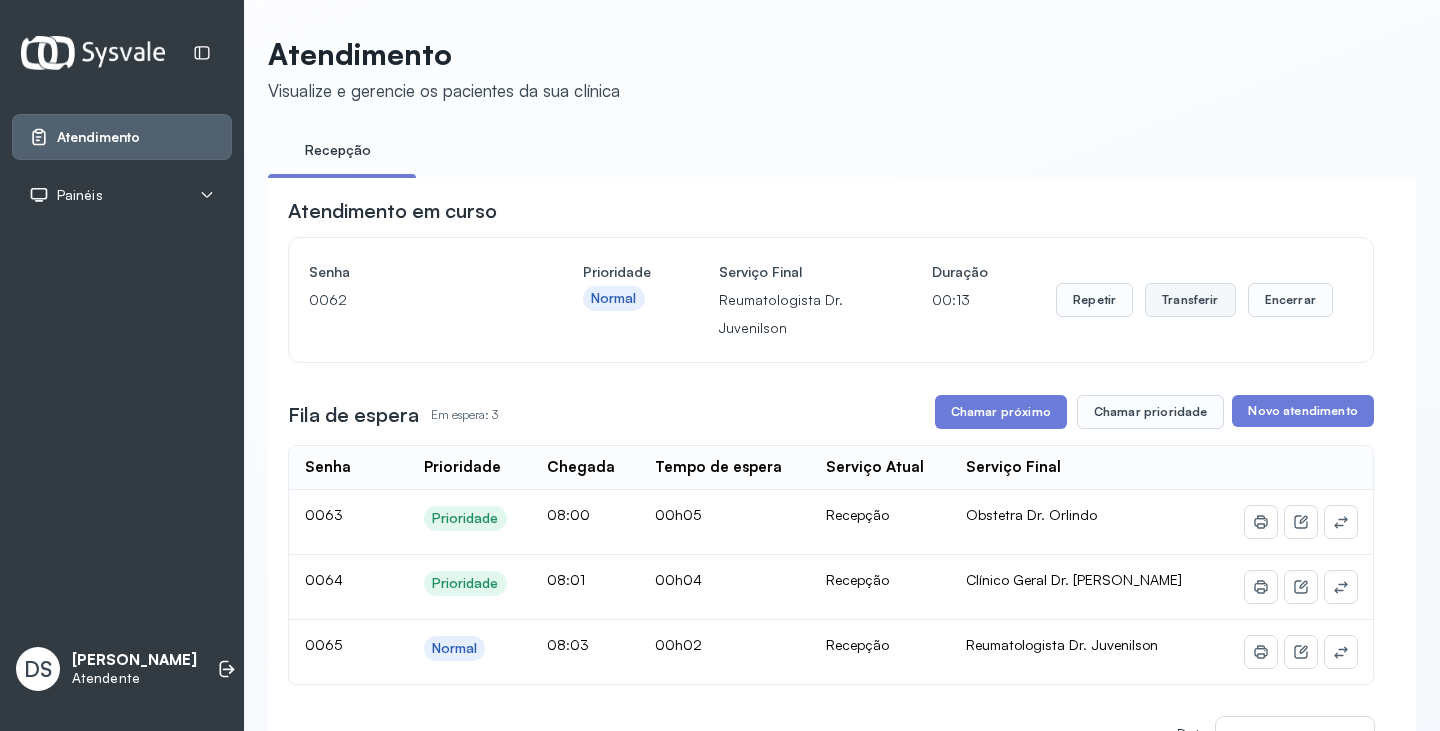 click on "Transferir" at bounding box center (1190, 300) 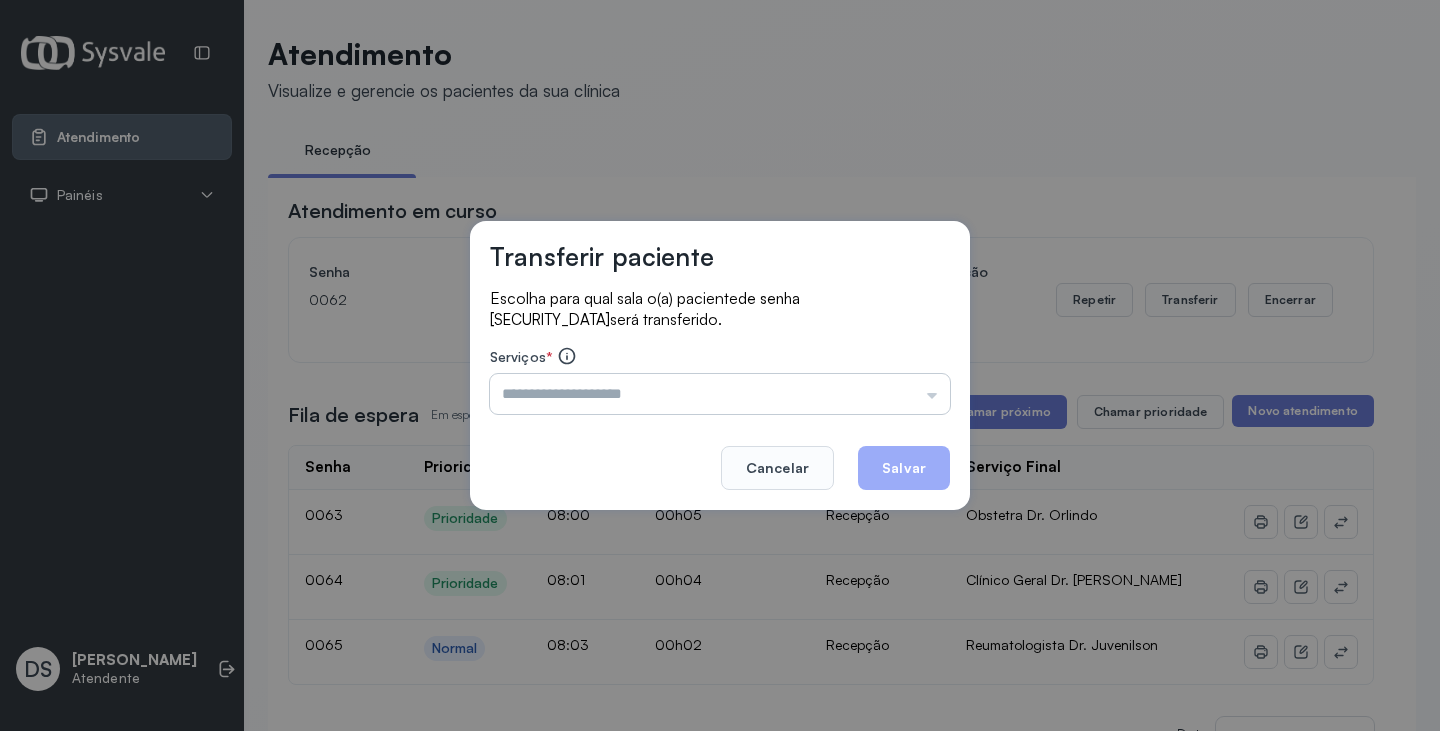 click at bounding box center (720, 394) 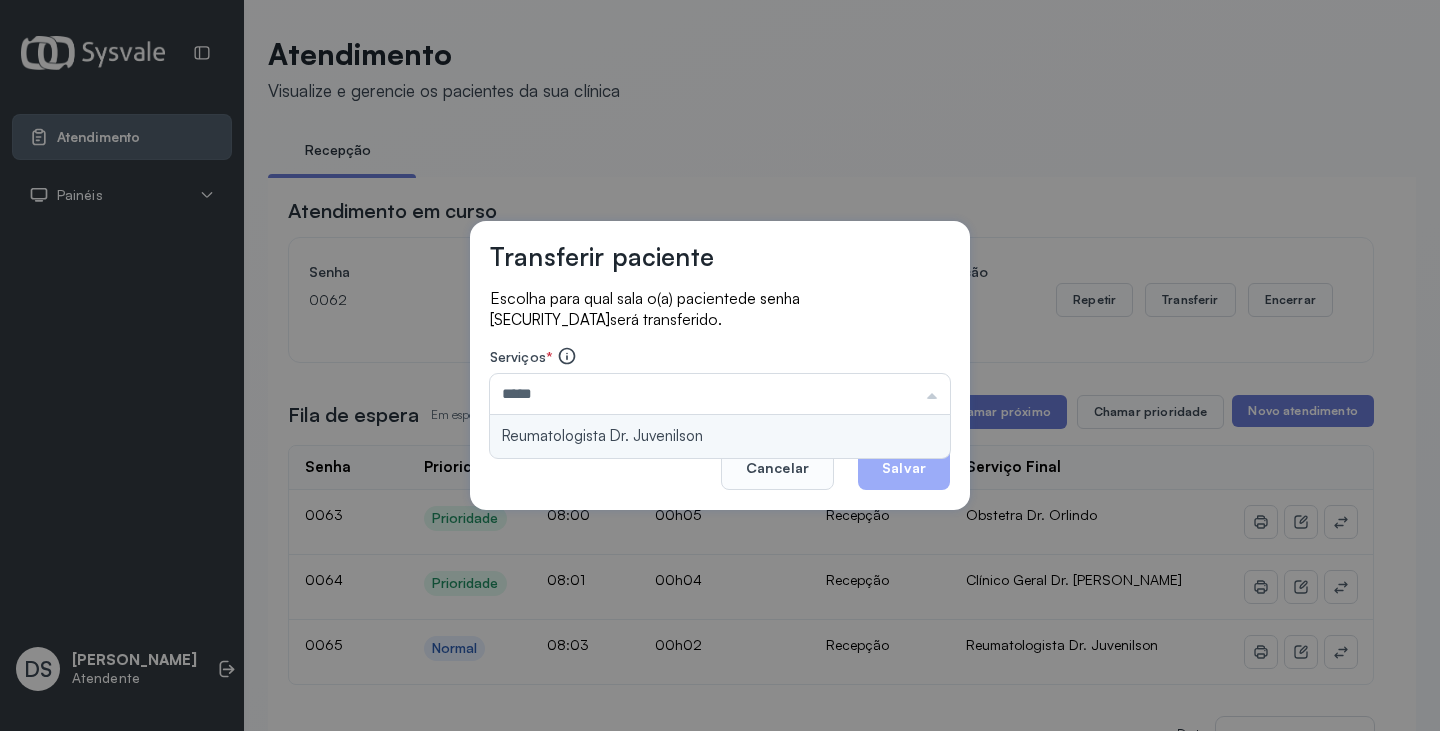 type on "**********" 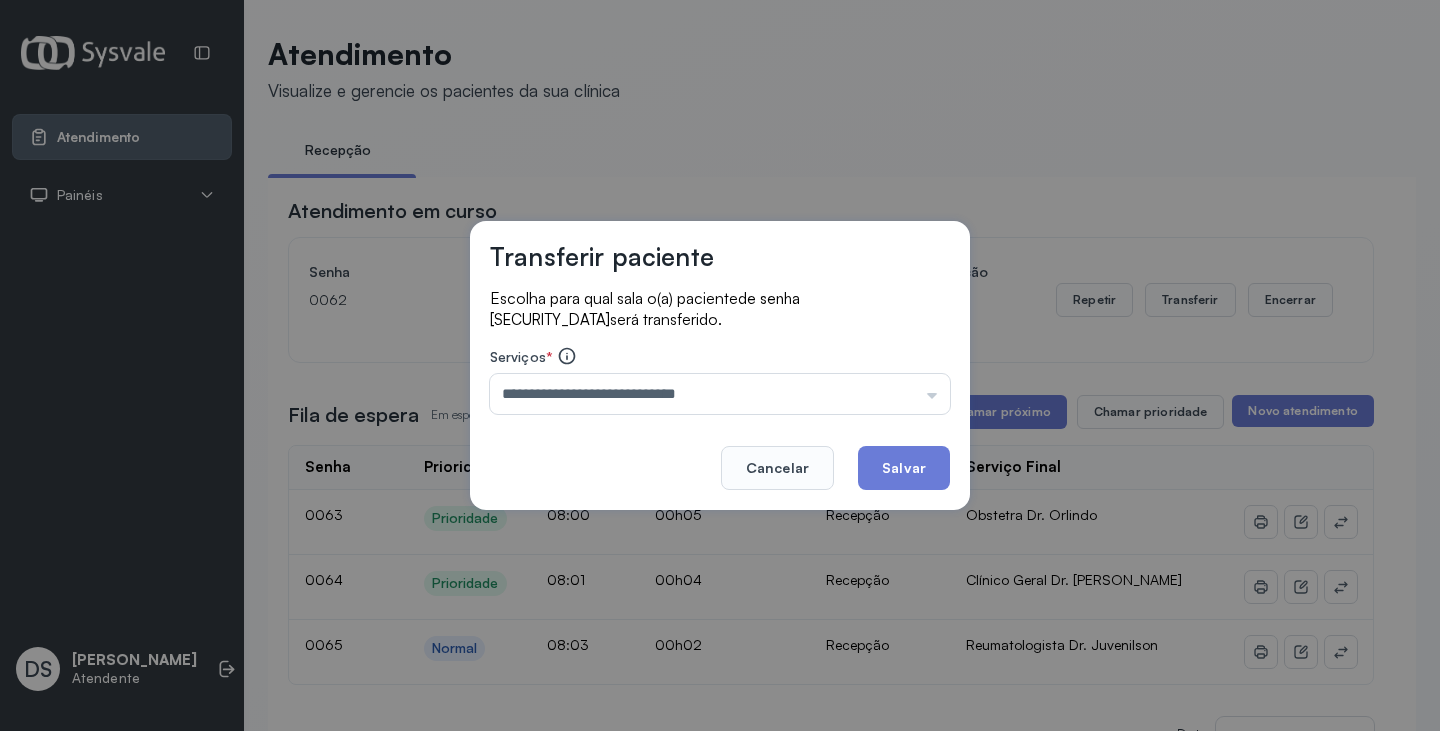click on "**********" at bounding box center [720, 365] 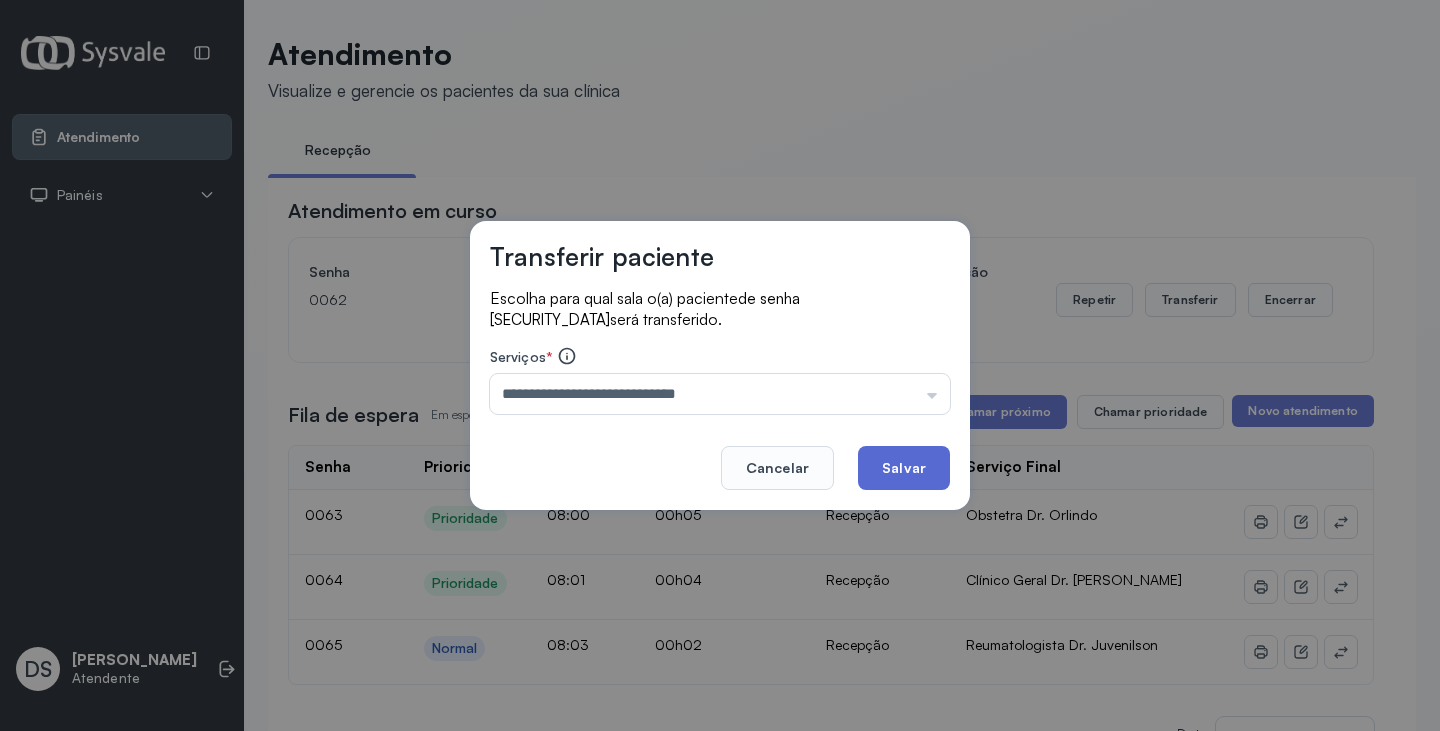 click on "Salvar" 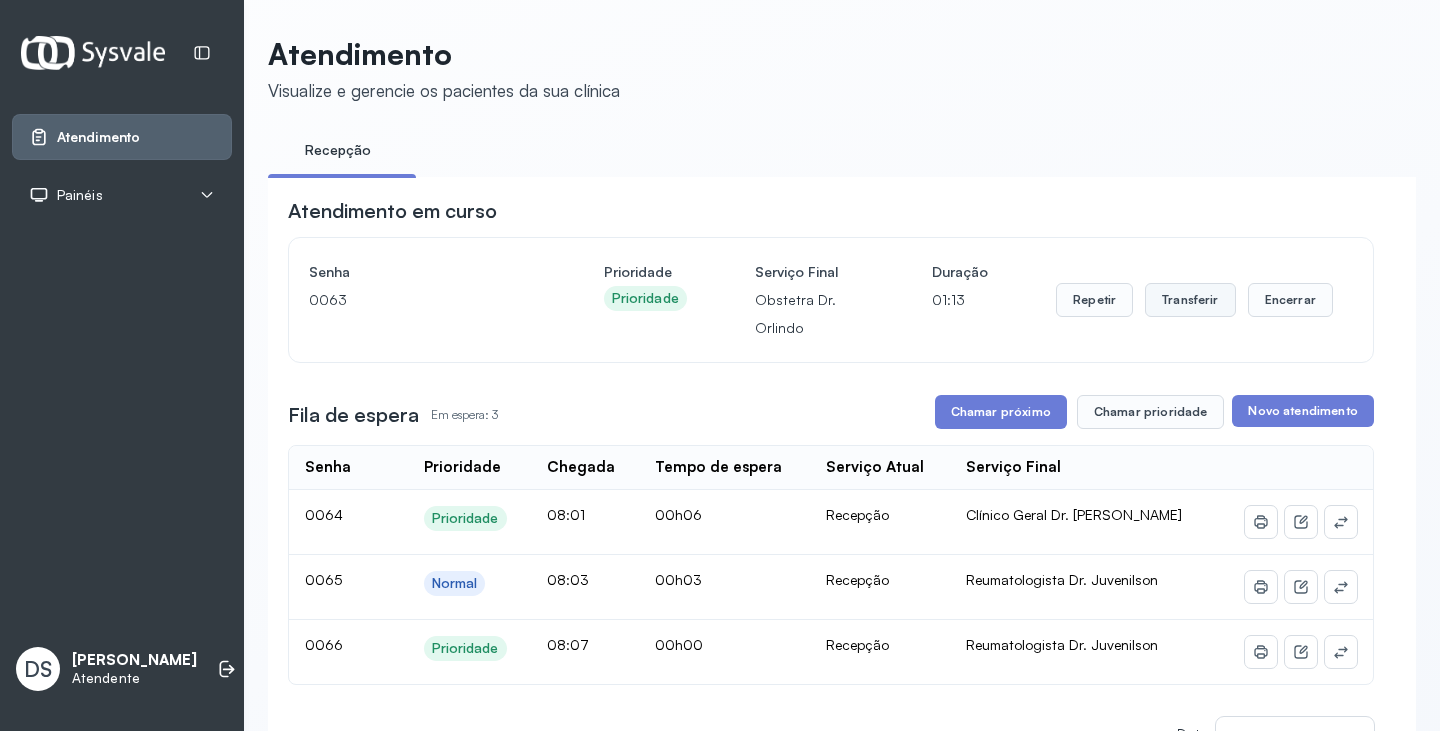 click on "Transferir" at bounding box center (1190, 300) 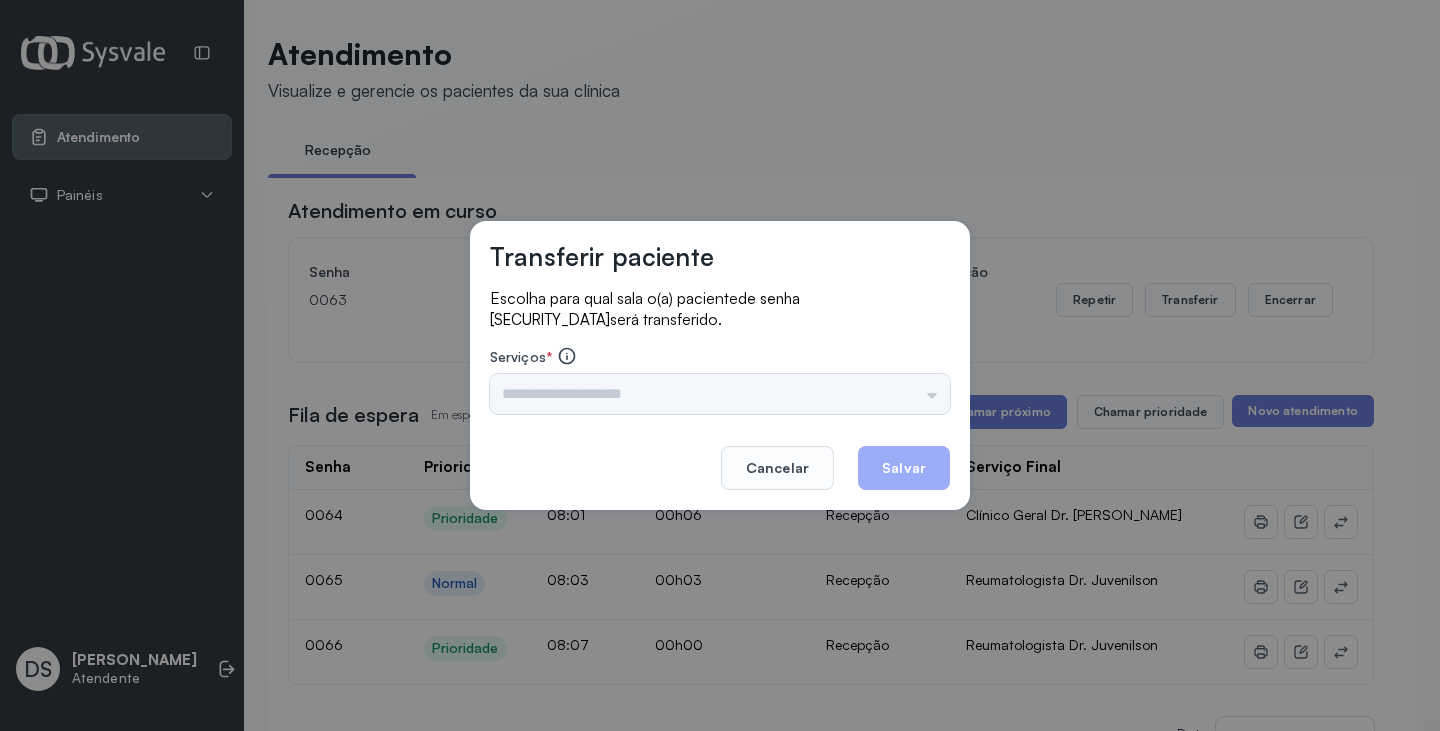 click on "Triagem Ortopedista Dr. [PERSON_NAME] Dr. [PERSON_NAME] Dr. [PERSON_NAME] Dra. Luana Obstetra Dr. Orlindo Obstetra Dra. [PERSON_NAME] Dr. Orlindo Ultrassonografia Dr. [PERSON_NAME] Consulta com Neurologista Dr. Ezir Reumatologista Dr. Juvenilson Endocrinologista [US_STATE] Dermatologista Dra. [PERSON_NAME] Dr. [PERSON_NAME] Dra. [PERSON_NAME] Infectologista Dra. [PERSON_NAME] Oftalmologista Dra. Consulta Proctologista/Cirurgia Geral Dra. [PERSON_NAME] Dr. [PERSON_NAME] Cirurgia Dr. Geislane Pequena Cirurgia Dr. AMILTON ECG Espirometria com Broncodilatador Espirometria sem Broncodilatador Ecocardiograma - Dra. [PERSON_NAME] Exame de PPD Enf. [PERSON_NAME] RETIRADA DE CERUME DR. [PERSON_NAME] Preventivo Enf. [PERSON_NAME] Preventivo Enf. [PERSON_NAME] Consulta de Enfermagem Enf. Tiago Consulta de Enfermagem Enf. [PERSON_NAME] Consulta  Cardiologista Dr. Everson Consulta Enf. [PERSON_NAME] Dispensação de Medicação Agendamento Consulta Enf. [PERSON_NAME] Agendamento consulta Enf. [GEOGRAPHIC_DATA]" at bounding box center [720, 394] 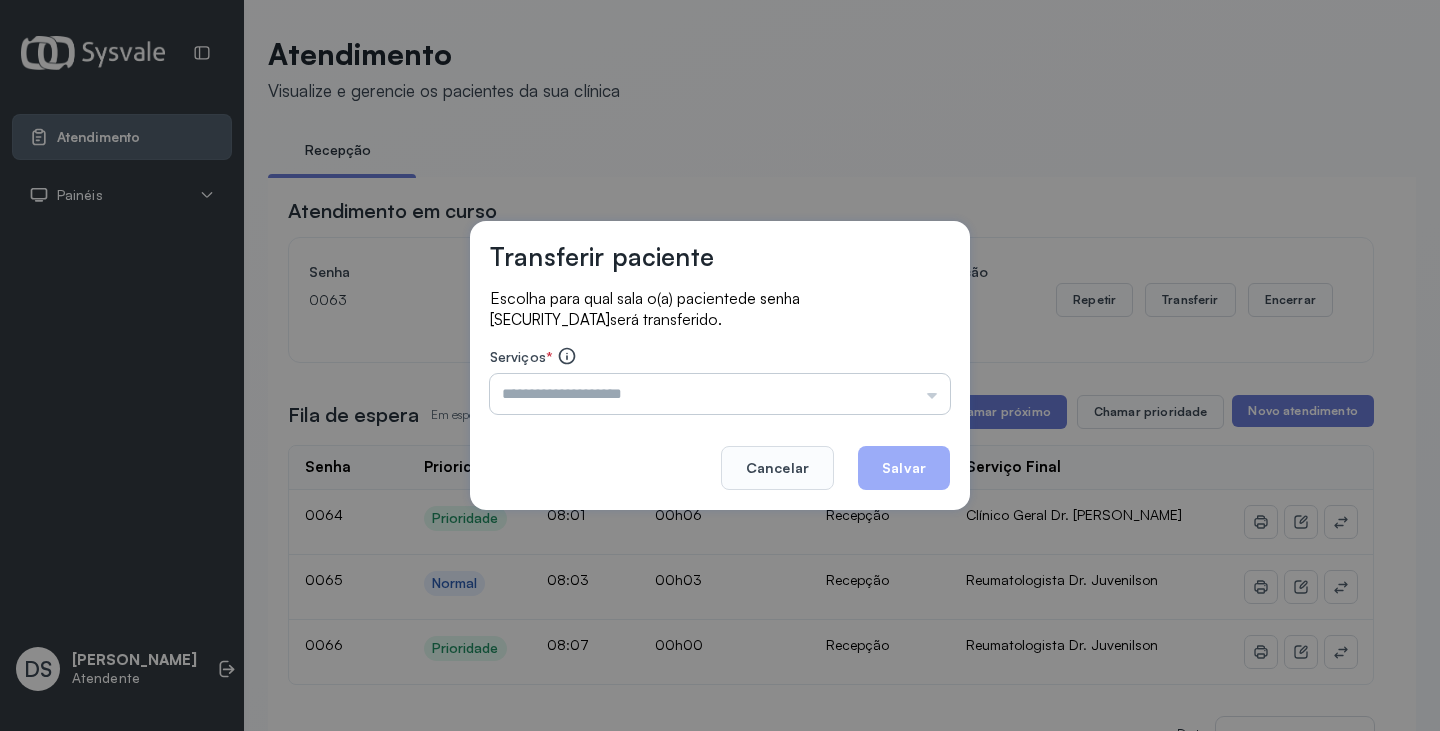 click at bounding box center (720, 394) 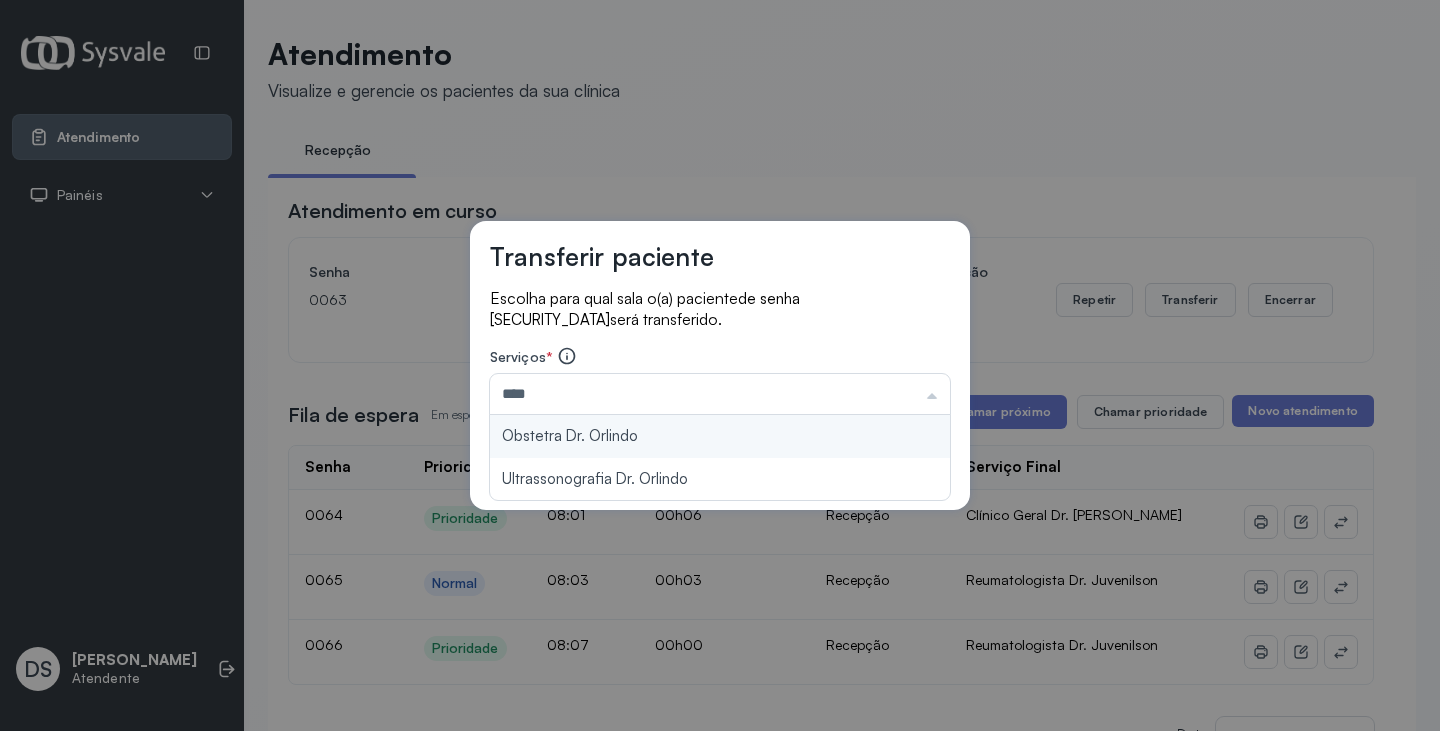 type on "**********" 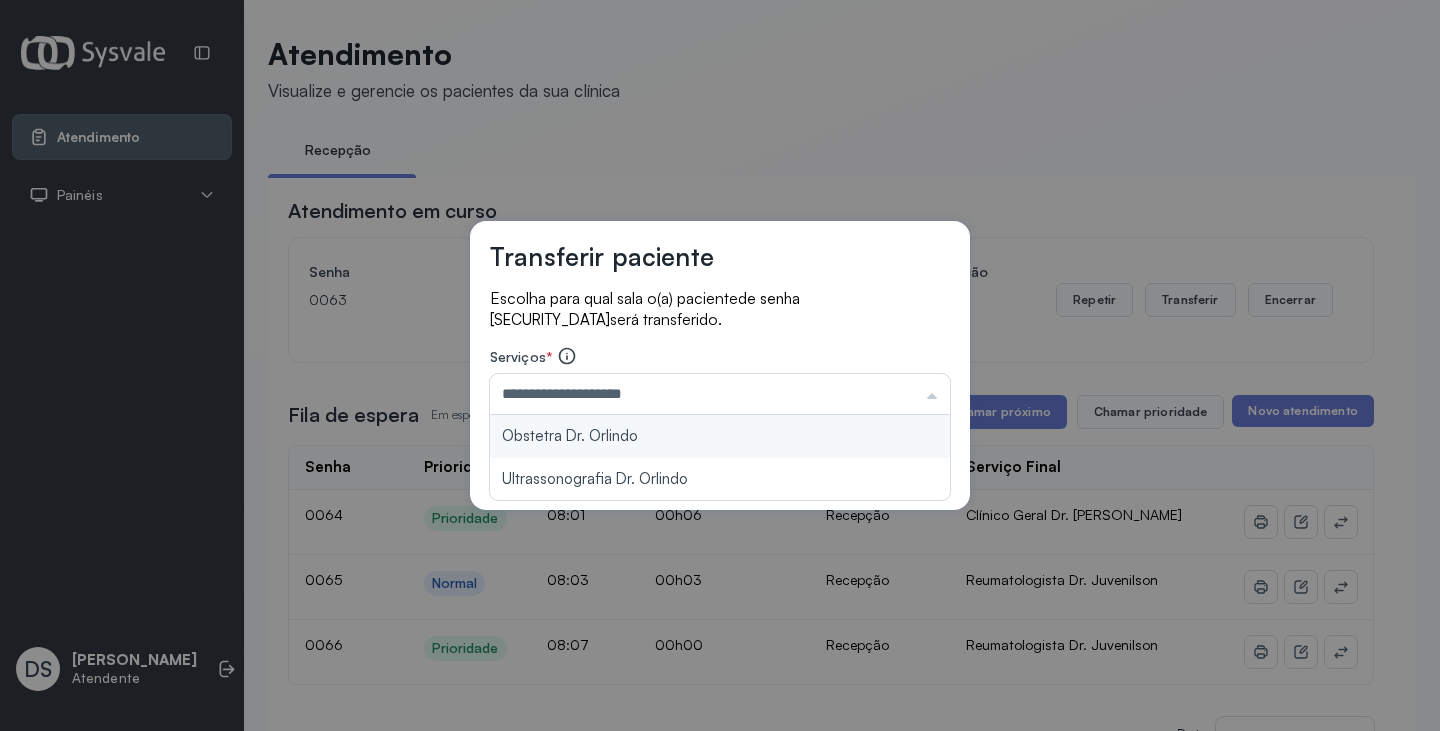 drag, startPoint x: 774, startPoint y: 429, endPoint x: 852, endPoint y: 448, distance: 80.280754 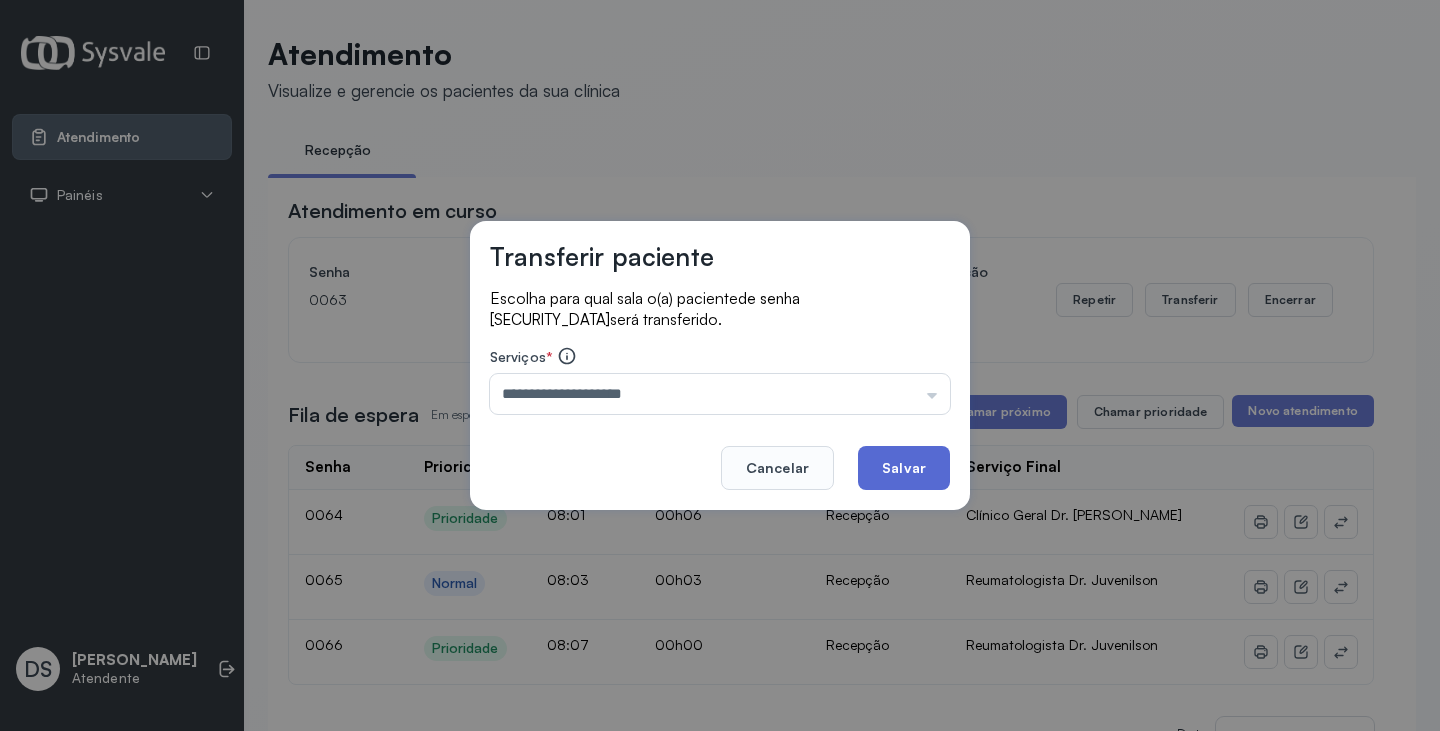 click on "Salvar" 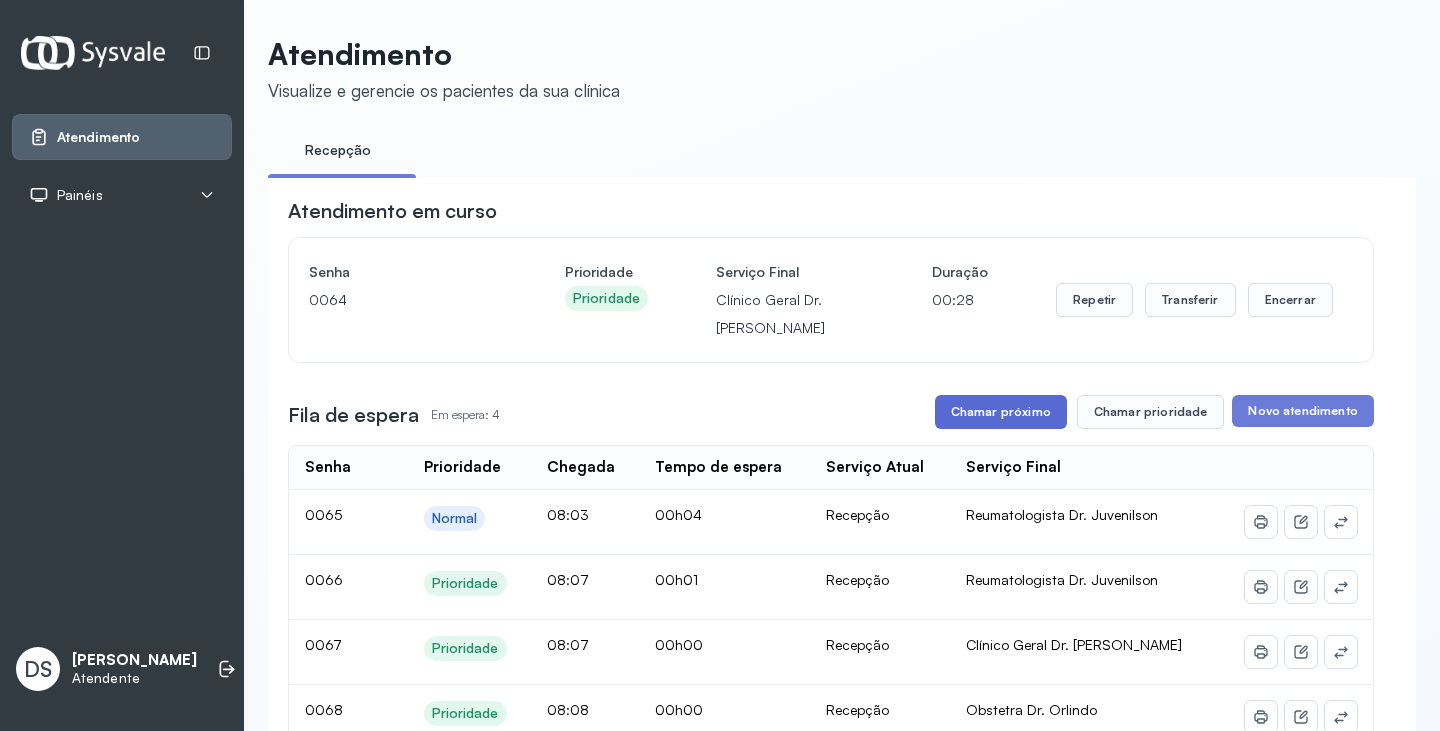 click on "Chamar próximo" at bounding box center (1001, 412) 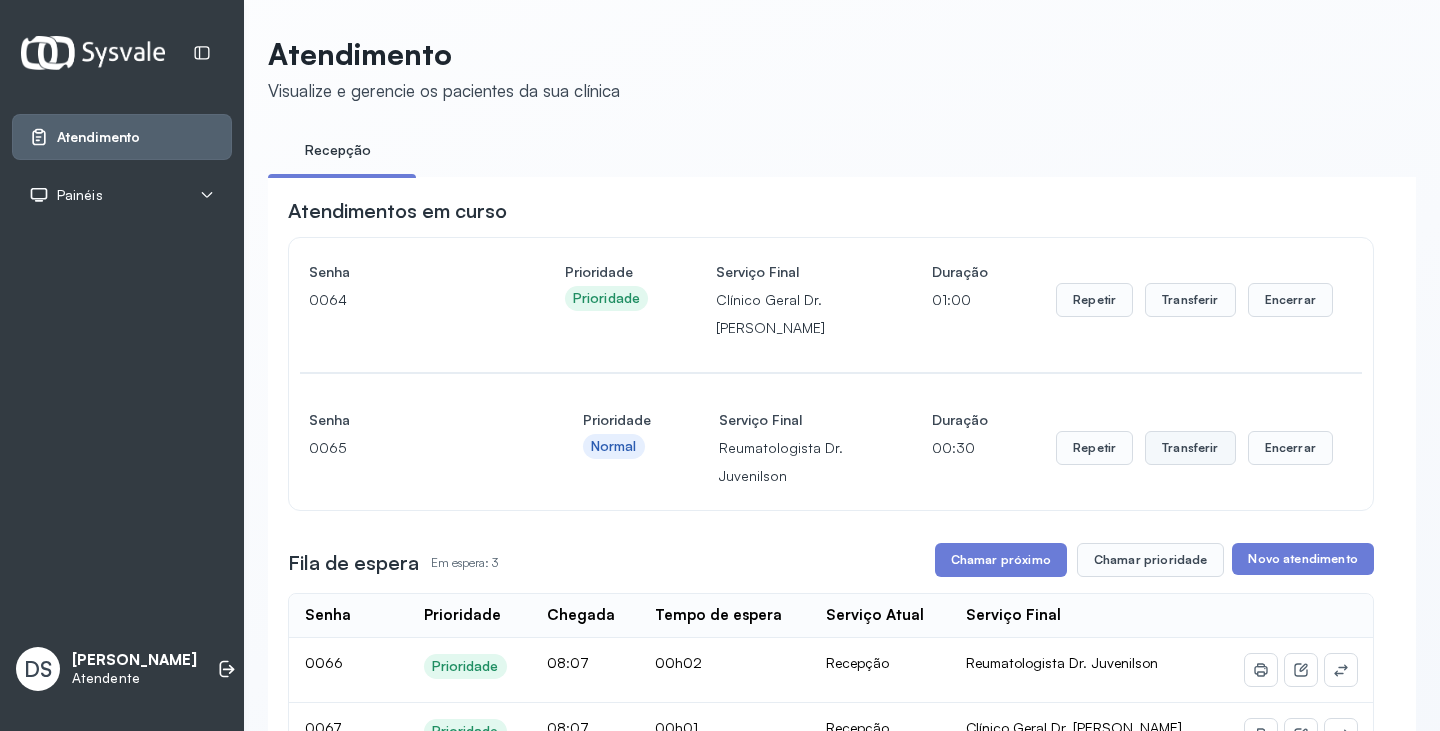 click on "Transferir" at bounding box center [1190, 300] 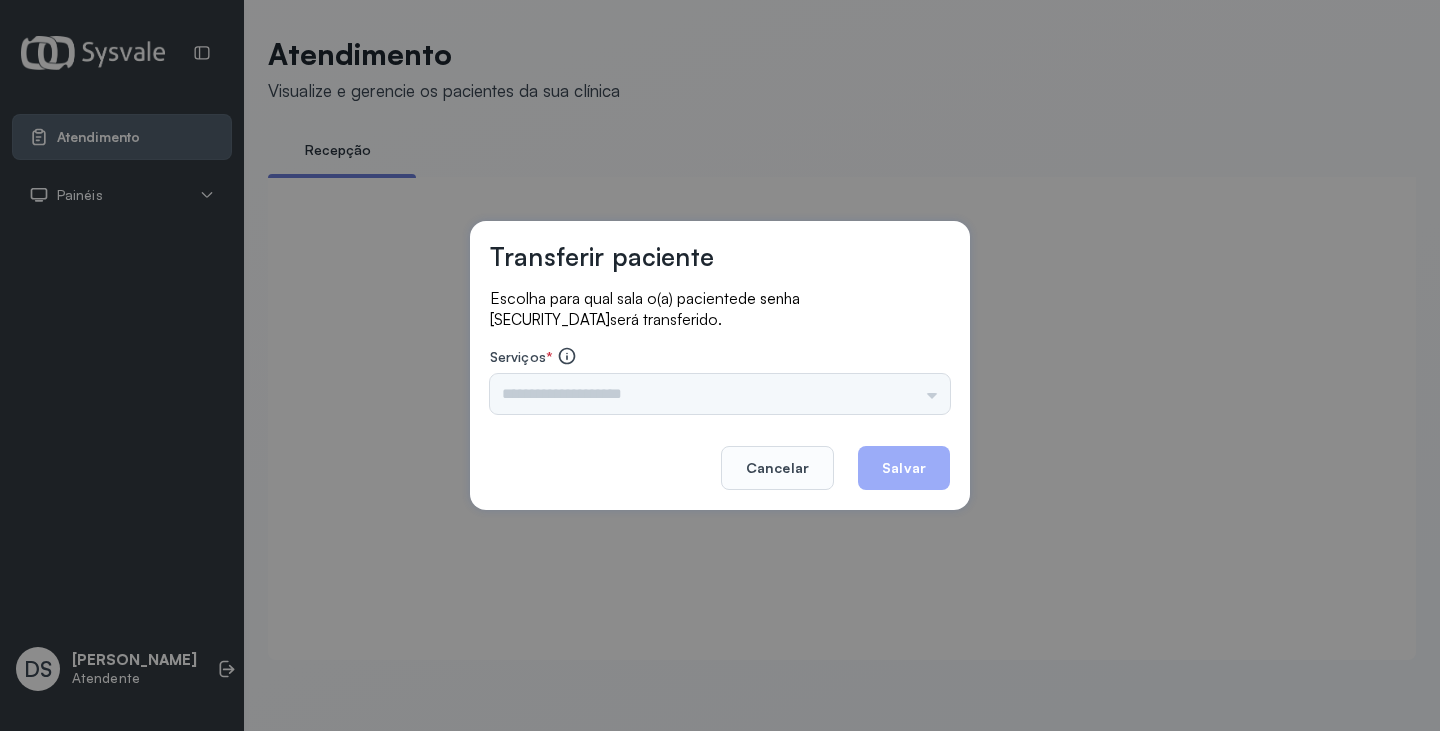 click on "Triagem Ortopedista Dr. [PERSON_NAME] Dr. [PERSON_NAME] Dr. [PERSON_NAME] Dra. Luana Obstetra Dr. Orlindo Obstetra Dra. [PERSON_NAME] Dr. Orlindo Ultrassonografia Dr. [PERSON_NAME] Consulta com Neurologista Dr. Ezir Reumatologista Dr. Juvenilson Endocrinologista [US_STATE] Dermatologista Dra. [PERSON_NAME] Dr. [PERSON_NAME] Dra. [PERSON_NAME] Infectologista Dra. [PERSON_NAME] Oftalmologista Dra. Consulta Proctologista/Cirurgia Geral Dra. [PERSON_NAME] Dr. [PERSON_NAME] Cirurgia Dr. Geislane Pequena Cirurgia Dr. AMILTON ECG Espirometria com Broncodilatador Espirometria sem Broncodilatador Ecocardiograma - Dra. [PERSON_NAME] Exame de PPD Enf. [PERSON_NAME] RETIRADA DE CERUME DR. [PERSON_NAME] Preventivo Enf. [PERSON_NAME] Preventivo Enf. [PERSON_NAME] Consulta de Enfermagem Enf. Tiago Consulta de Enfermagem Enf. [PERSON_NAME] Consulta  Cardiologista Dr. Everson Consulta Enf. [PERSON_NAME] Dispensação de Medicação Agendamento Consulta Enf. [PERSON_NAME] Agendamento consulta Enf. [GEOGRAPHIC_DATA]" at bounding box center [720, 394] 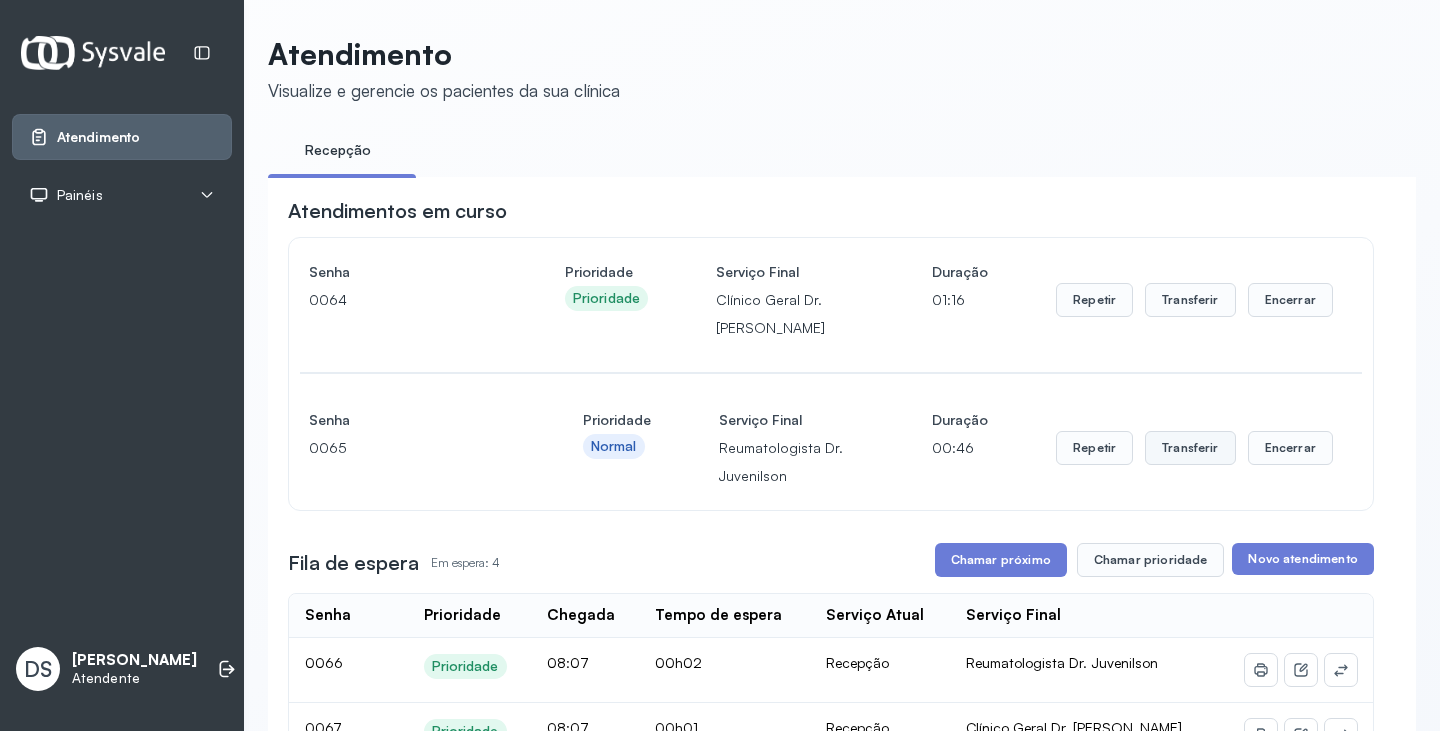 click on "Transferir" at bounding box center [1190, 300] 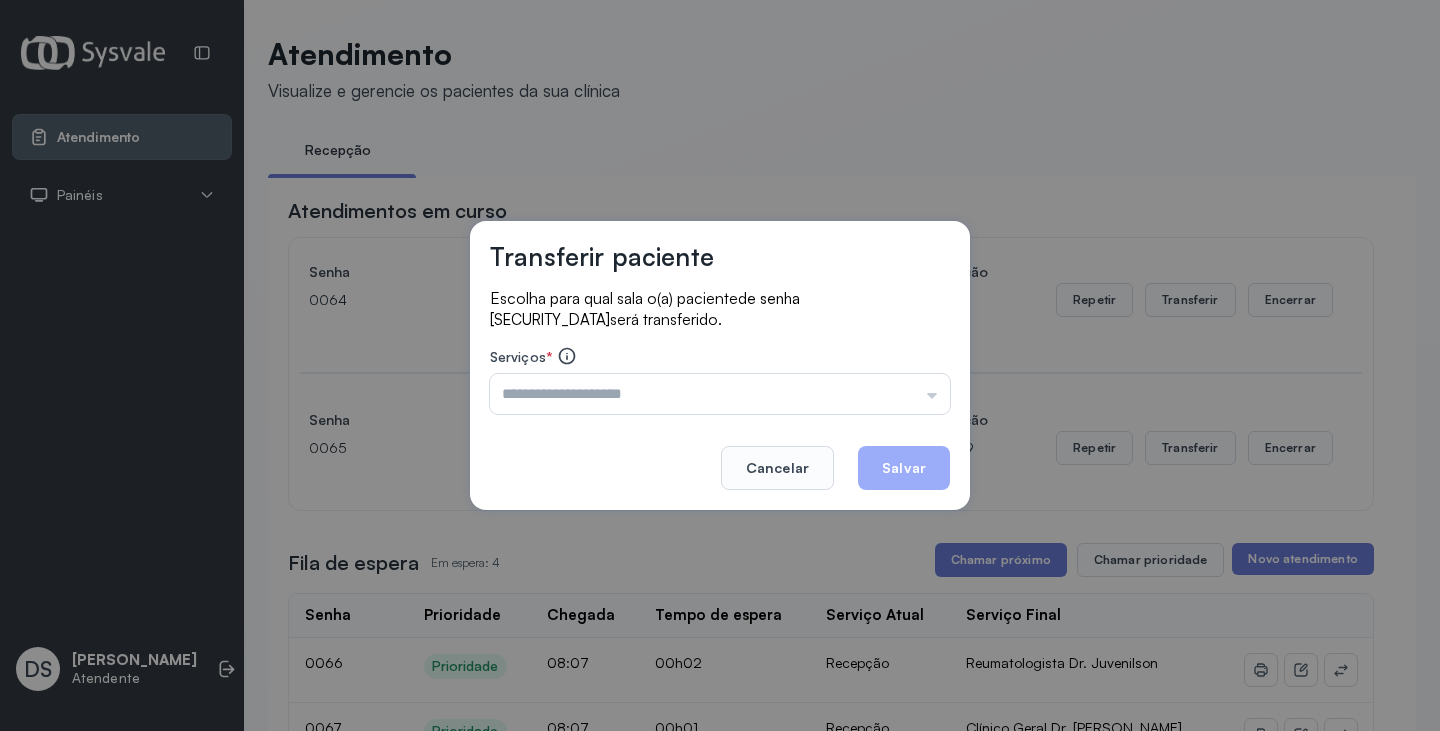 click at bounding box center (720, 394) 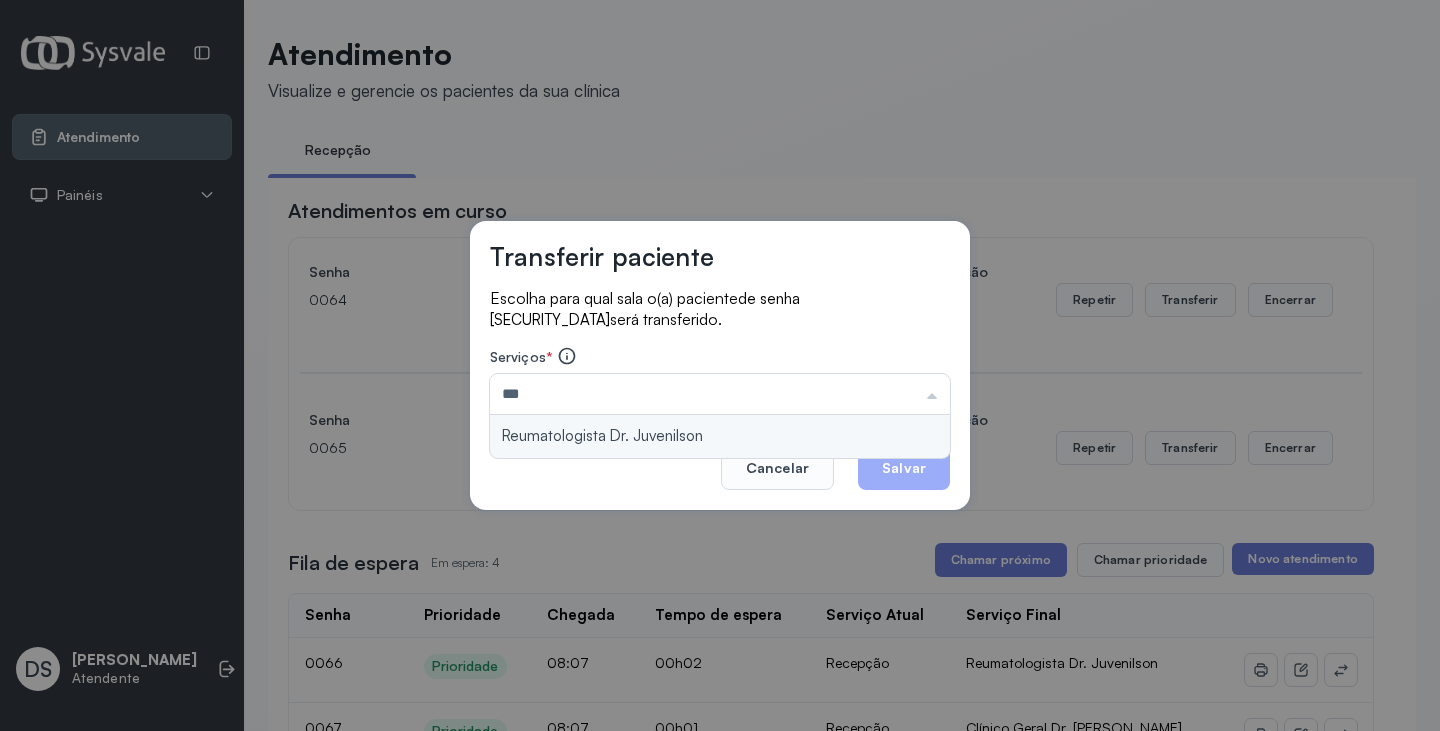 type on "**********" 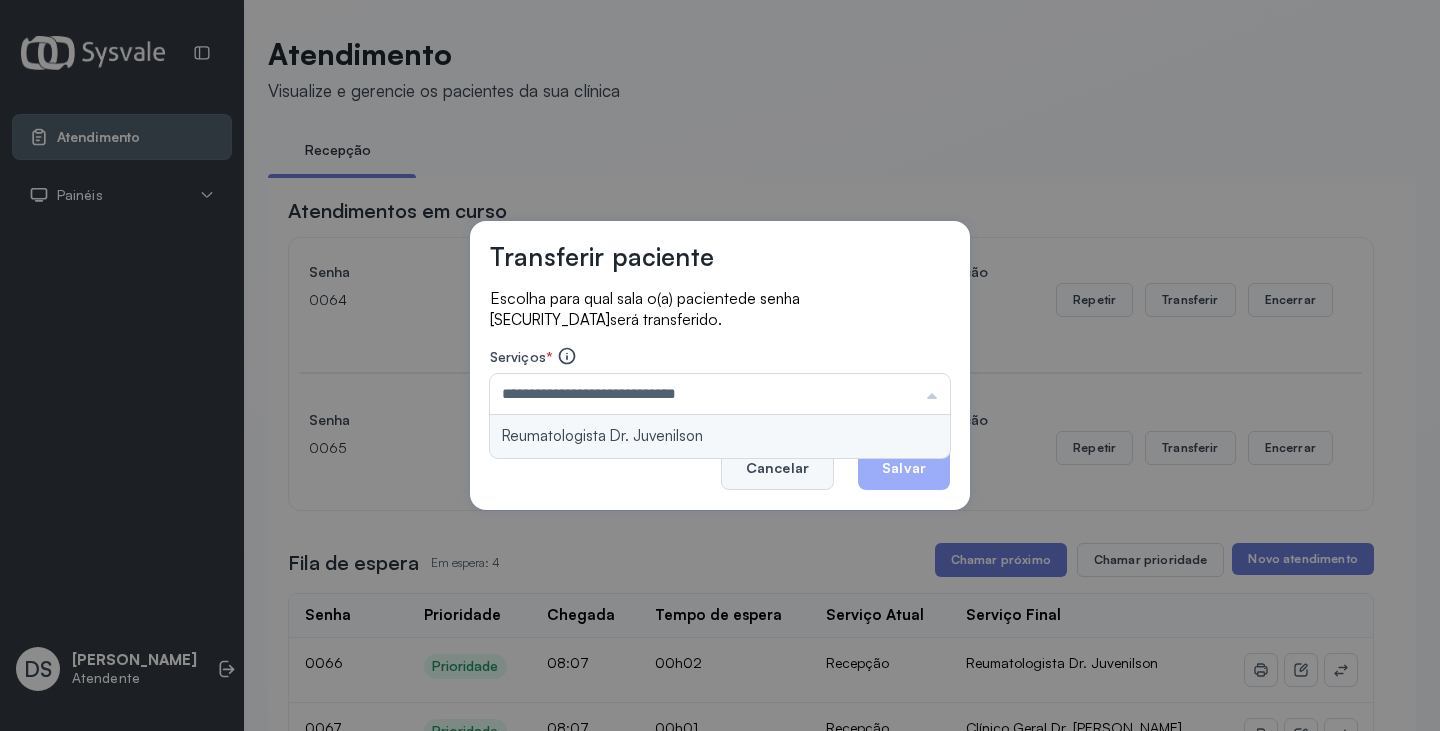 drag, startPoint x: 750, startPoint y: 436, endPoint x: 827, endPoint y: 445, distance: 77.52419 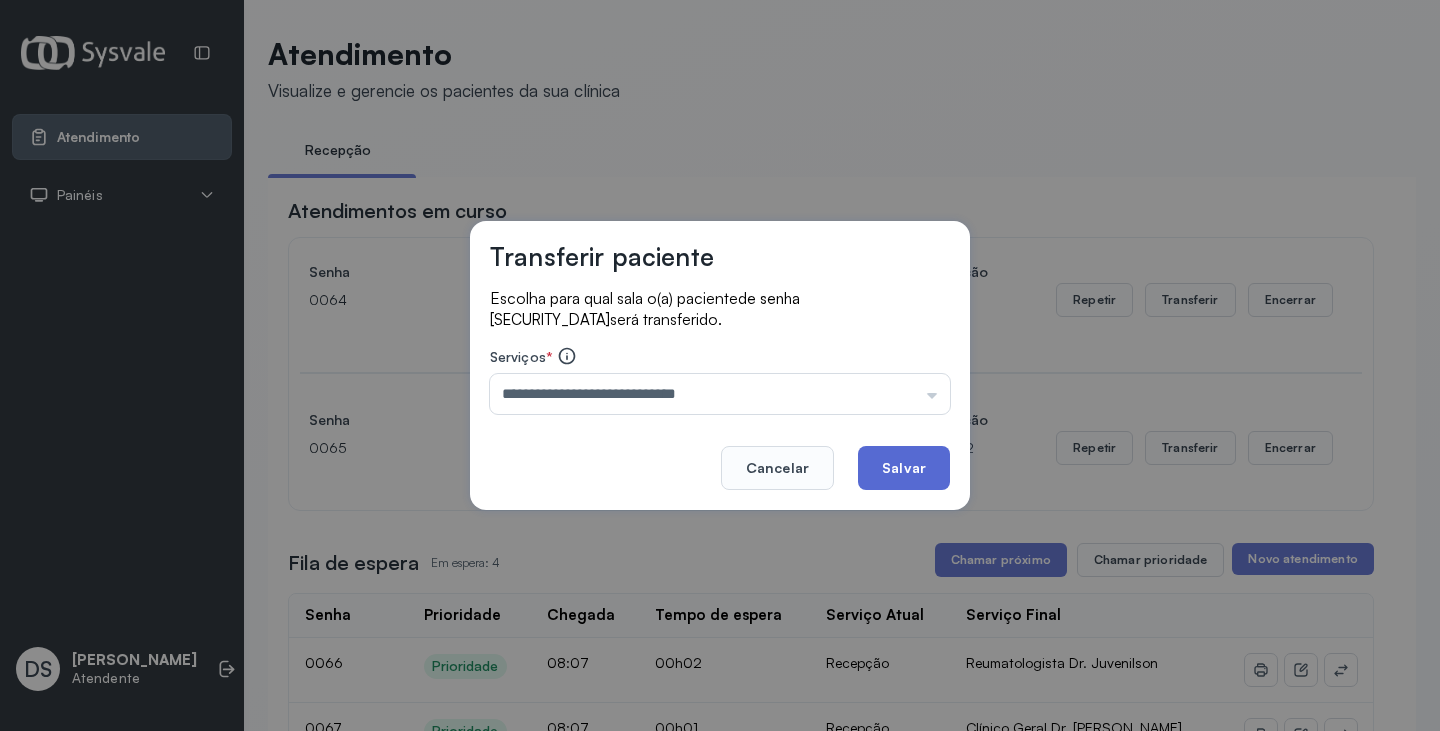 click on "Salvar" 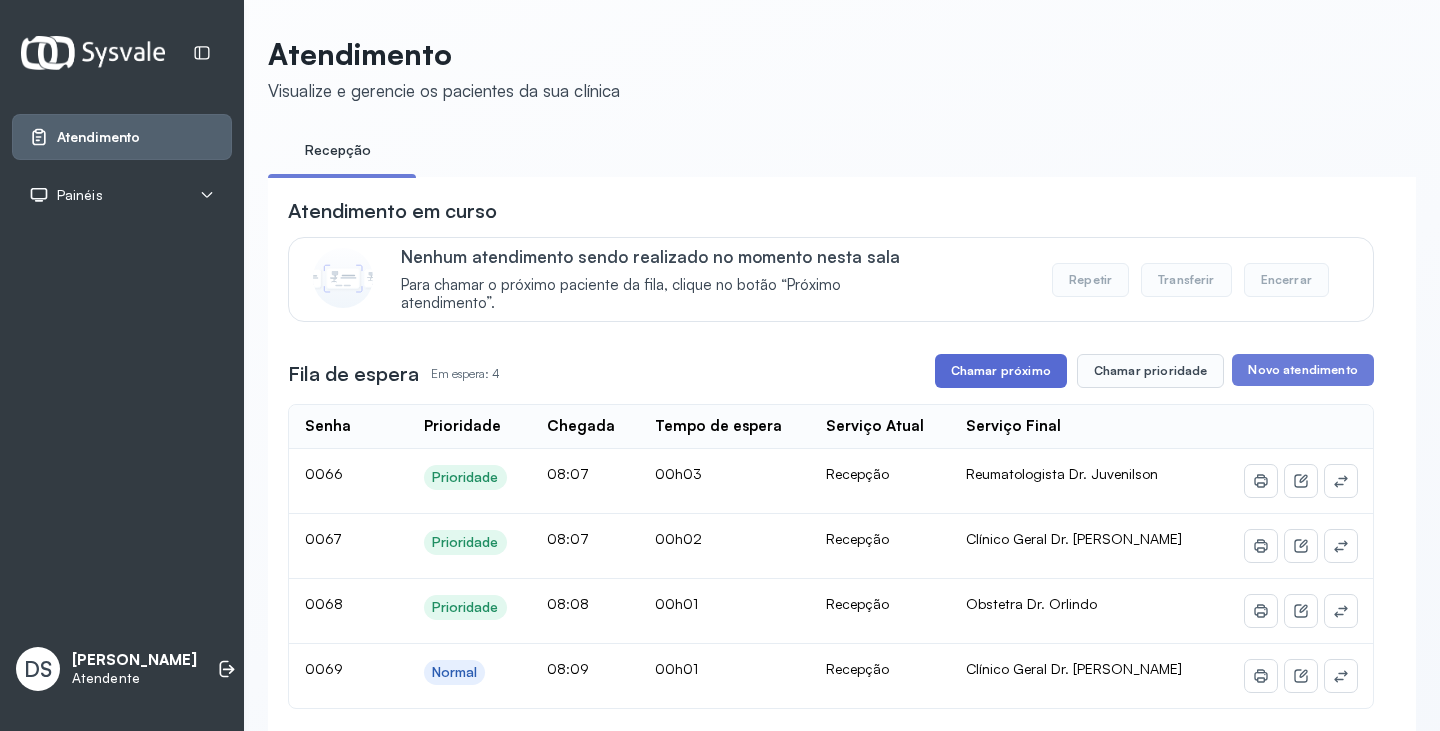 click on "Chamar próximo" at bounding box center [1001, 371] 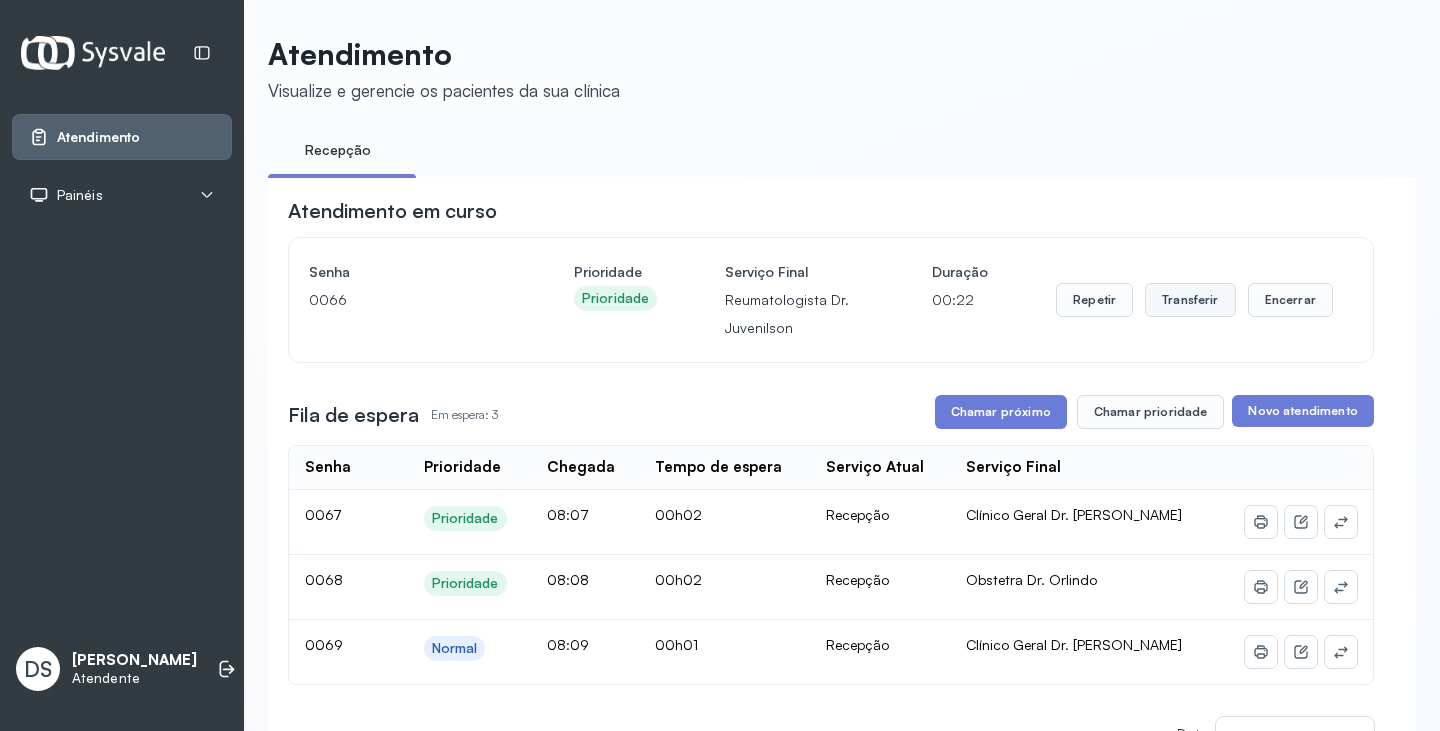click on "Transferir" at bounding box center [1190, 300] 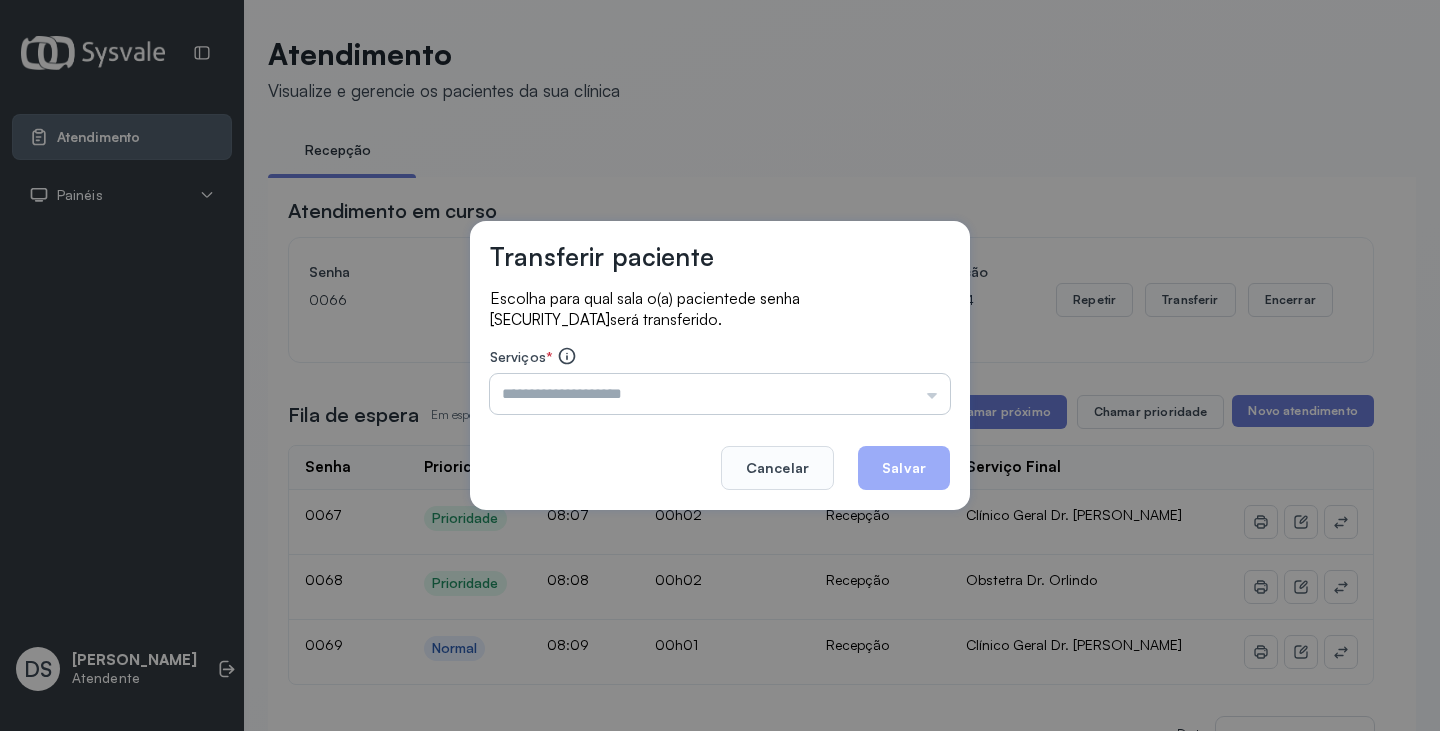 click at bounding box center [720, 394] 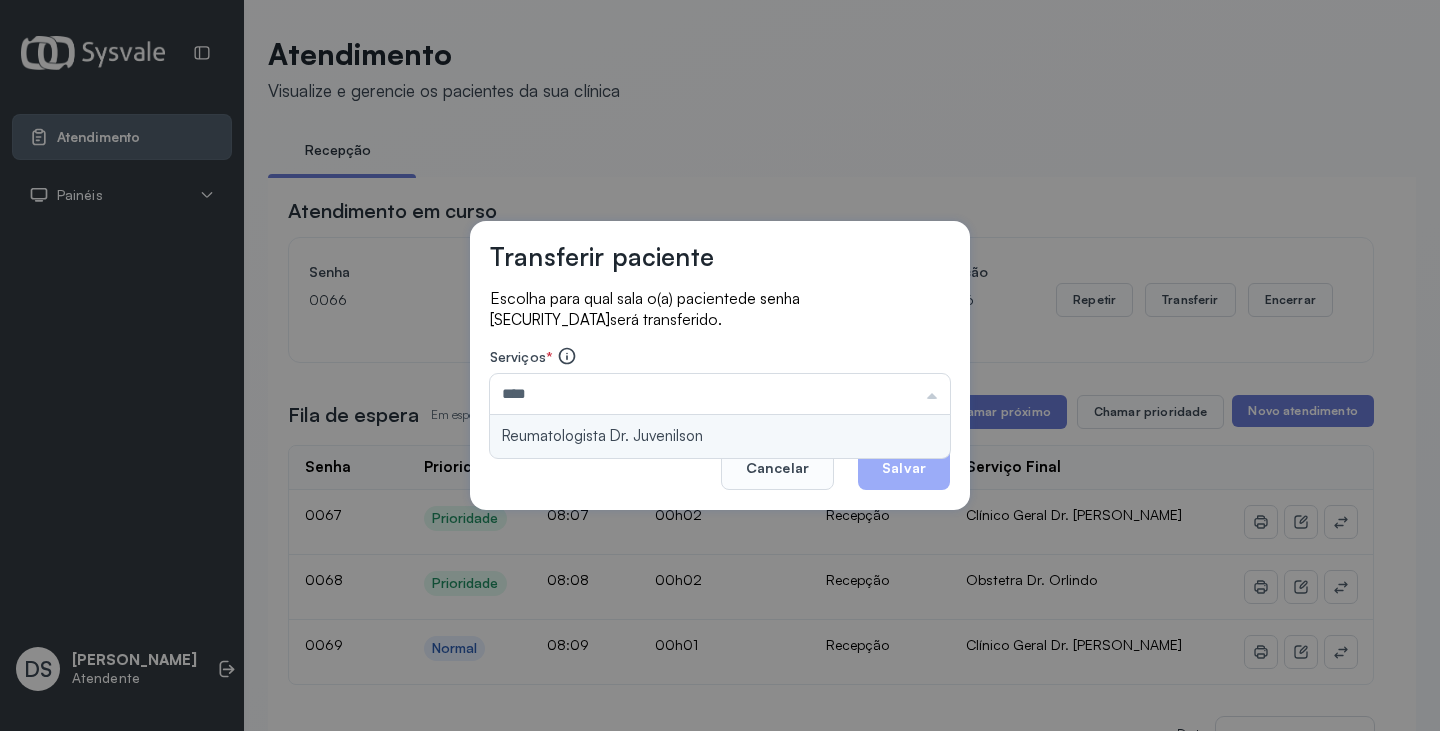 type on "**********" 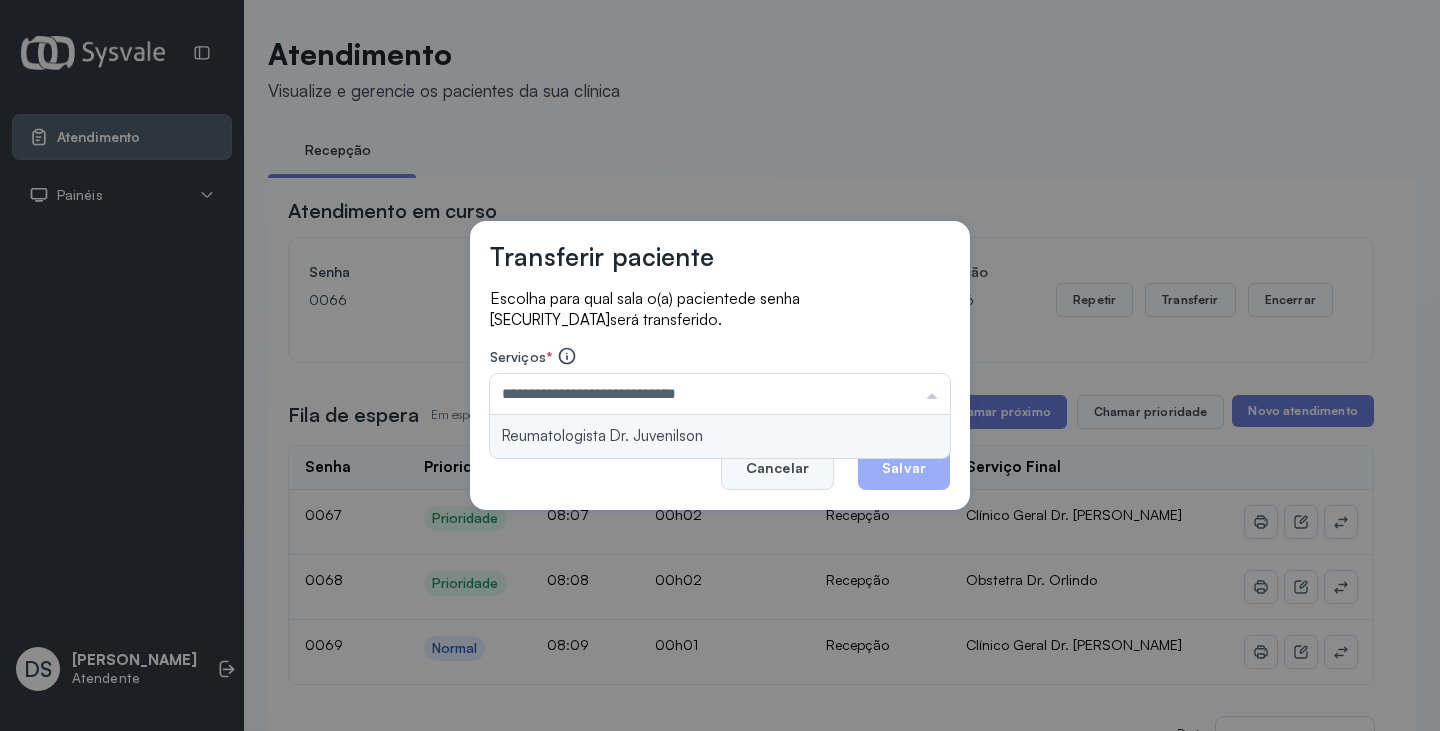 drag, startPoint x: 752, startPoint y: 422, endPoint x: 821, endPoint y: 447, distance: 73.38937 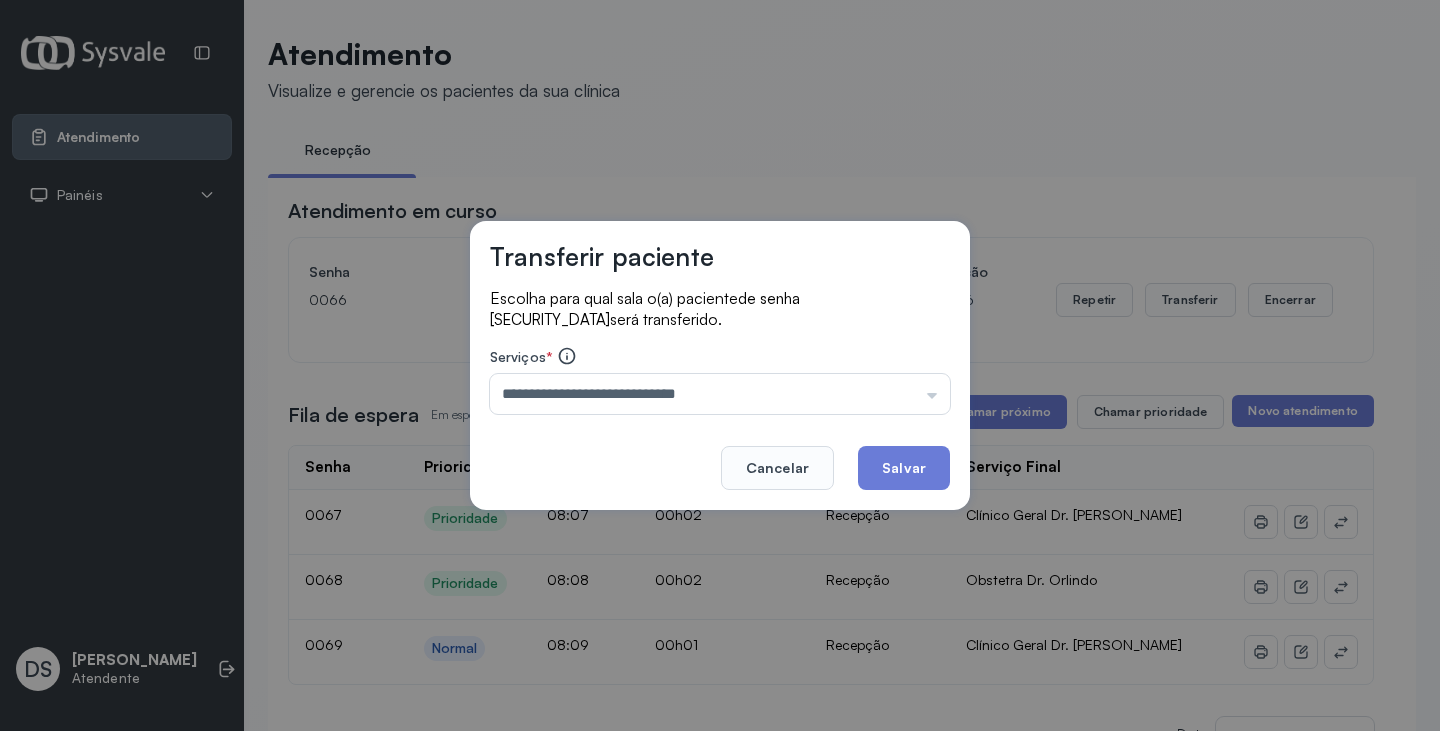 drag, startPoint x: 900, startPoint y: 463, endPoint x: 910, endPoint y: 462, distance: 10.049875 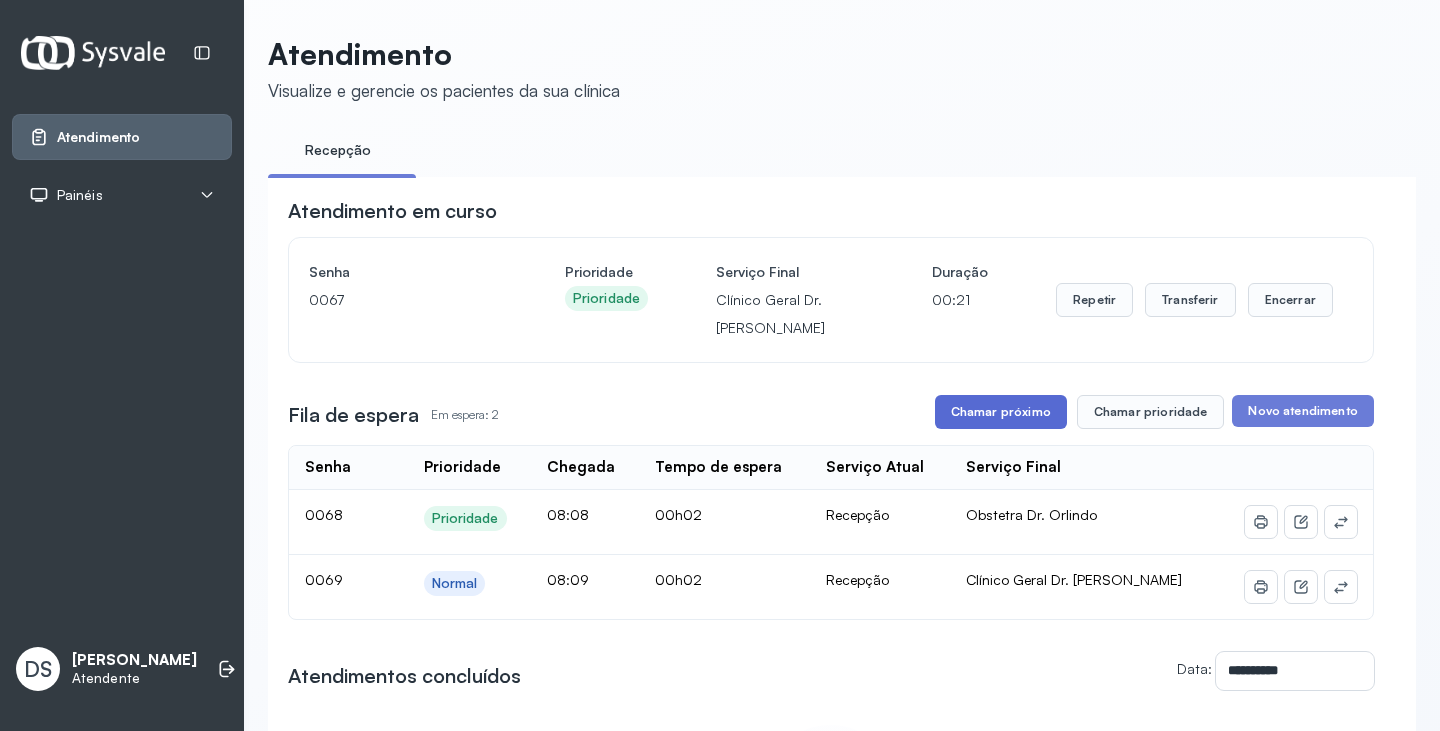 click on "Chamar próximo" at bounding box center [1001, 412] 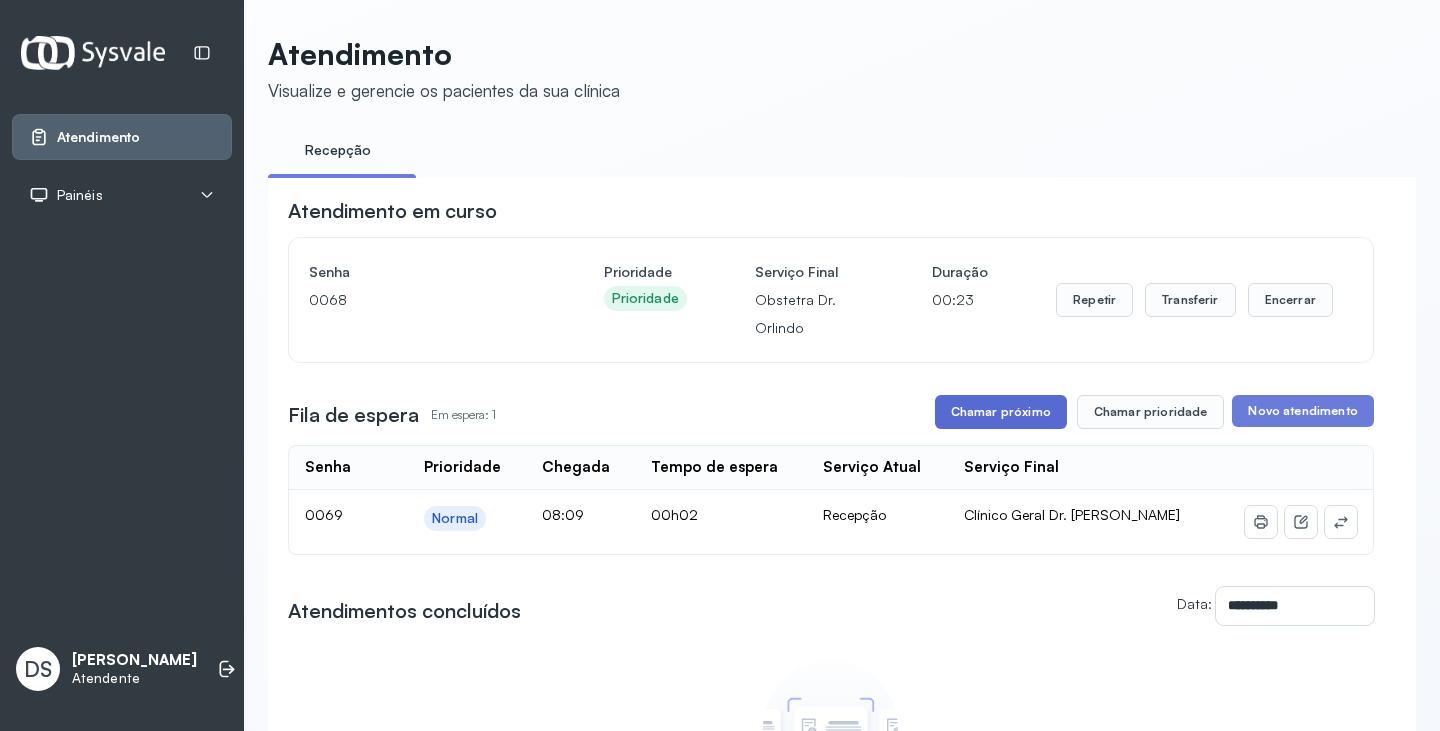click on "Chamar próximo" at bounding box center [1001, 412] 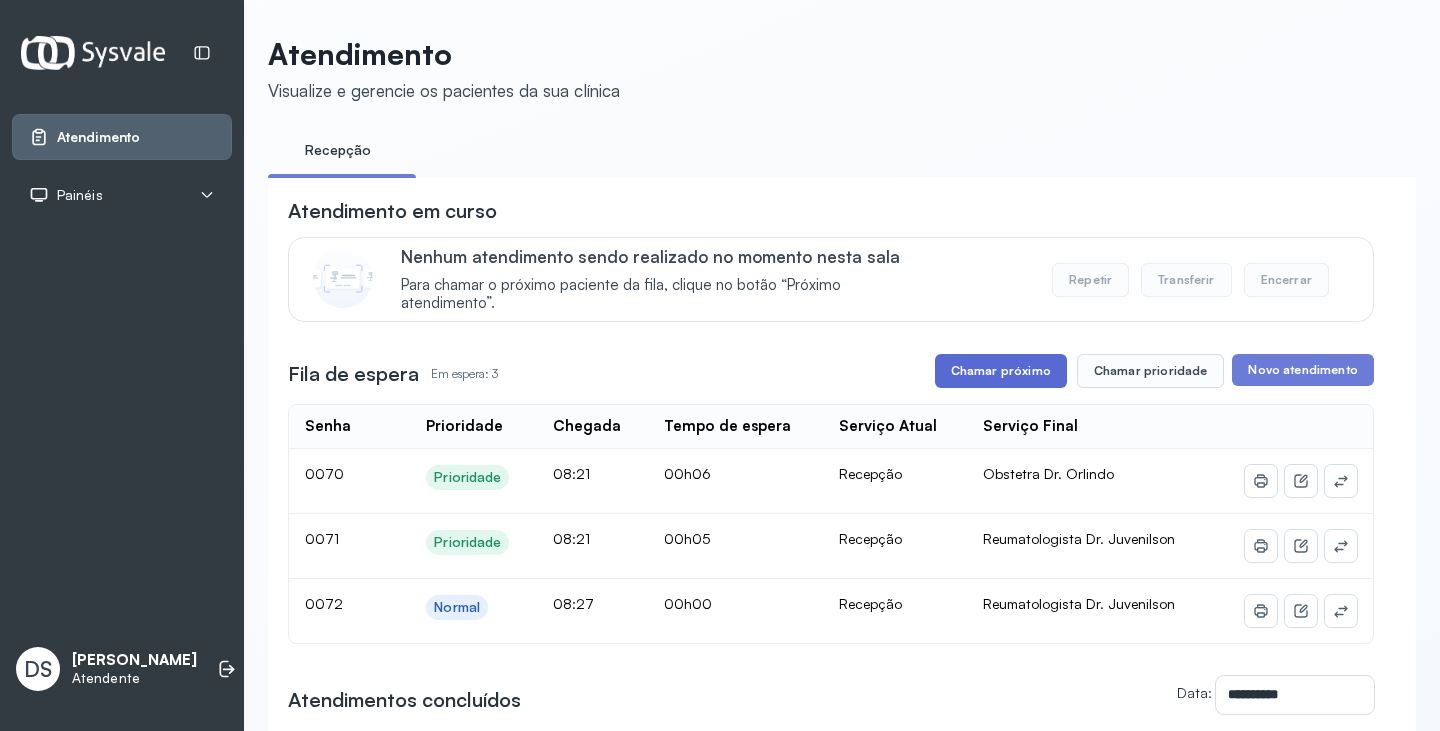 click on "Chamar próximo" at bounding box center [1001, 371] 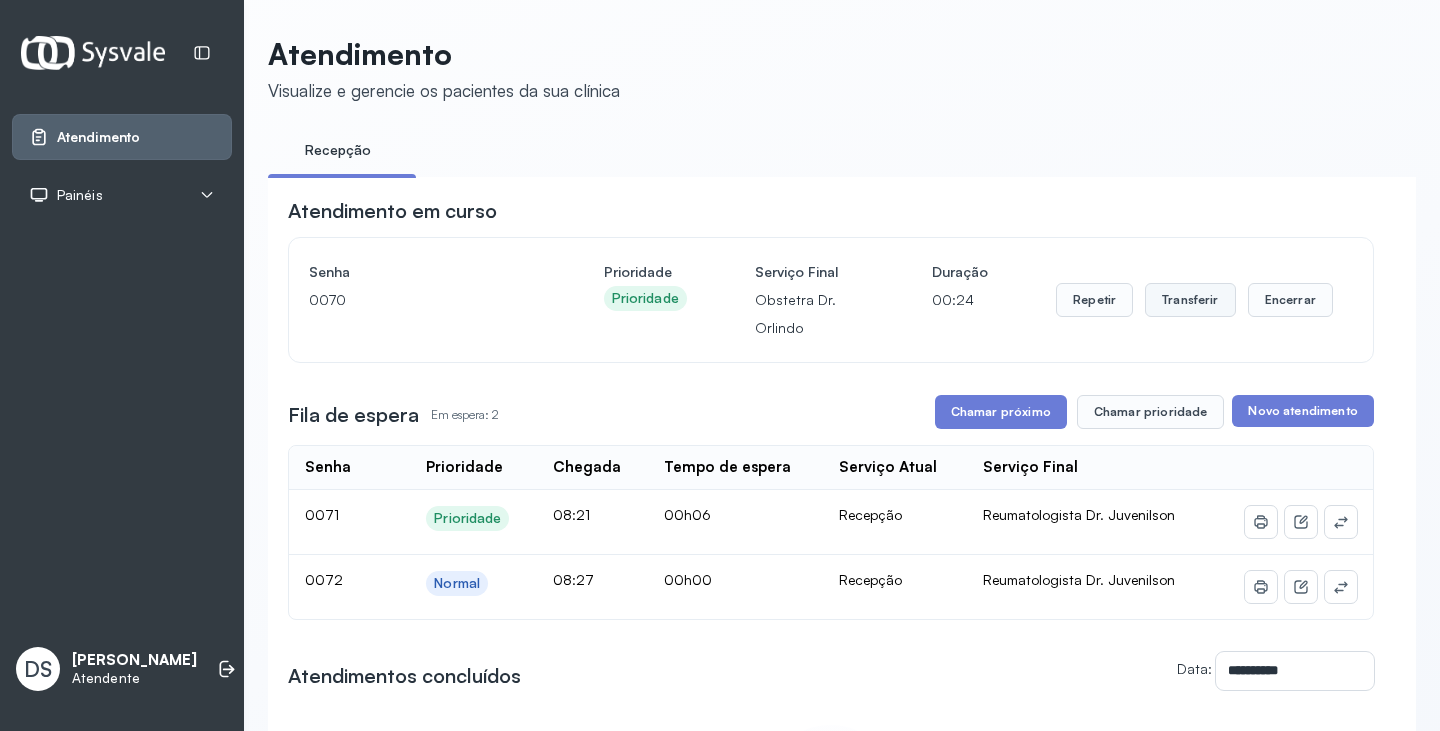 click on "Transferir" at bounding box center (1190, 300) 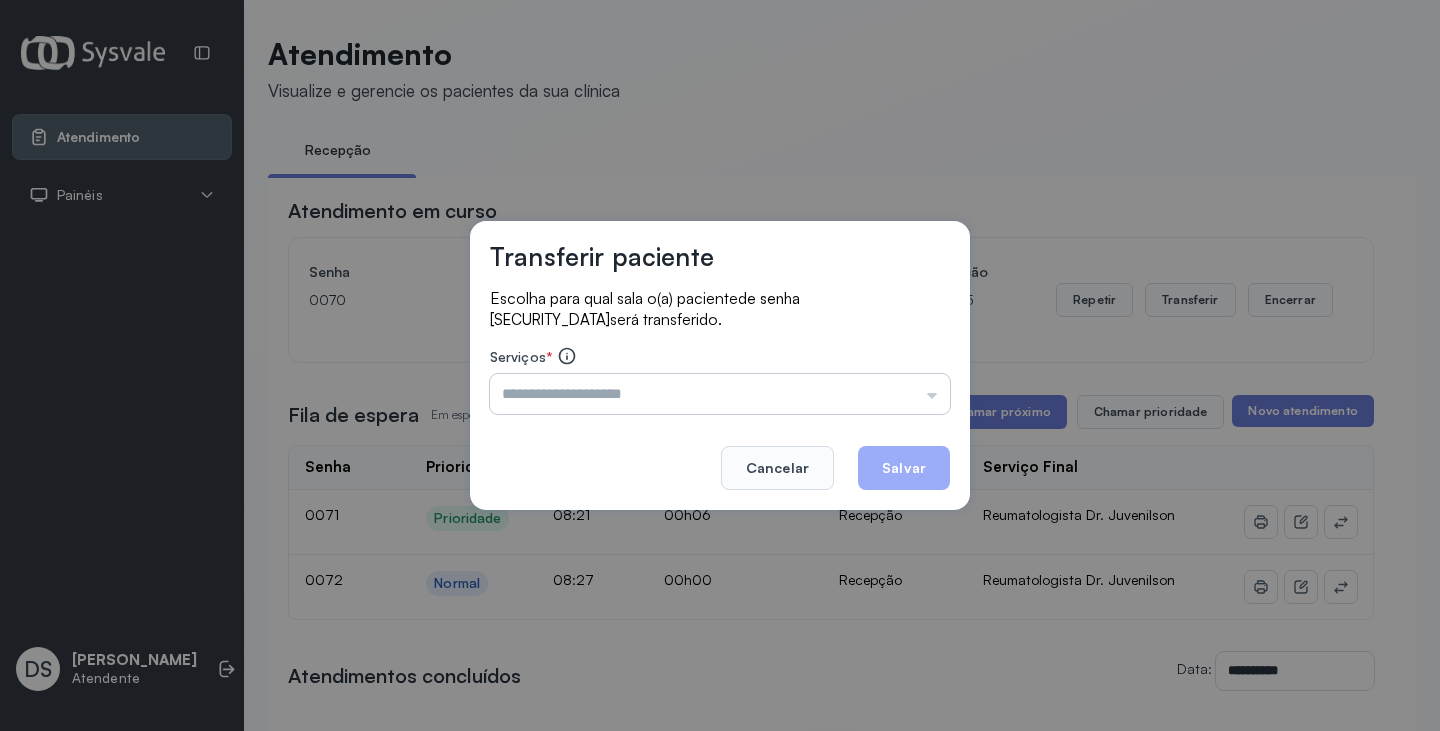 click at bounding box center [720, 394] 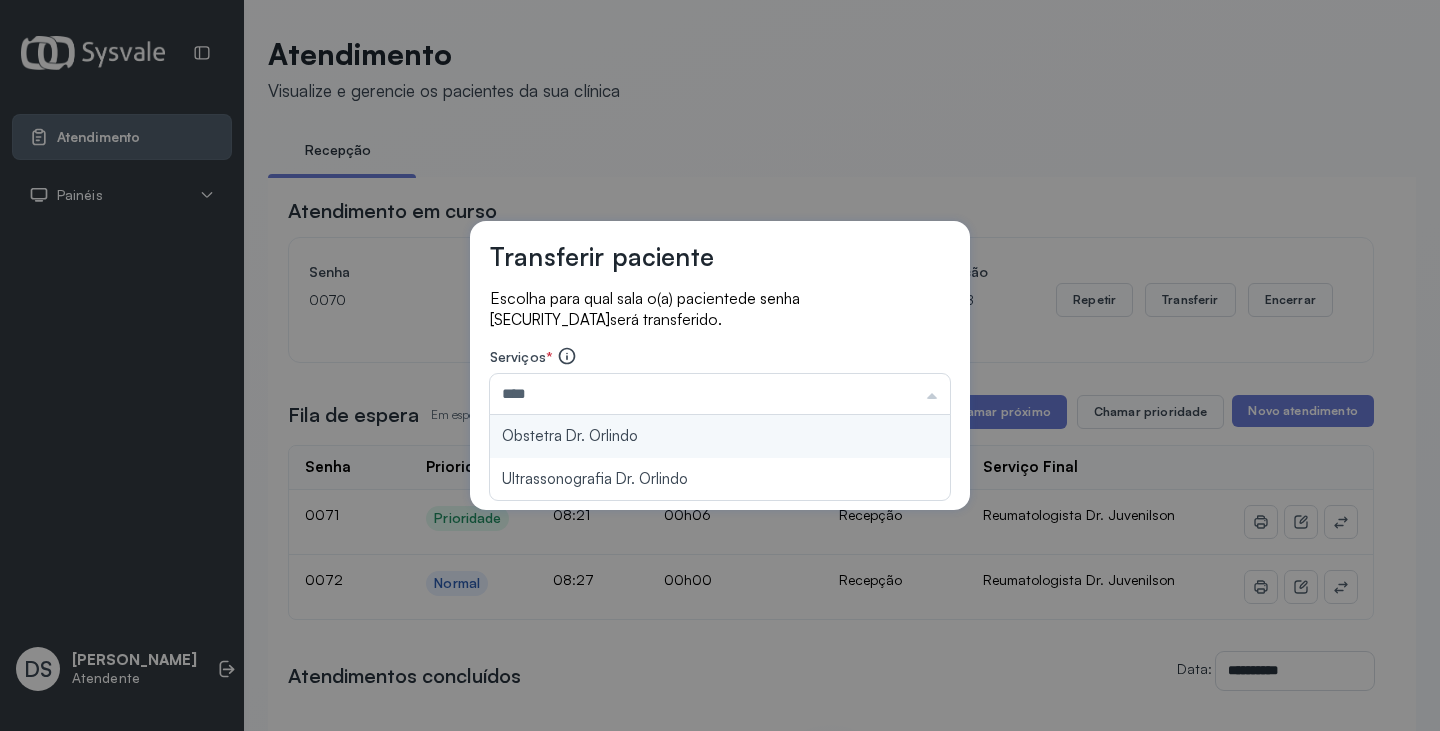 type on "**********" 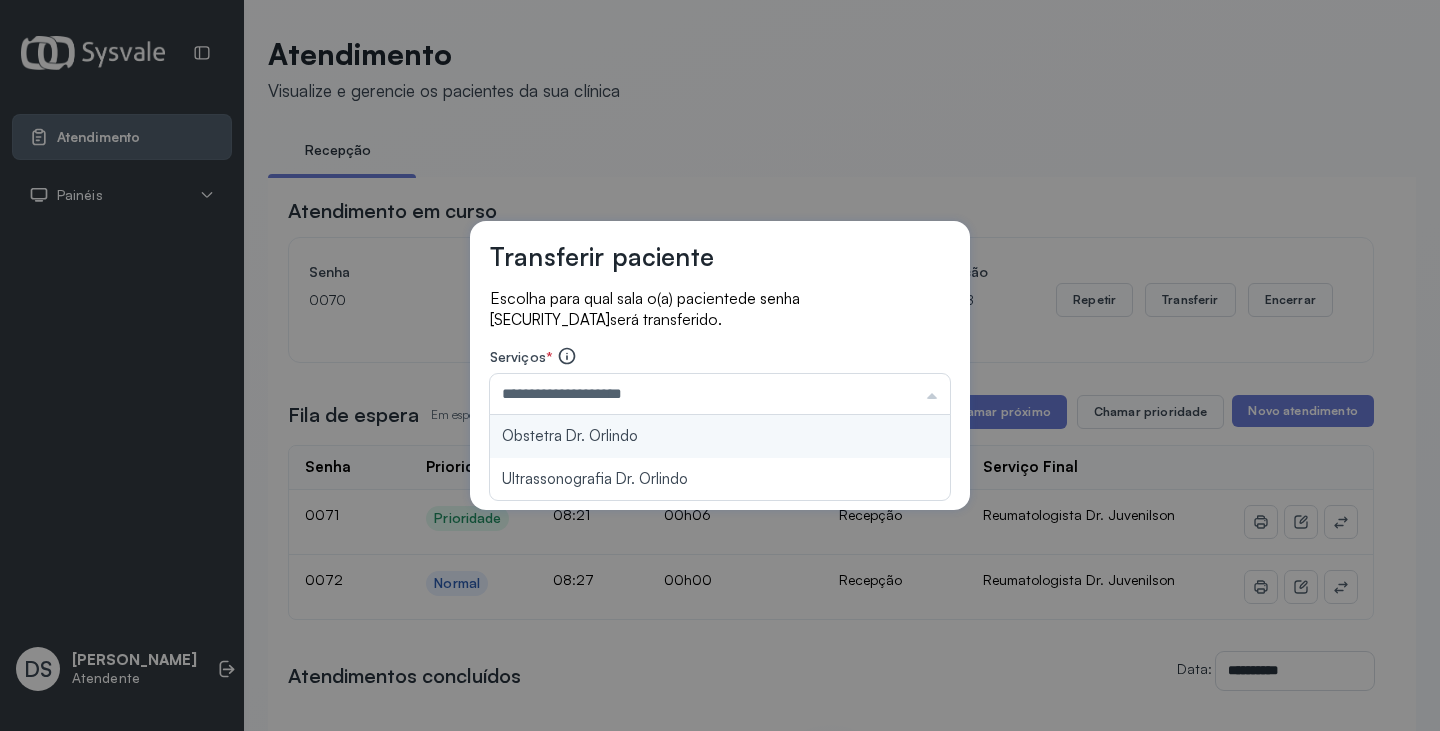 drag, startPoint x: 805, startPoint y: 433, endPoint x: 873, endPoint y: 438, distance: 68.18358 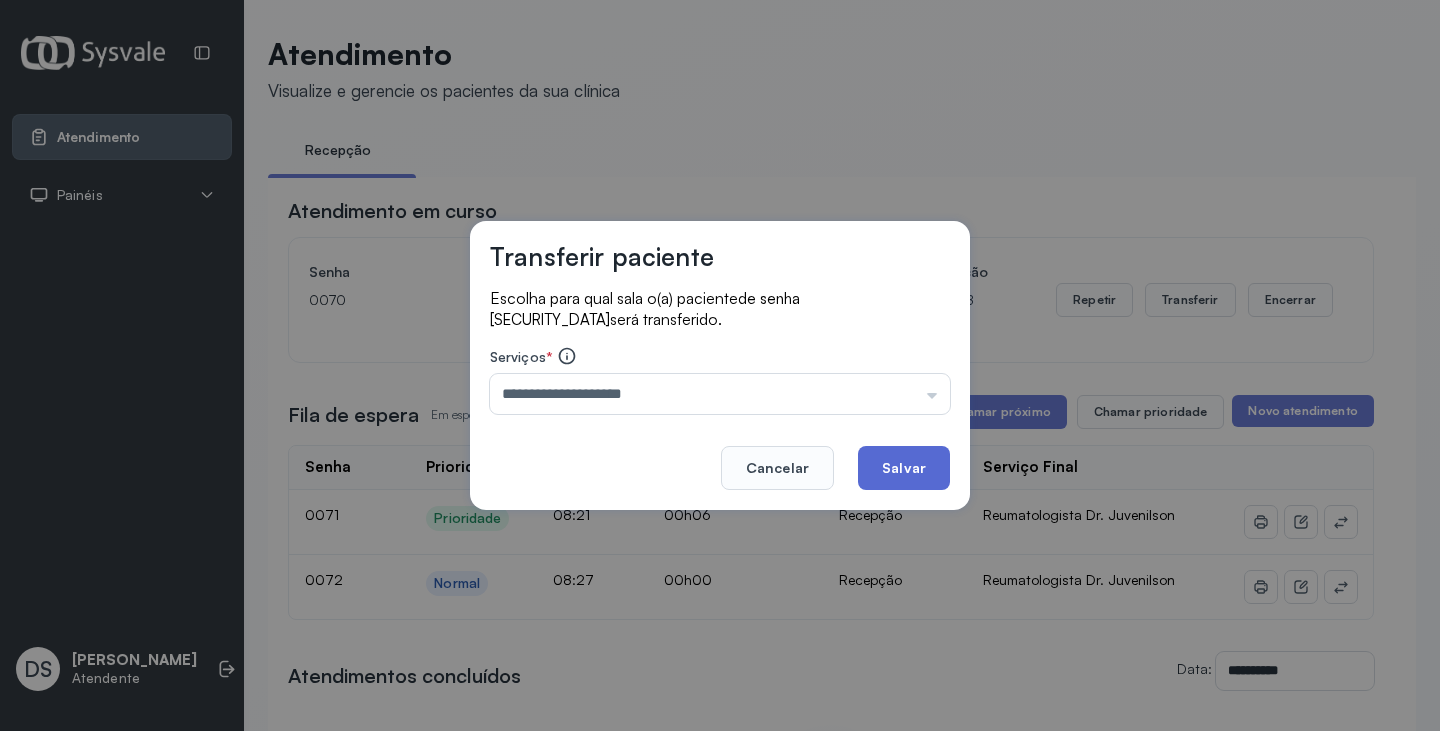 click on "Salvar" 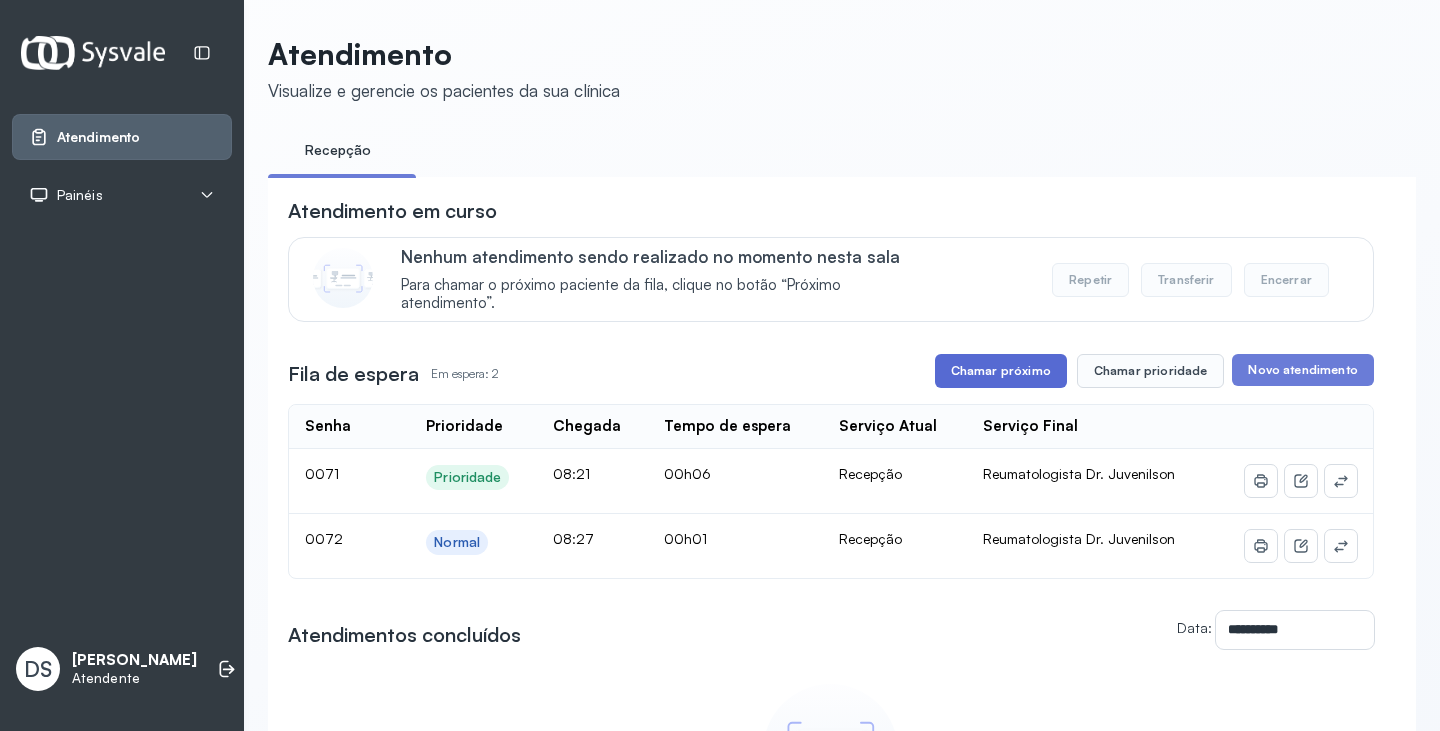 click on "Chamar próximo" at bounding box center [1001, 371] 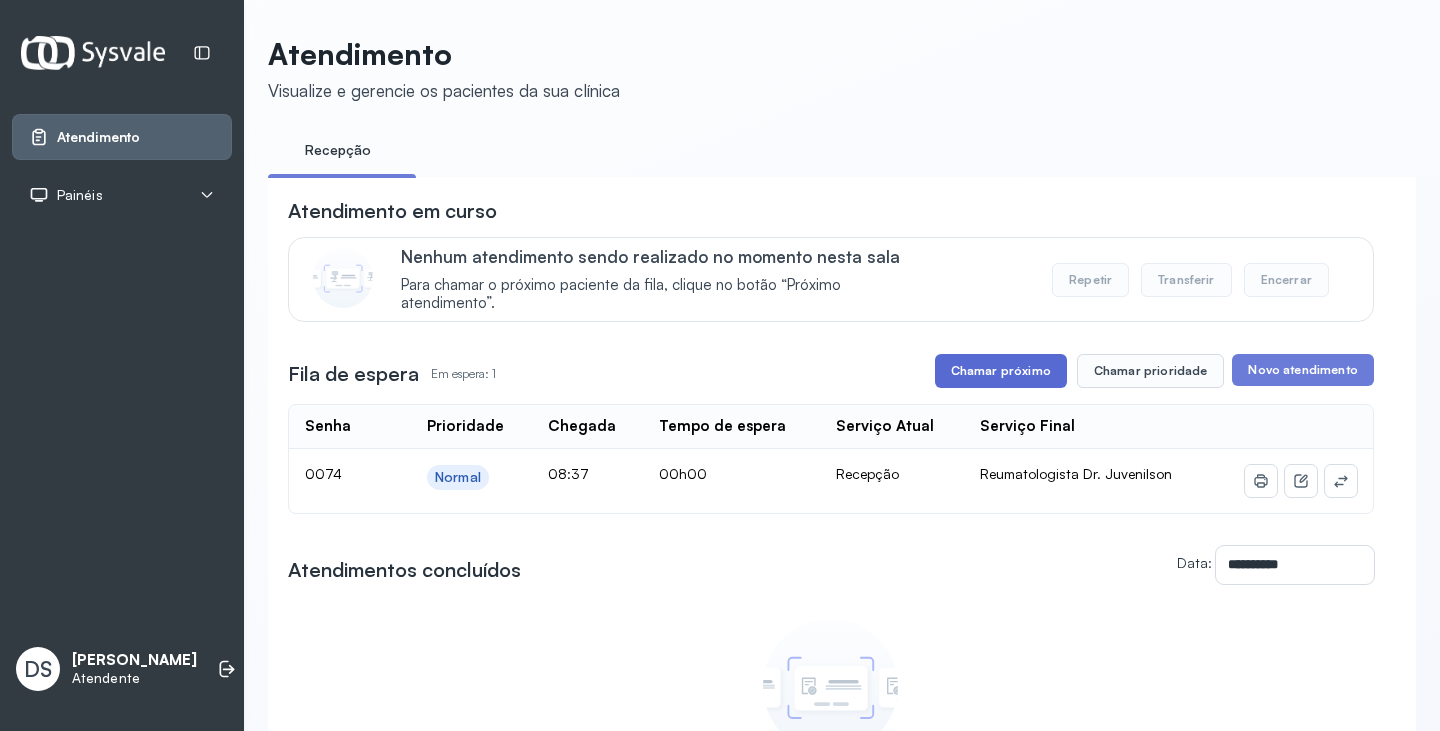 click on "Chamar próximo" at bounding box center [1001, 371] 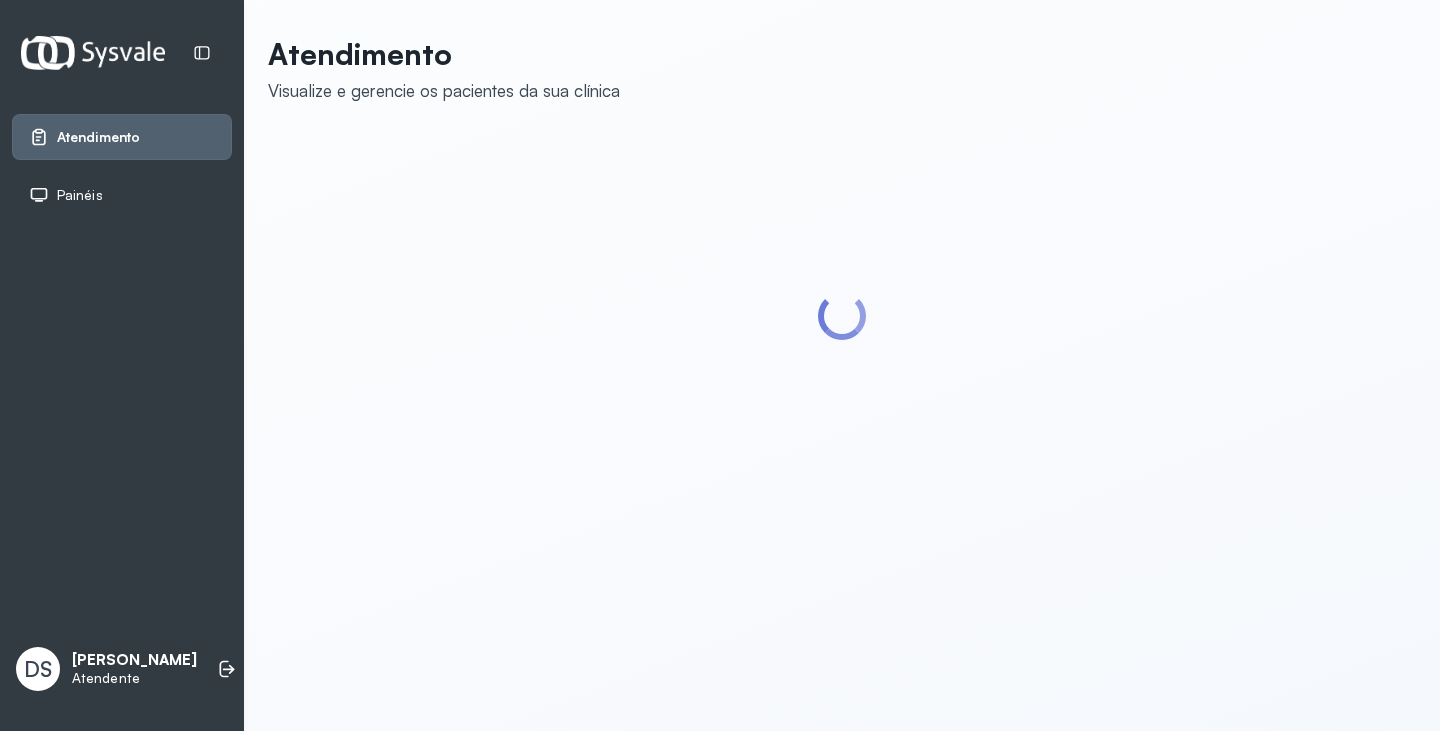 scroll, scrollTop: 0, scrollLeft: 0, axis: both 